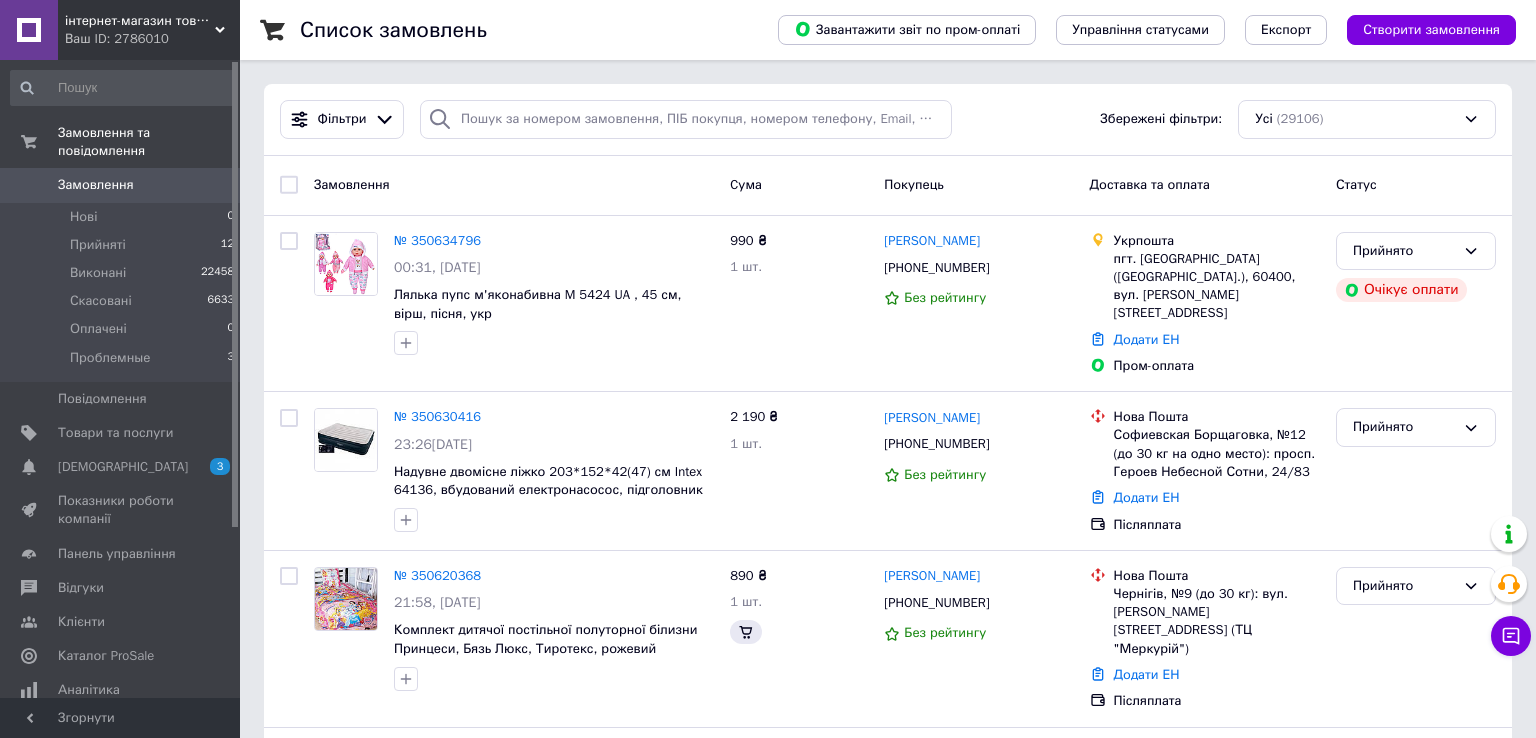 click on "Товари та послуги" at bounding box center [115, 433] 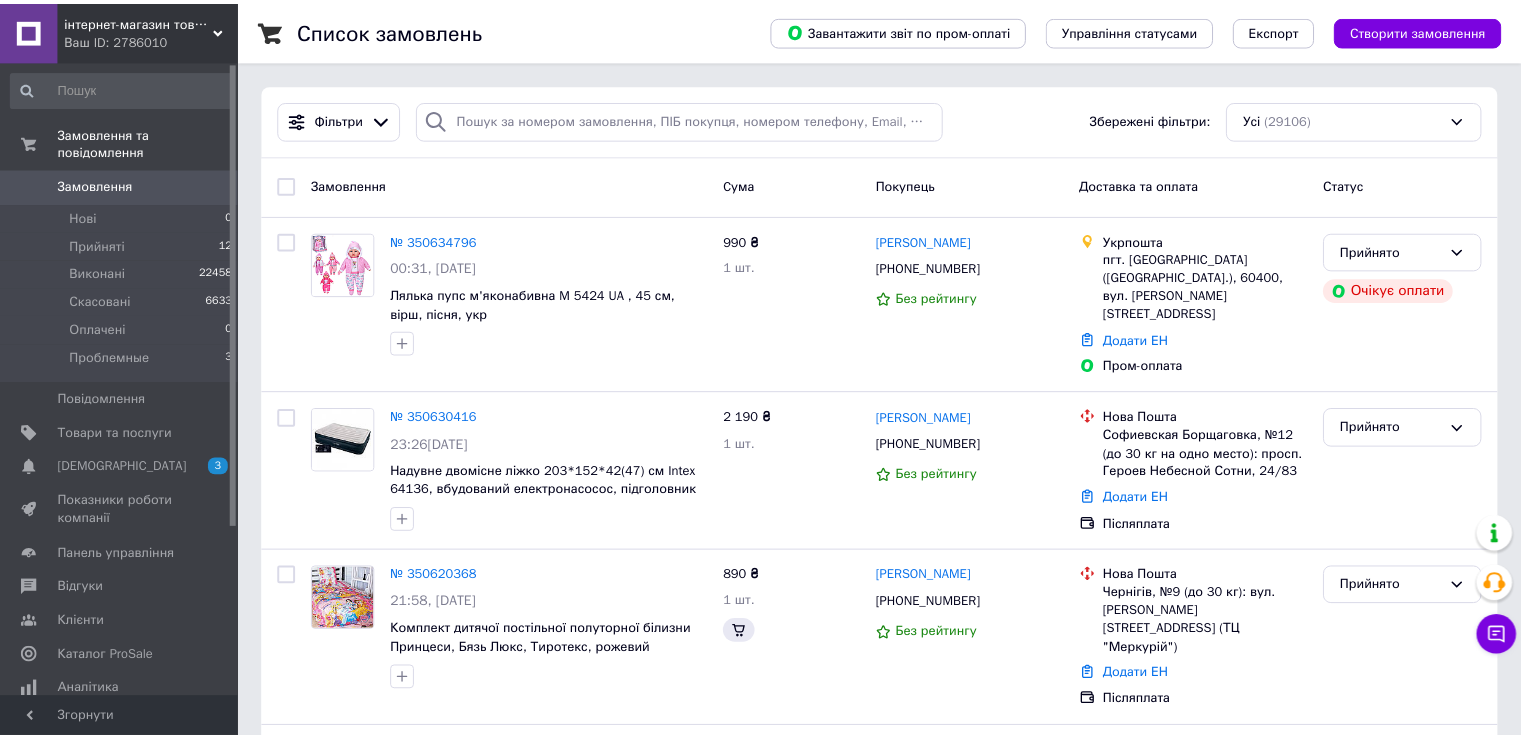 scroll, scrollTop: 0, scrollLeft: 0, axis: both 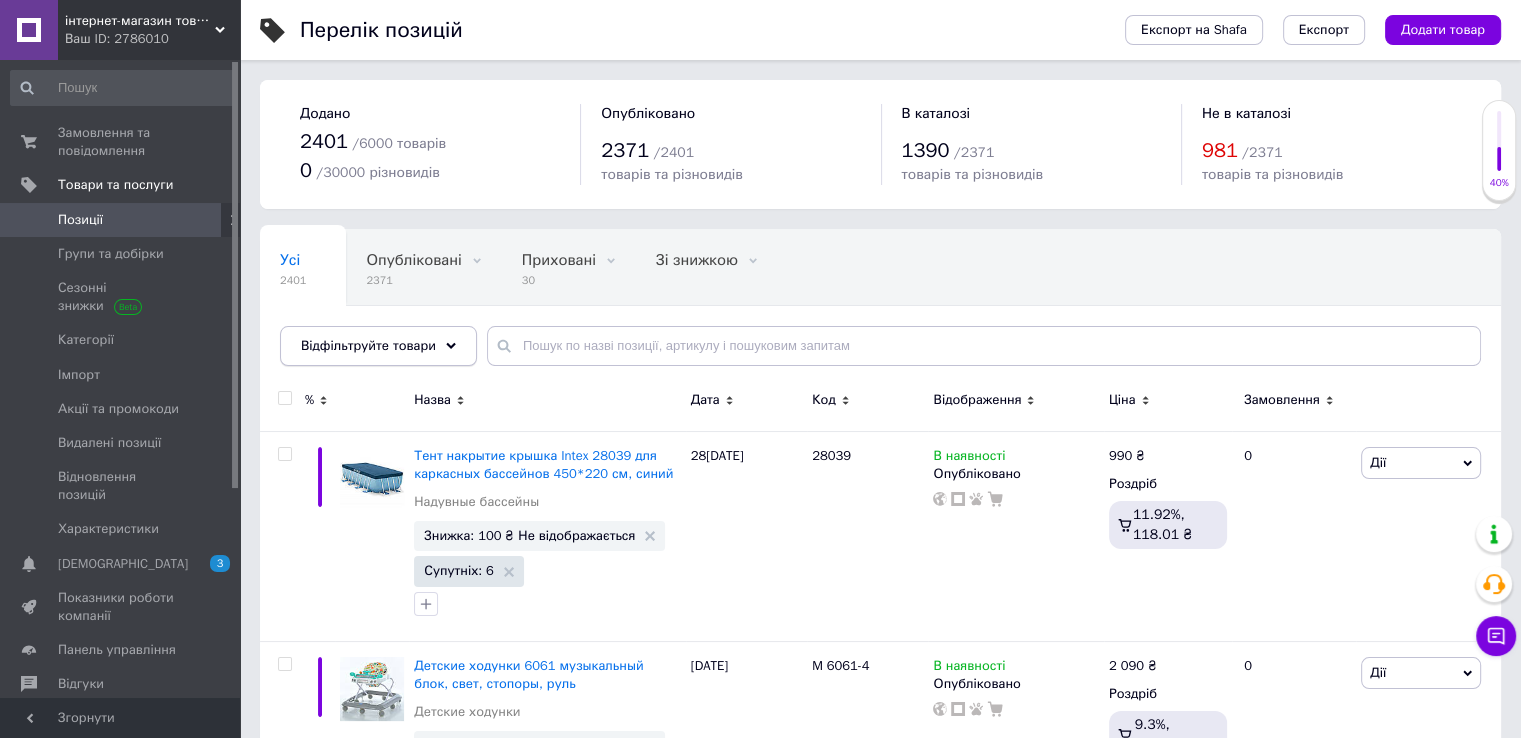 click 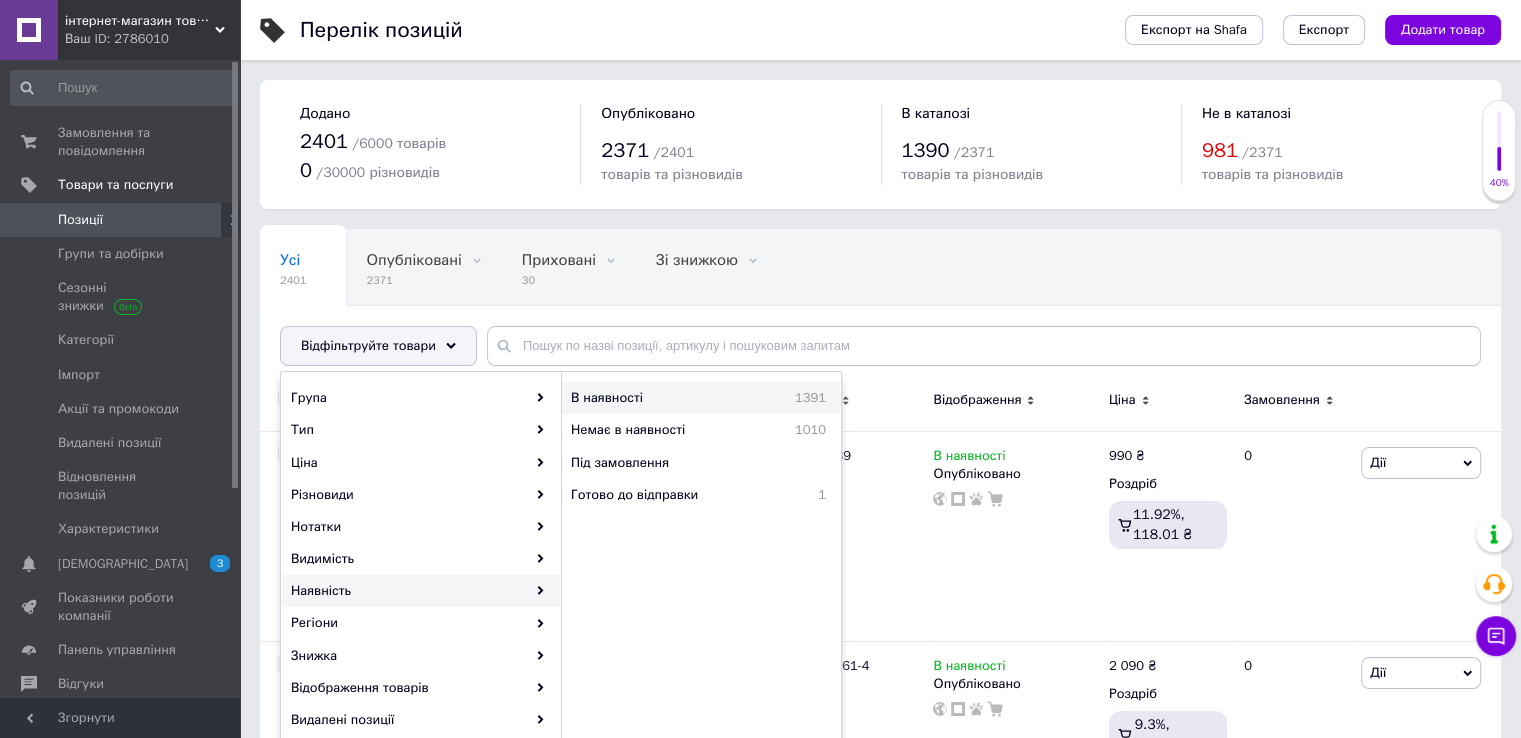 click on "В наявності" at bounding box center (652, 398) 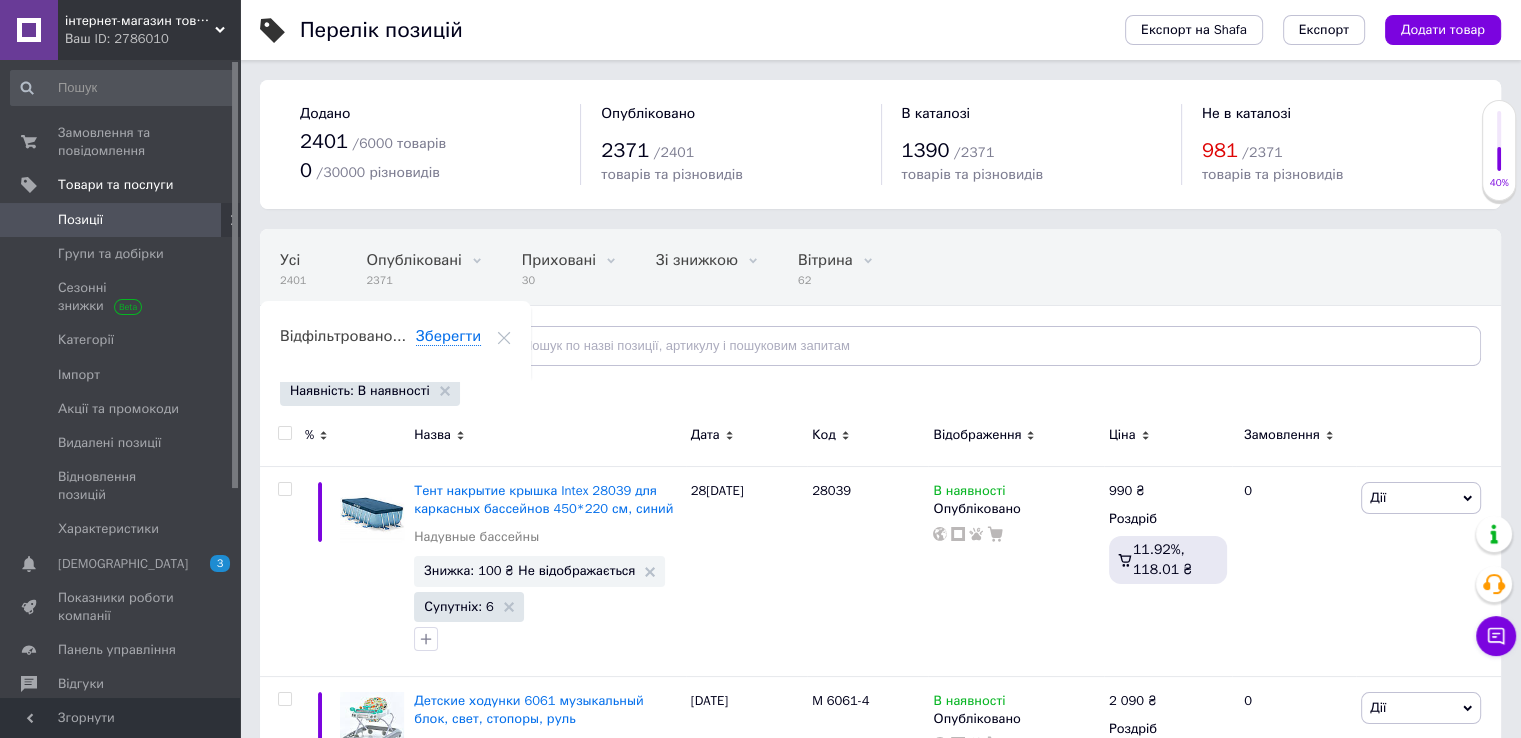click 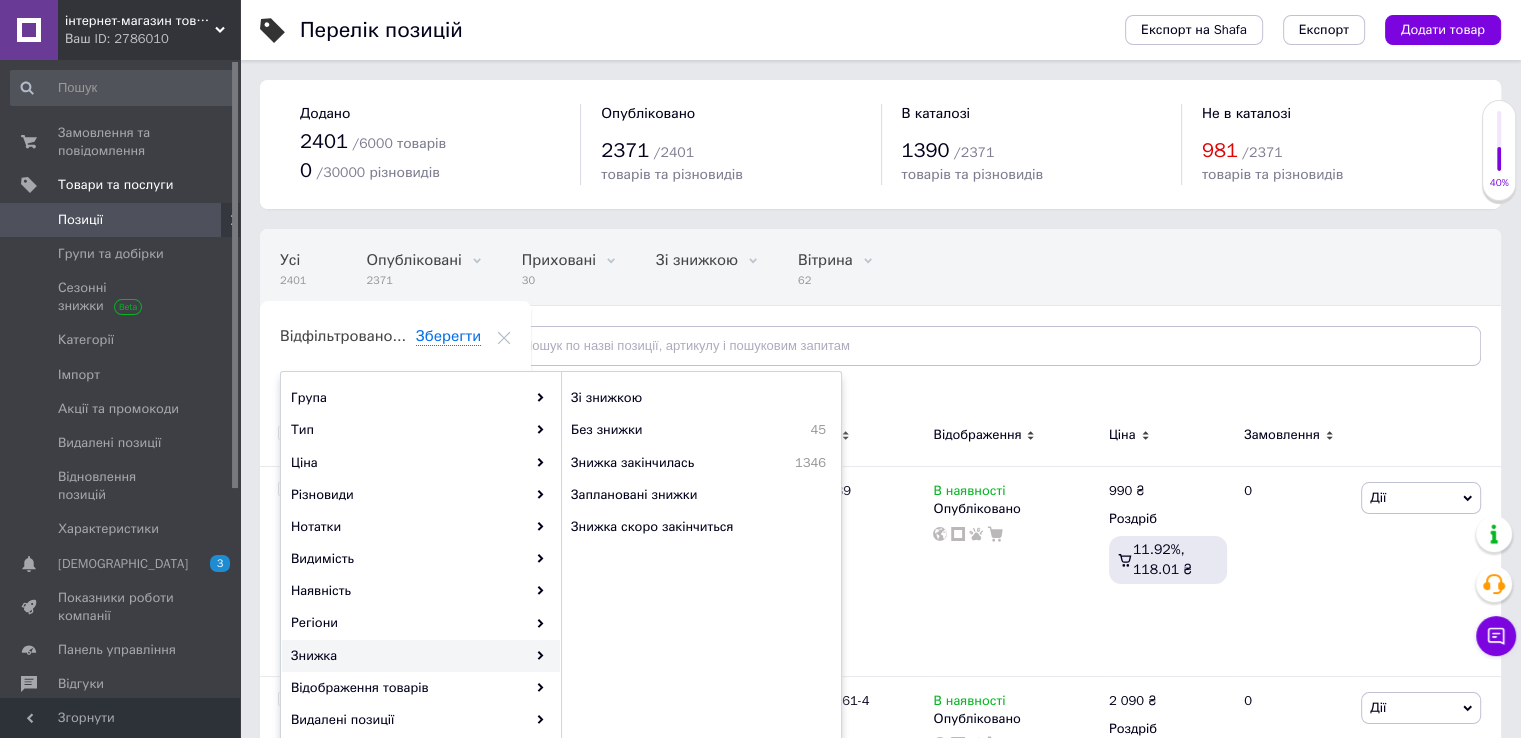 click on "Знижка" at bounding box center [421, 656] 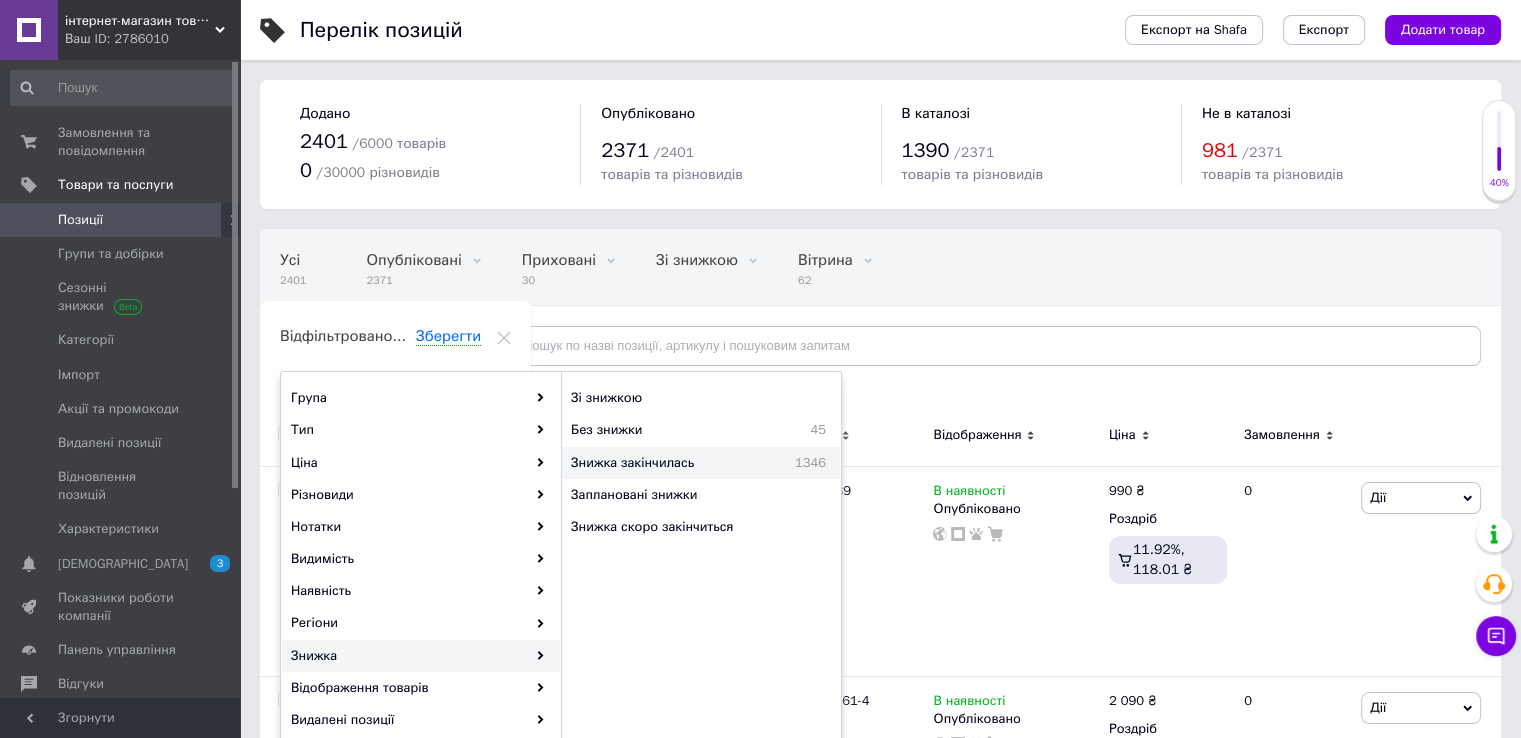 click on "Знижка закінчилась" at bounding box center (666, 463) 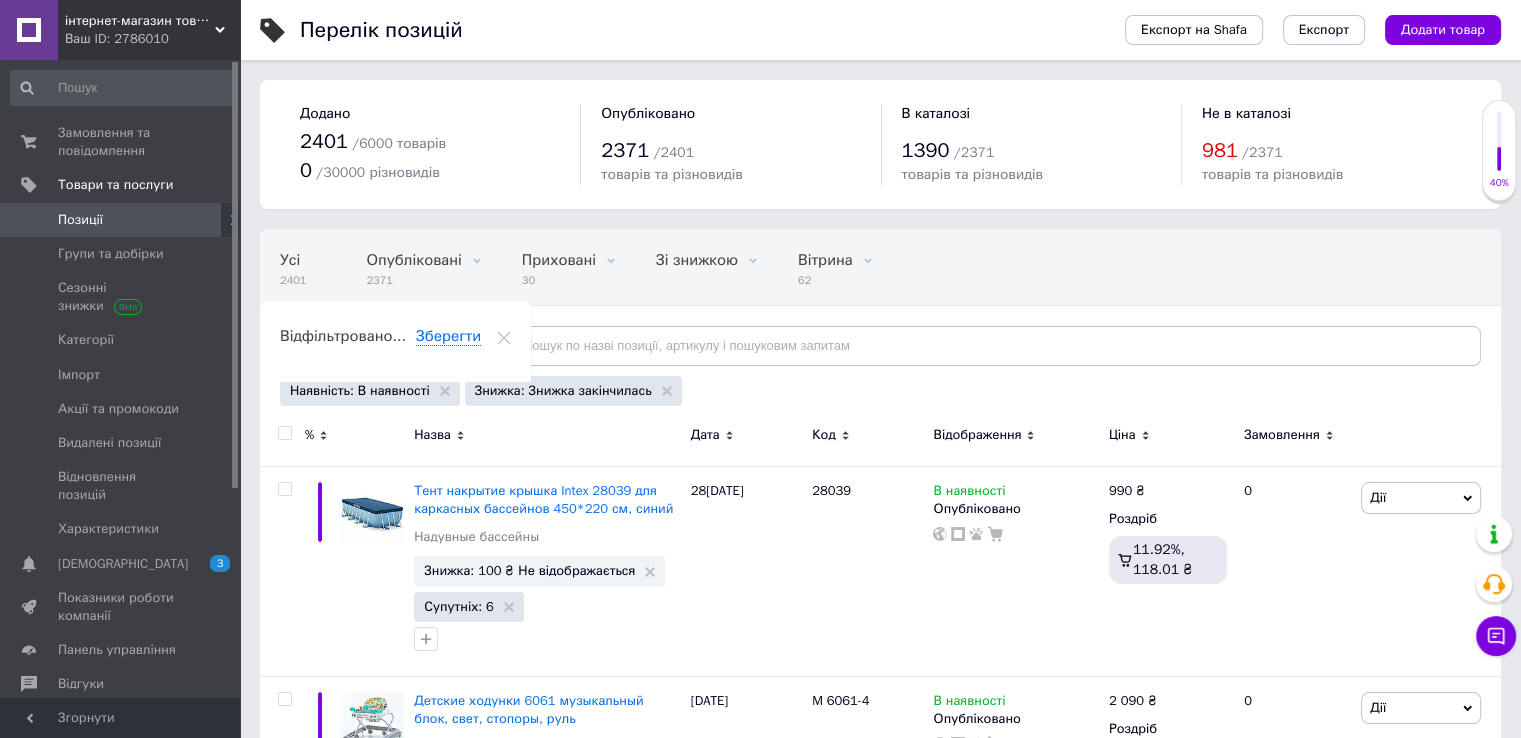drag, startPoint x: 284, startPoint y: 425, endPoint x: 277, endPoint y: 417, distance: 10.630146 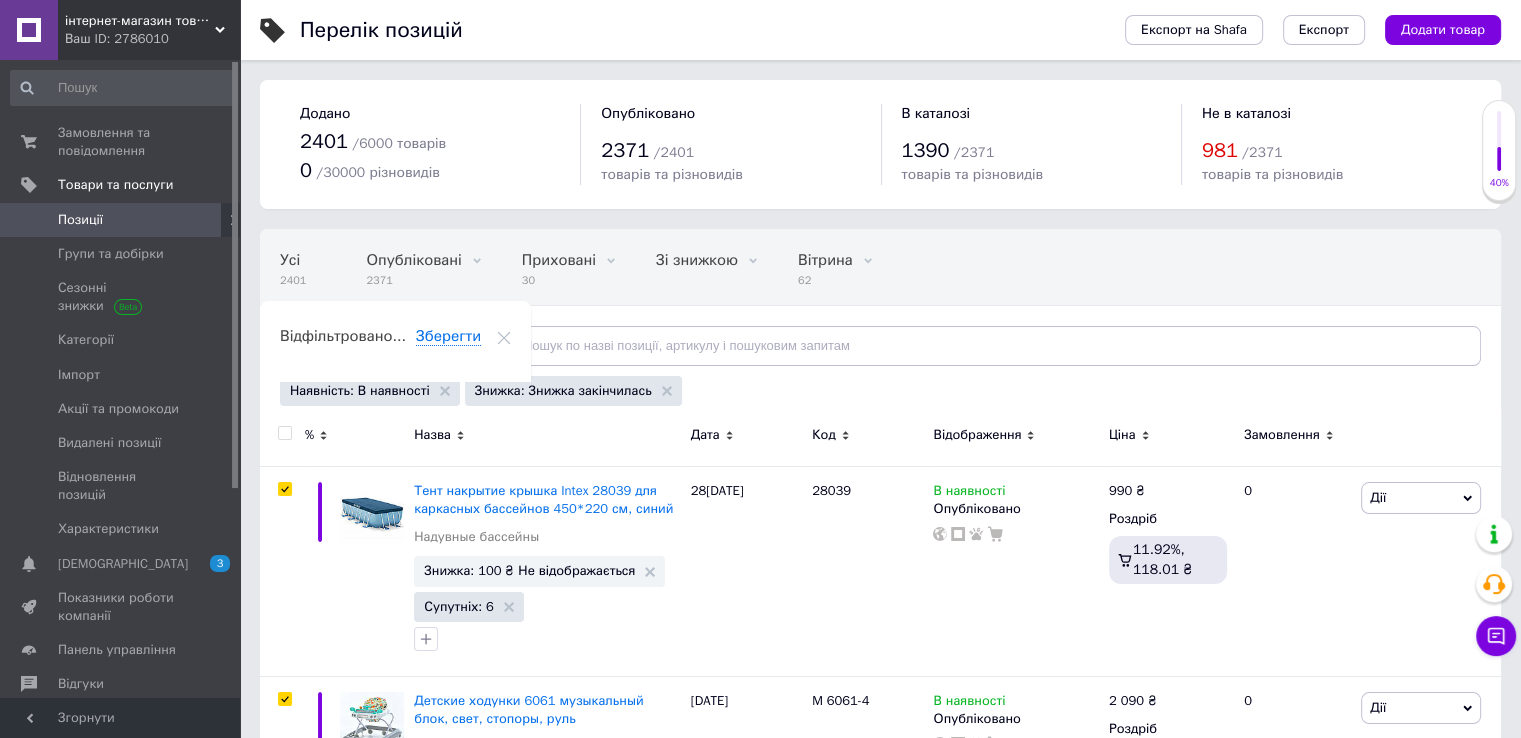 checkbox on "true" 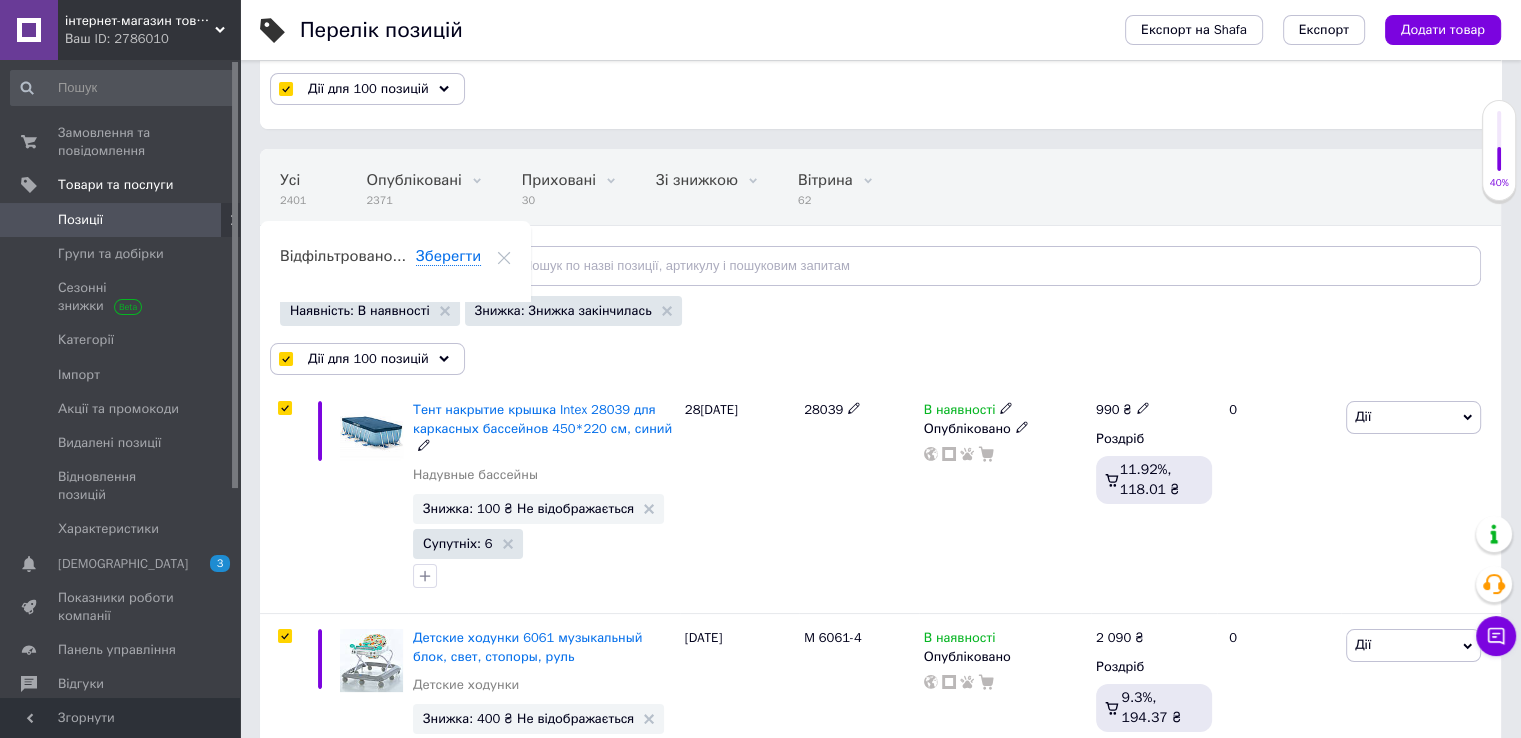 scroll, scrollTop: 0, scrollLeft: 0, axis: both 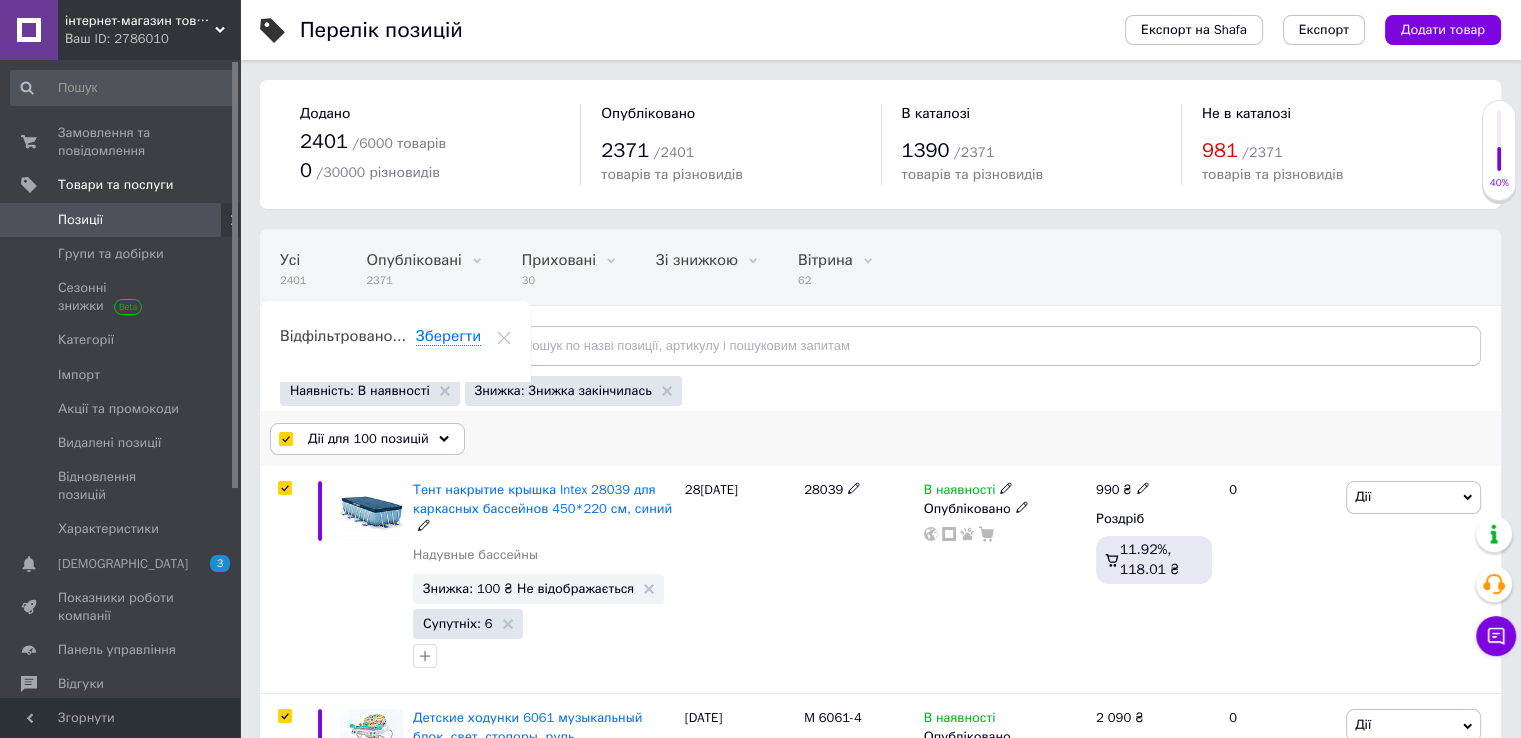click 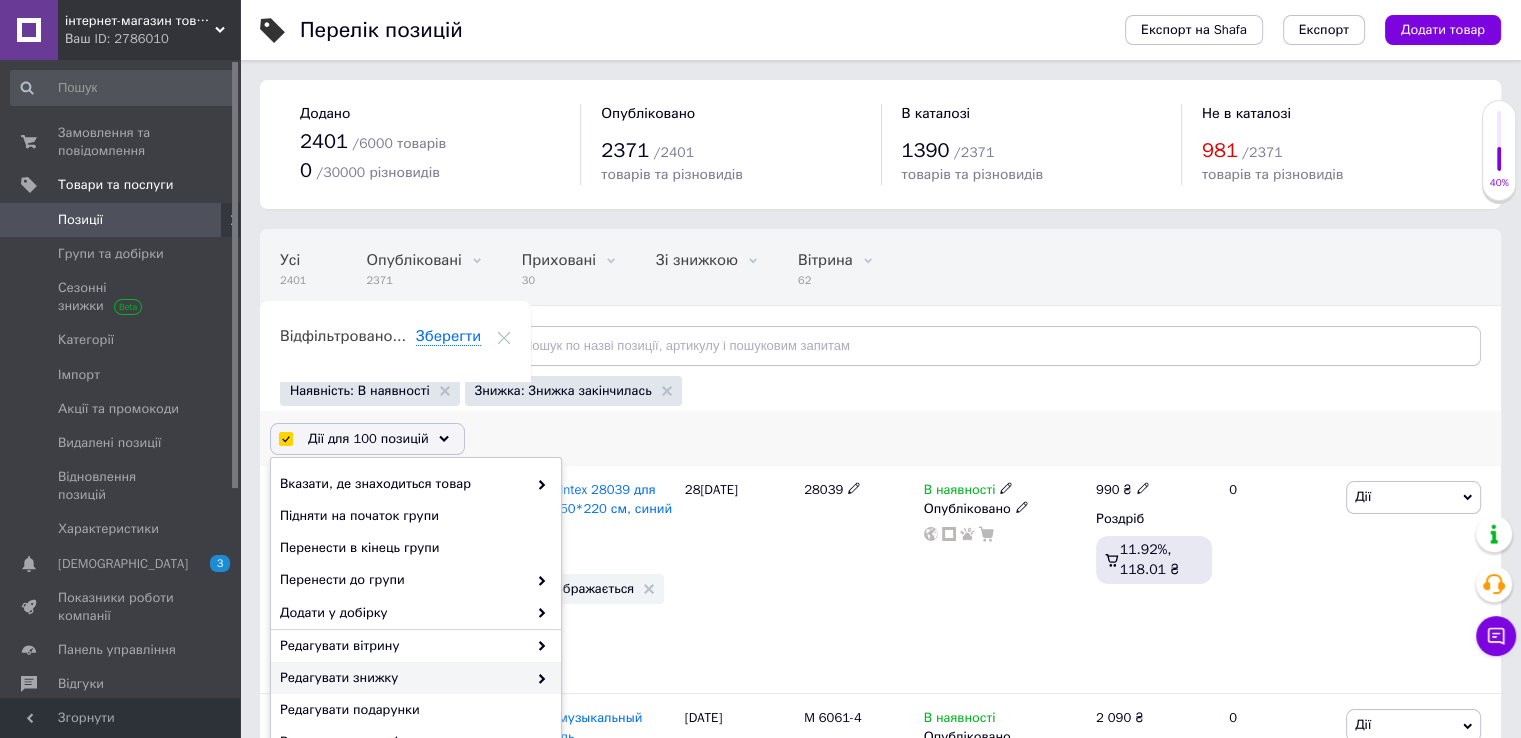 click on "Редагувати знижку" at bounding box center (403, 678) 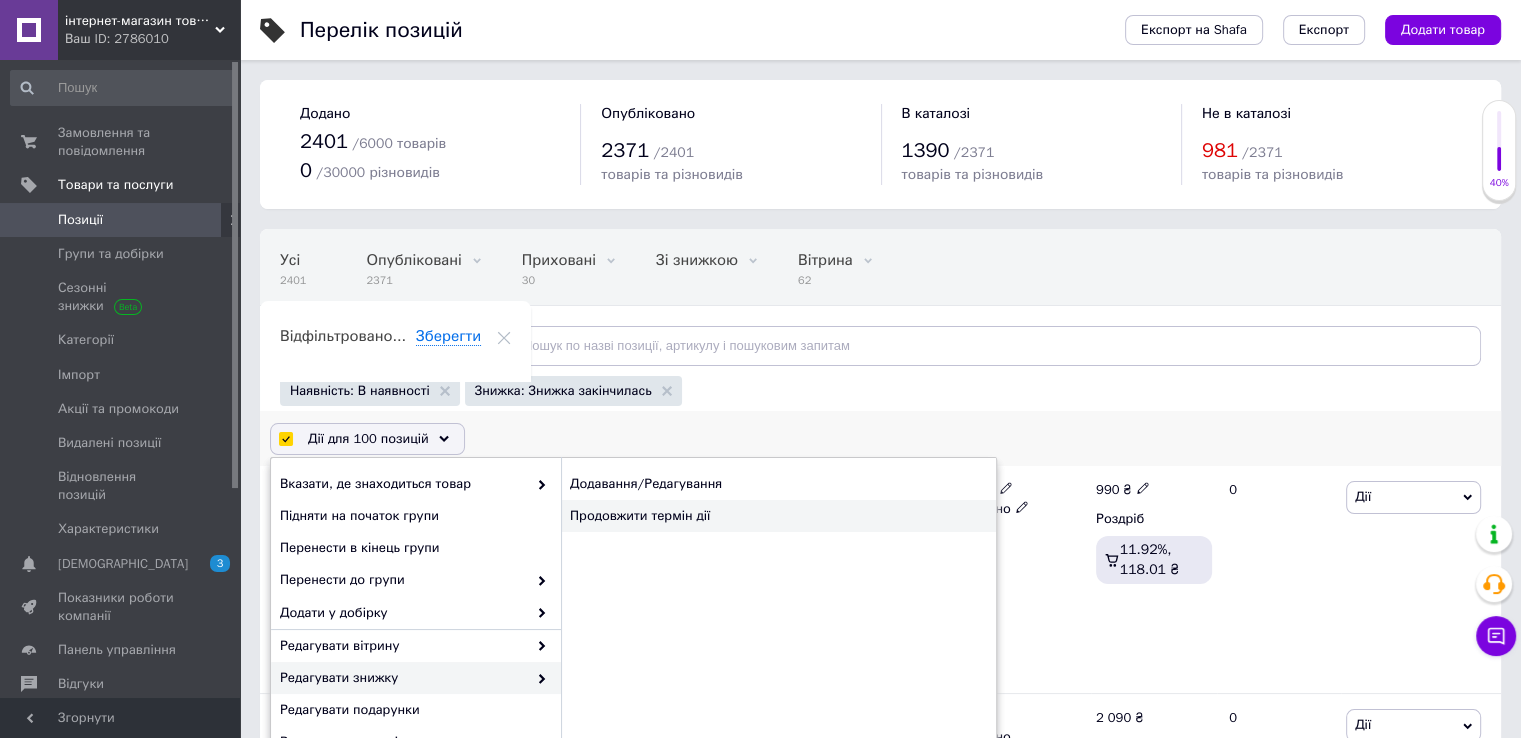 click on "Продовжити термін дії" at bounding box center (778, 516) 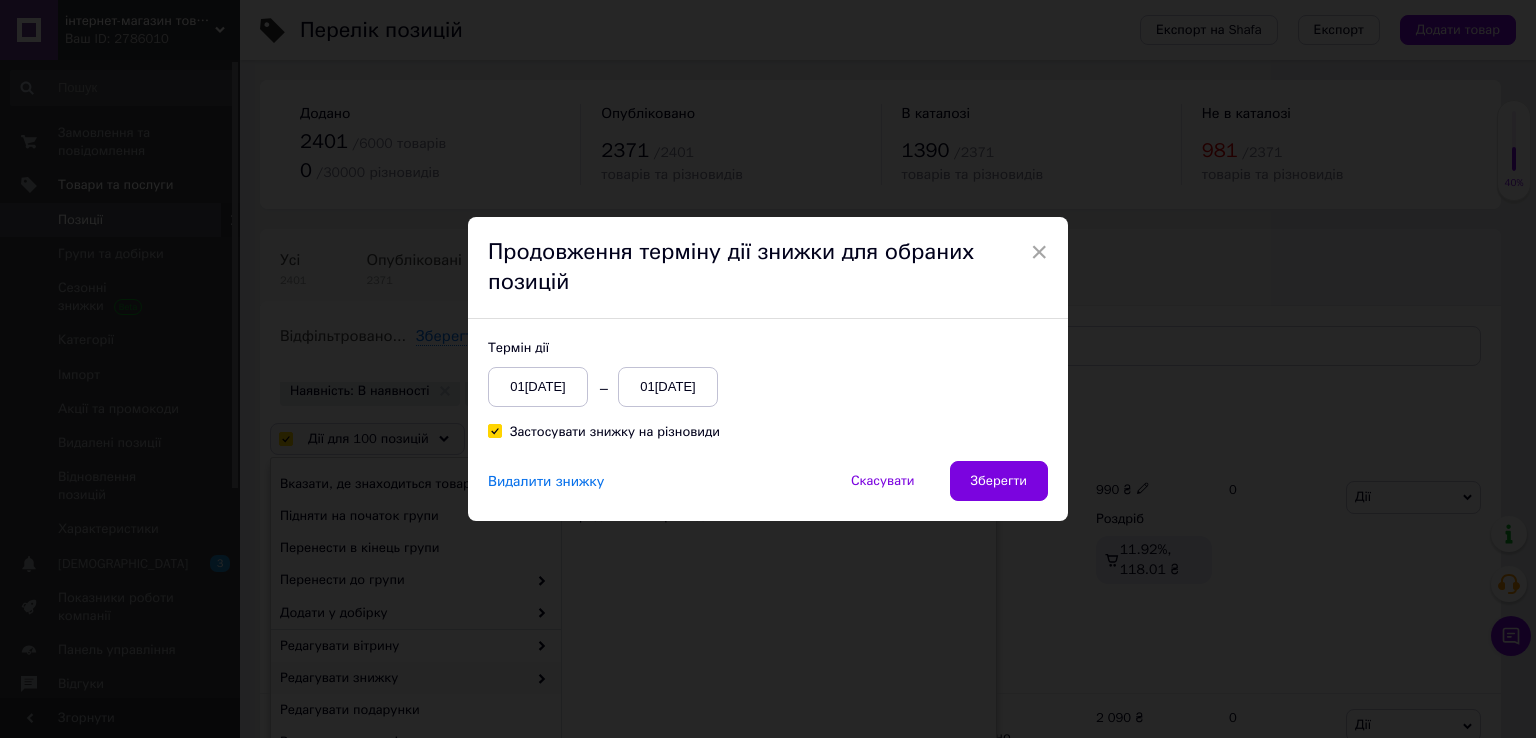 click on "01[DATE]" at bounding box center (668, 387) 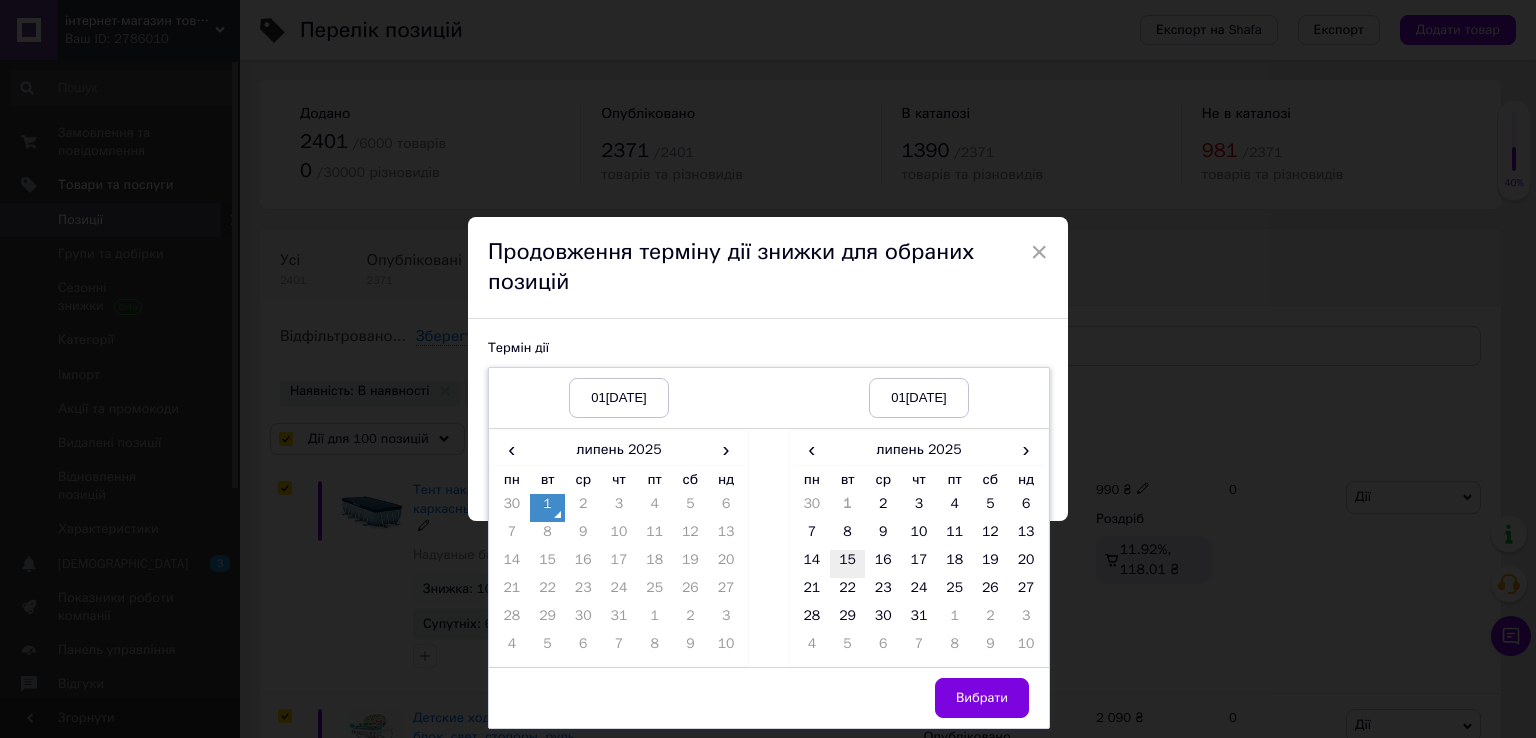 drag, startPoint x: 836, startPoint y: 553, endPoint x: 852, endPoint y: 567, distance: 21.260292 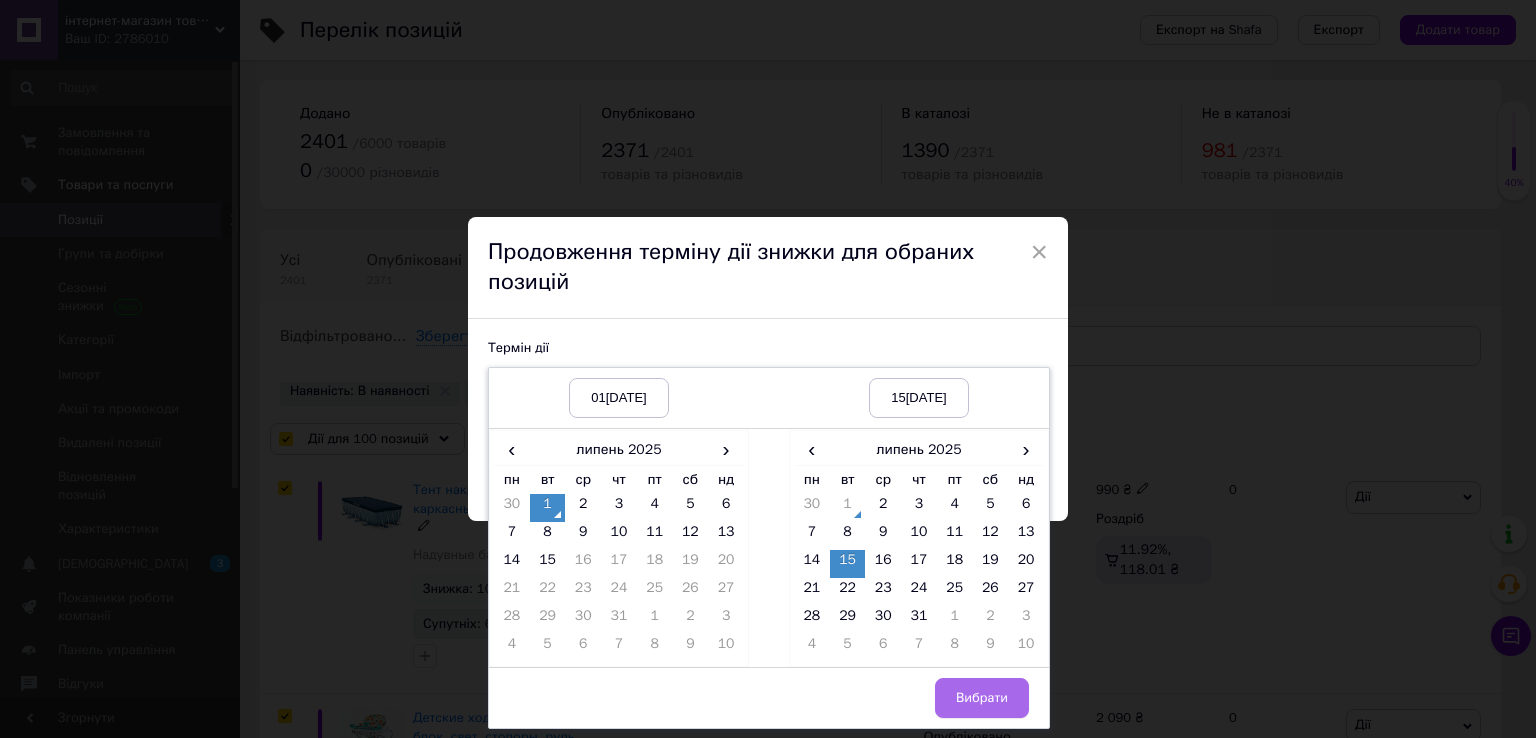 click on "Вибрати" at bounding box center [982, 698] 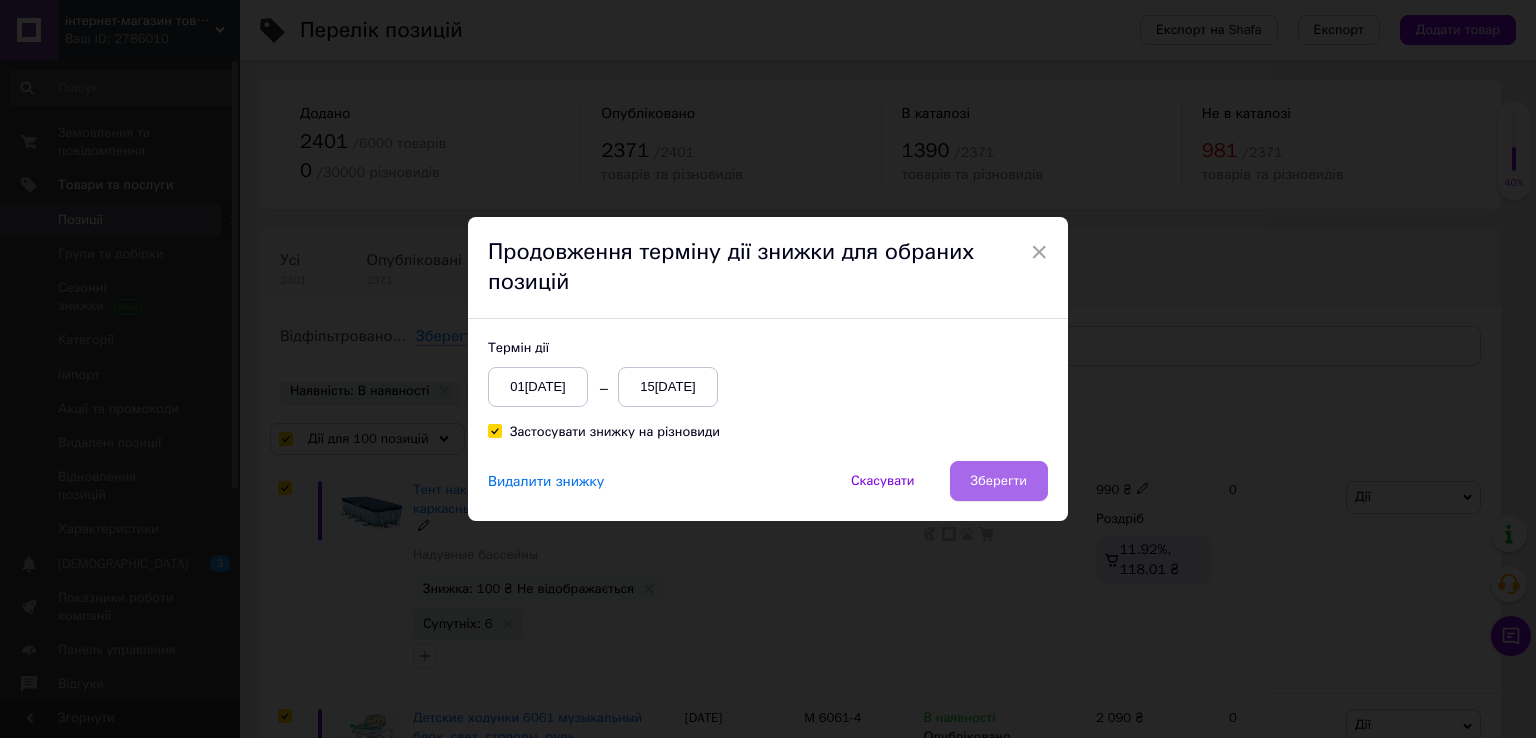 click on "Зберегти" at bounding box center [999, 481] 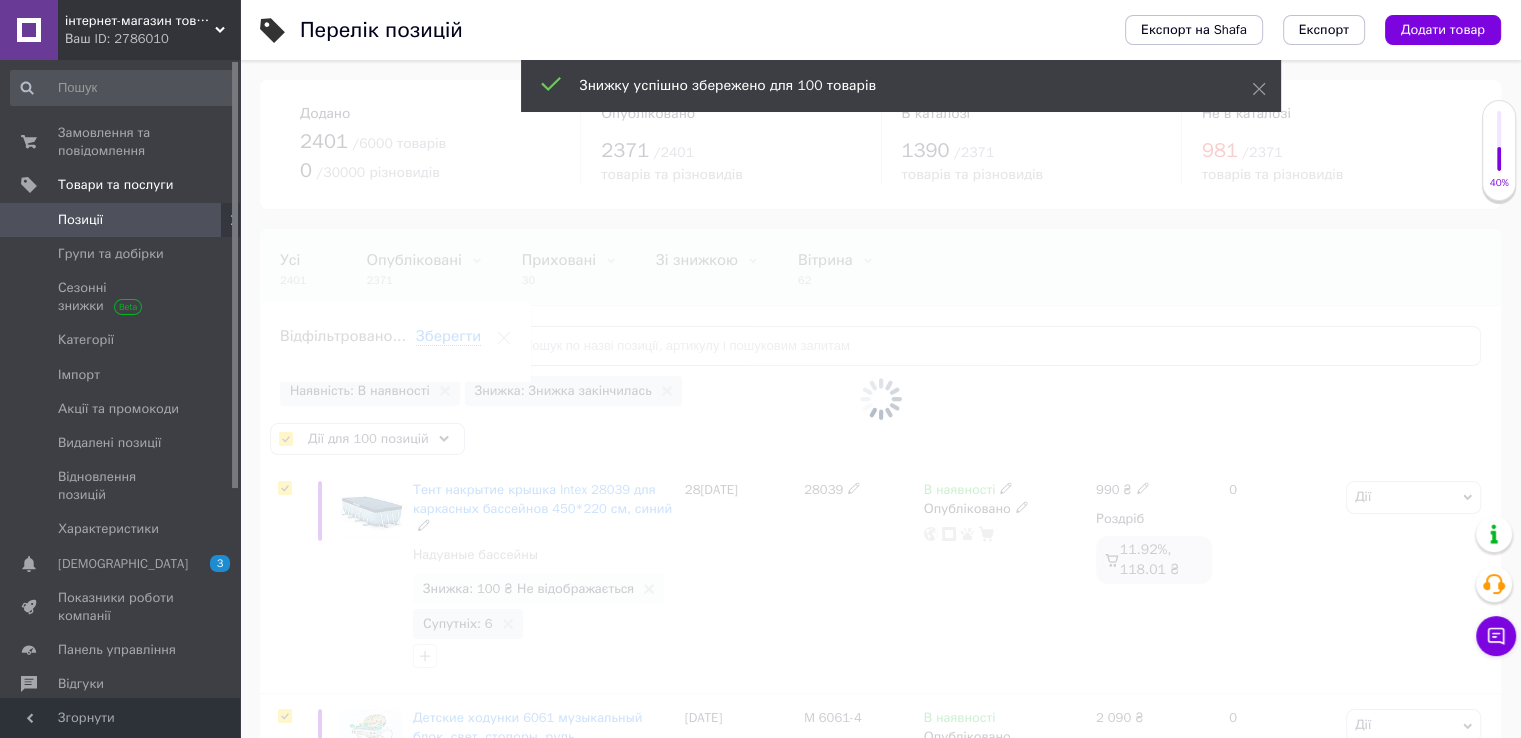 click at bounding box center (880, 399) 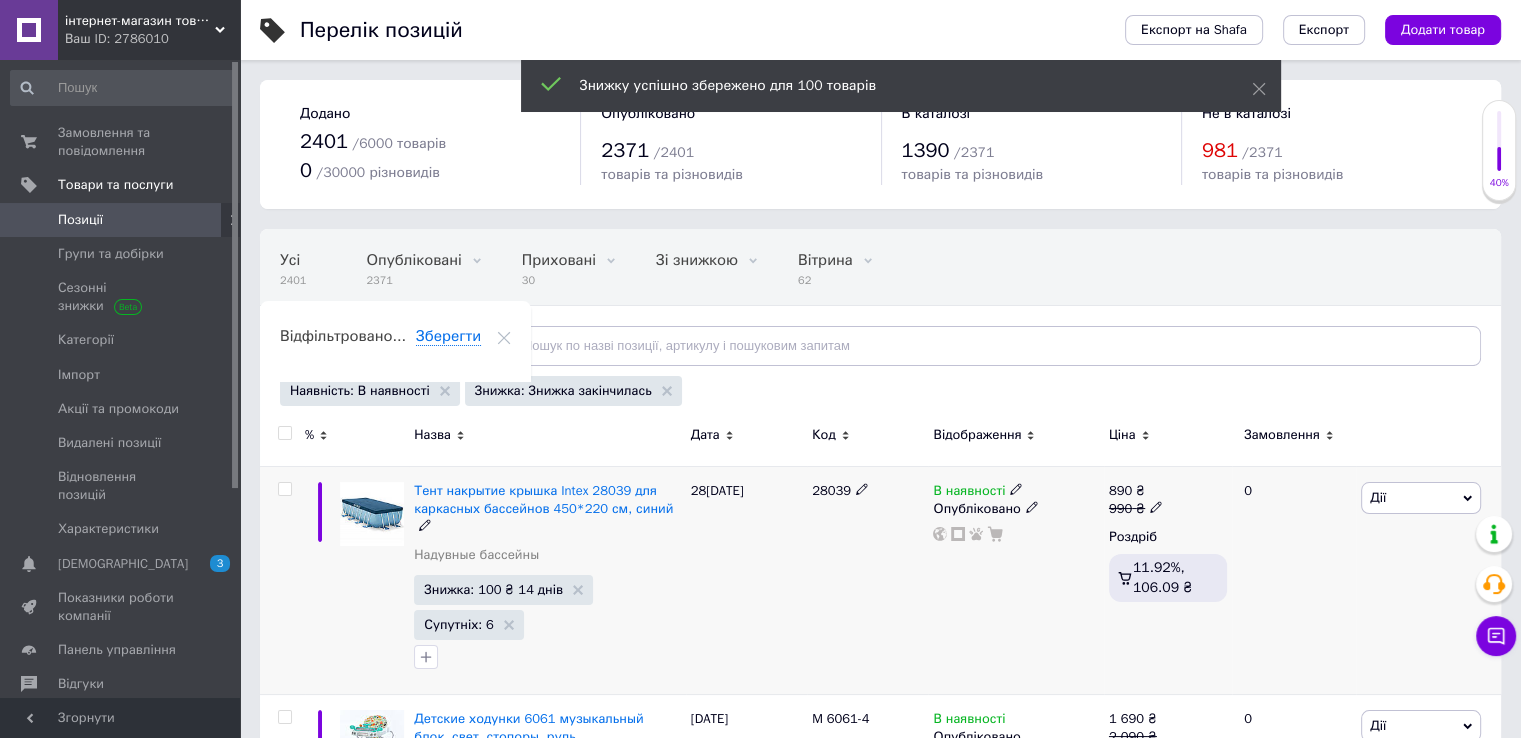 checkbox on "false" 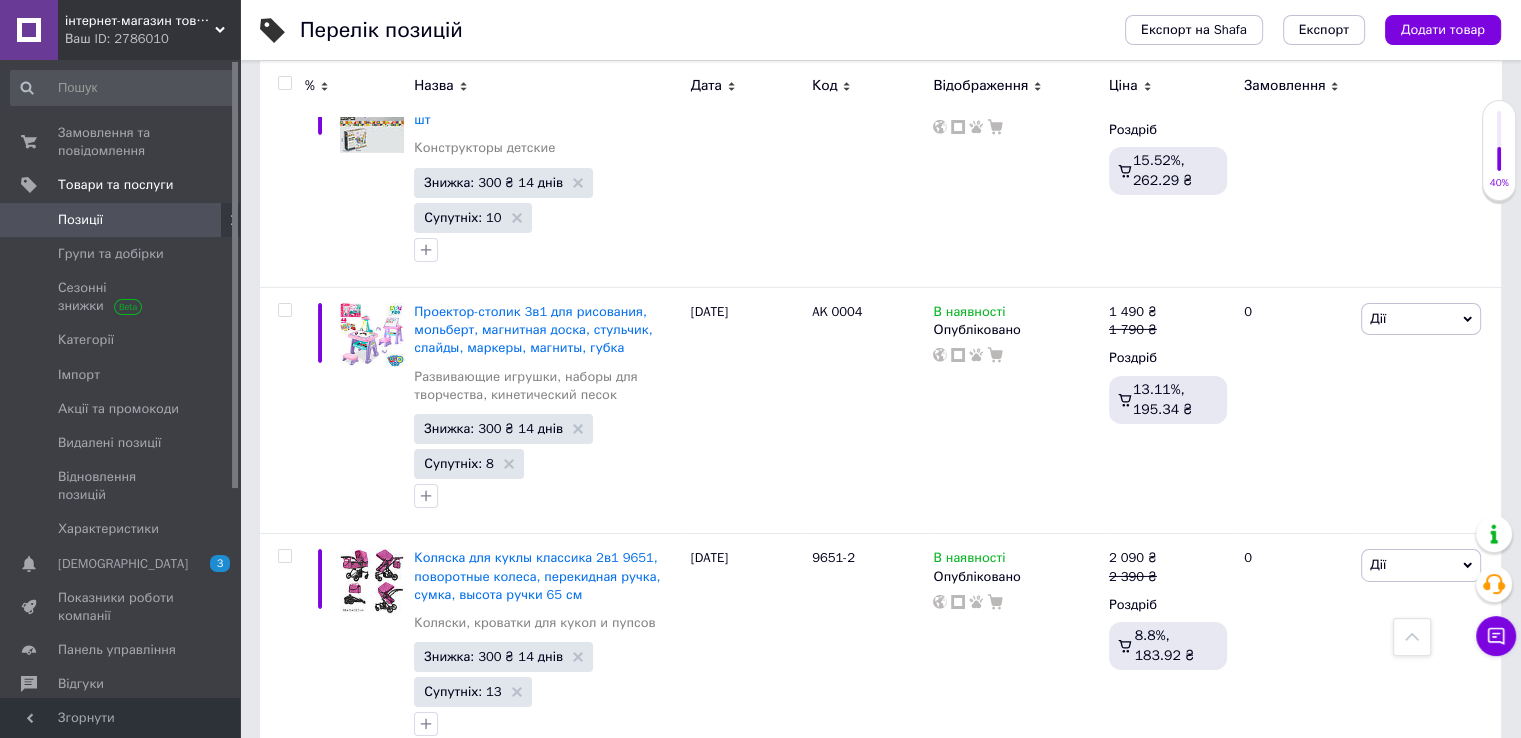 scroll, scrollTop: 7100, scrollLeft: 0, axis: vertical 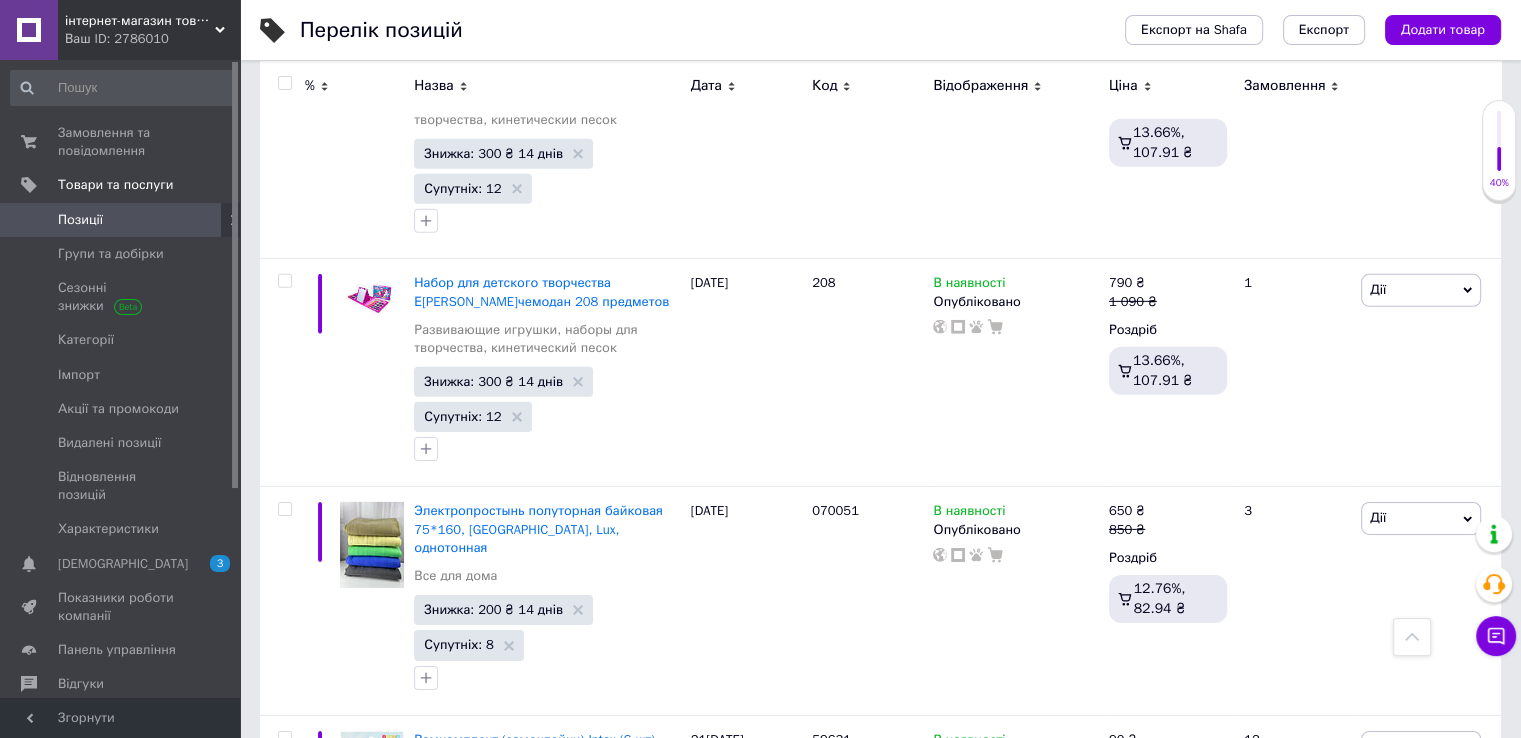 click on "Наступна" at bounding box center (540, 966) 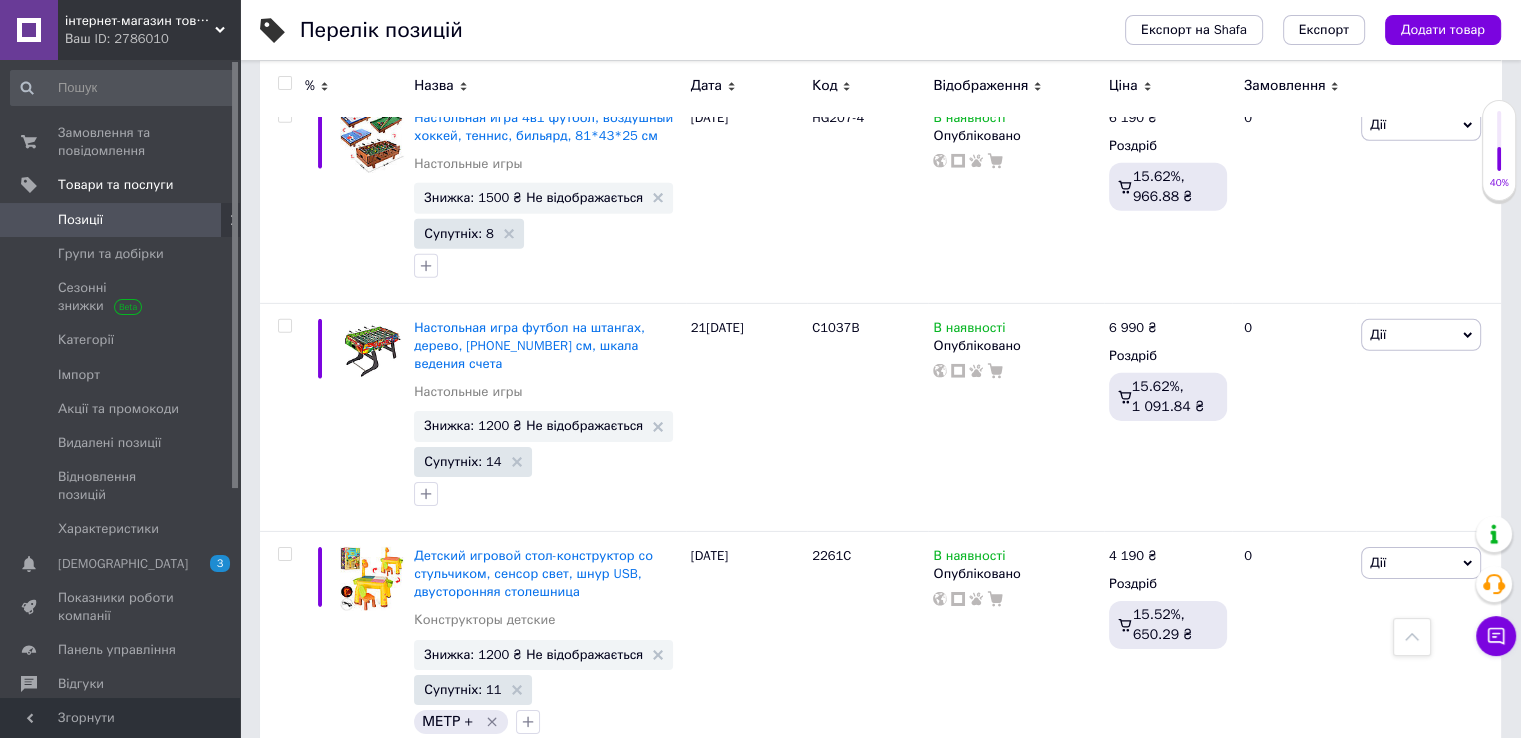 click at bounding box center [284, 83] 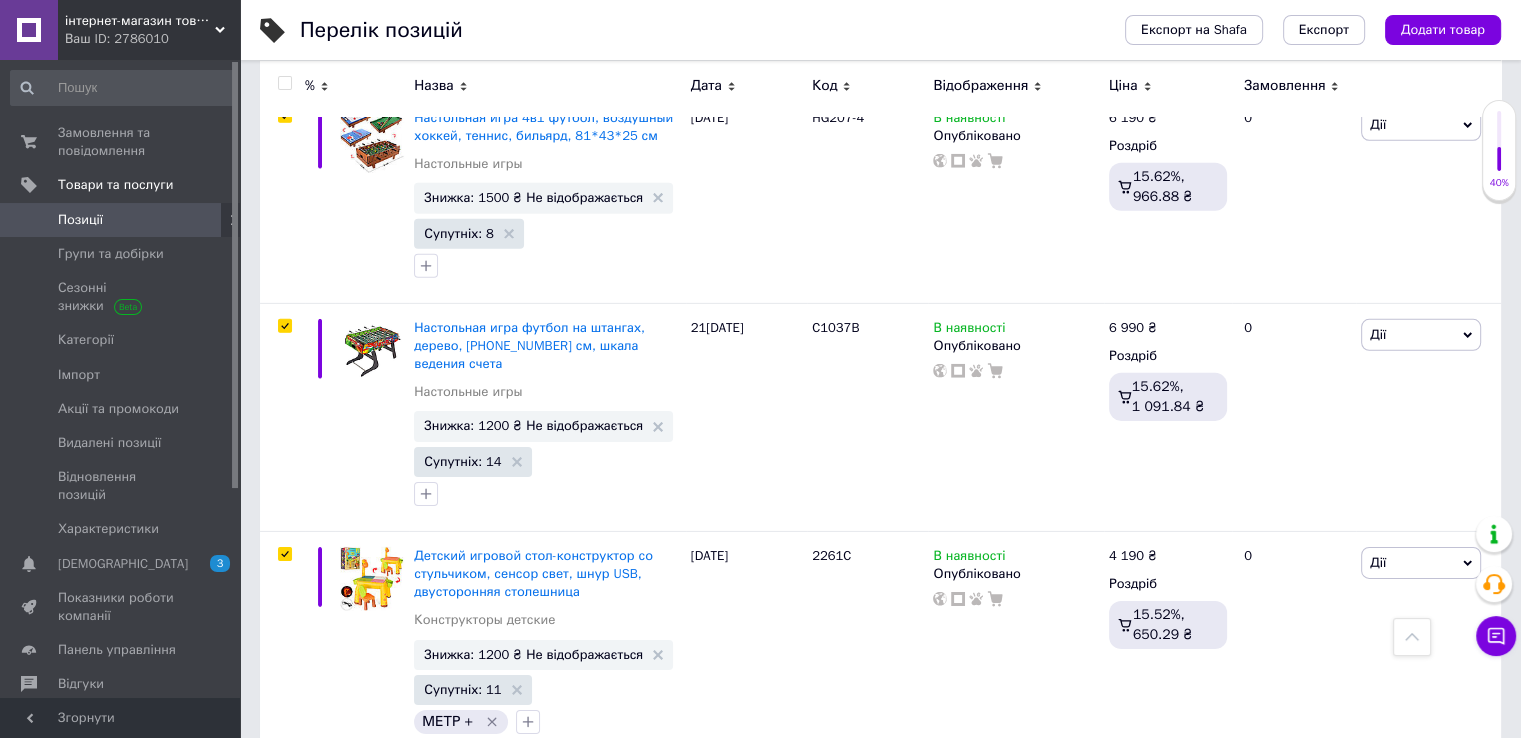 type 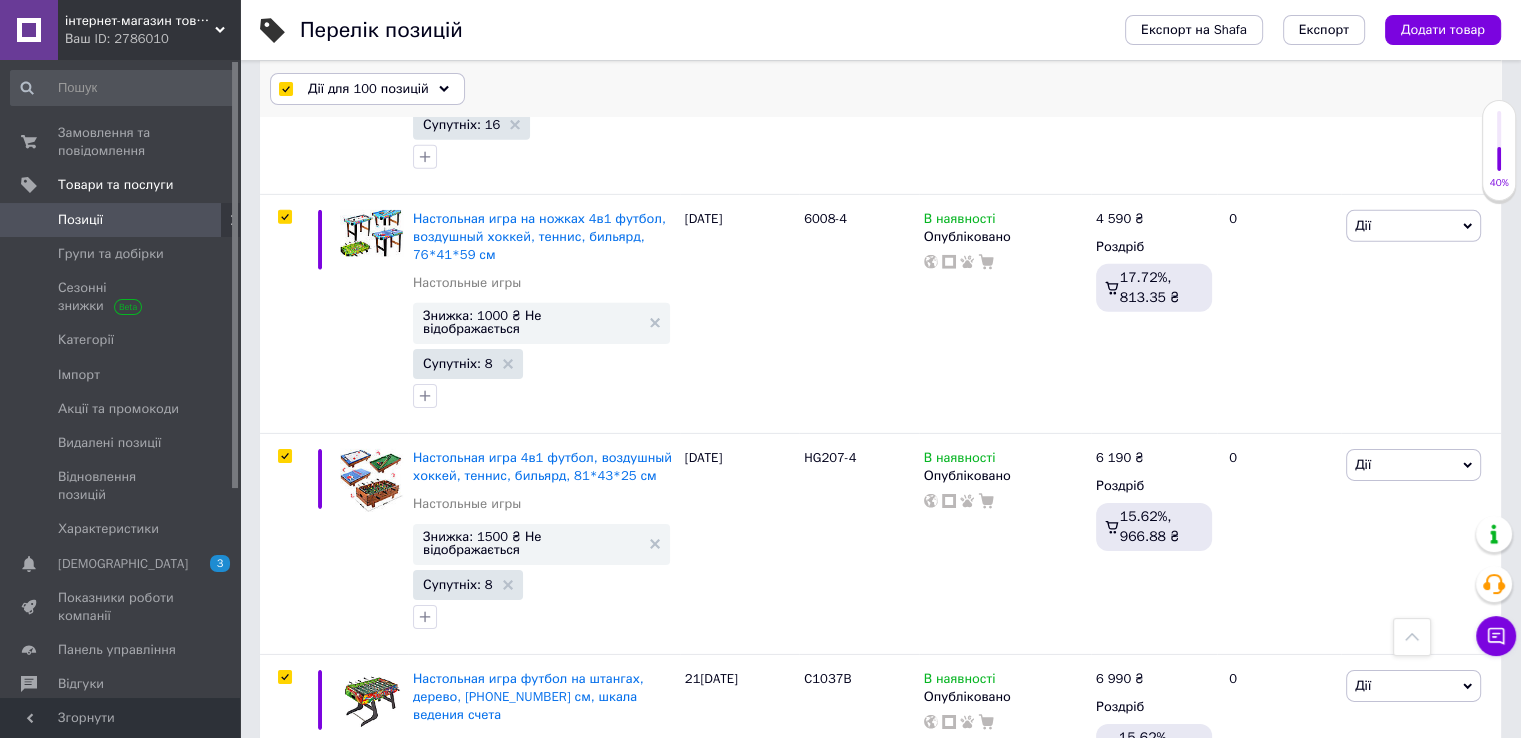 click 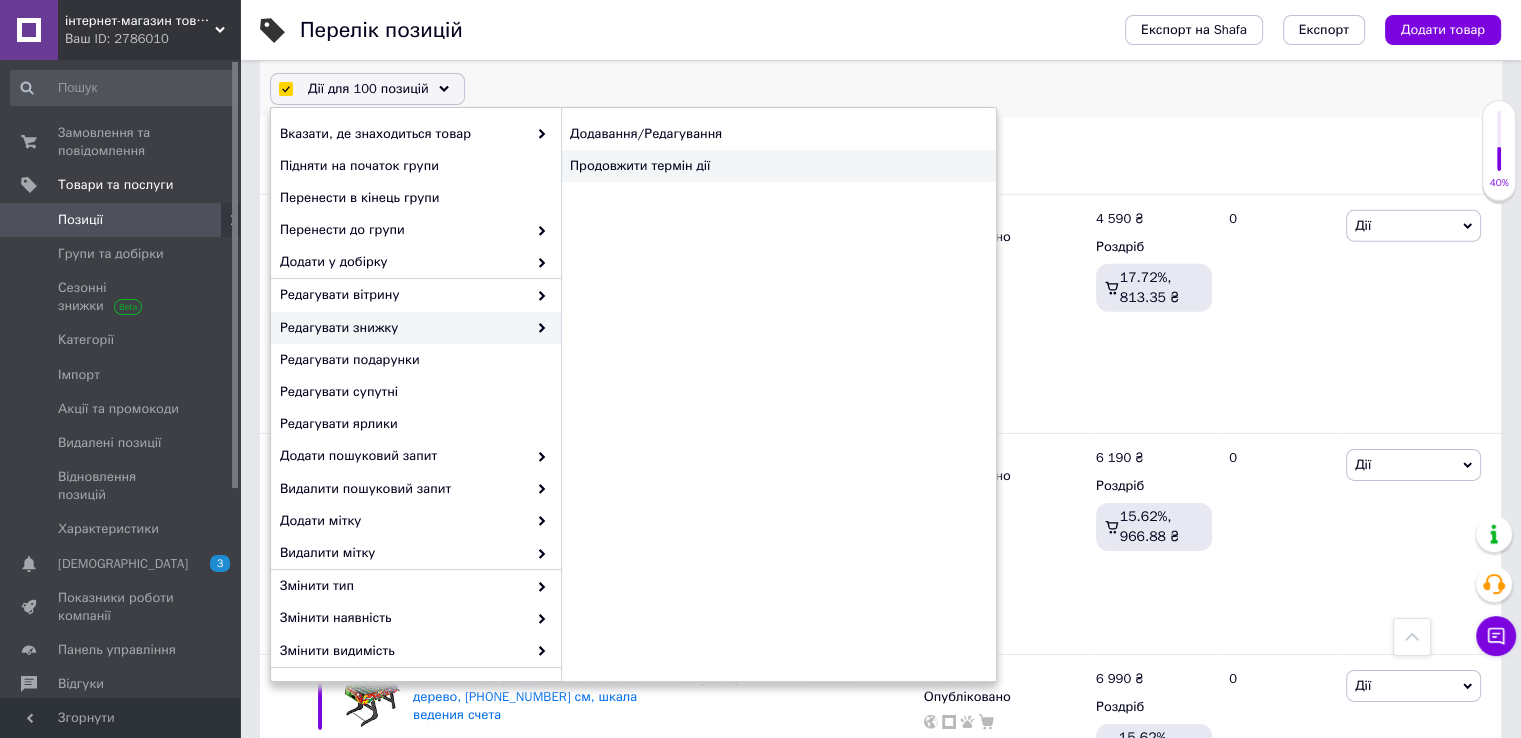 click on "Продовжити термін дії" at bounding box center [778, 166] 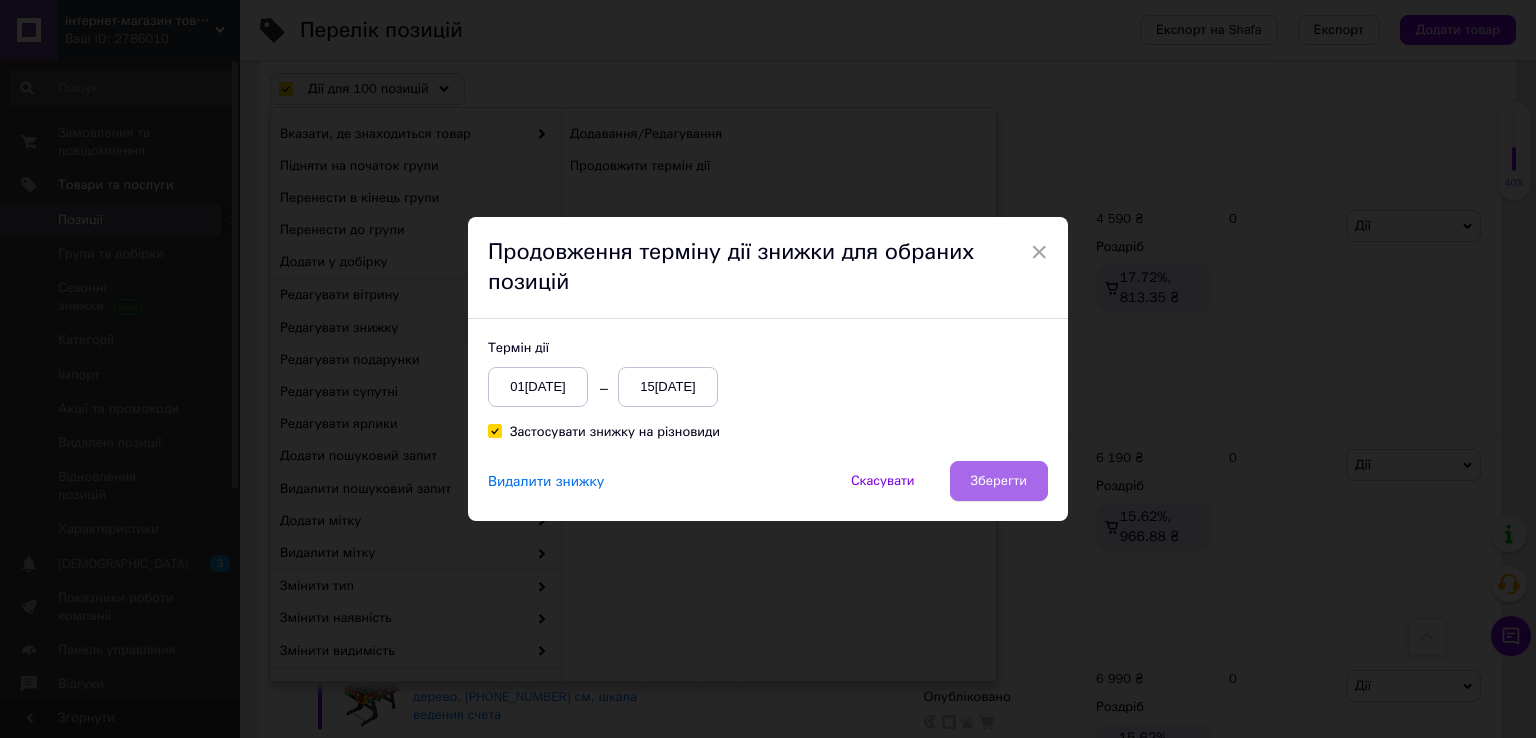 click on "Зберегти" at bounding box center [999, 481] 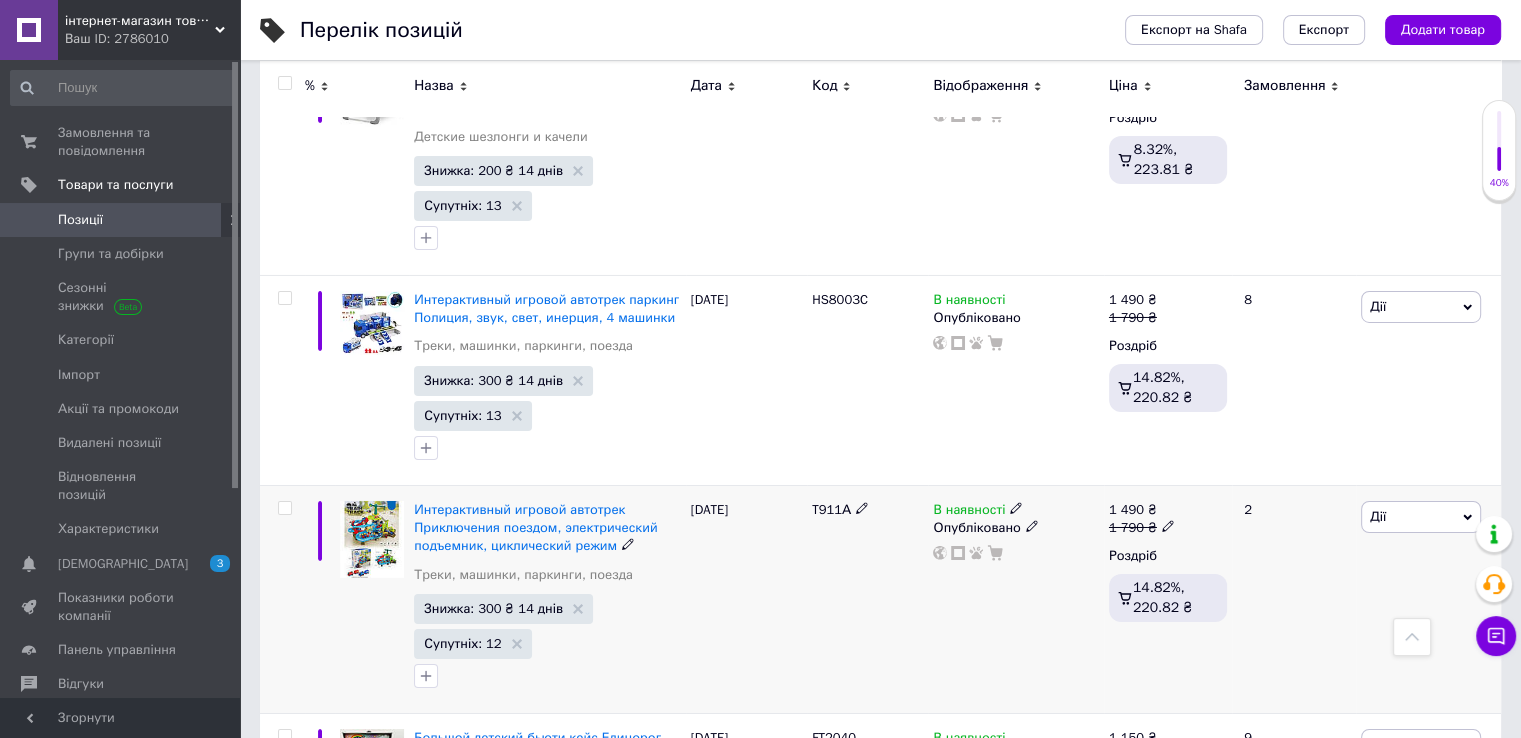 scroll, scrollTop: 22162, scrollLeft: 0, axis: vertical 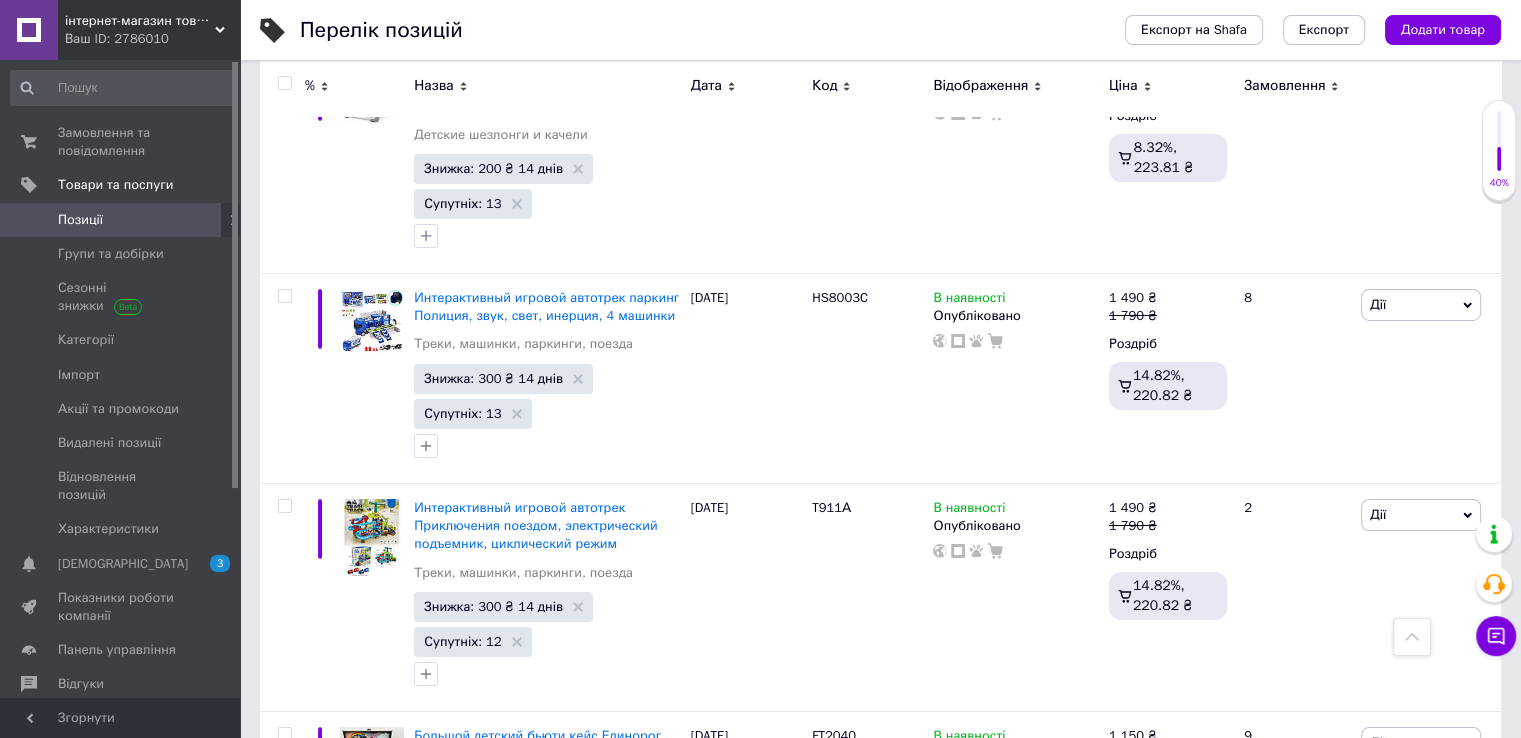 click on "Наступна" at bounding box center (707, 998) 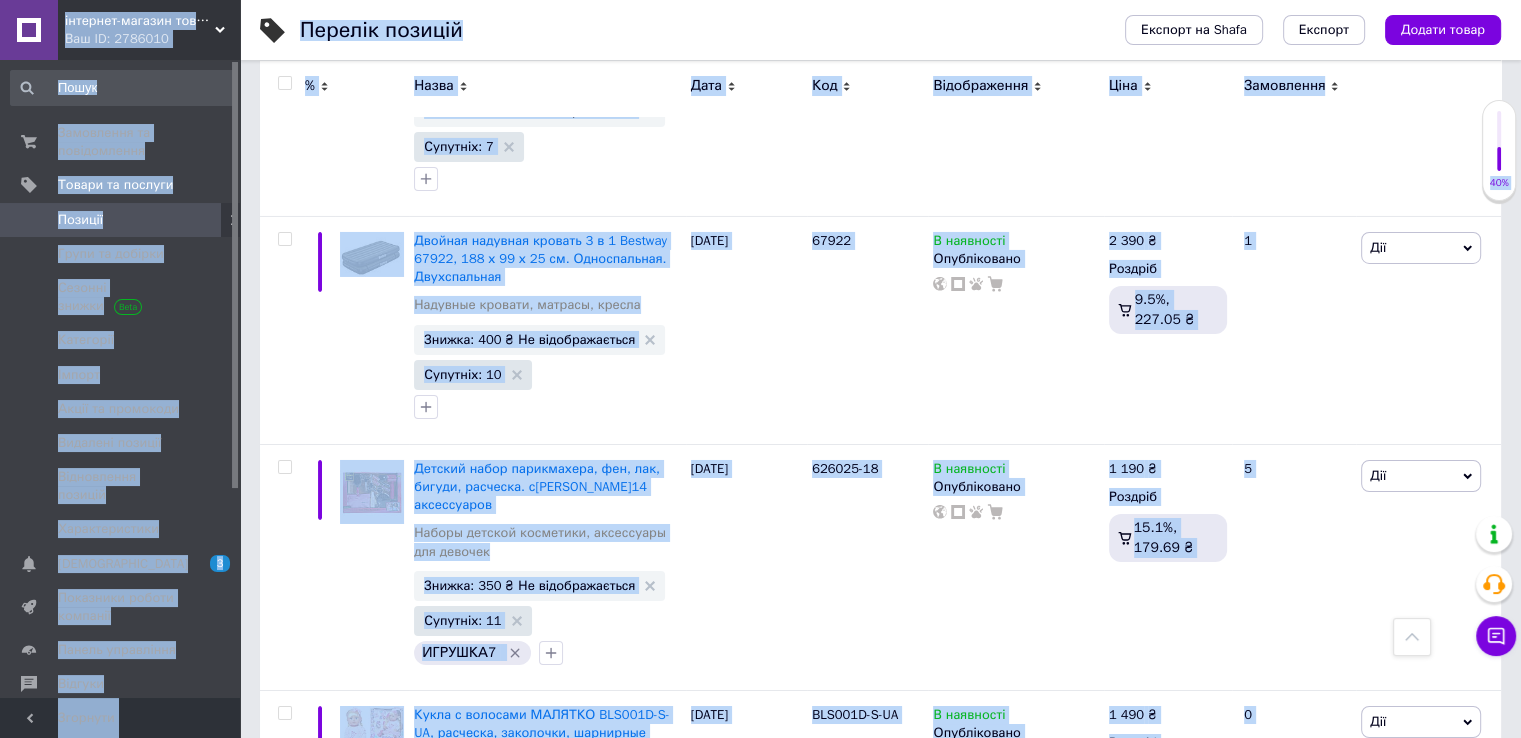 click at bounding box center (284, 83) 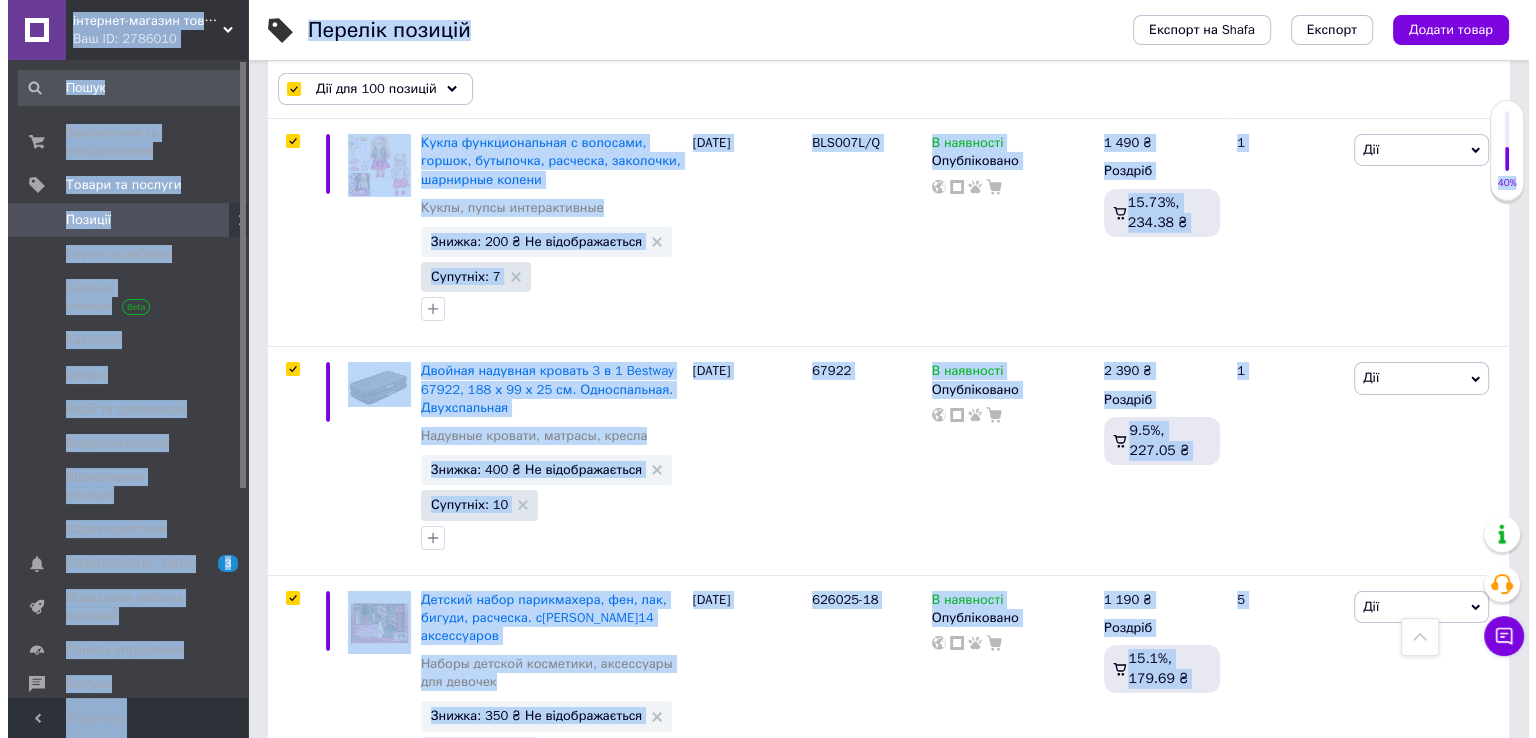 scroll, scrollTop: 22216, scrollLeft: 0, axis: vertical 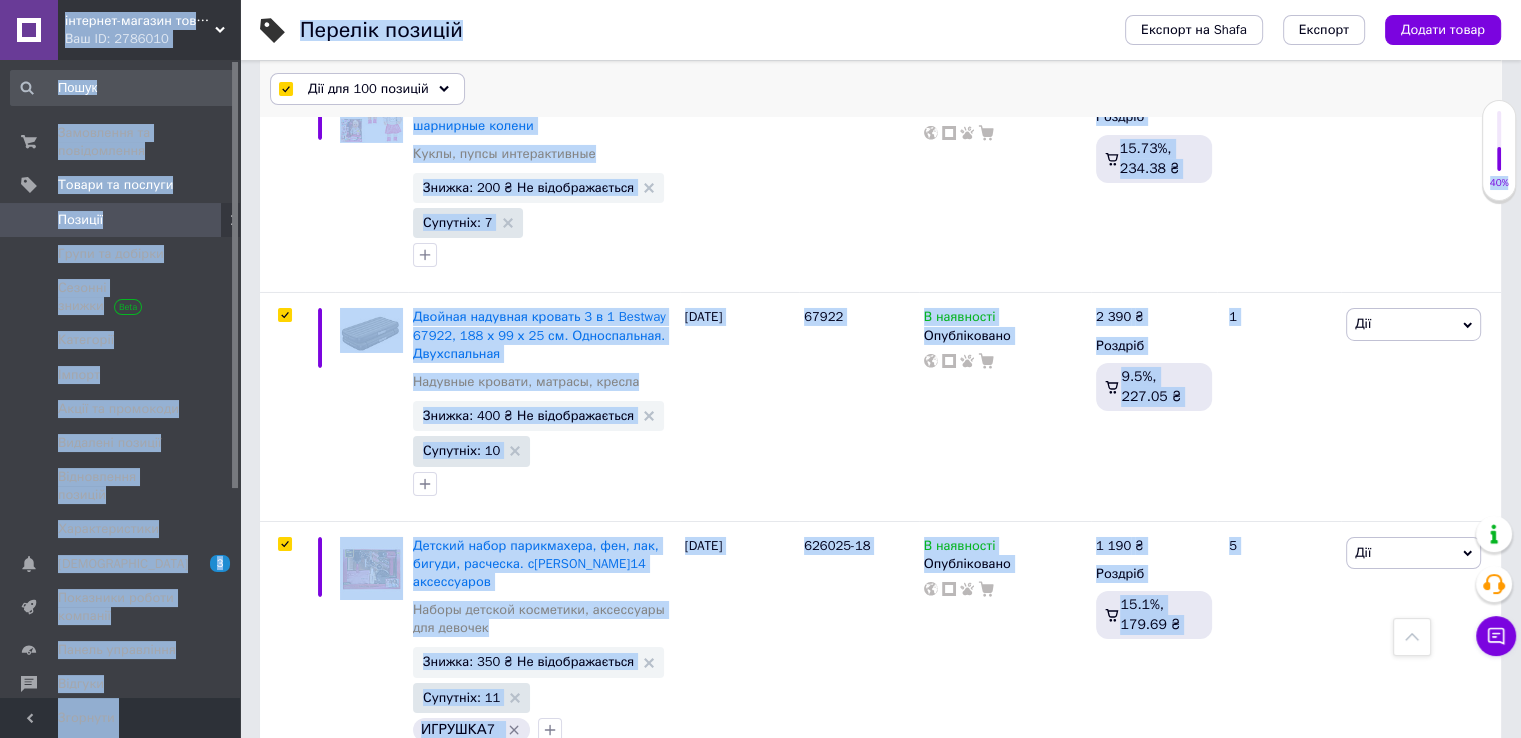 click 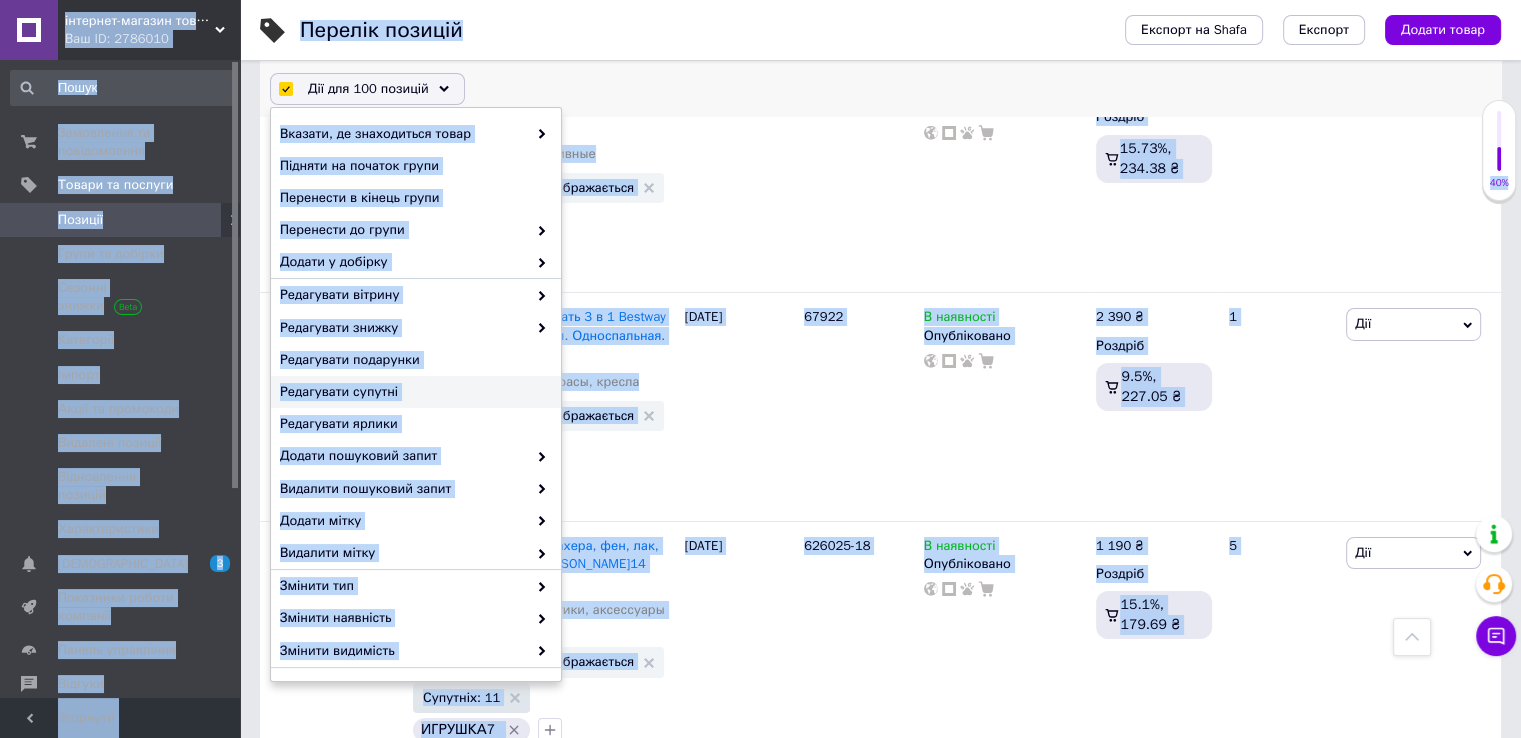 click on "Редагувати супутні" at bounding box center [416, 392] 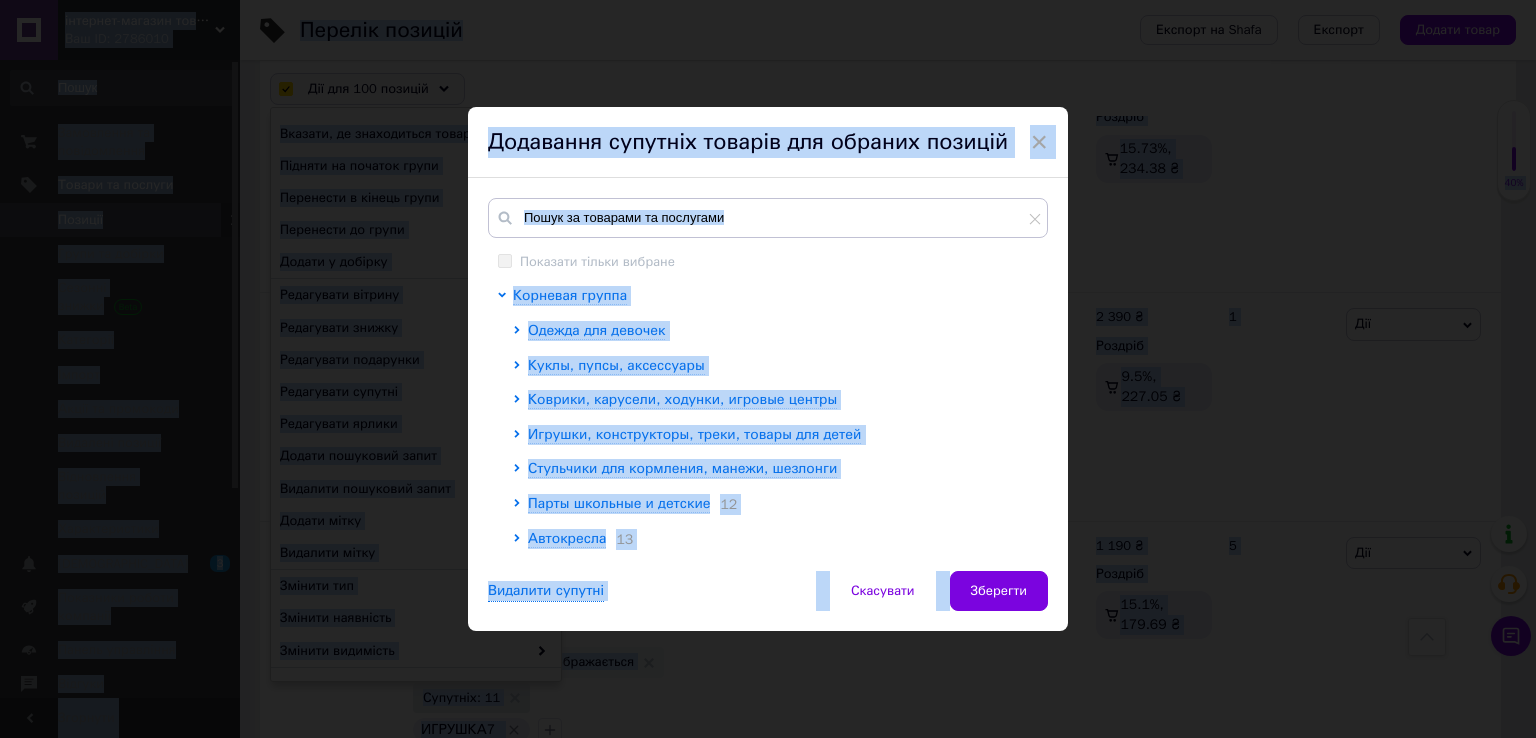 click on "×" at bounding box center (1039, 142) 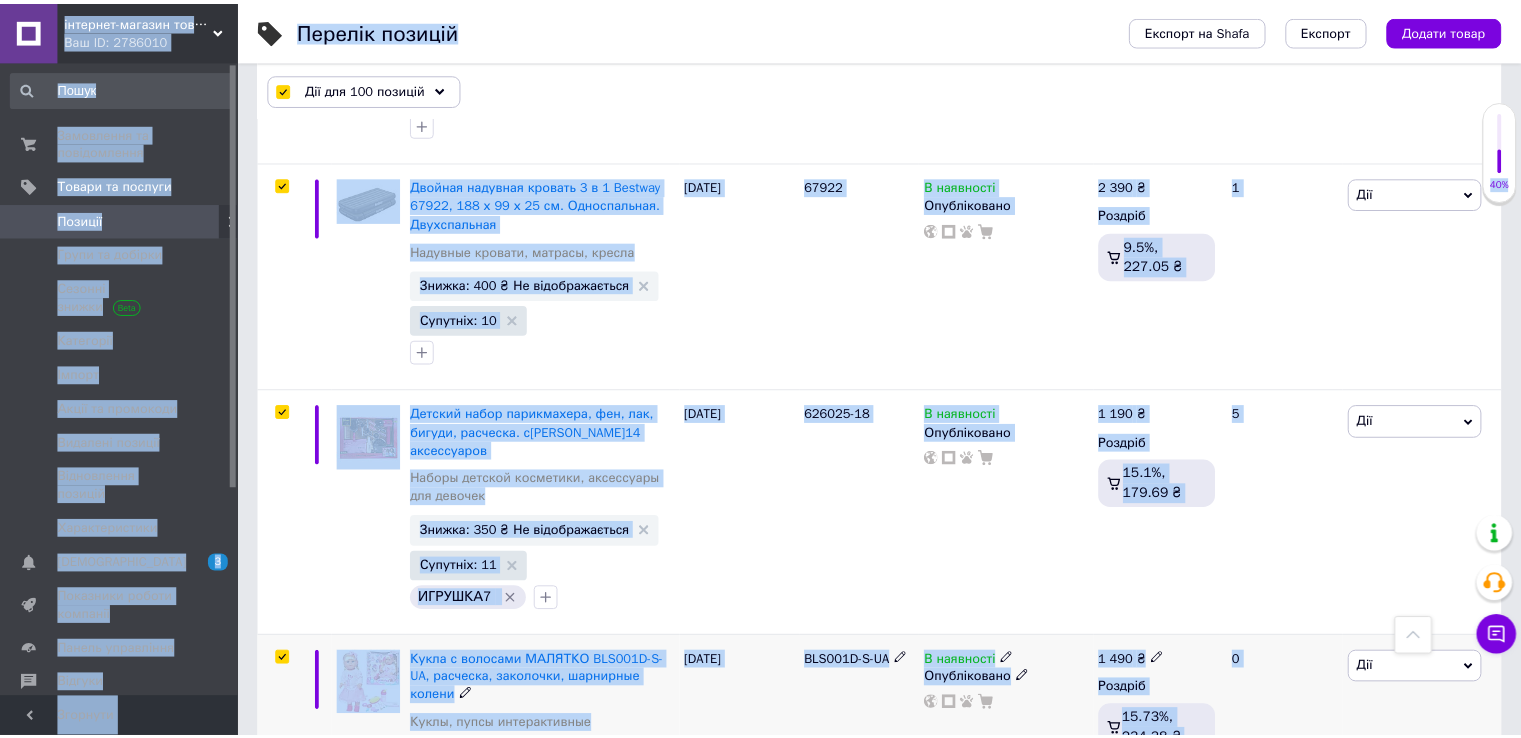 scroll, scrollTop: 22182, scrollLeft: 0, axis: vertical 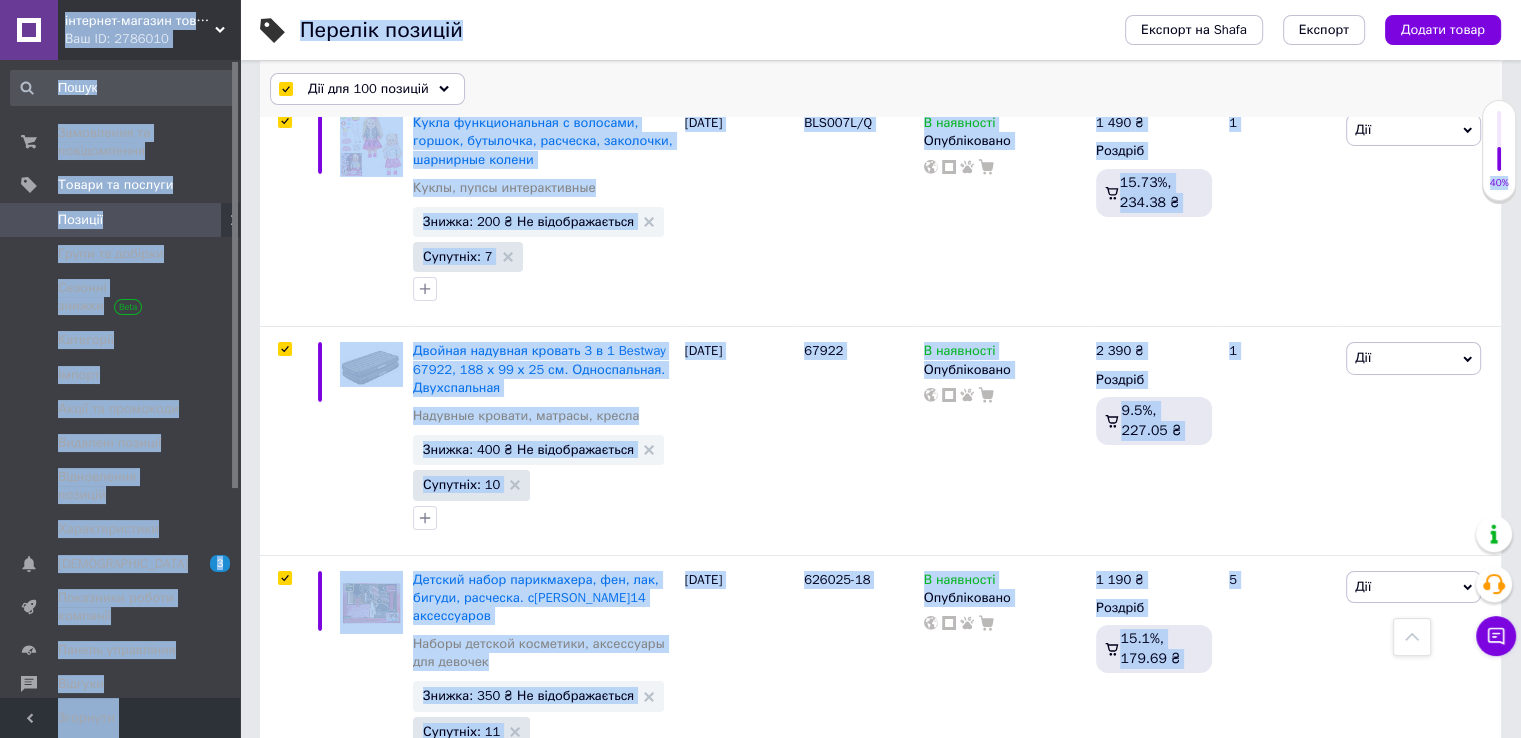 click 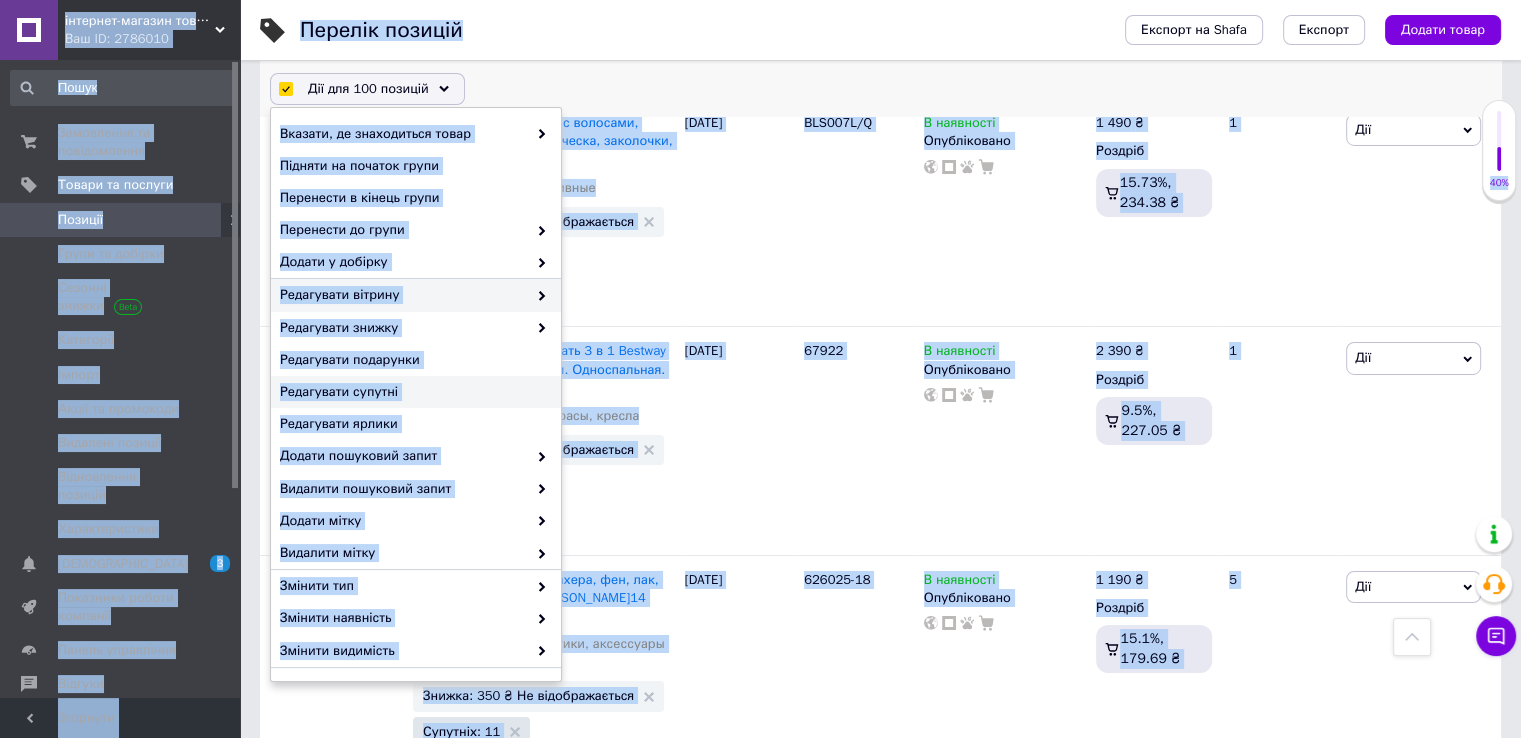 click on "Редагувати знижку" at bounding box center [416, 328] 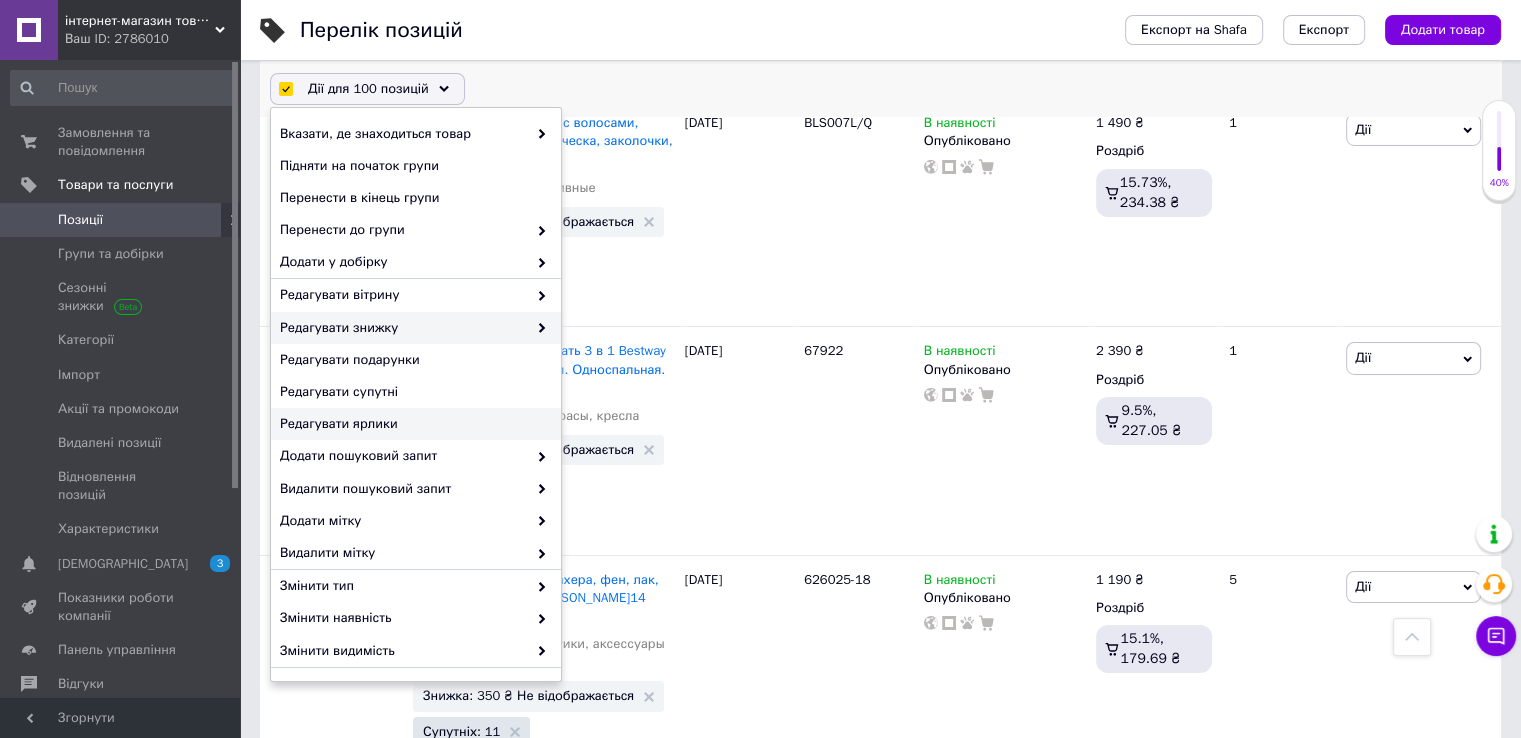 click on "Редагувати знижку" at bounding box center [403, 328] 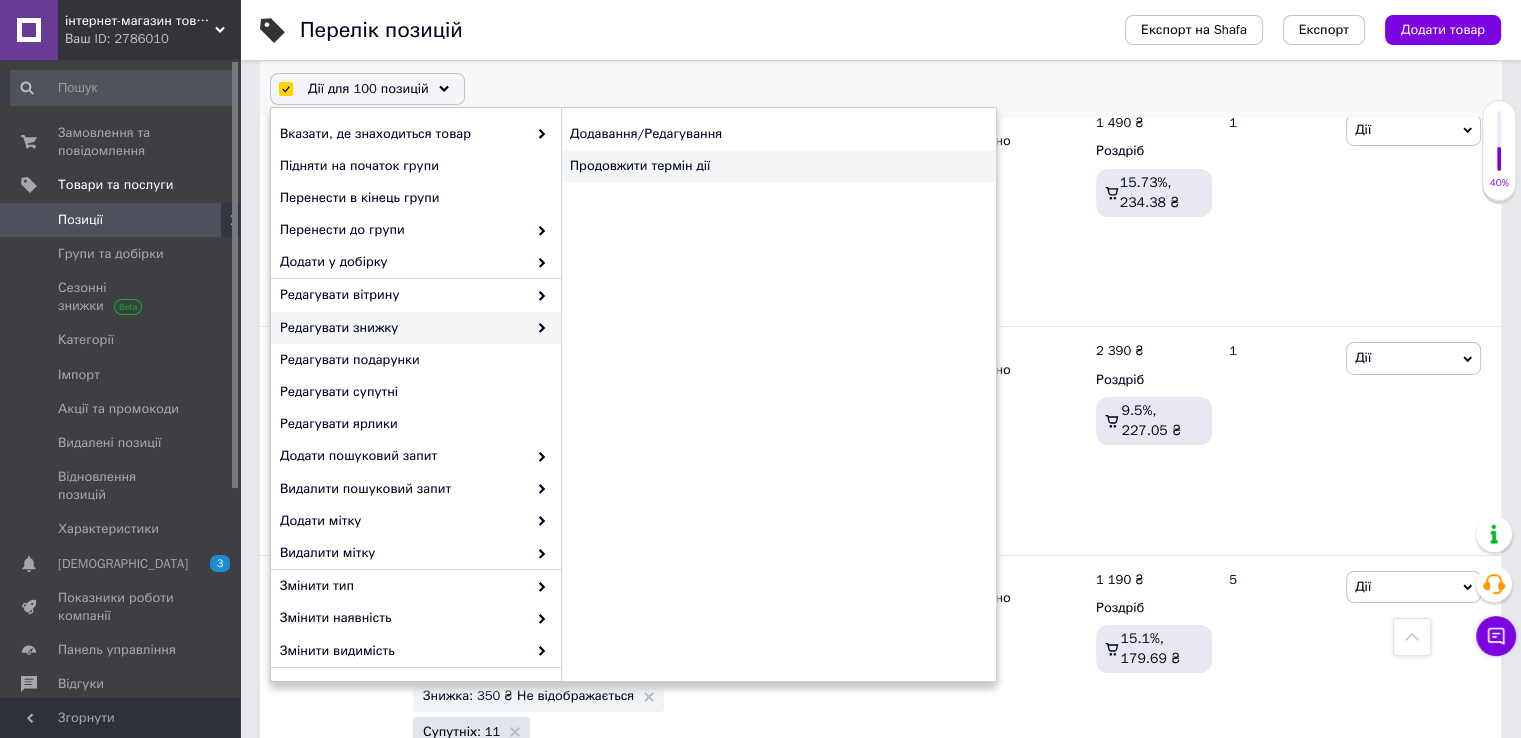 click on "Продовжити термін дії" at bounding box center [778, 166] 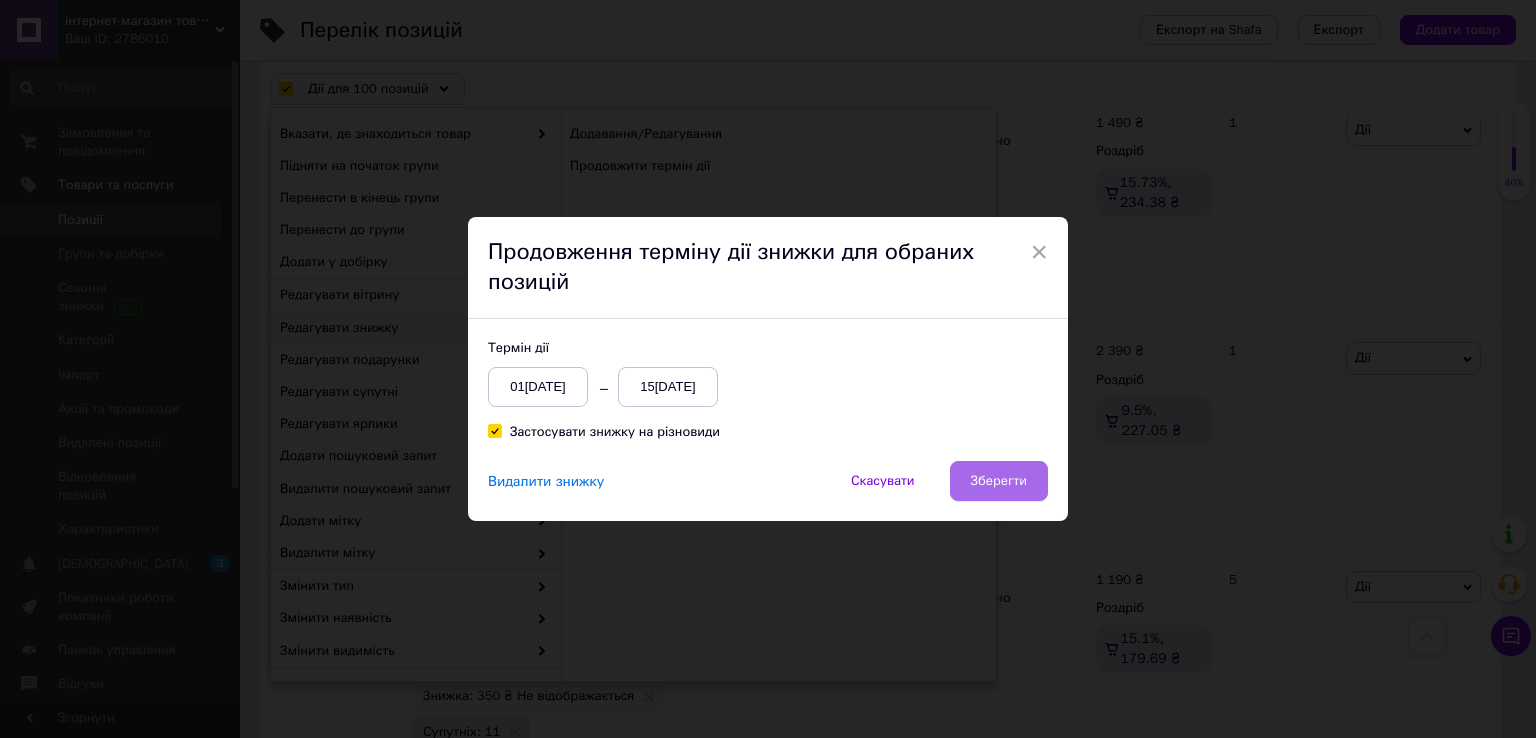 click on "Зберегти" at bounding box center [999, 481] 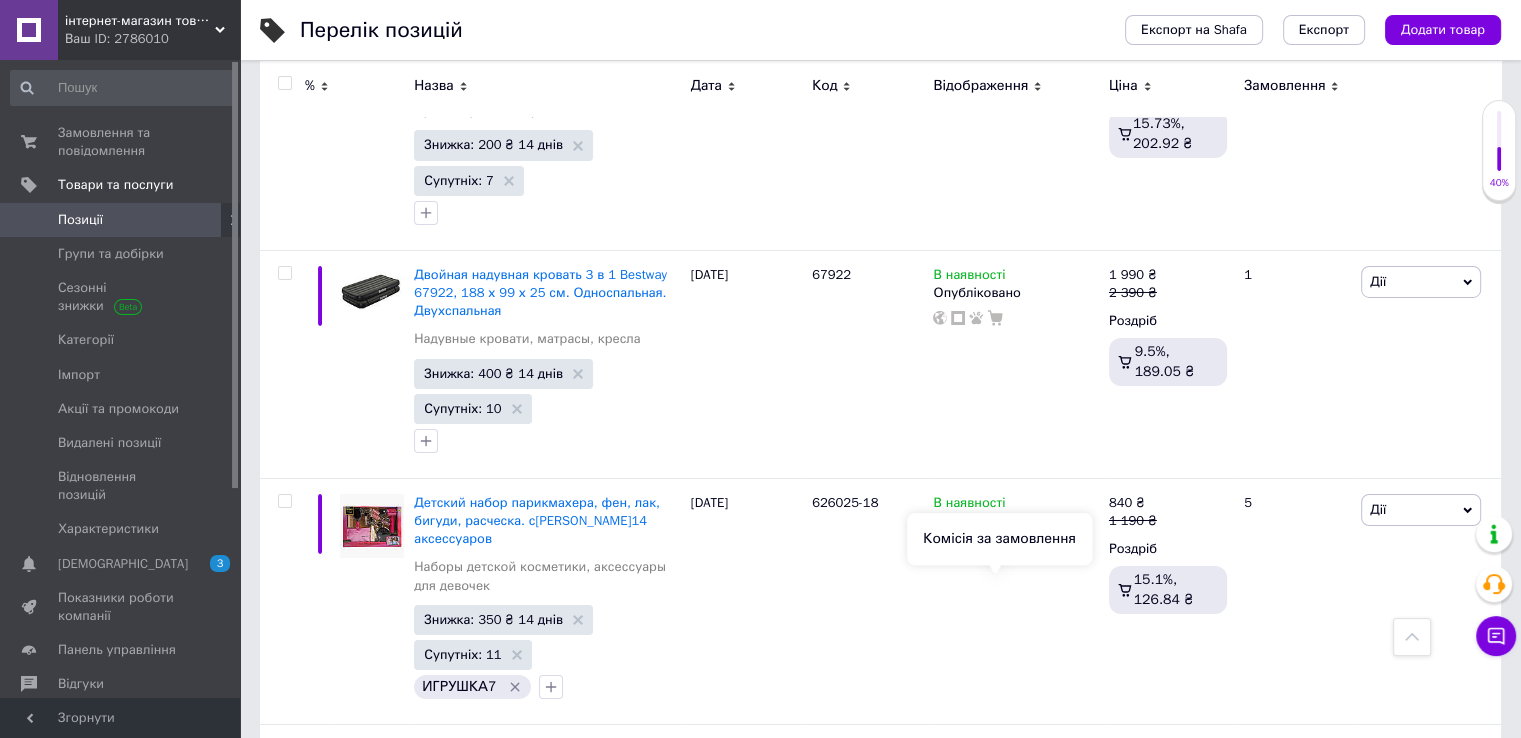 scroll, scrollTop: 22183, scrollLeft: 0, axis: vertical 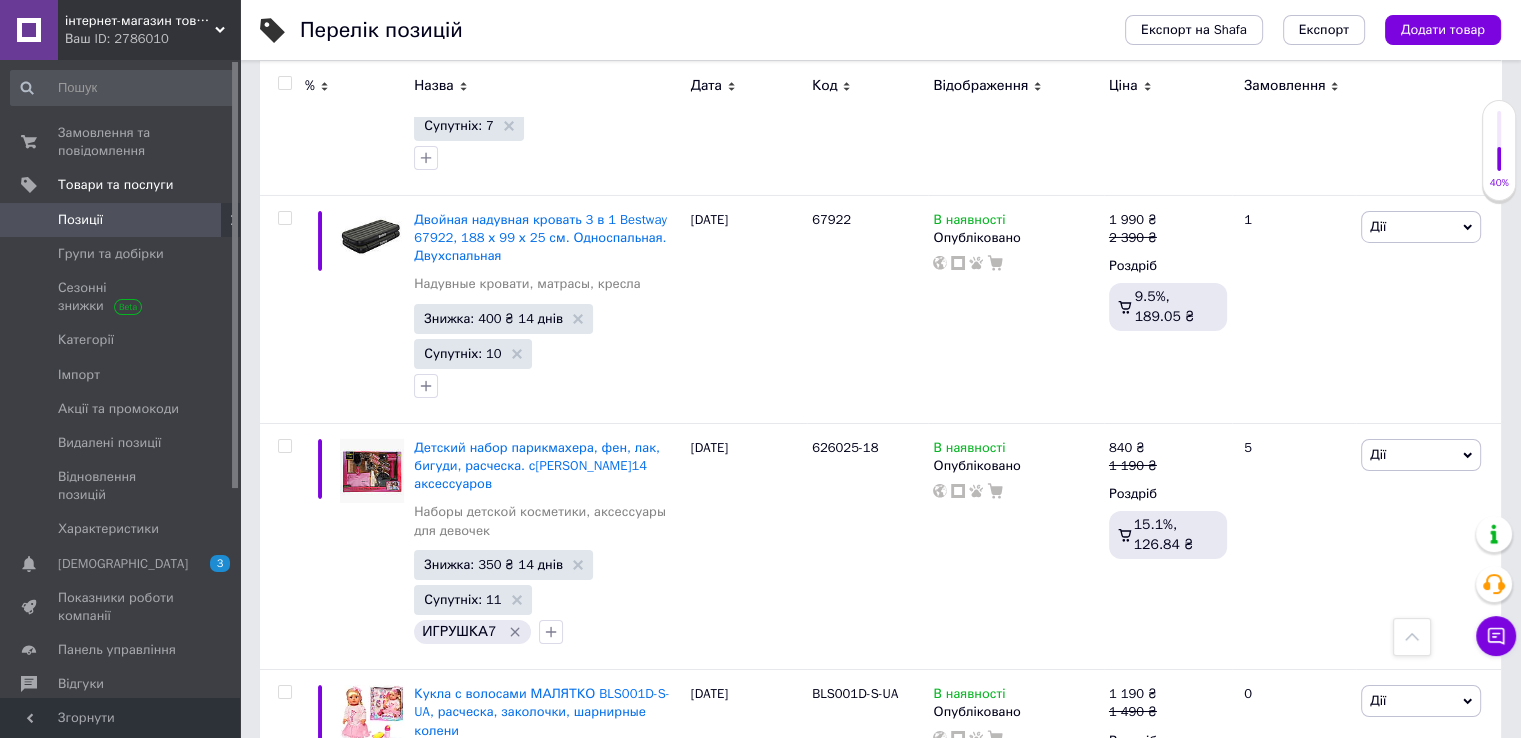 click on "Наступна" at bounding box center (752, 1359) 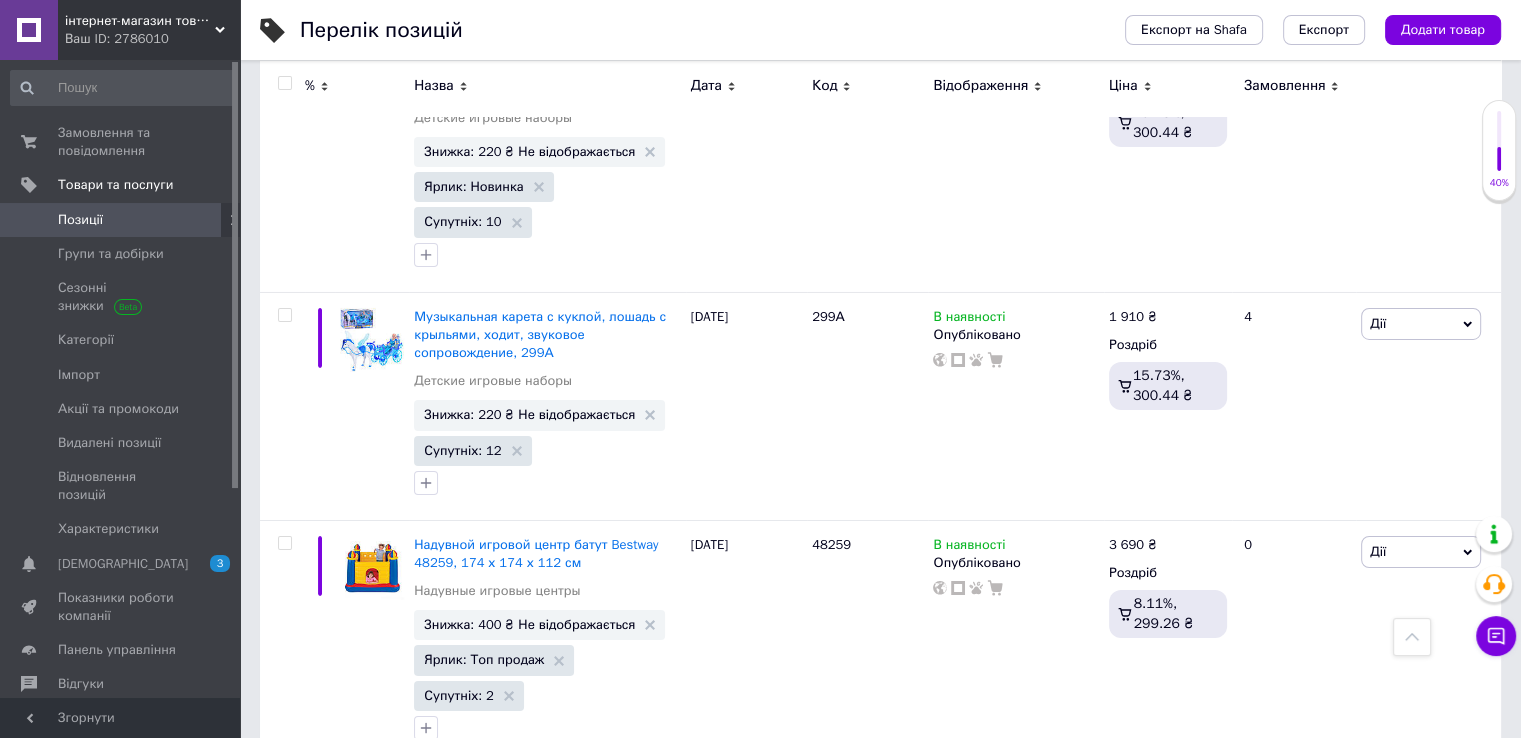 click at bounding box center [284, 83] 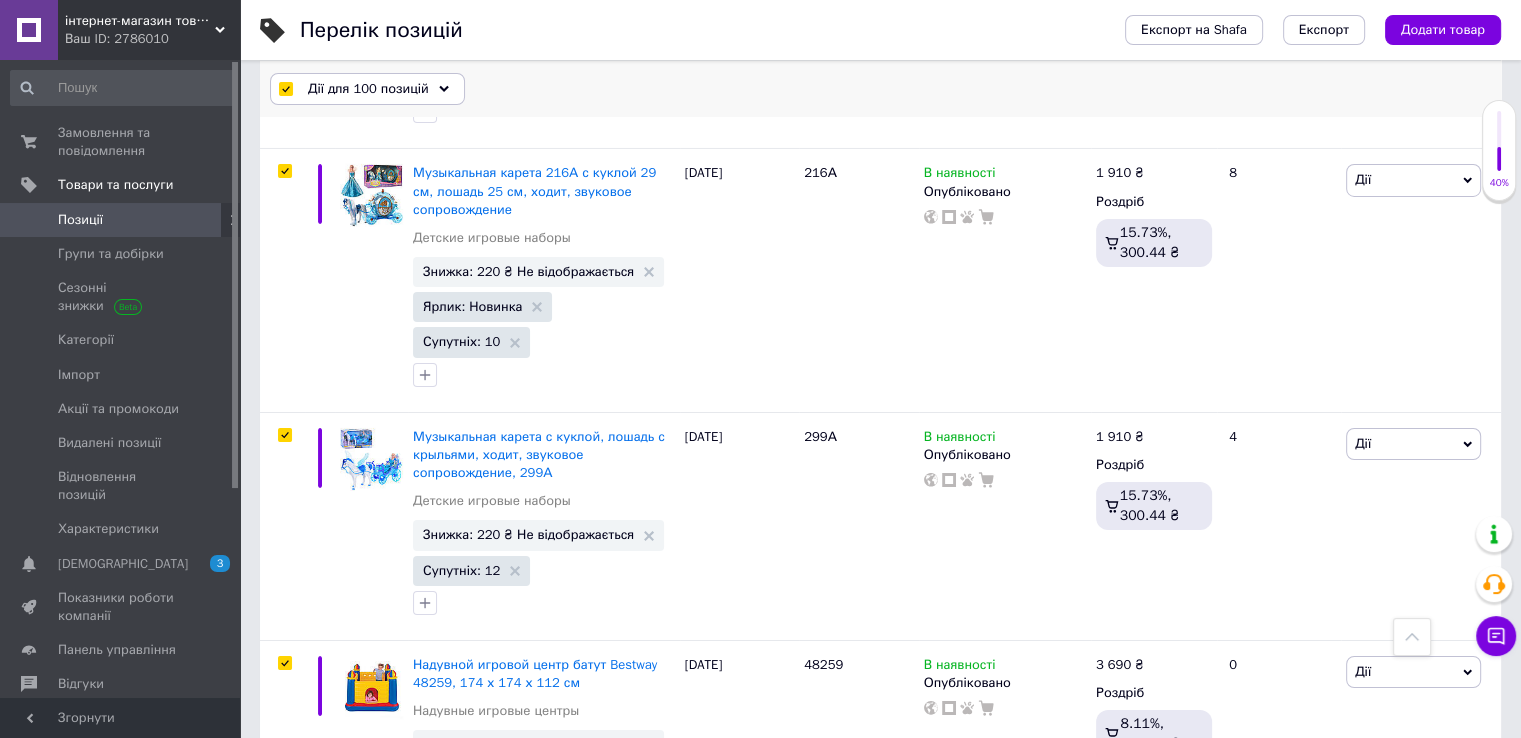 scroll, scrollTop: 22256, scrollLeft: 0, axis: vertical 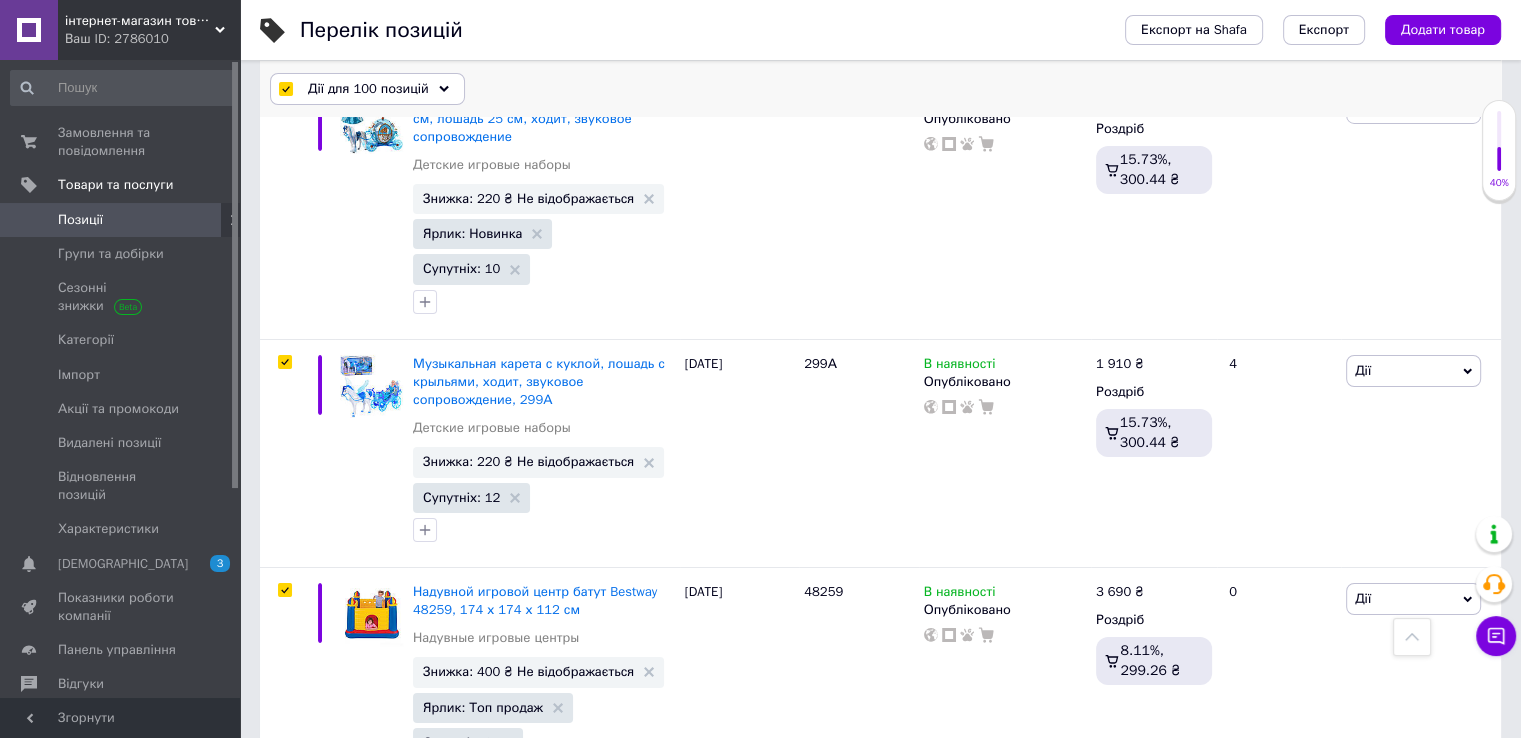 click 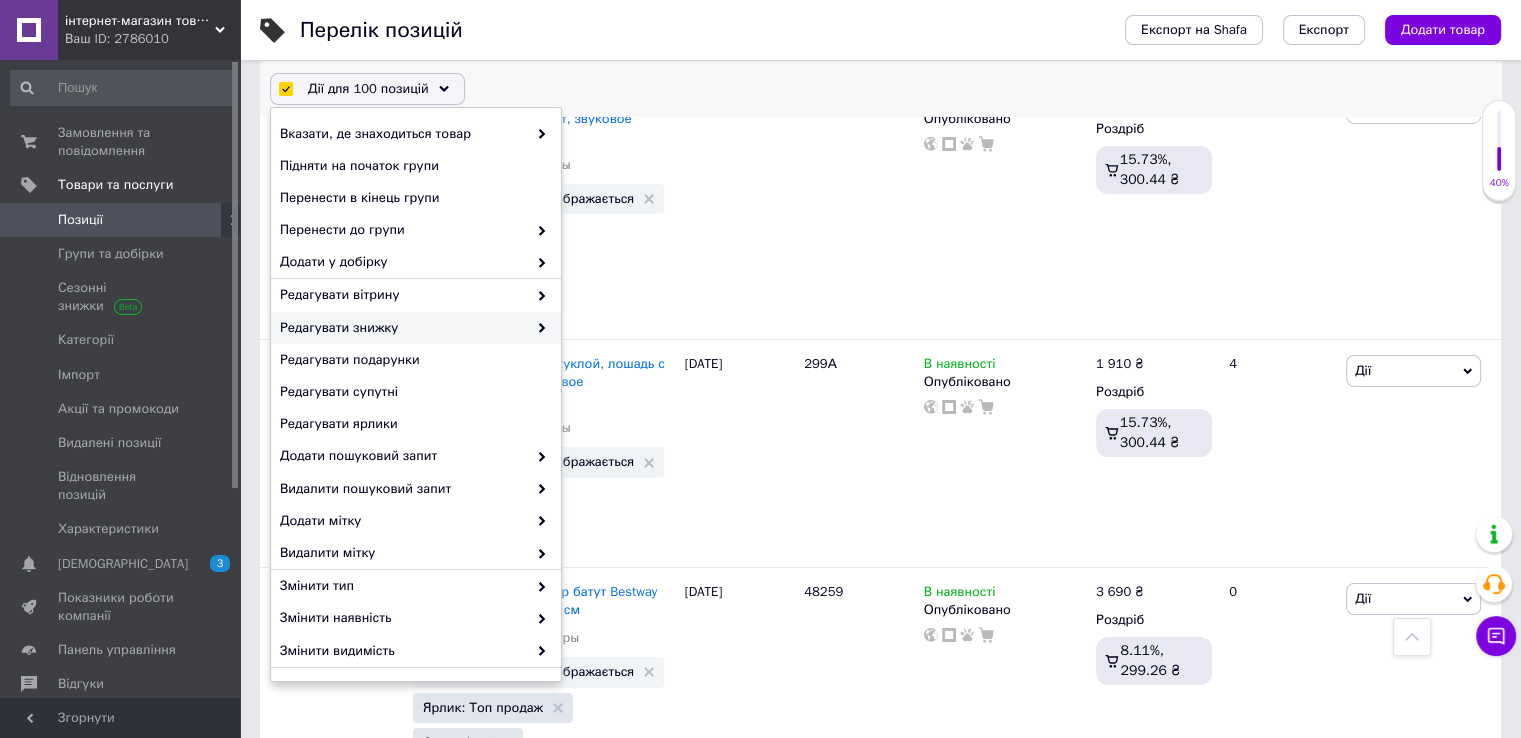 click on "Редагувати знижку" at bounding box center [403, 328] 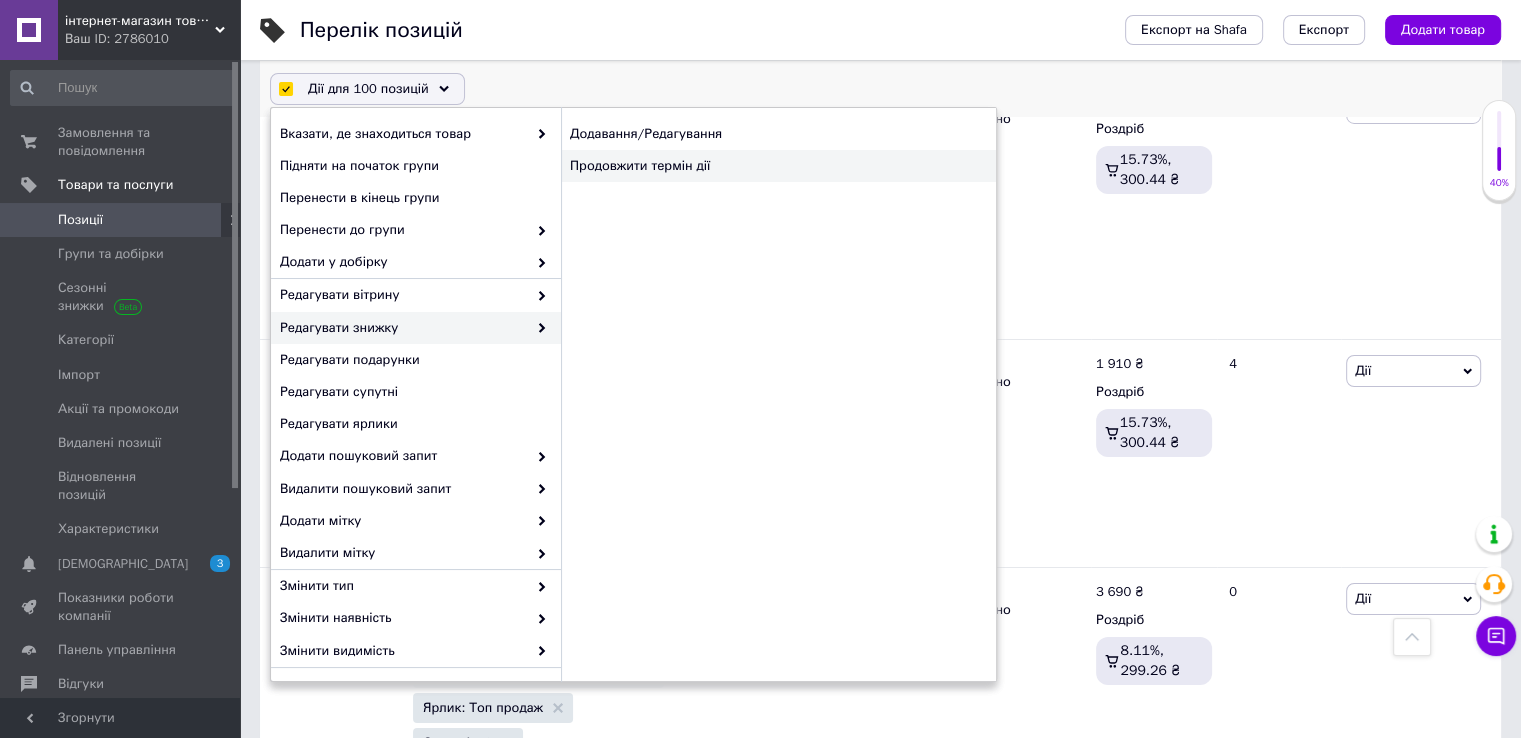 click on "Продовжити термін дії" at bounding box center (778, 166) 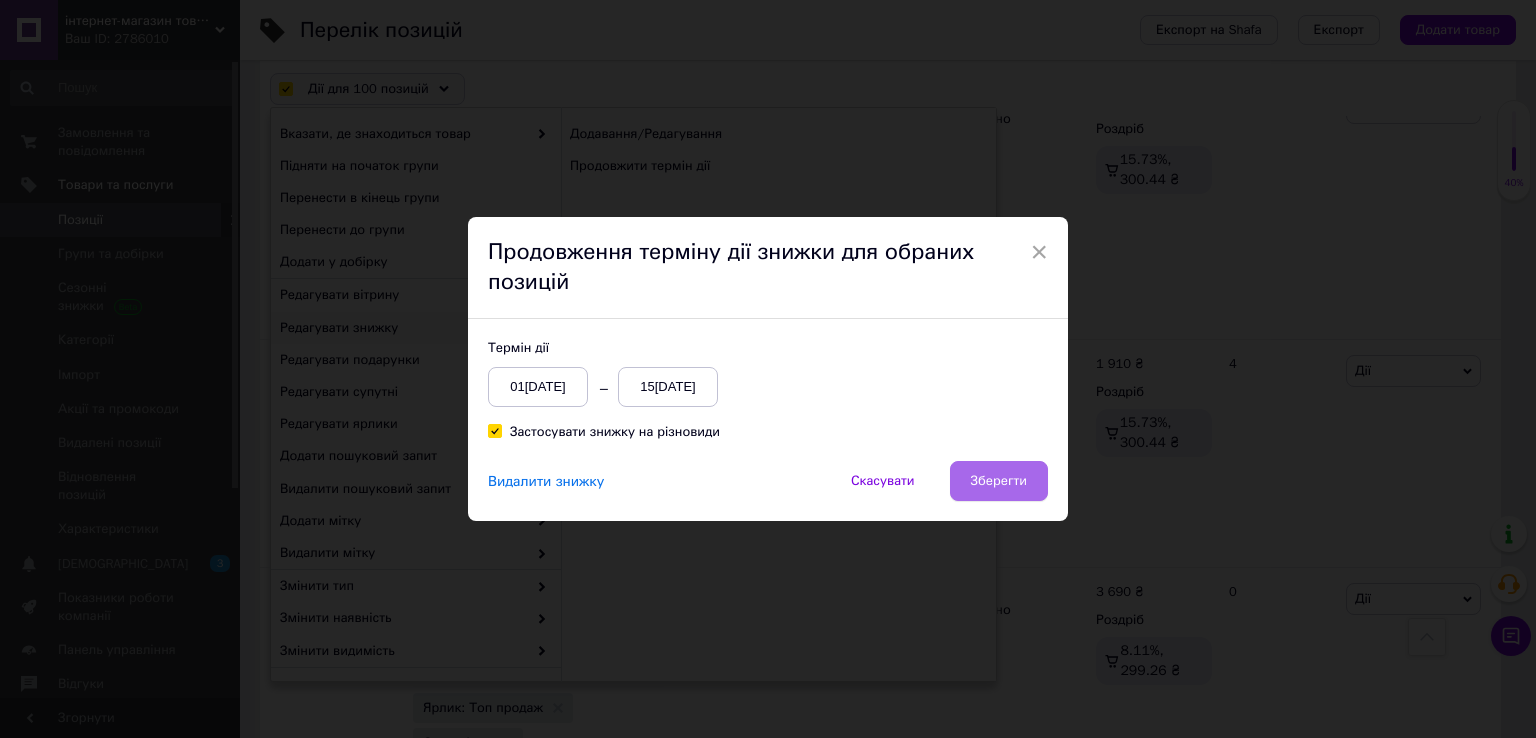 click on "Зберегти" at bounding box center (999, 481) 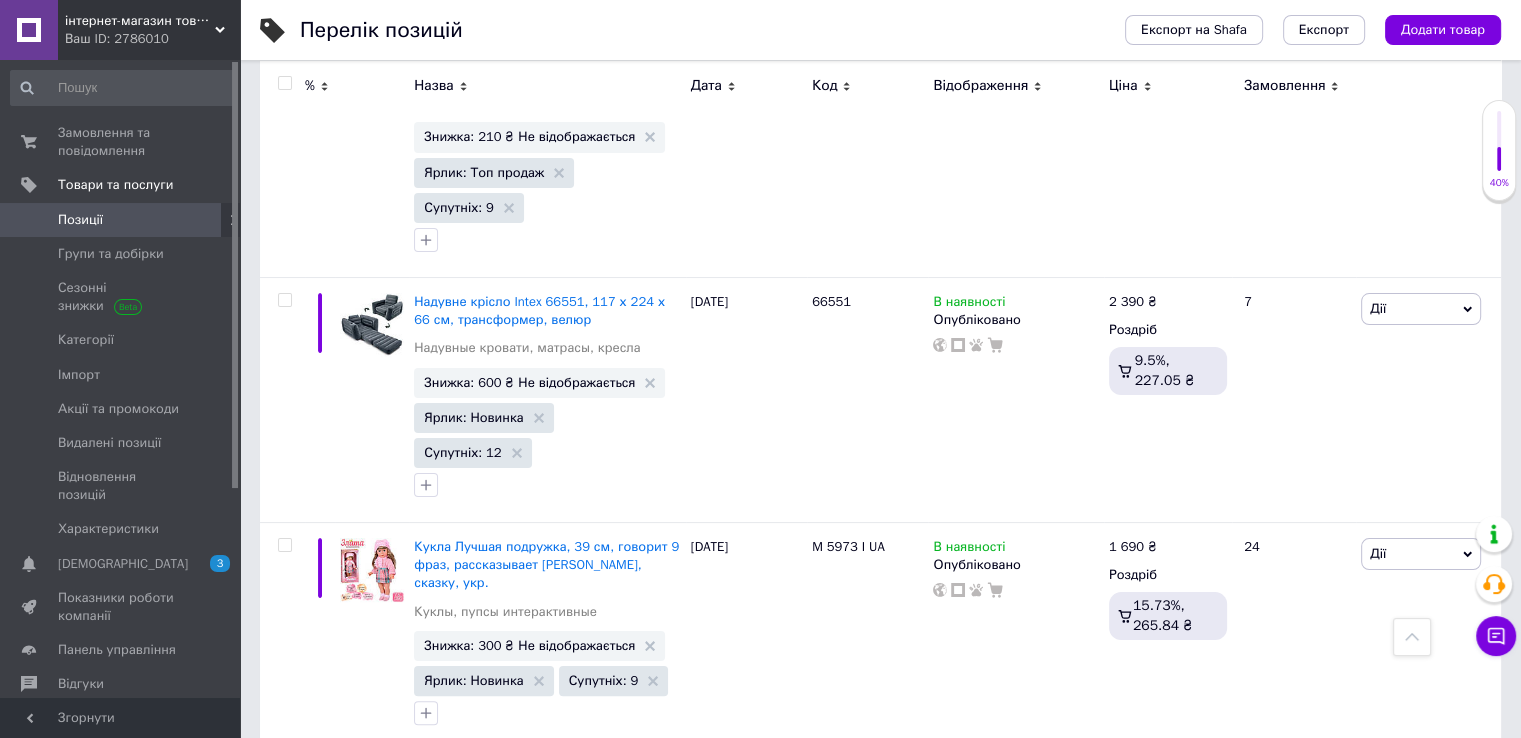 scroll, scrollTop: 23080, scrollLeft: 0, axis: vertical 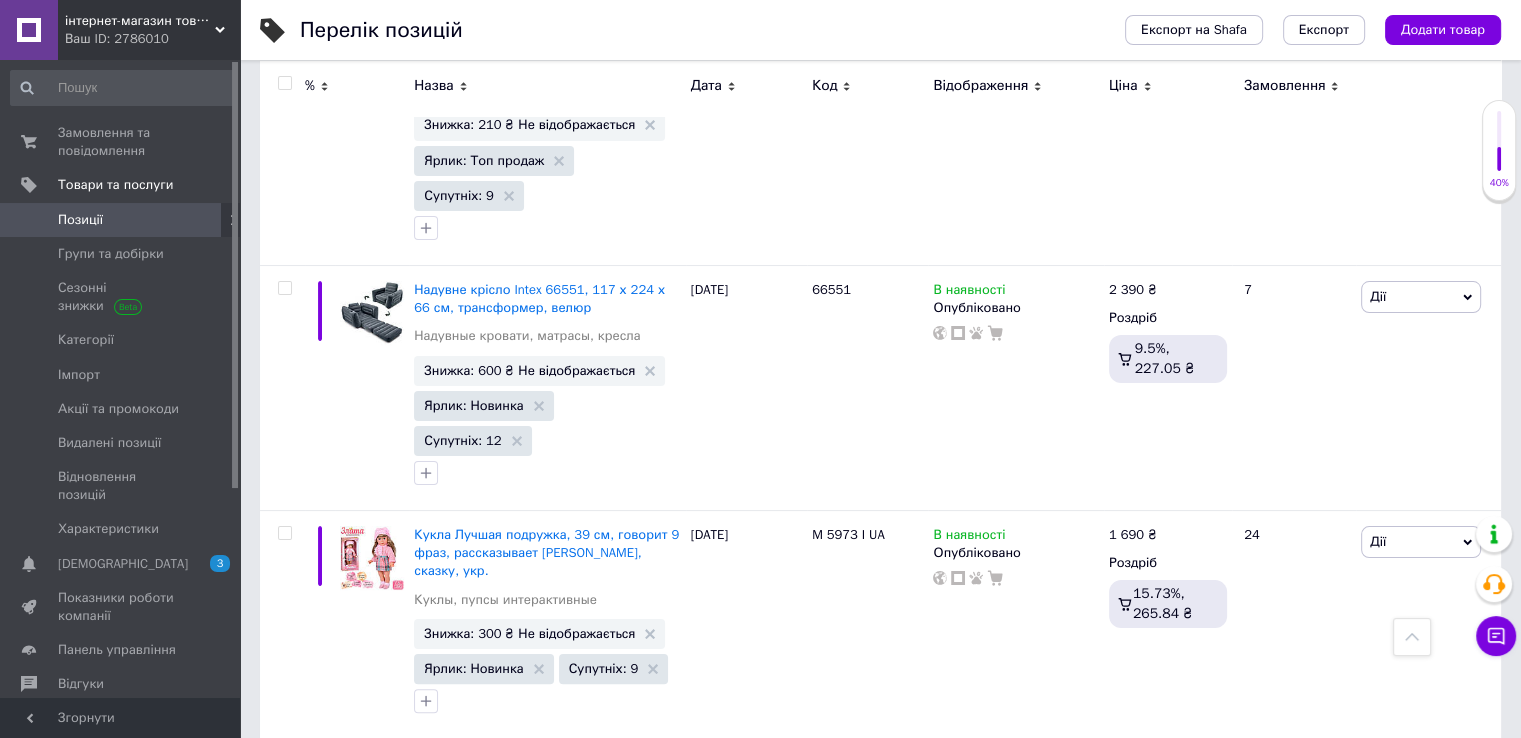 click on "Наступна" at bounding box center [797, 1954] 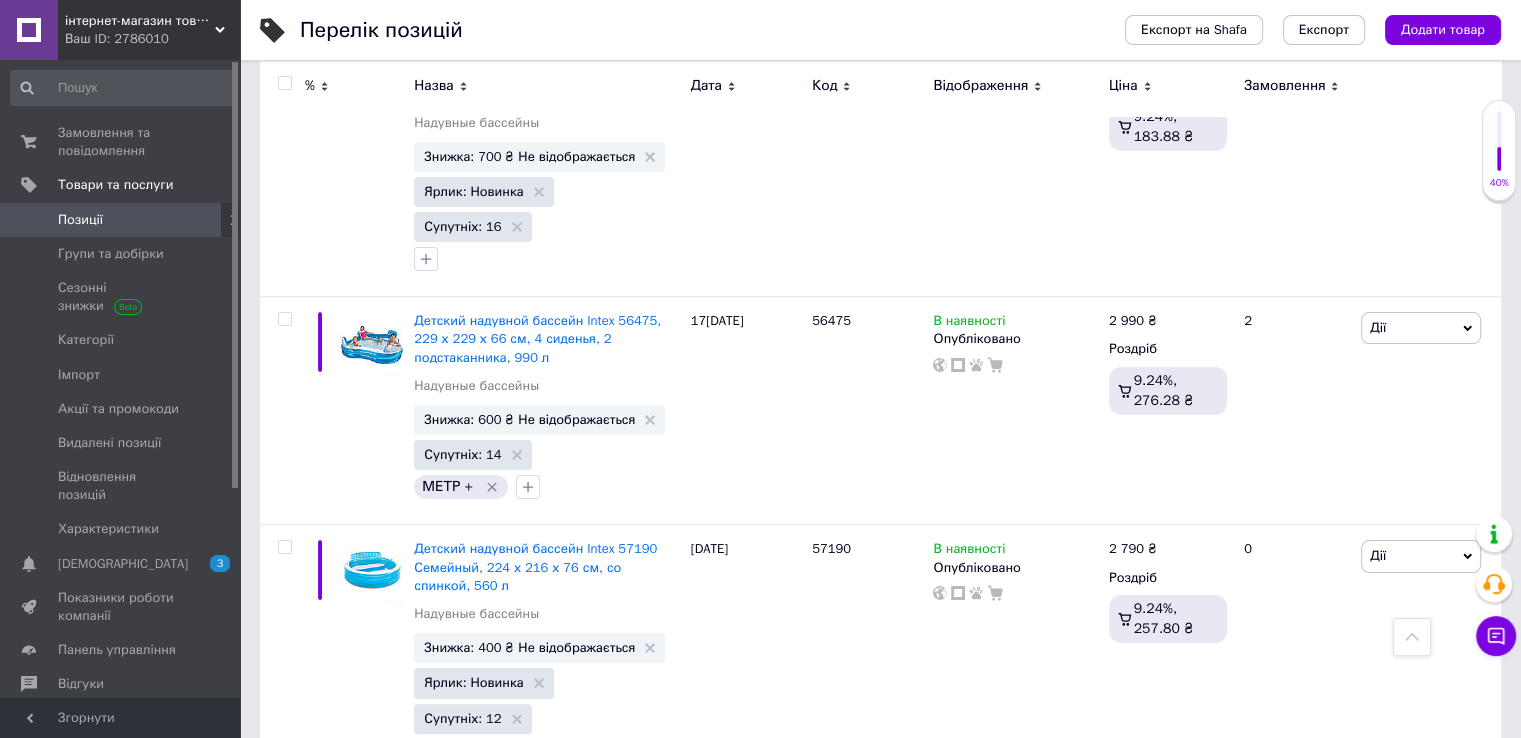 click at bounding box center [284, 83] 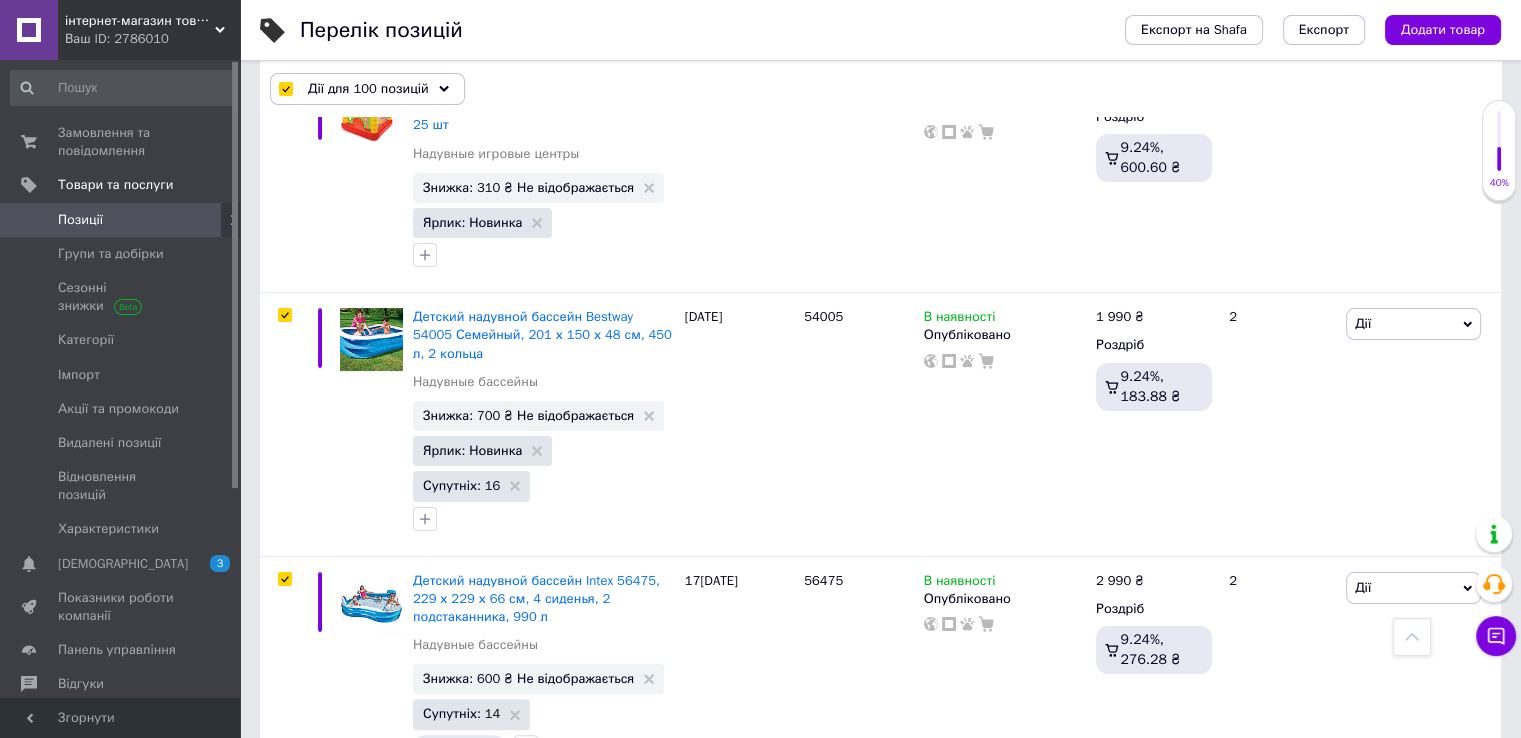 scroll, scrollTop: 23151, scrollLeft: 0, axis: vertical 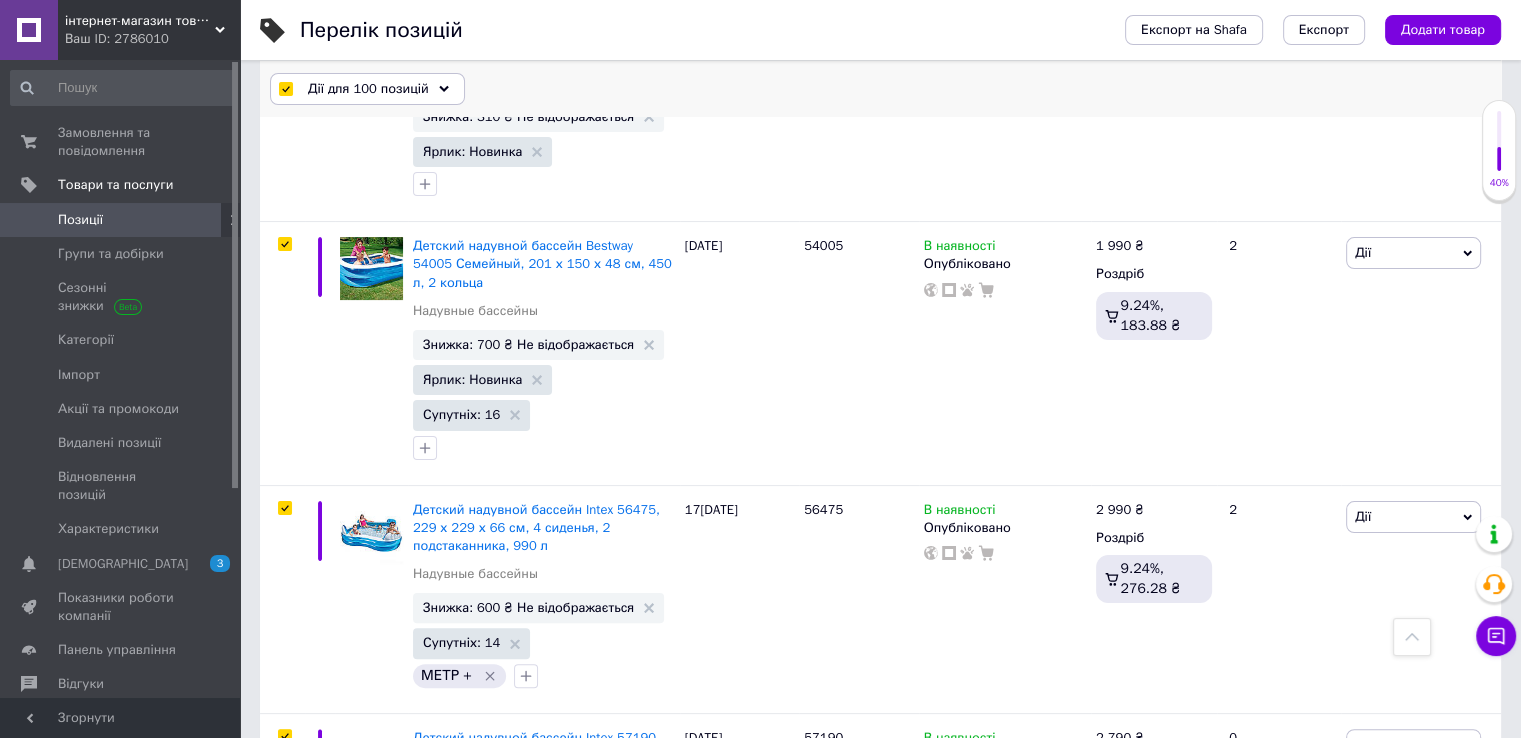 click 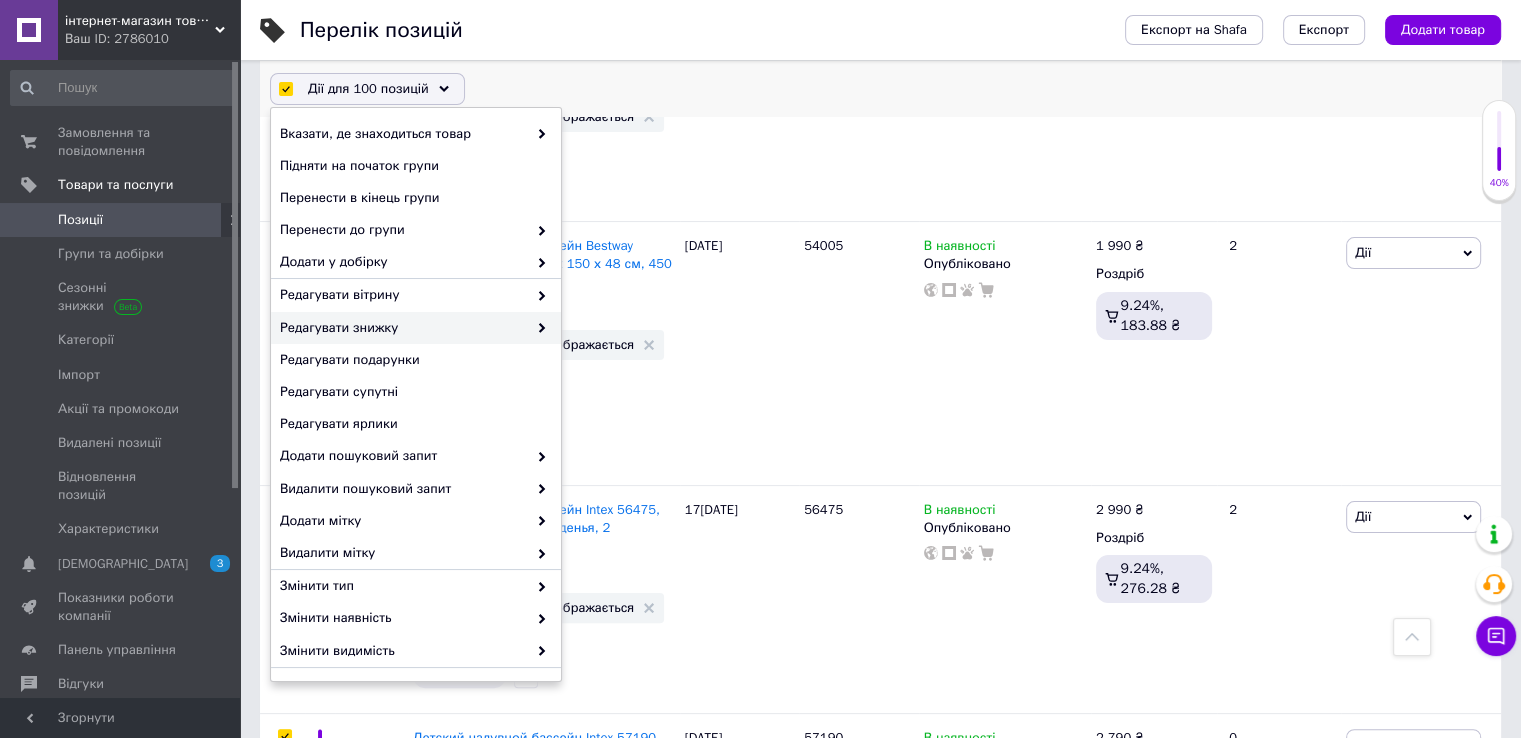 click on "Редагувати знижку" at bounding box center (403, 328) 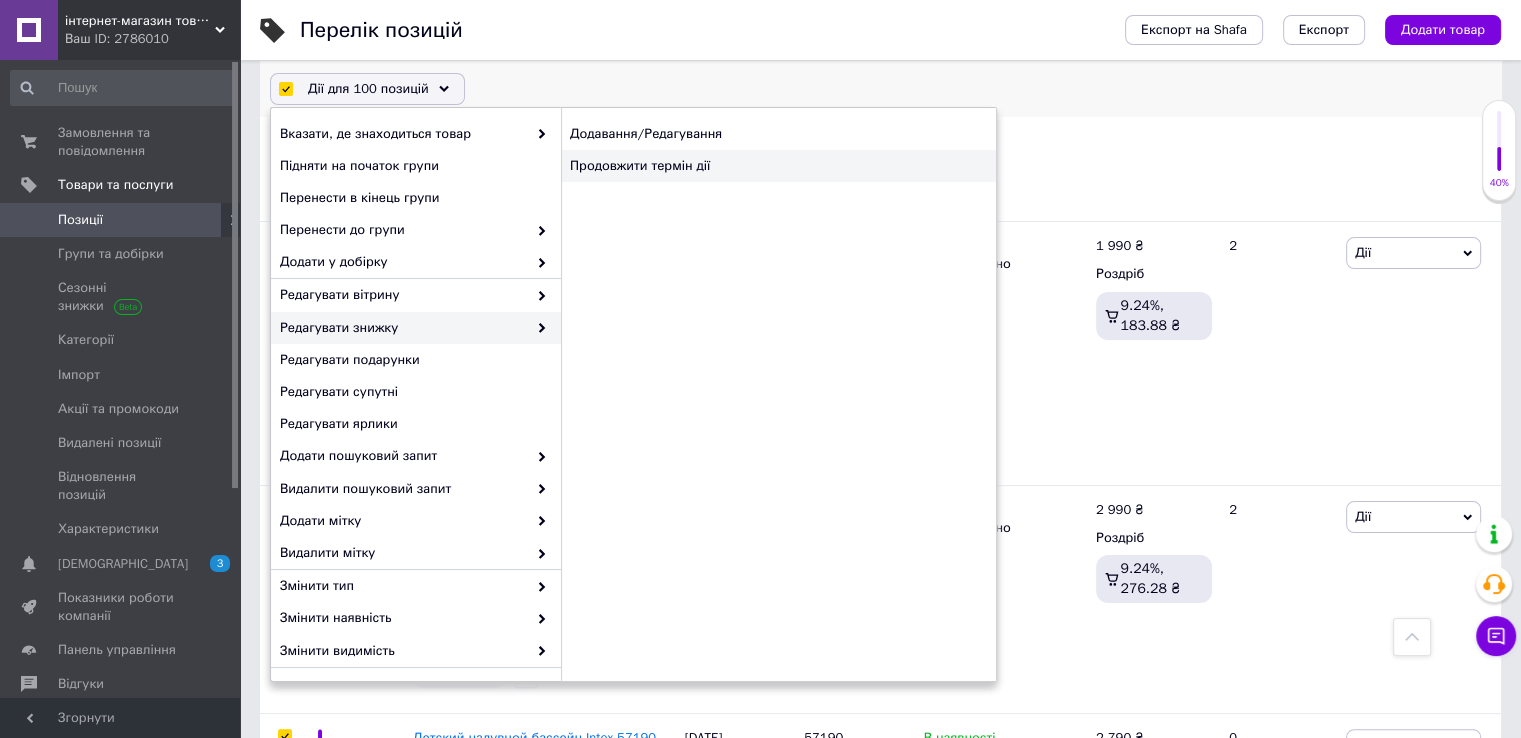 click on "Продовжити термін дії" at bounding box center [778, 166] 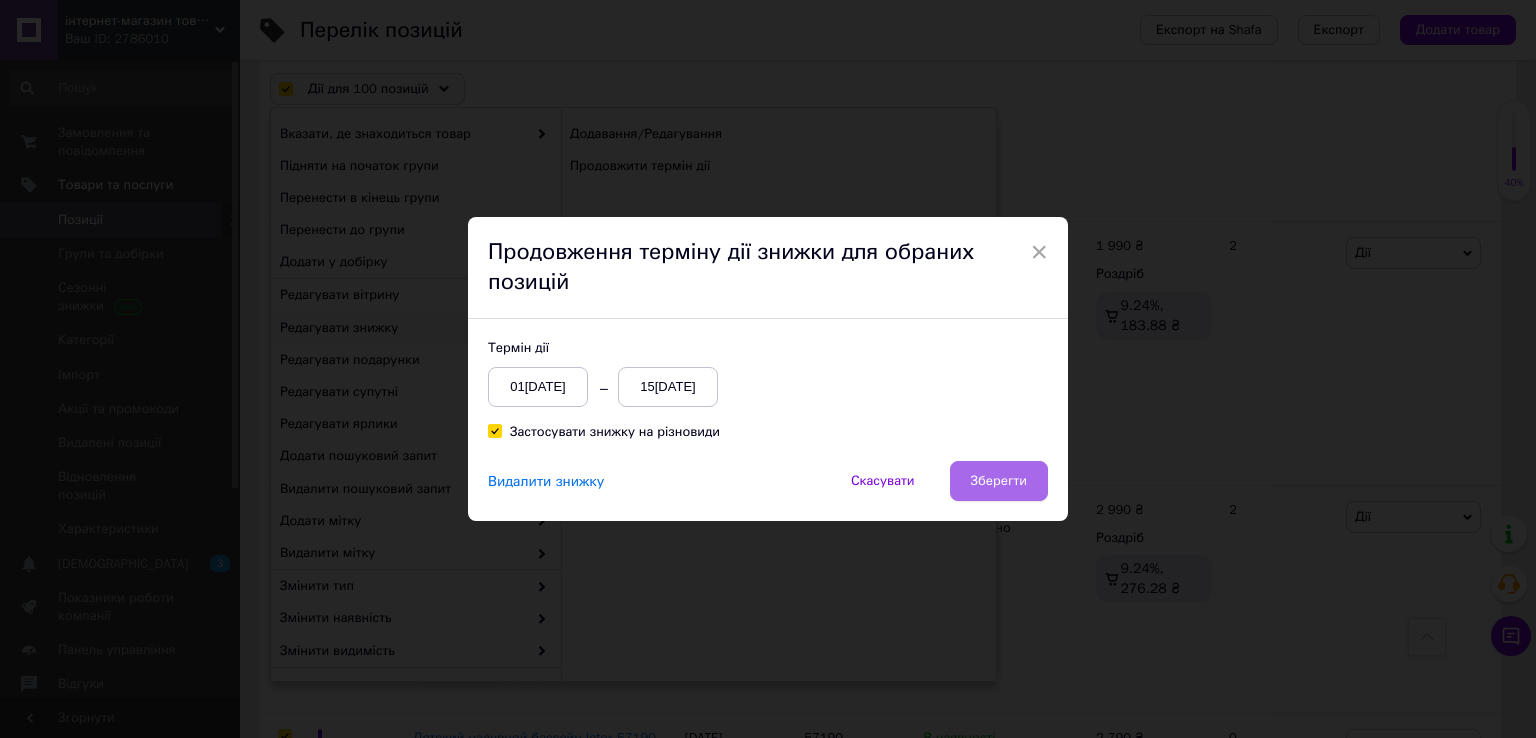 click on "Зберегти" at bounding box center (999, 481) 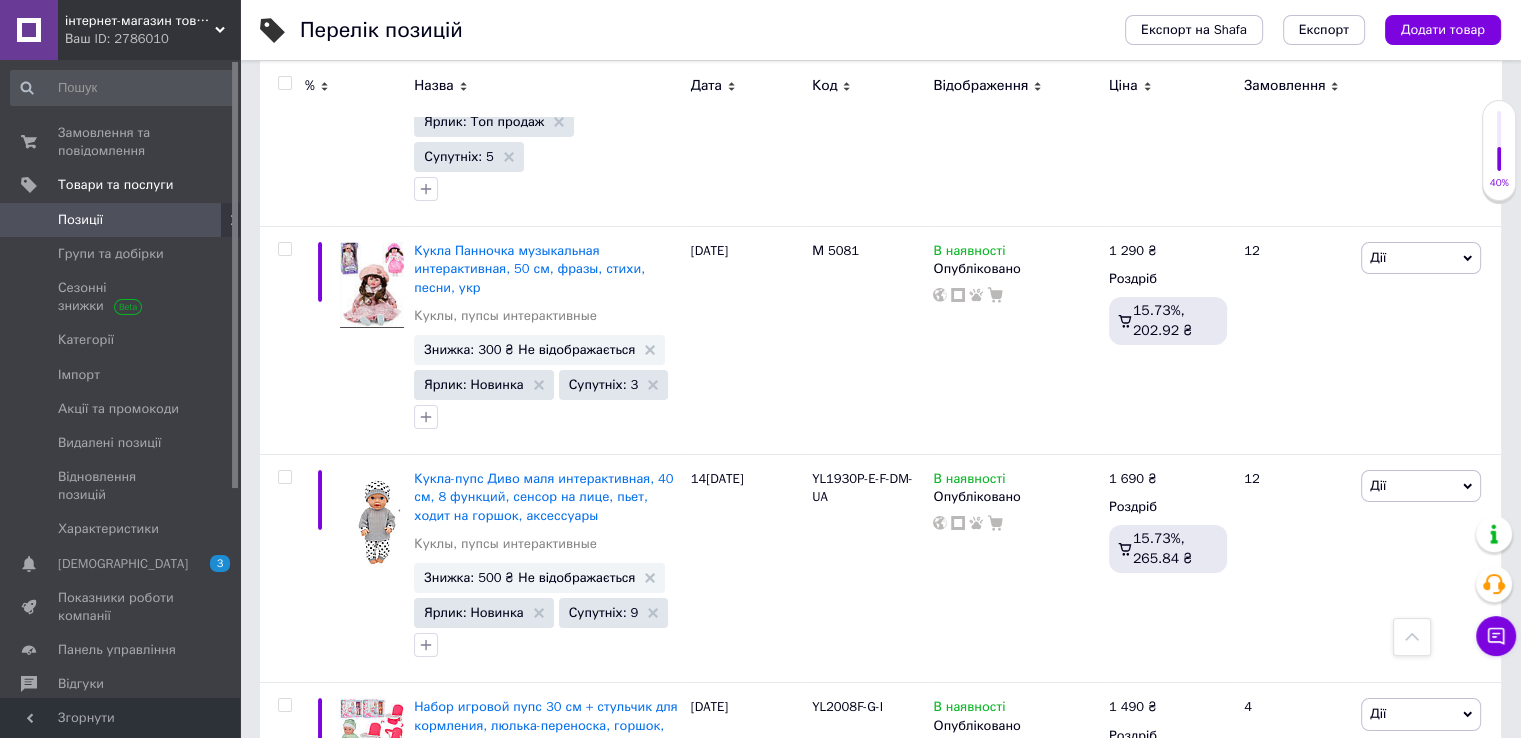 scroll, scrollTop: 22303, scrollLeft: 0, axis: vertical 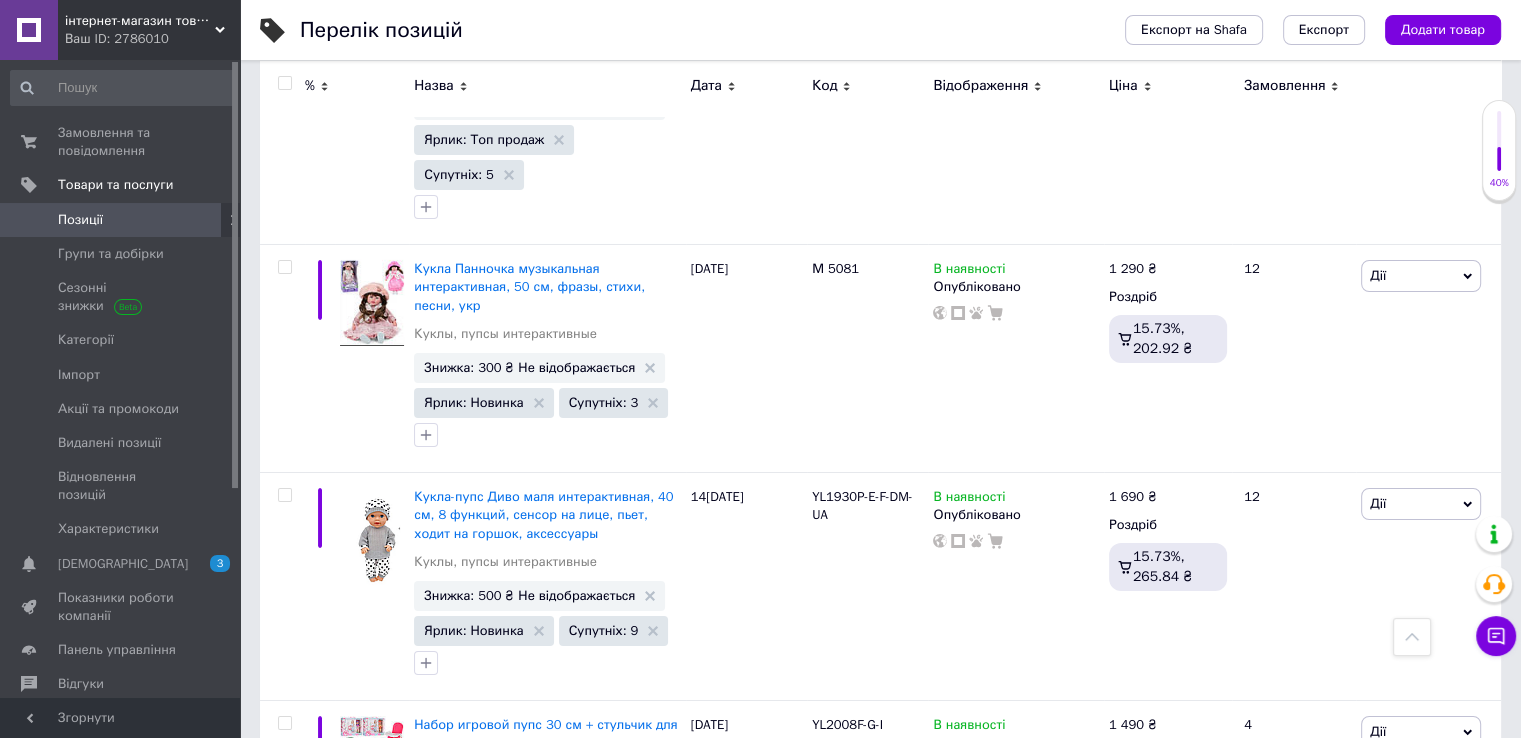 click on "Наступна" at bounding box center (842, 1805) 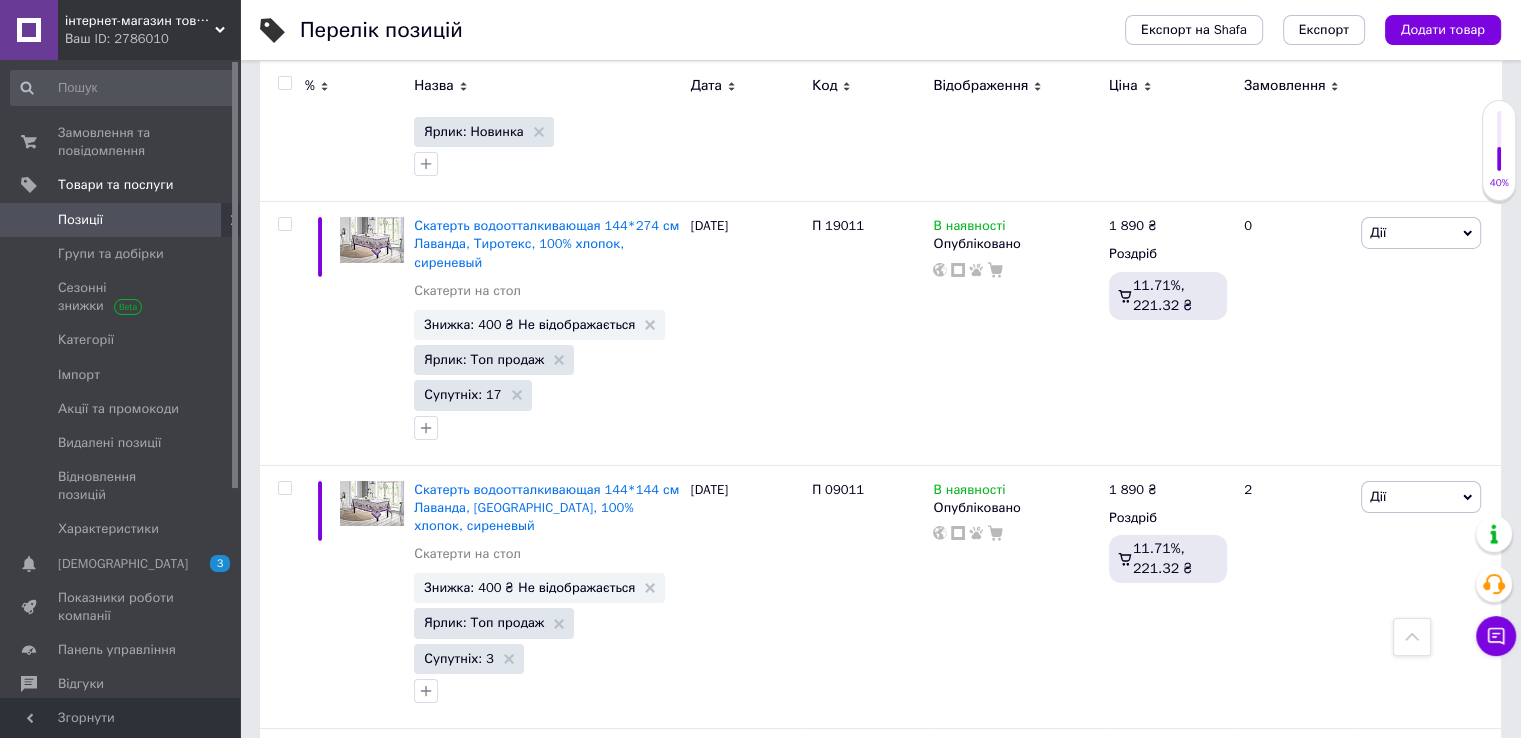 scroll, scrollTop: 23096, scrollLeft: 0, axis: vertical 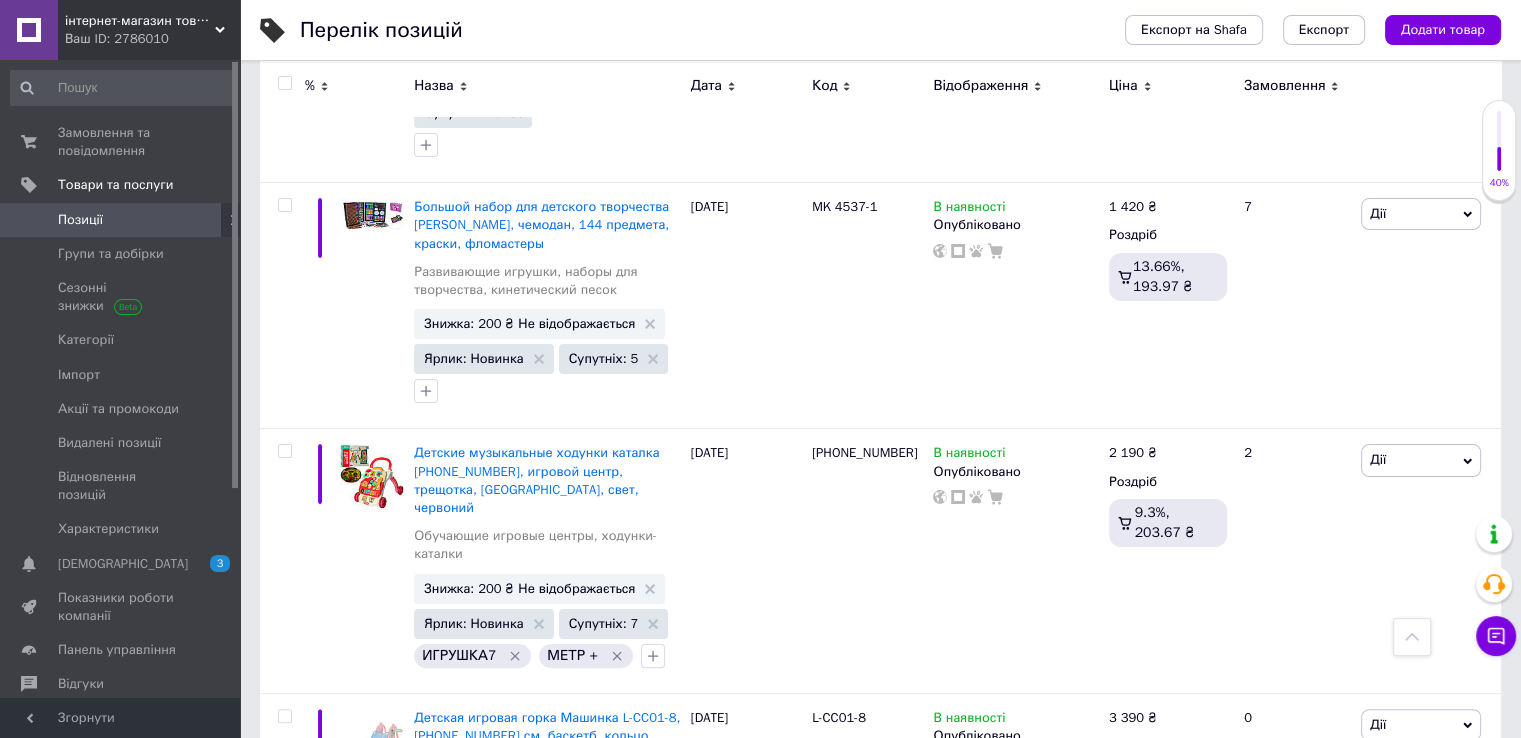 click at bounding box center (284, 83) 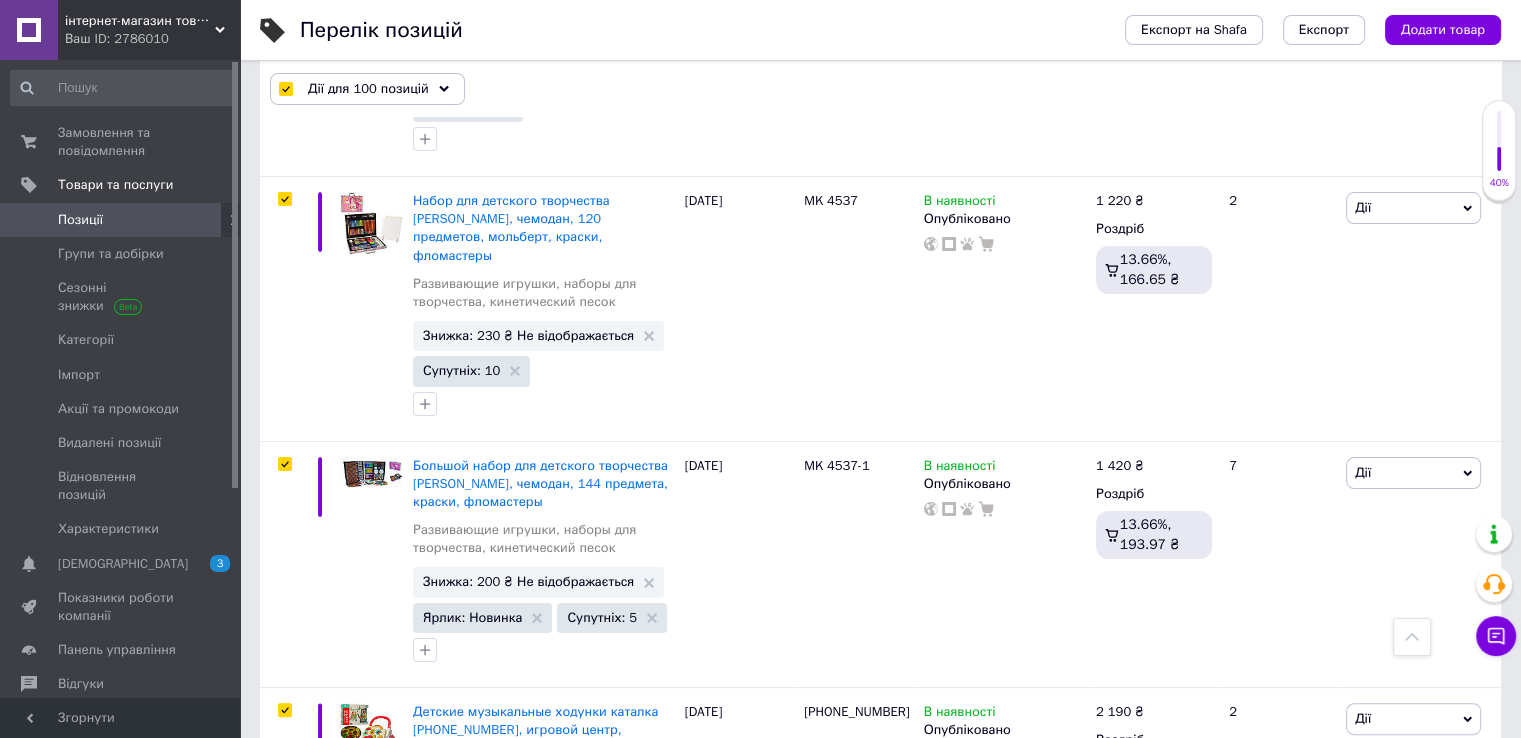 scroll, scrollTop: 23132, scrollLeft: 0, axis: vertical 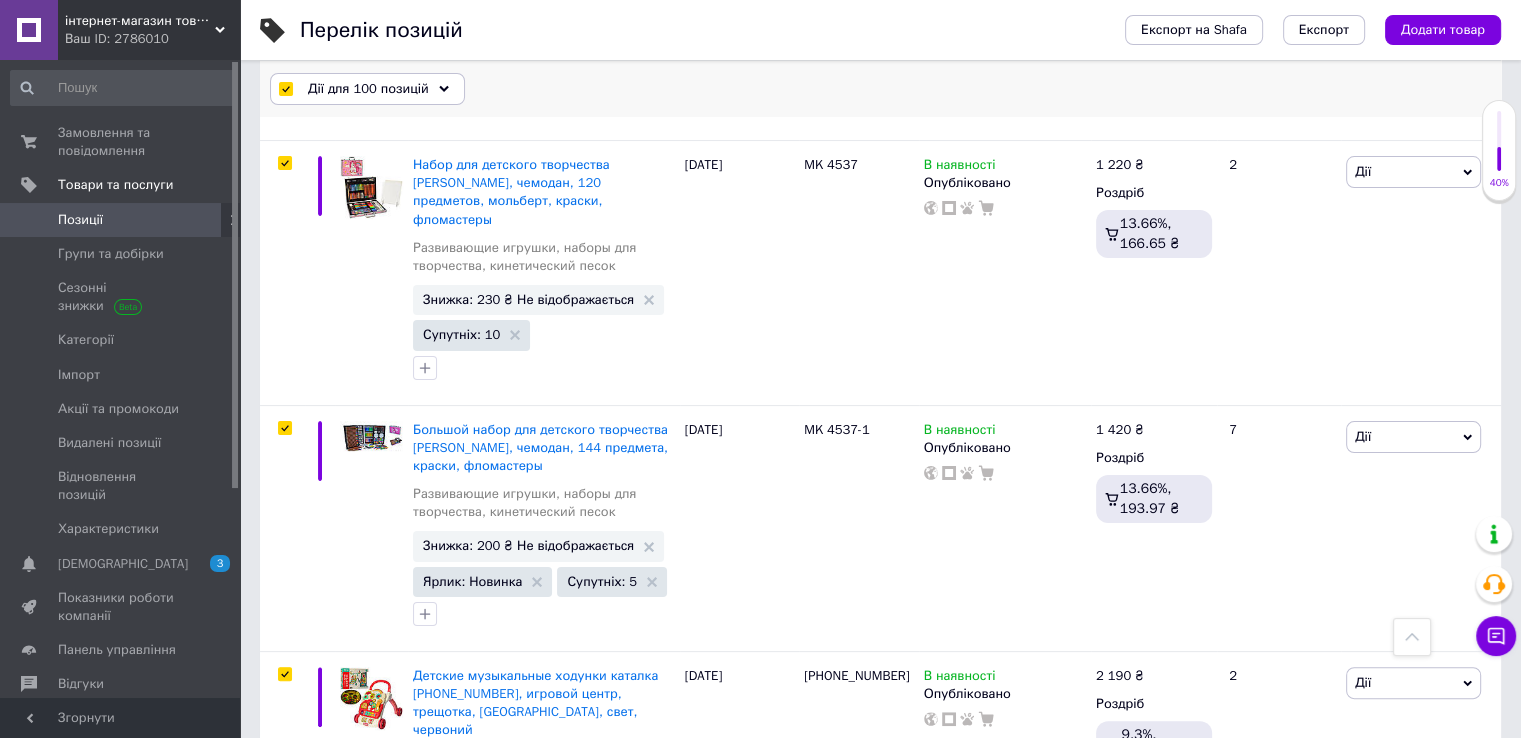 click on "Дії для 100 позицій" at bounding box center [367, 89] 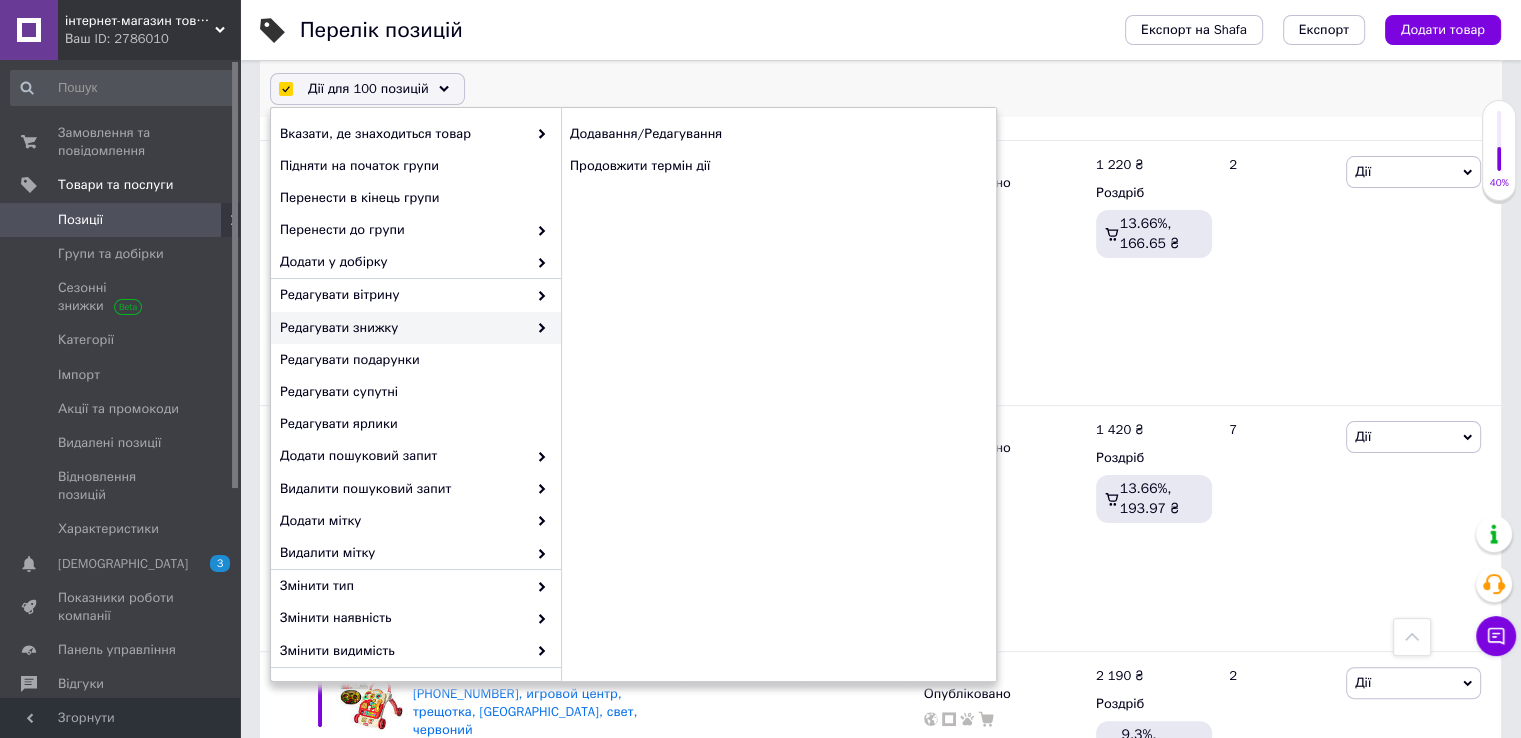 click on "Редагувати знижку" at bounding box center (403, 328) 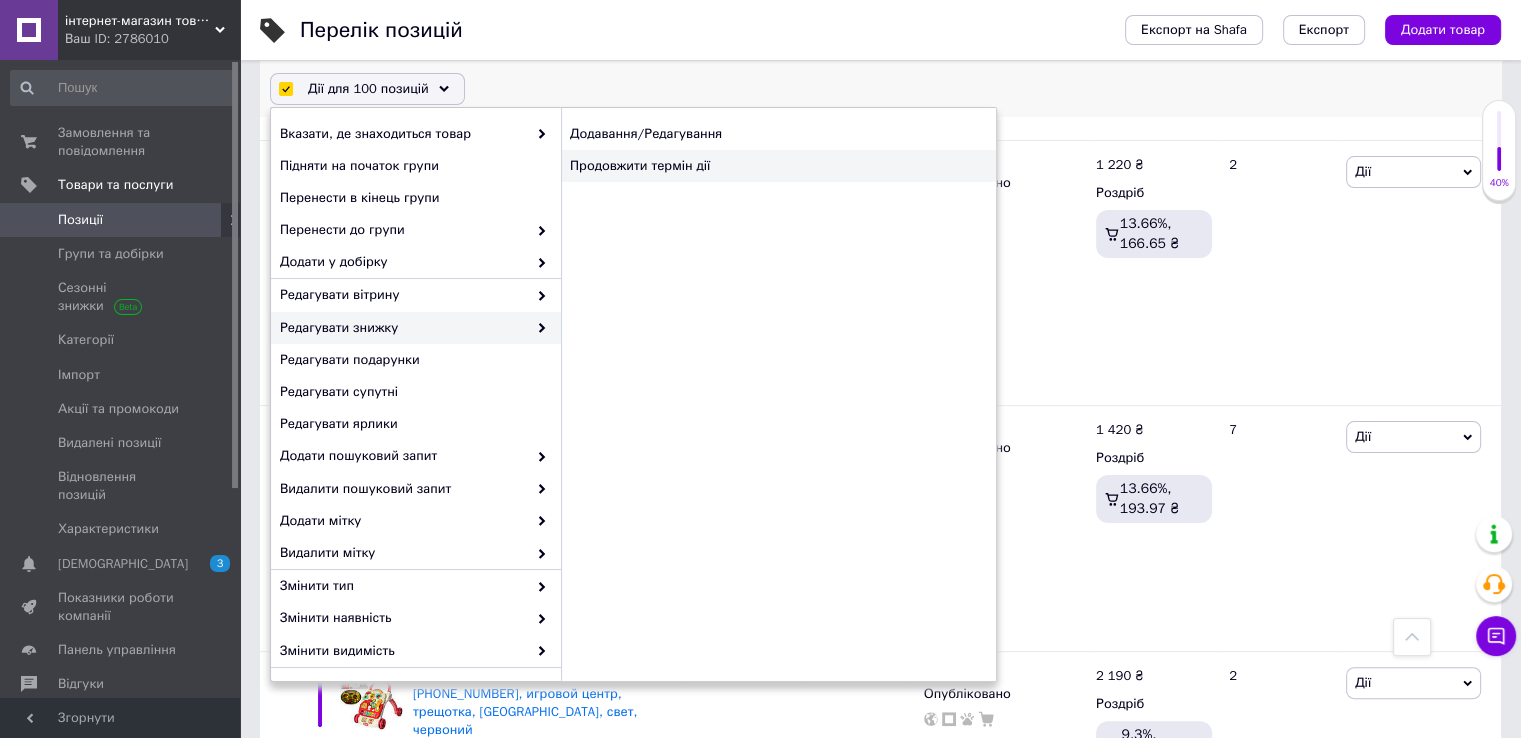 click on "Продовжити термін дії" at bounding box center [778, 166] 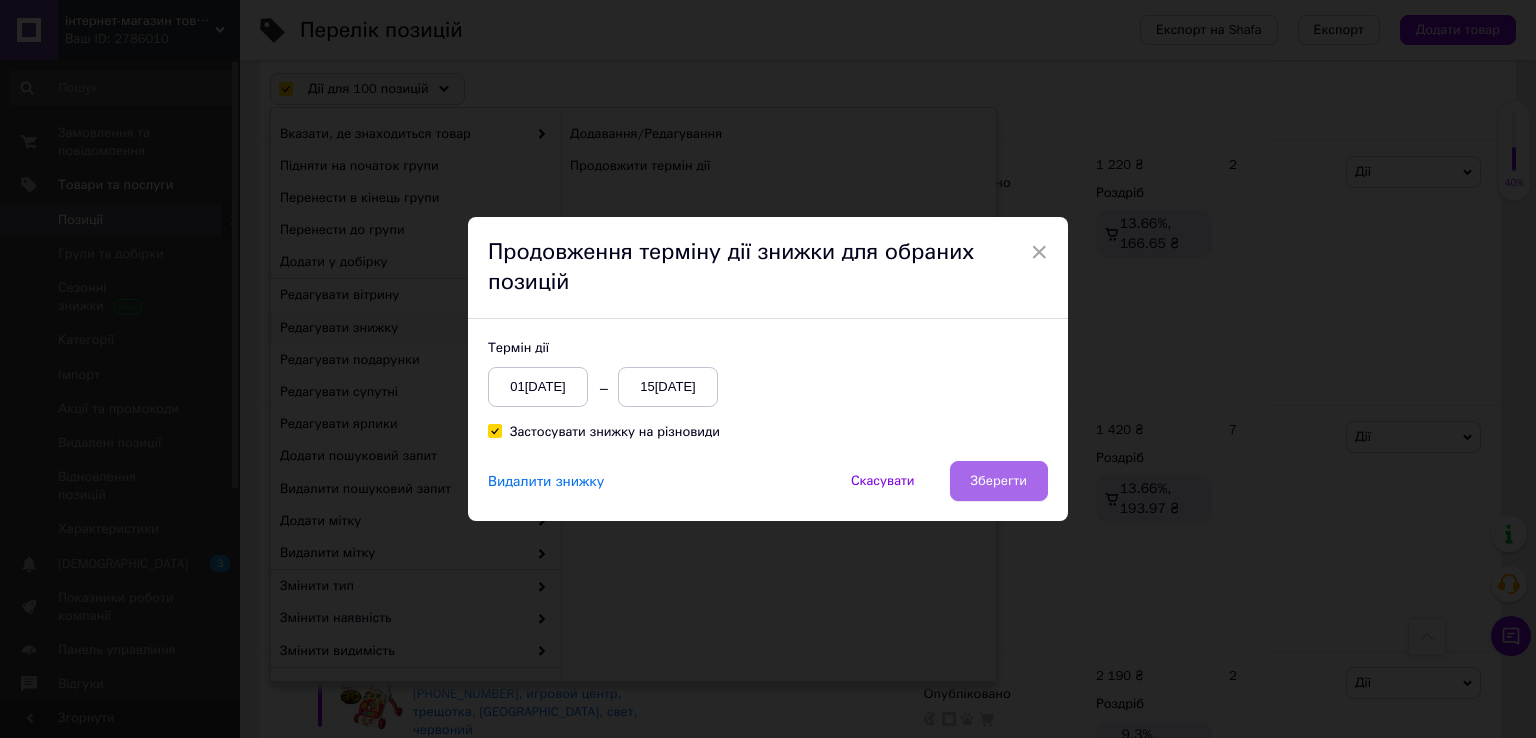 click on "Зберегти" at bounding box center (999, 481) 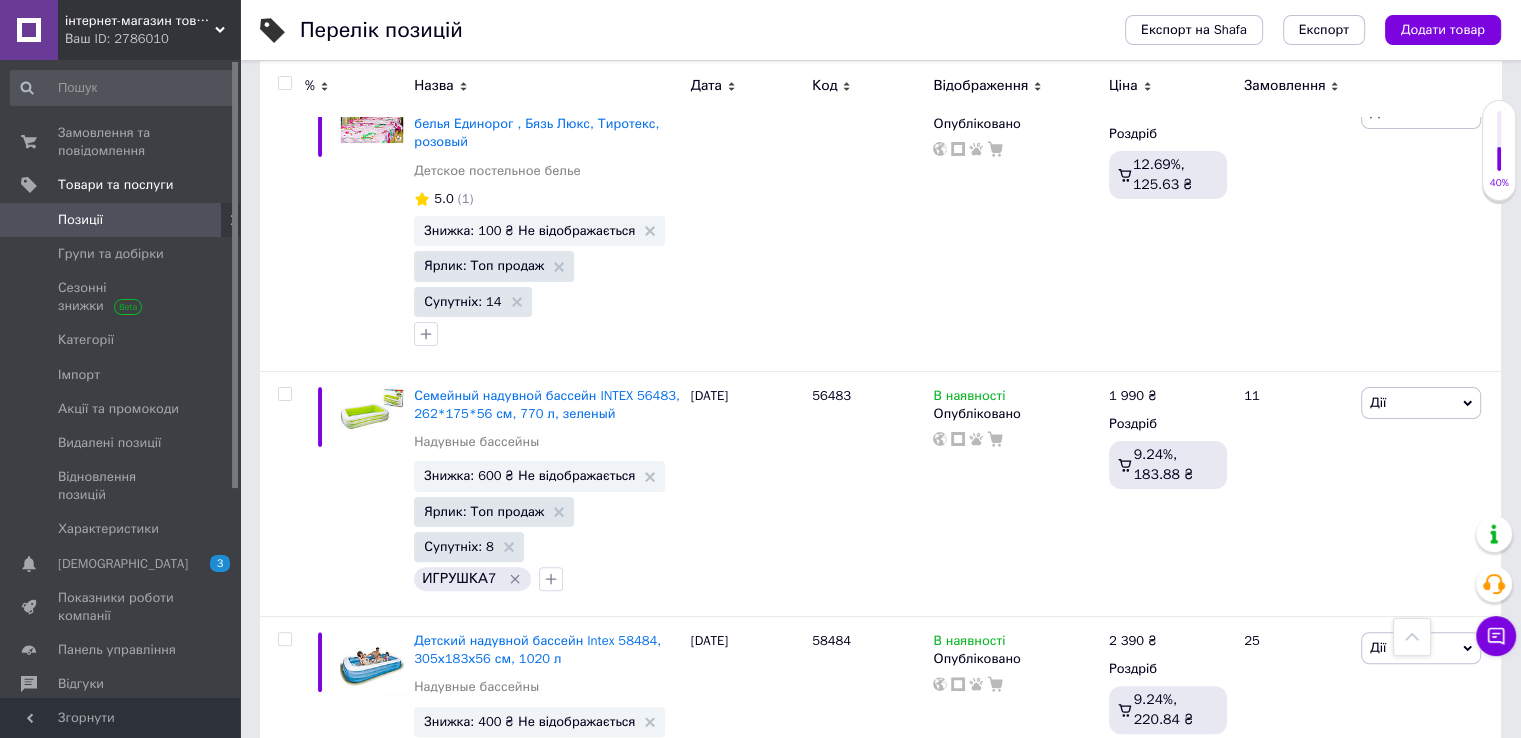 scroll, scrollTop: 22848, scrollLeft: 0, axis: vertical 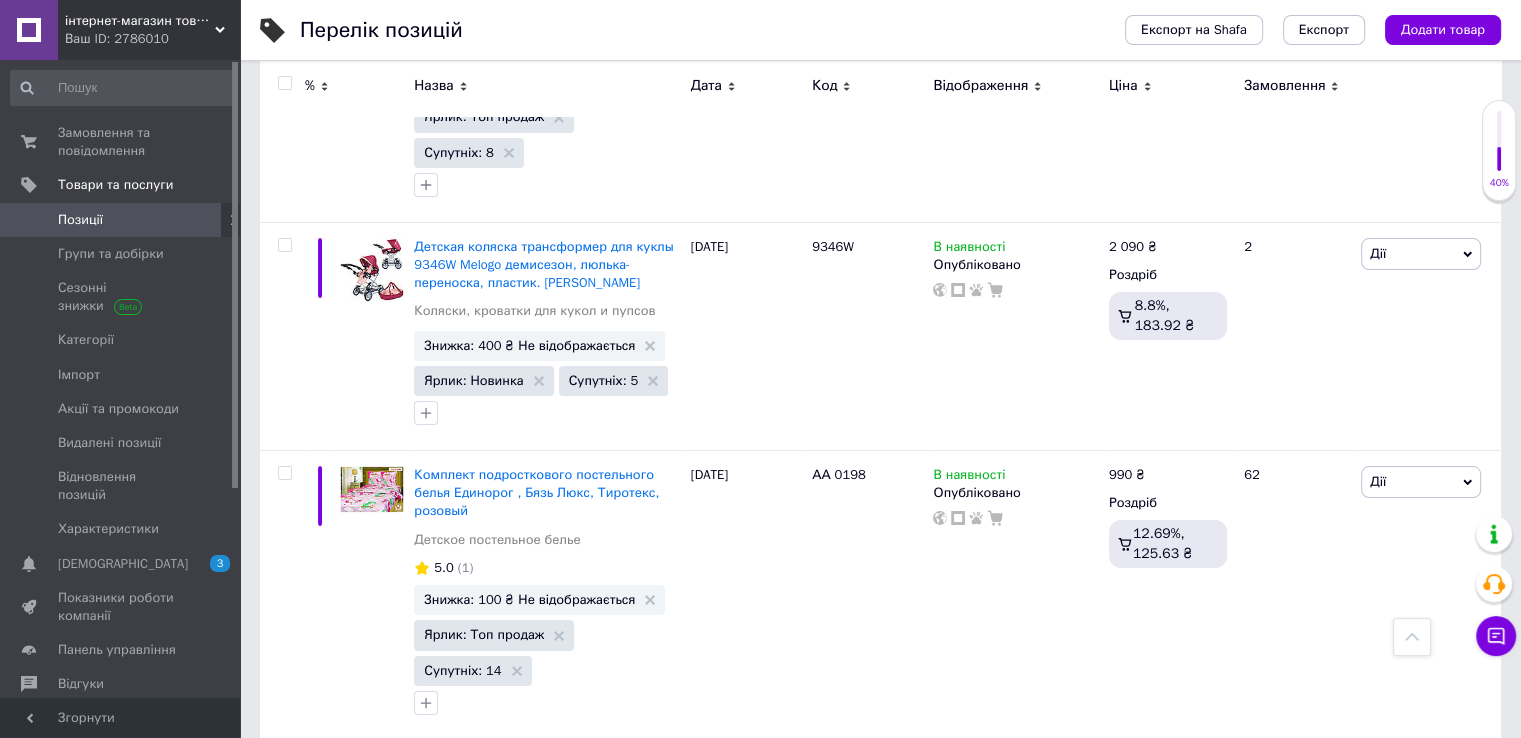 click on "Наступна" at bounding box center [797, 1271] 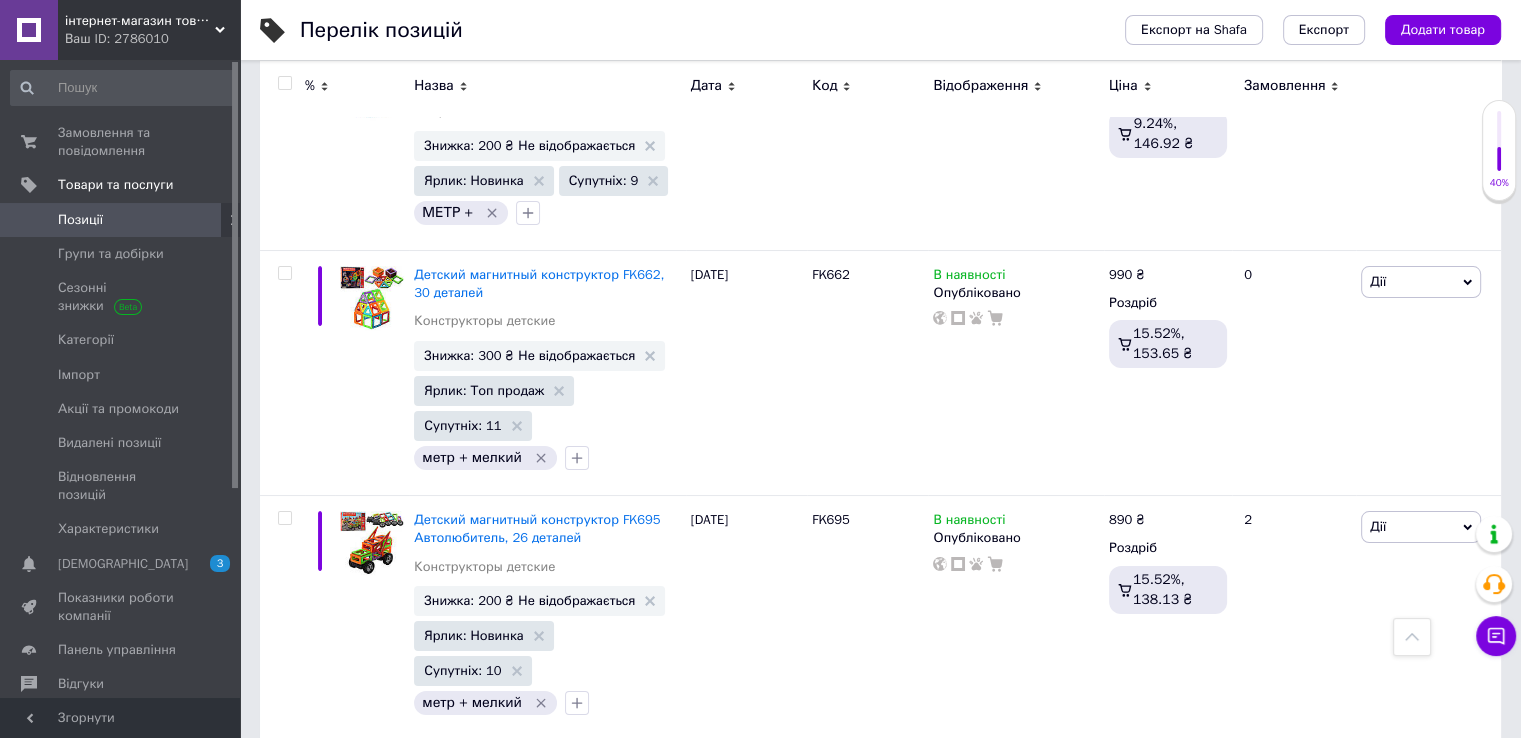 scroll, scrollTop: 22729, scrollLeft: 0, axis: vertical 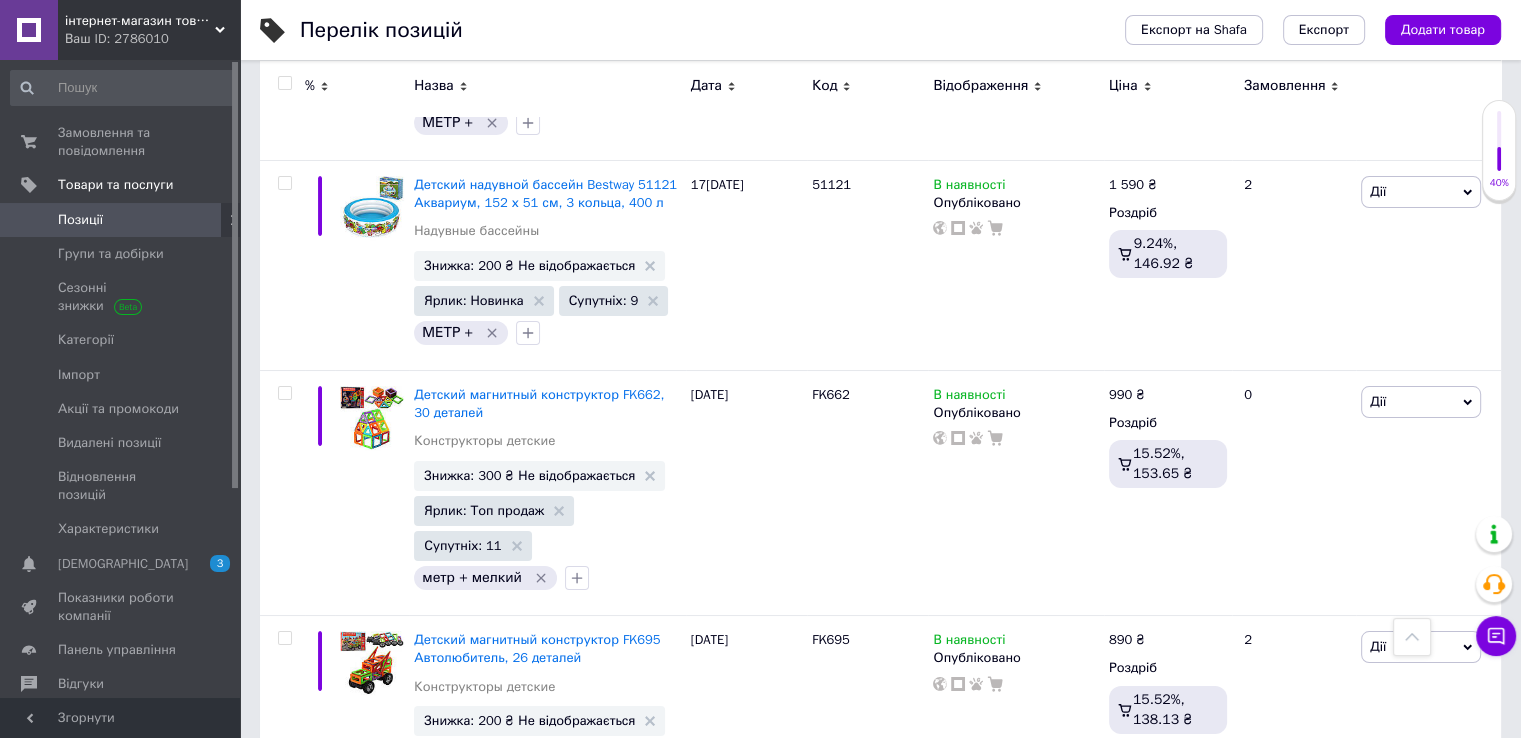 click at bounding box center (284, 83) 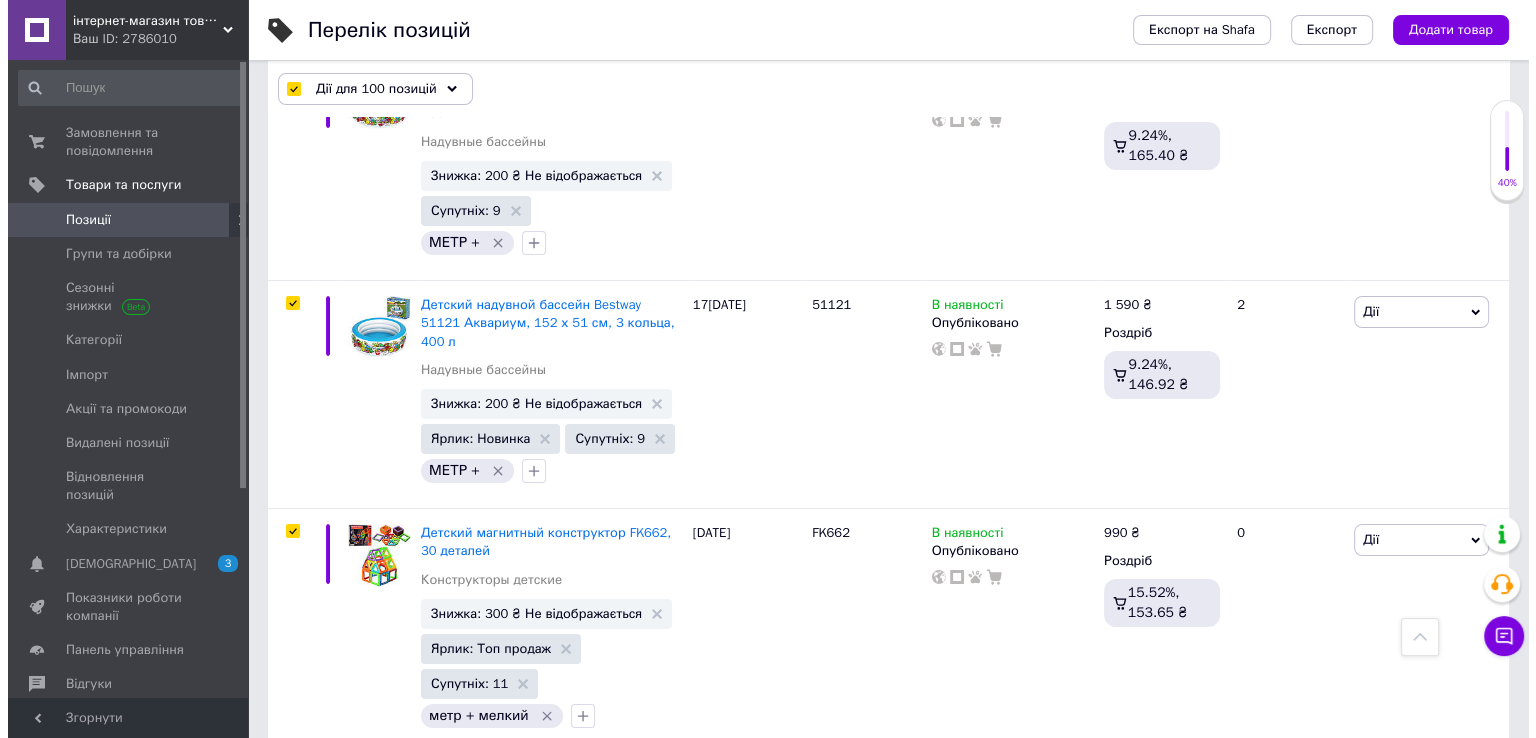scroll, scrollTop: 22801, scrollLeft: 0, axis: vertical 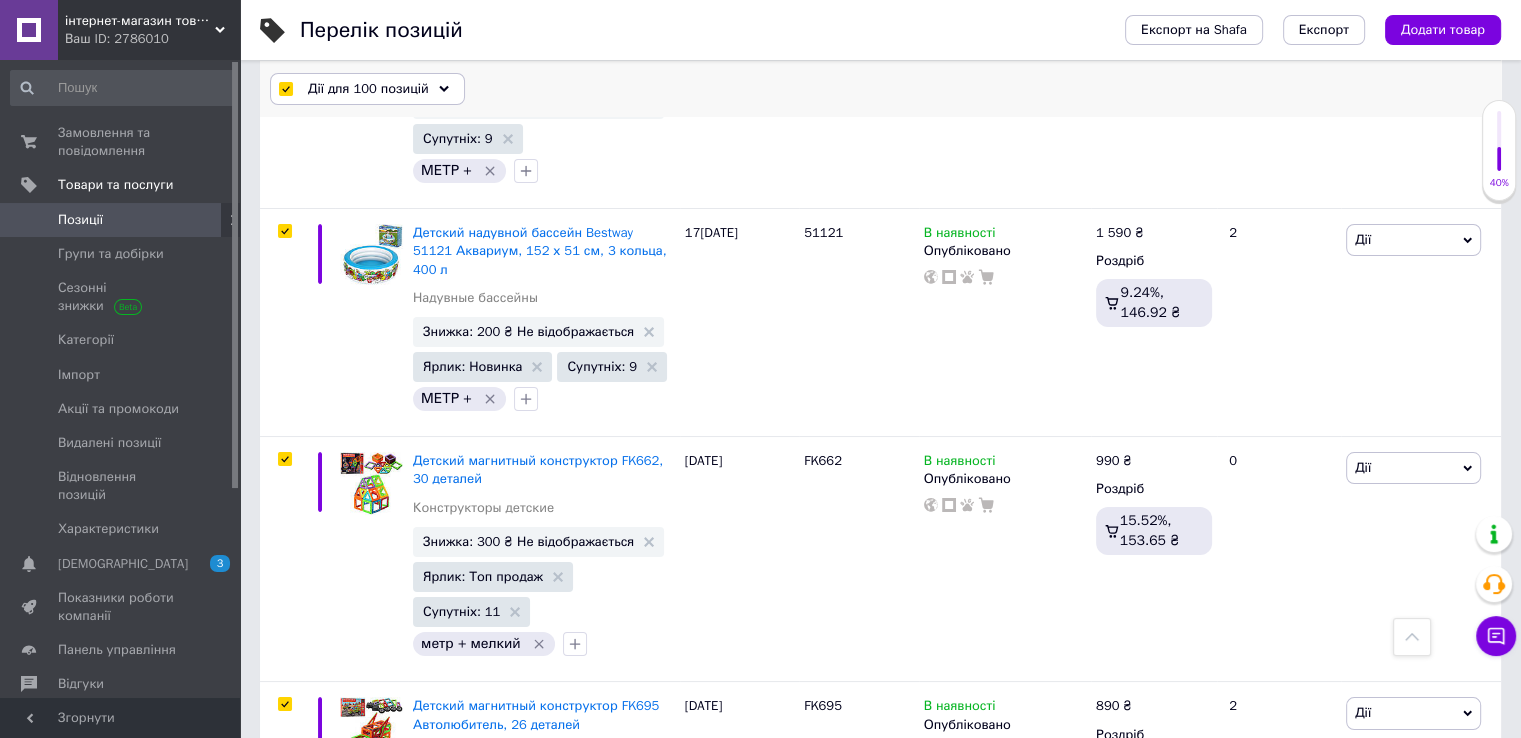 click 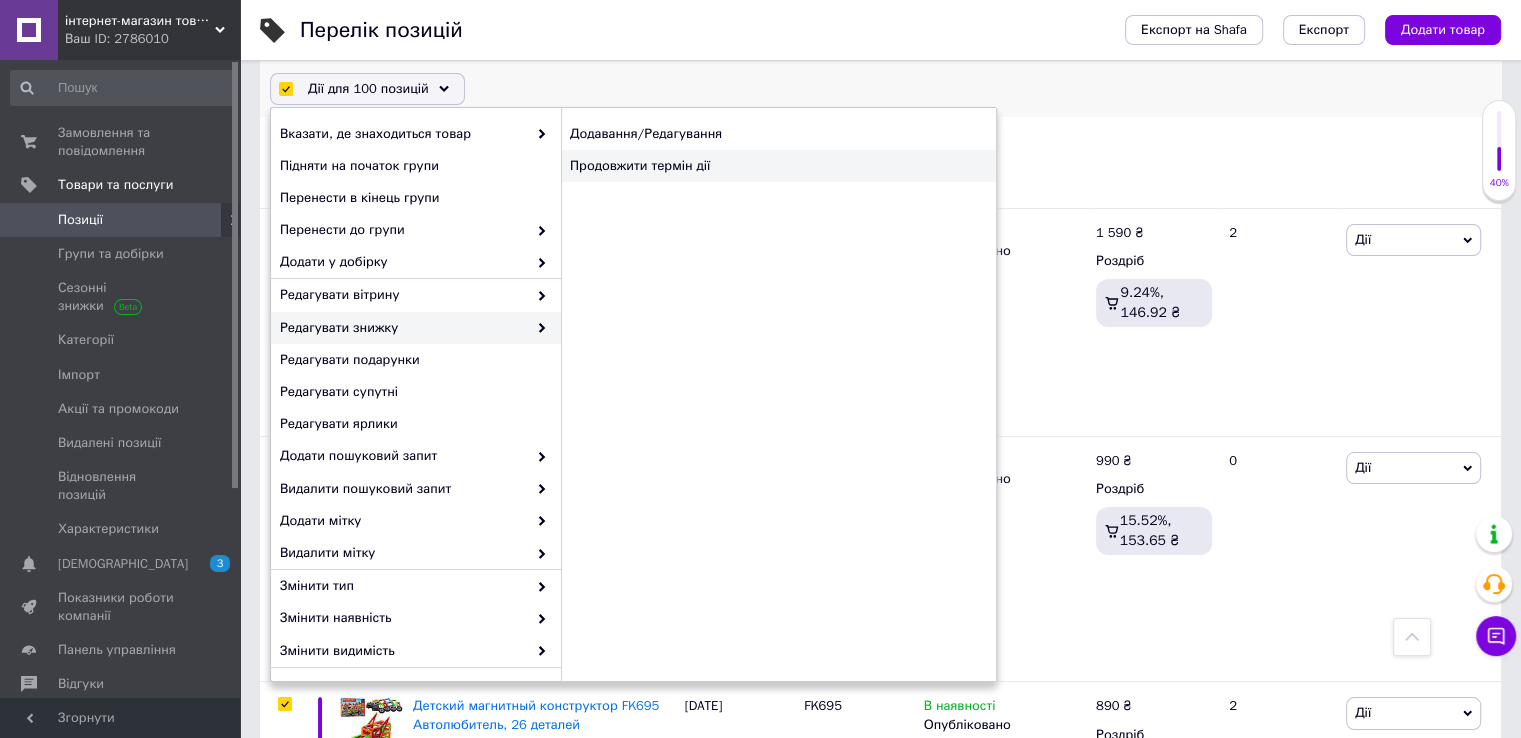 click on "Продовжити термін дії" at bounding box center (778, 166) 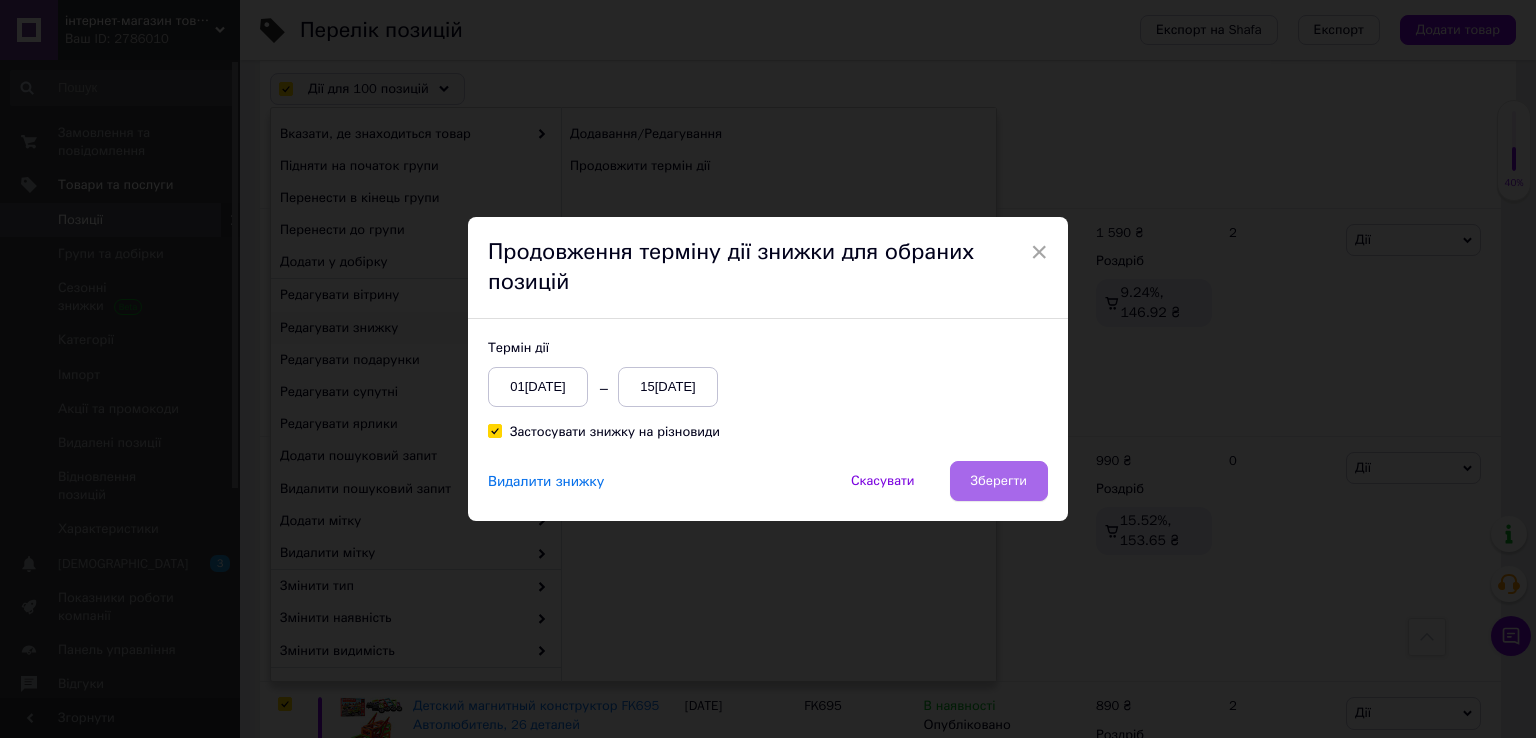 click on "Зберегти" at bounding box center (999, 481) 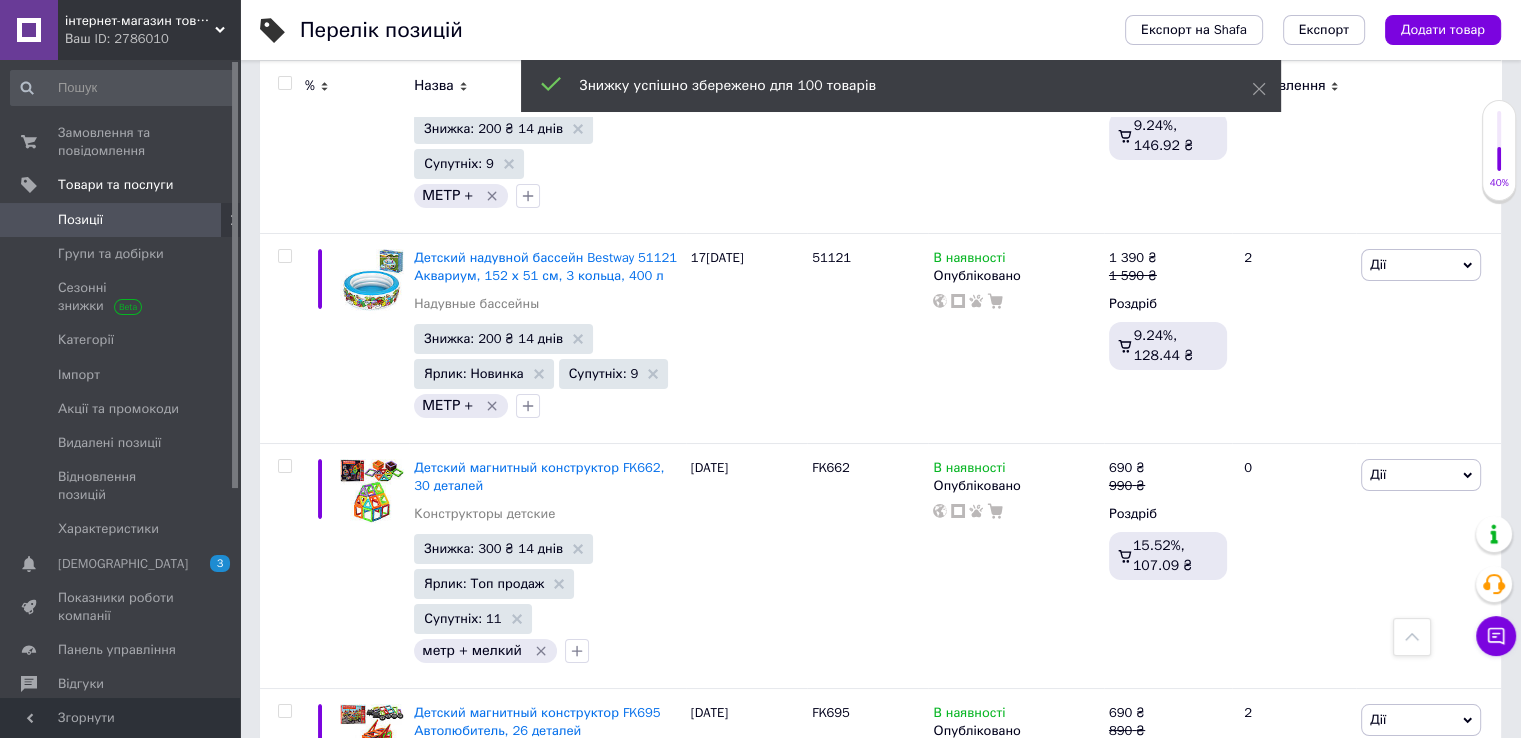 scroll, scrollTop: 22729, scrollLeft: 0, axis: vertical 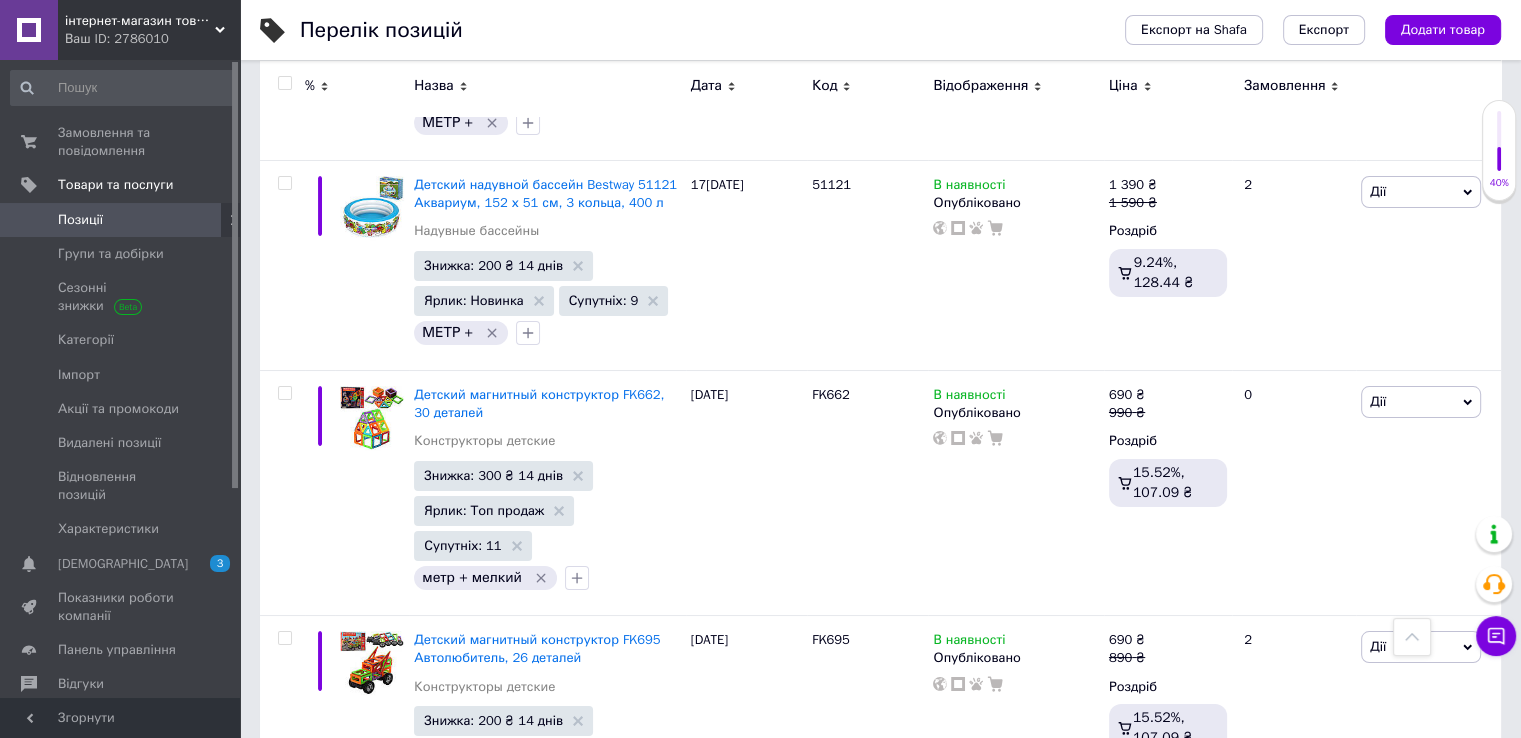 click on "Наступна" at bounding box center [752, 1759] 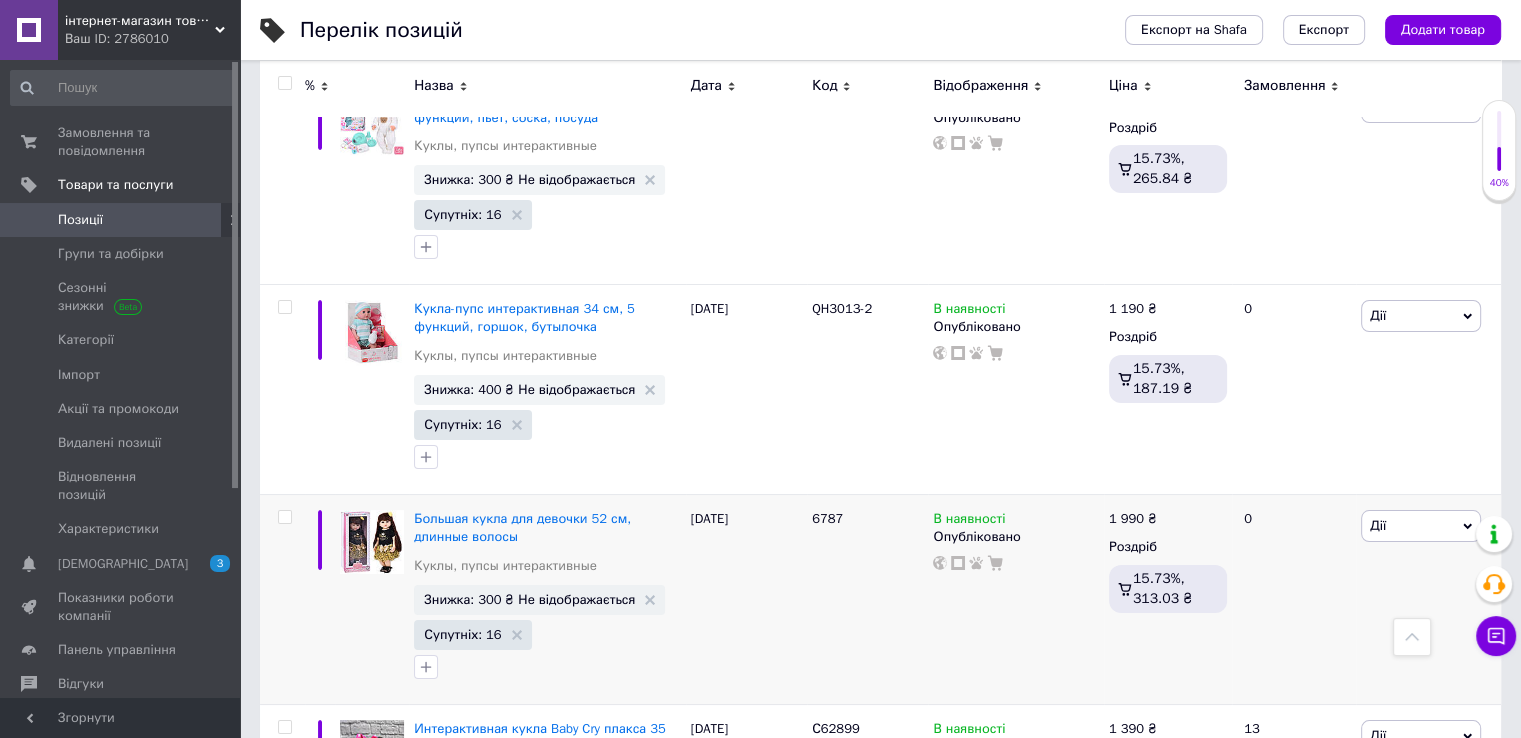 click at bounding box center (284, 83) 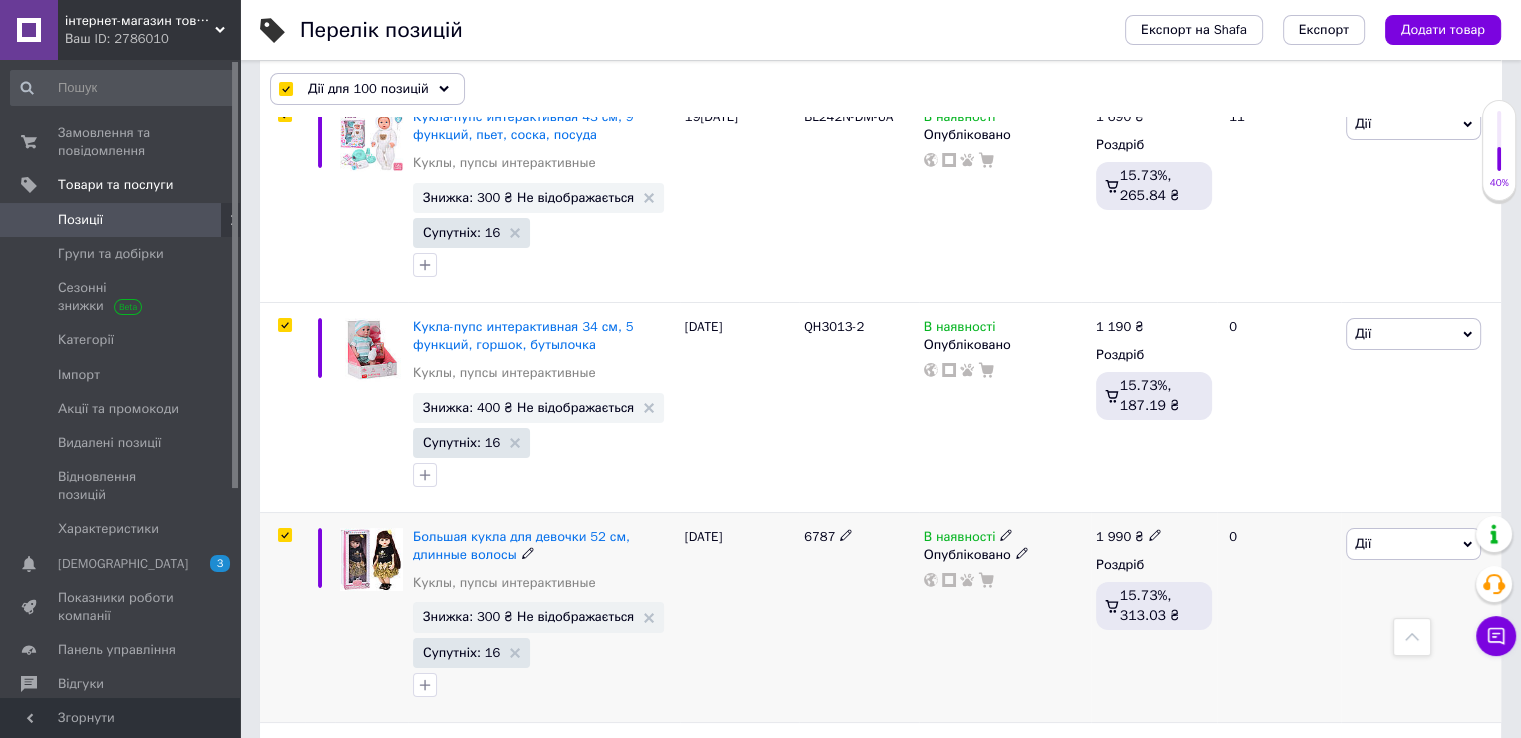 scroll, scrollTop: 22748, scrollLeft: 0, axis: vertical 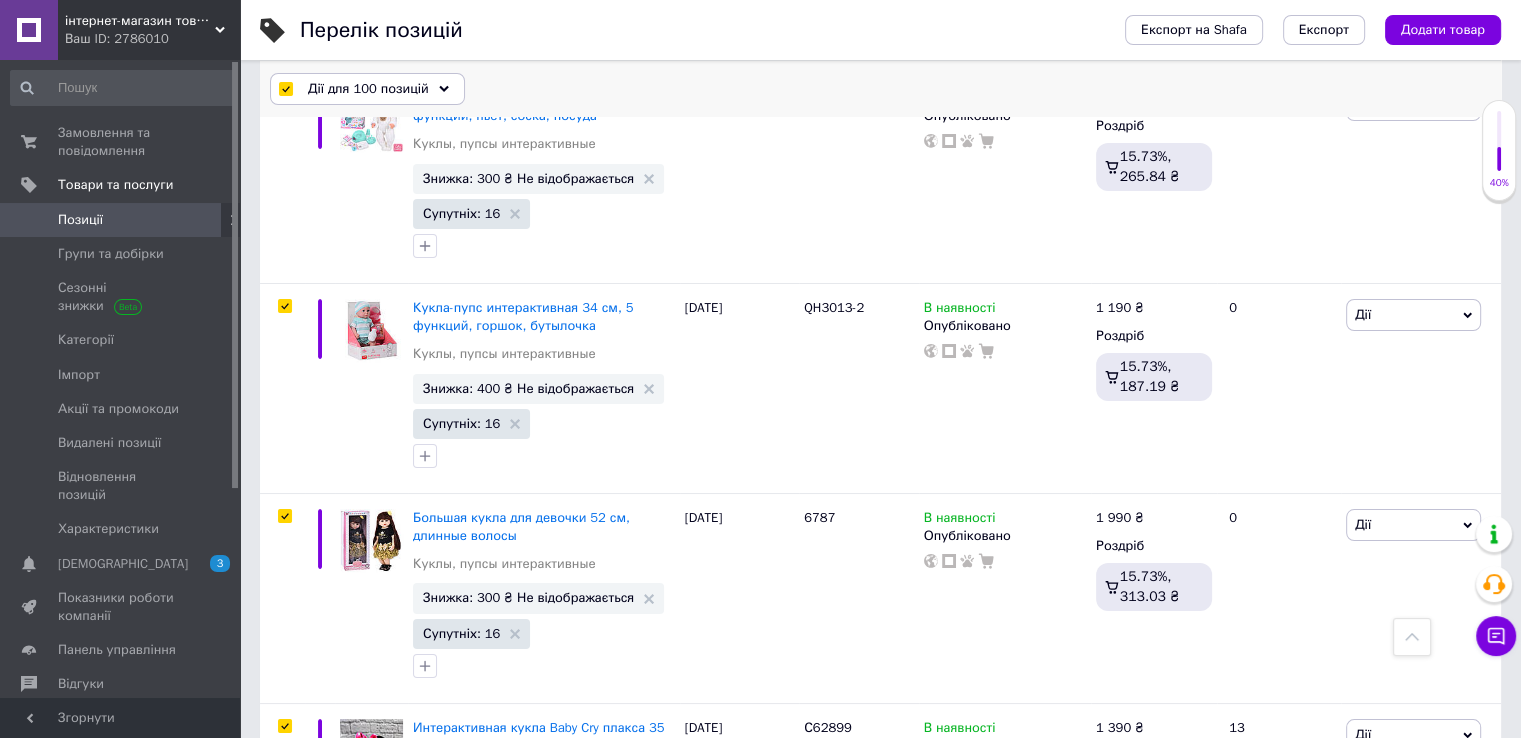 click 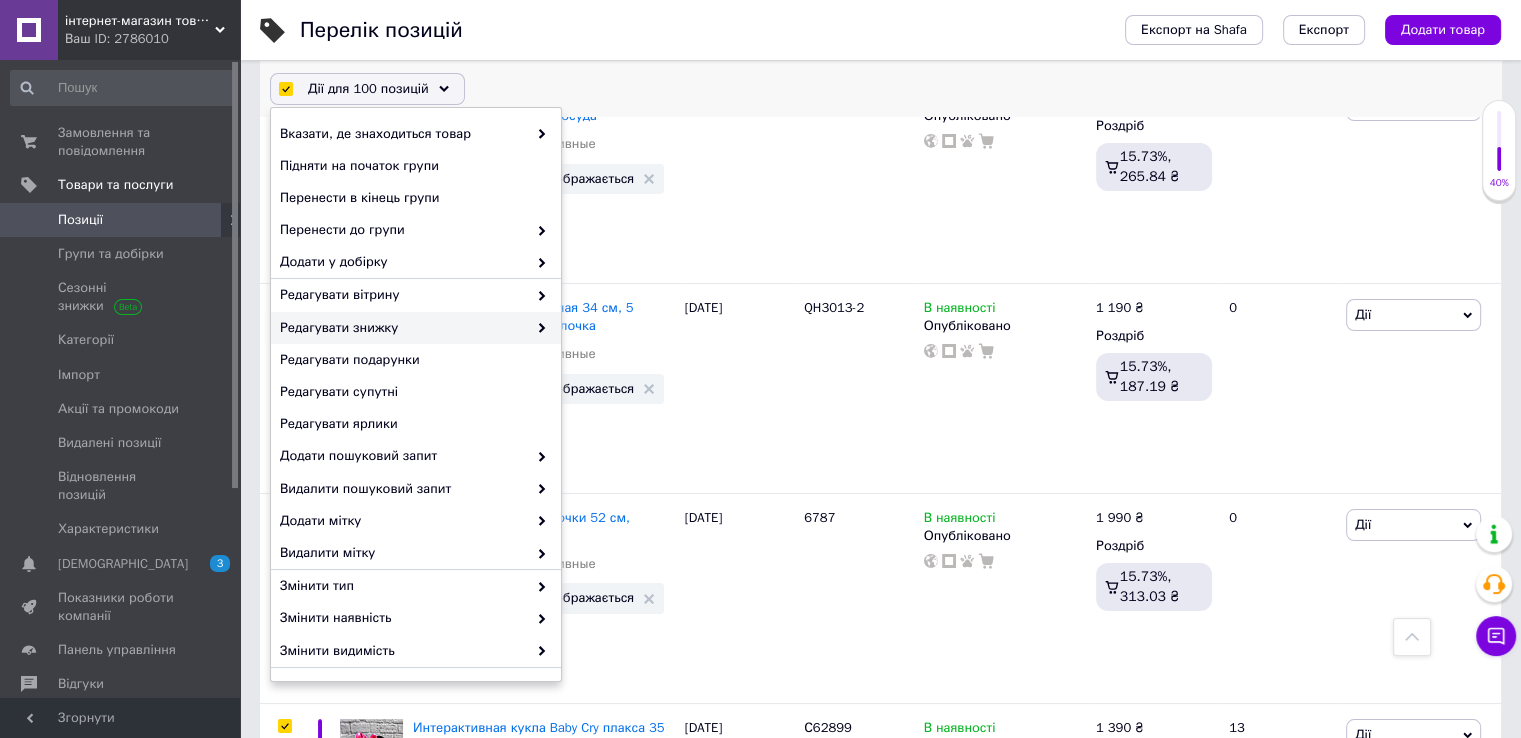 click on "Редагувати знижку" at bounding box center (416, 328) 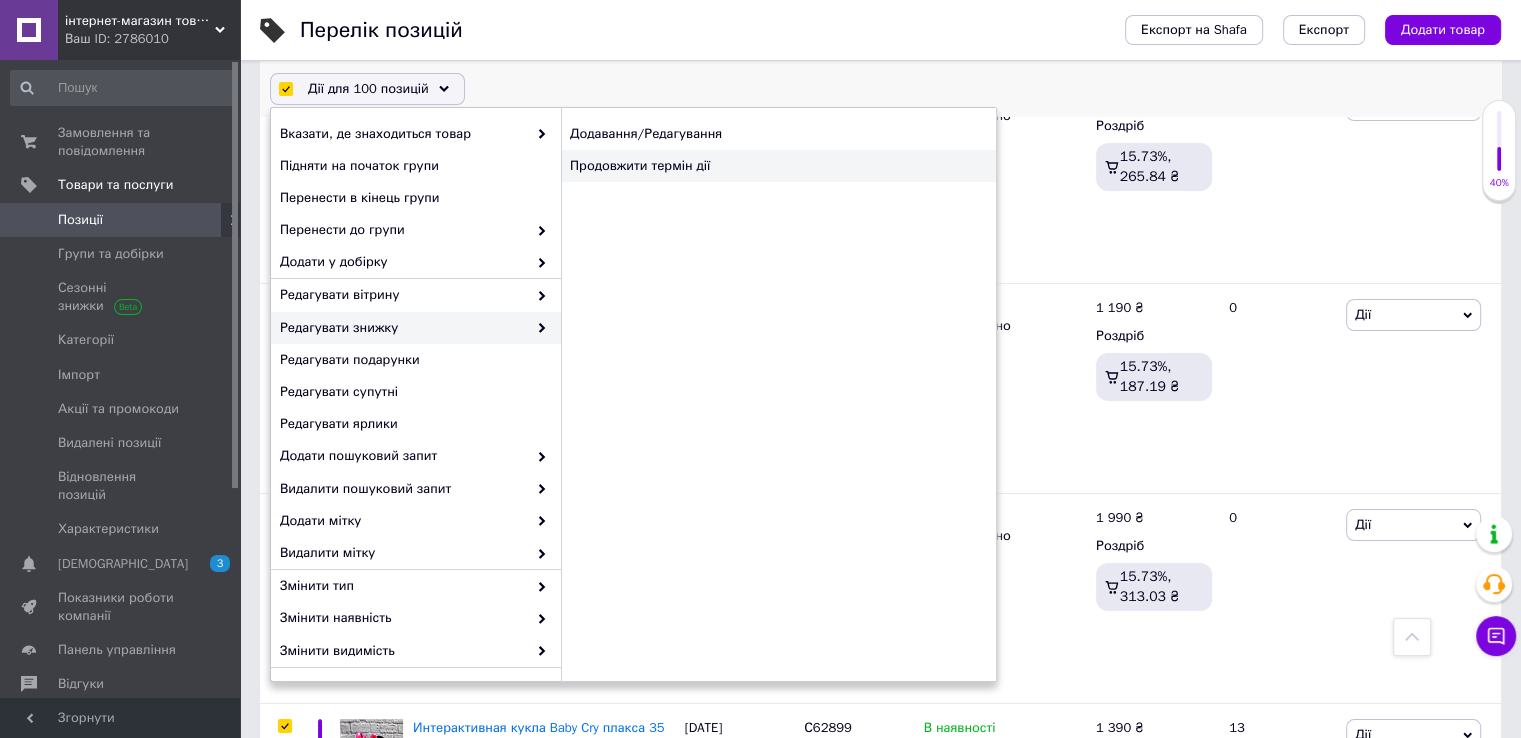 click on "Продовжити термін дії" at bounding box center [778, 166] 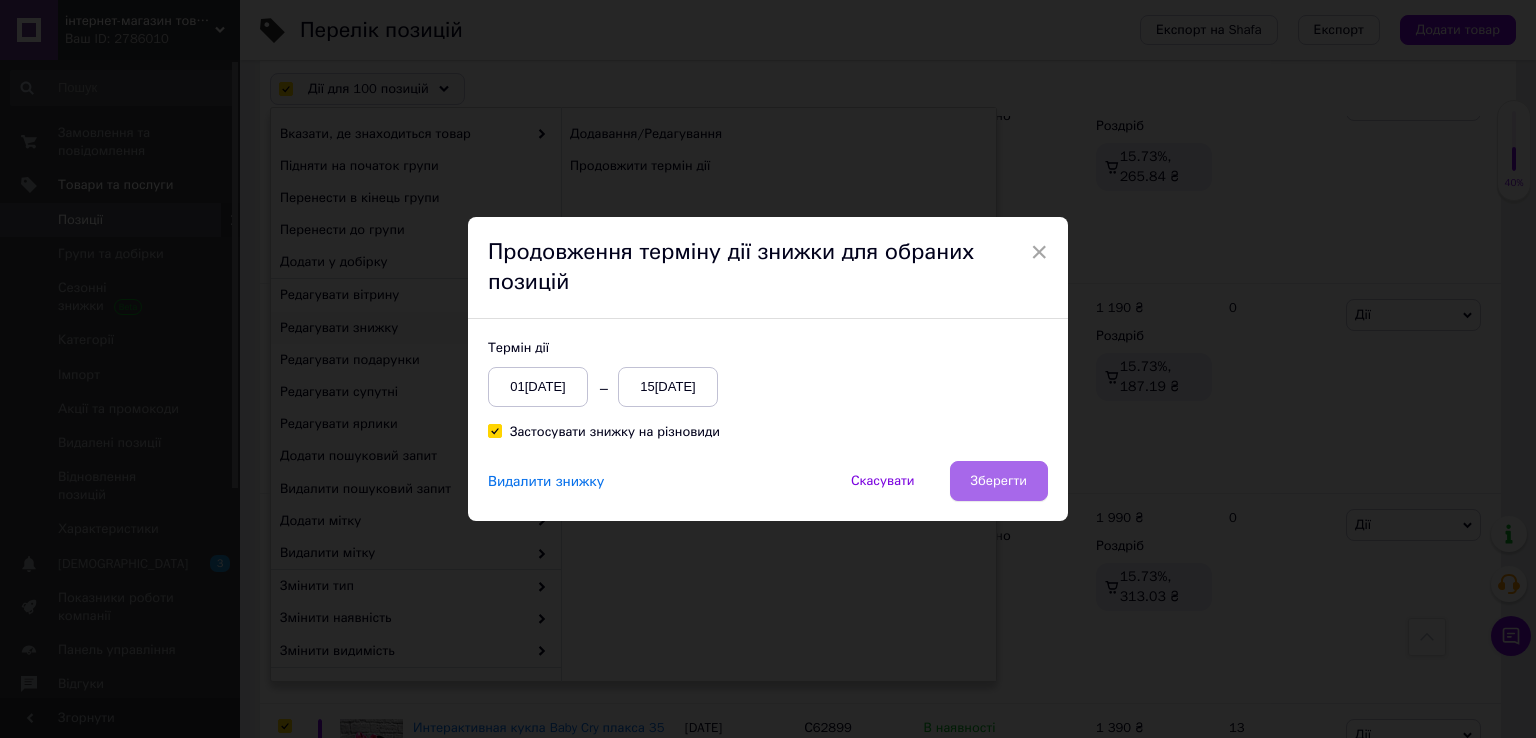 click on "Зберегти" at bounding box center (999, 481) 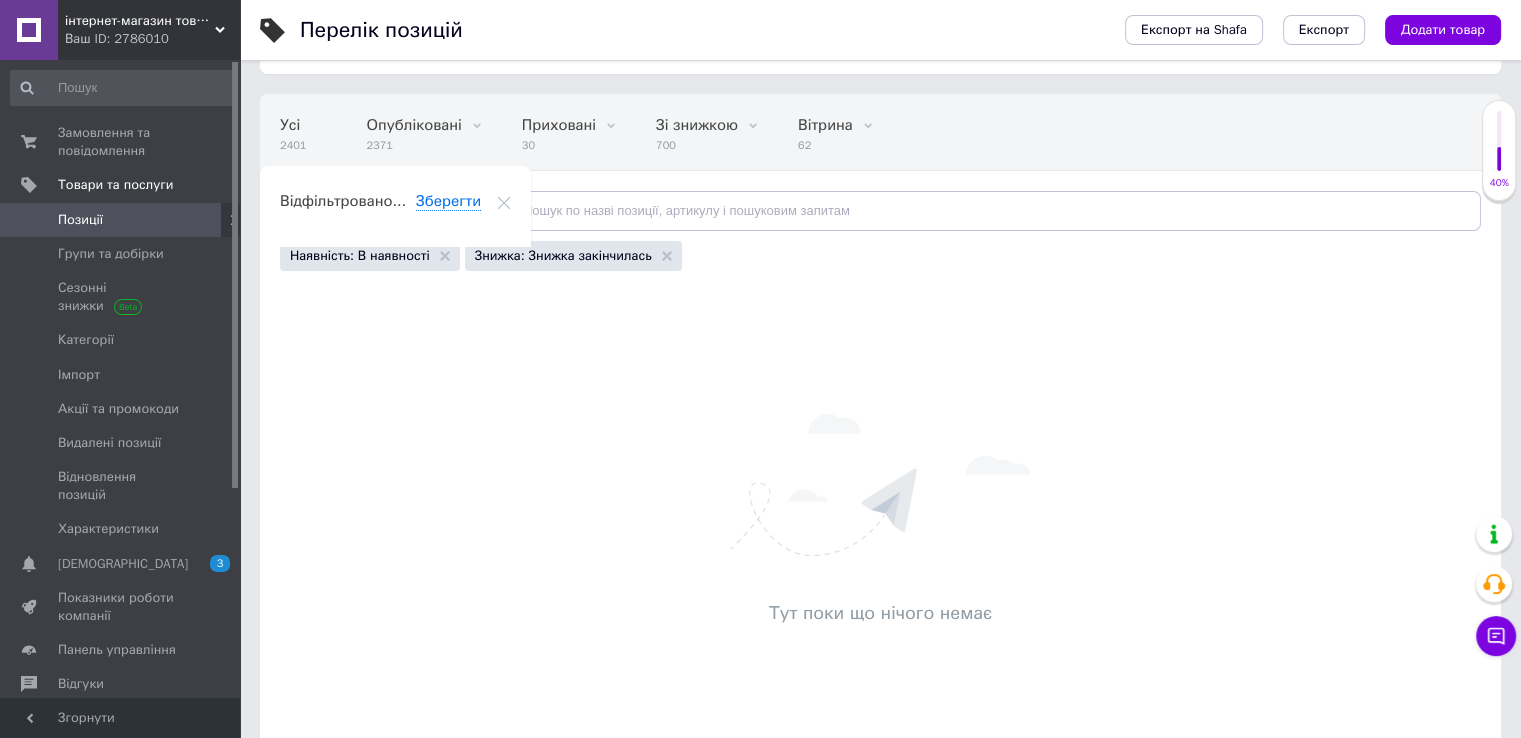 scroll, scrollTop: 0, scrollLeft: 0, axis: both 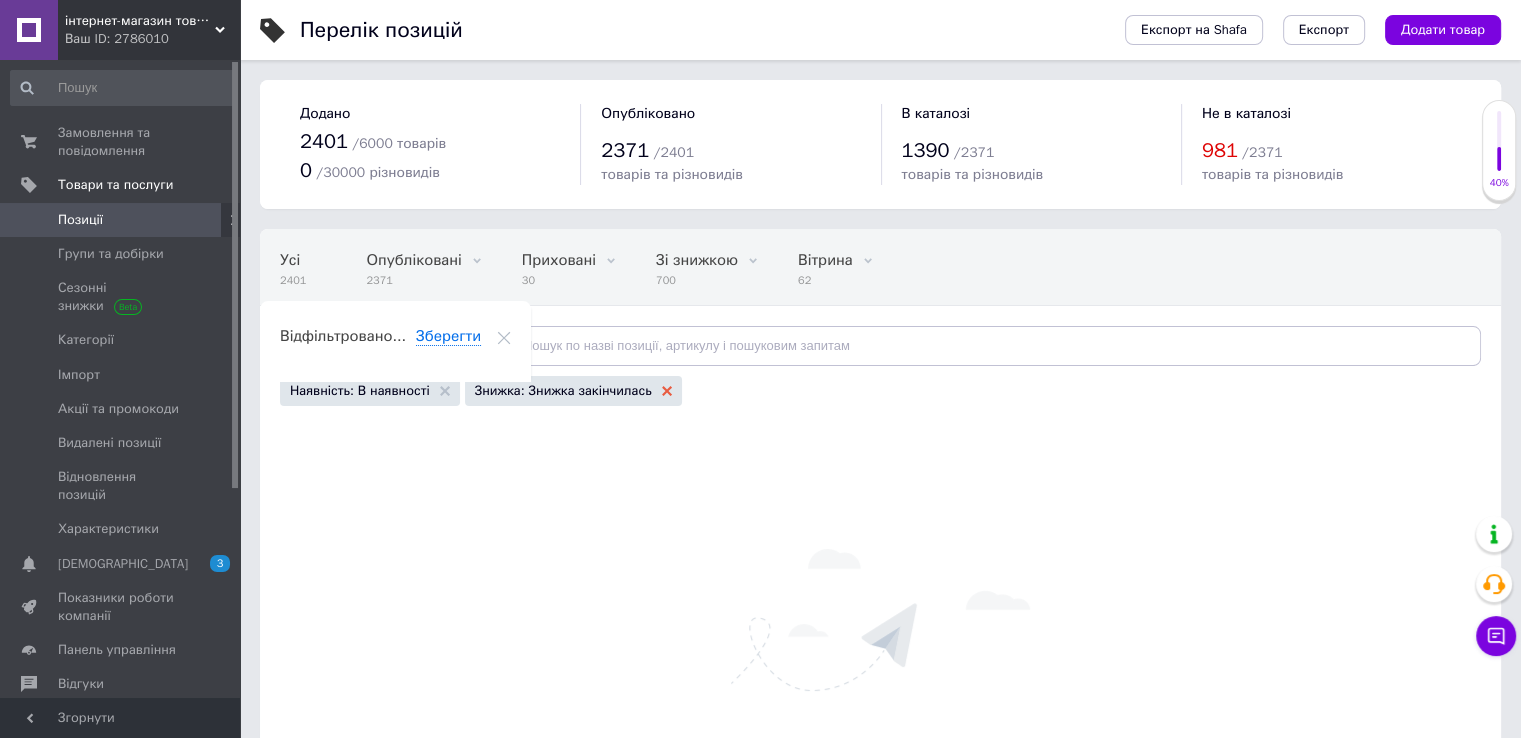 click 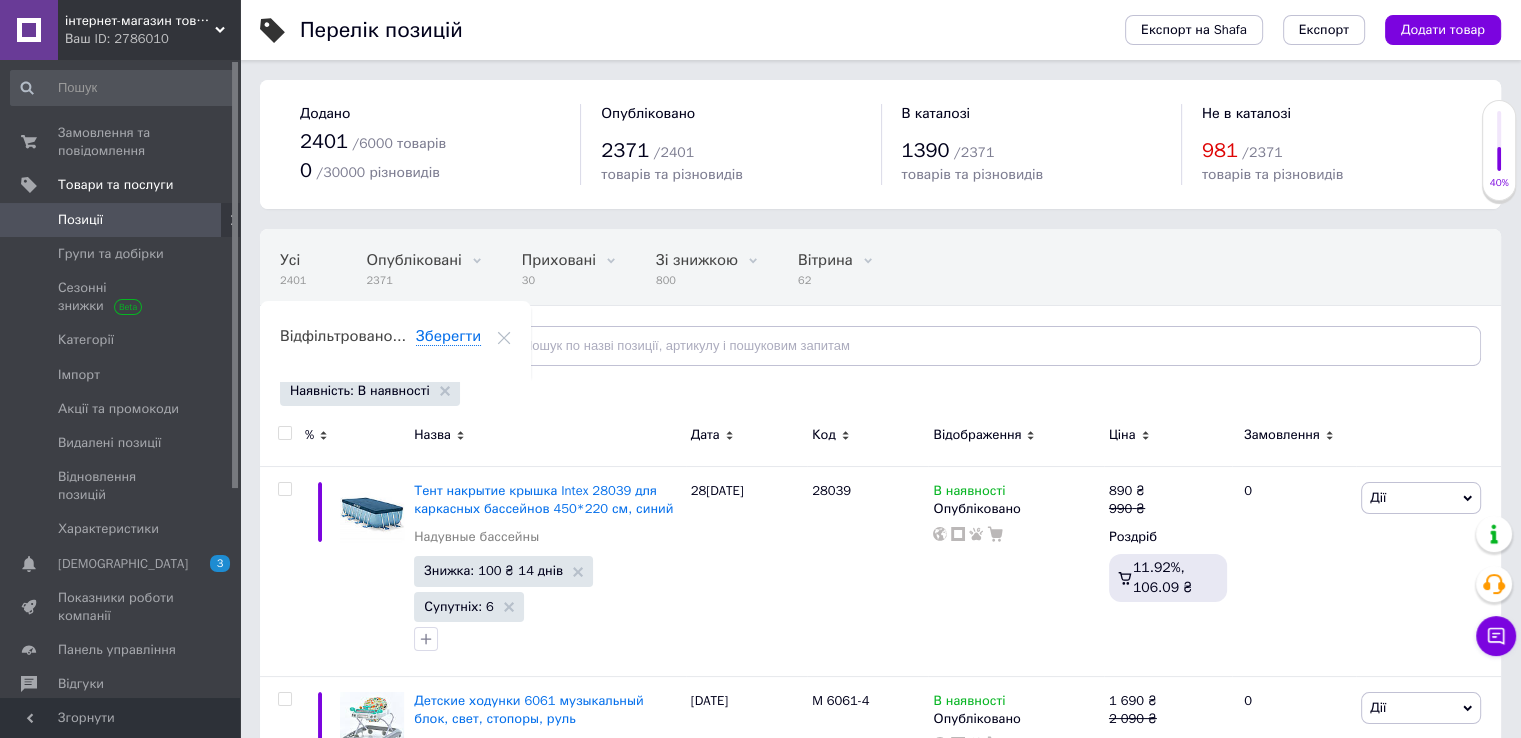 click 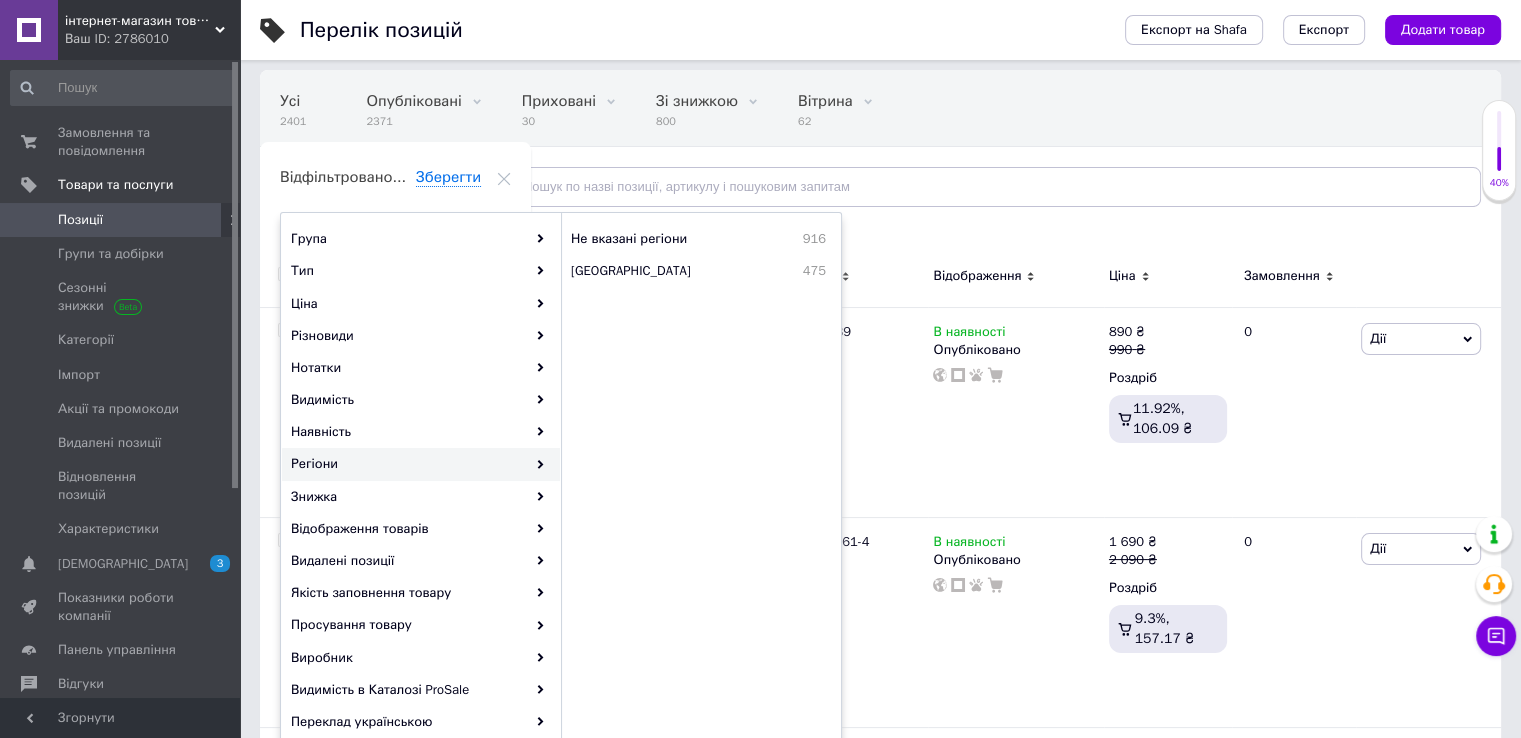 scroll, scrollTop: 200, scrollLeft: 0, axis: vertical 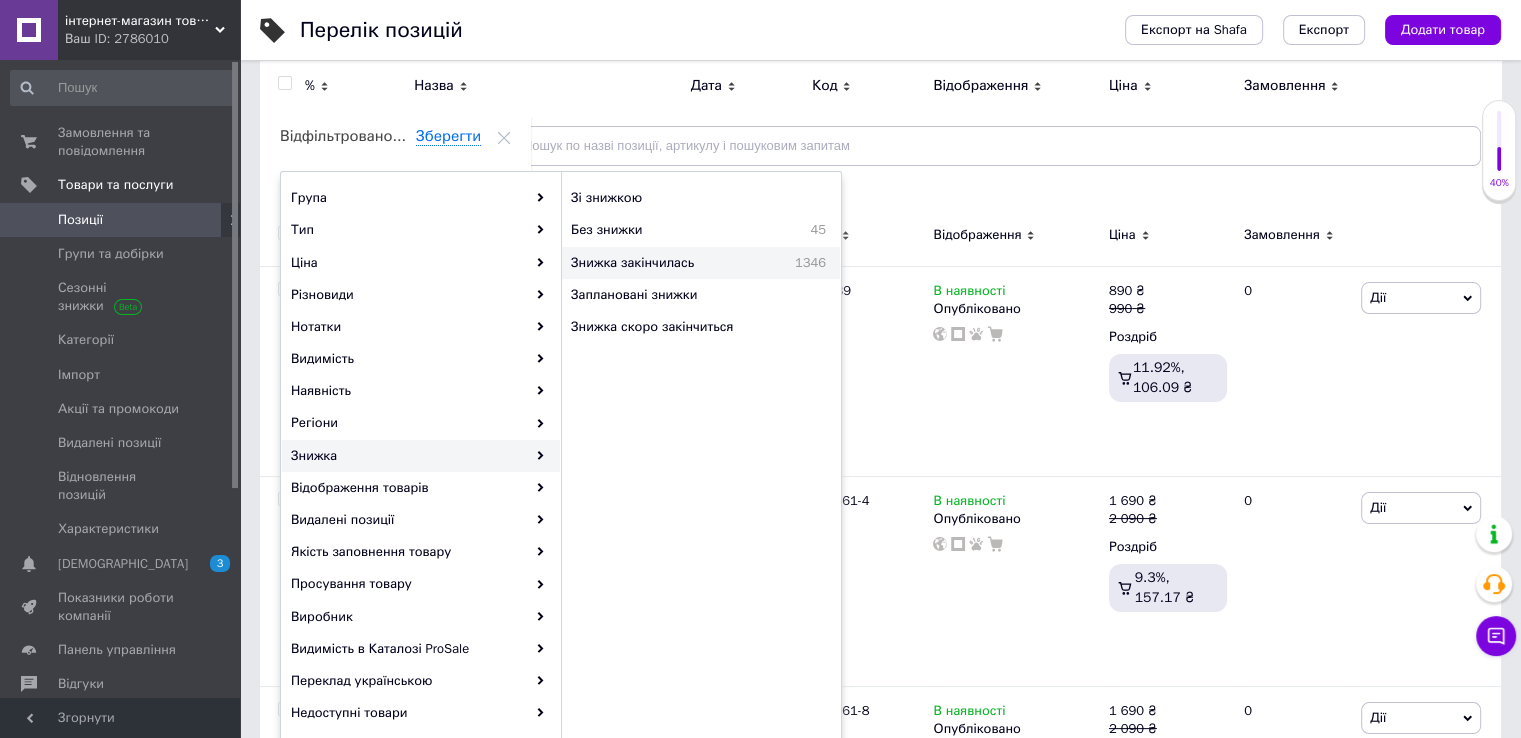 click on "Знижка закінчилась" at bounding box center [666, 263] 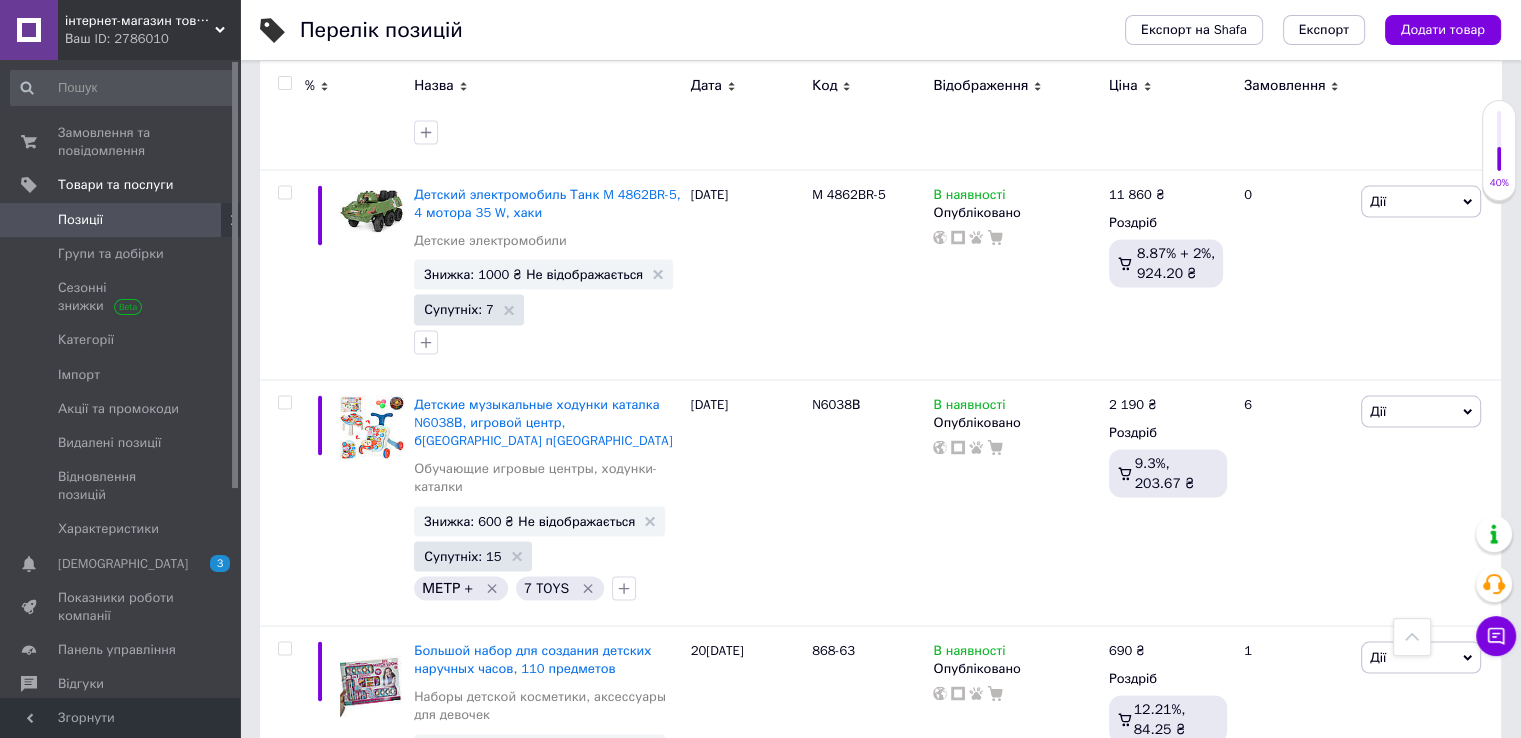 scroll, scrollTop: 4400, scrollLeft: 0, axis: vertical 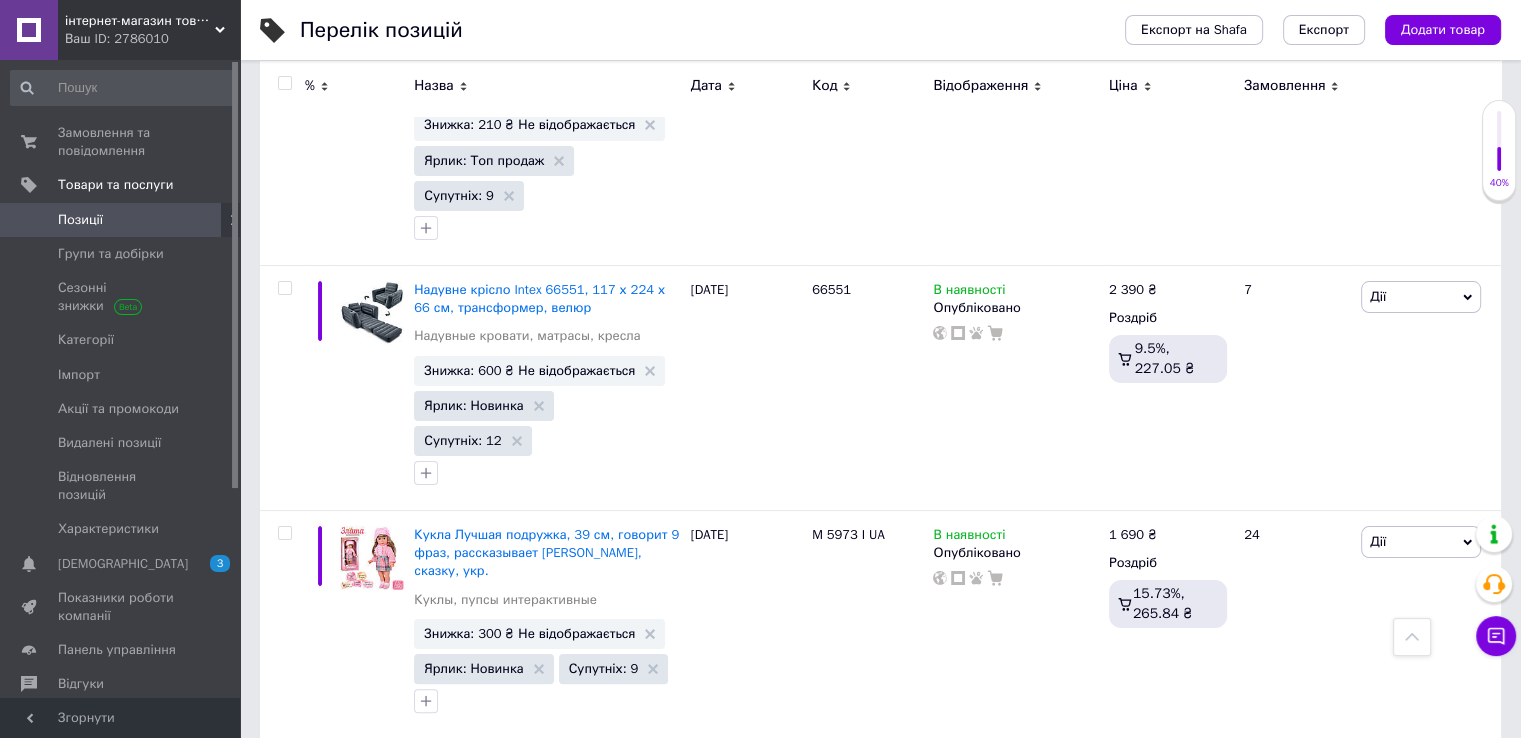 click at bounding box center [284, 83] 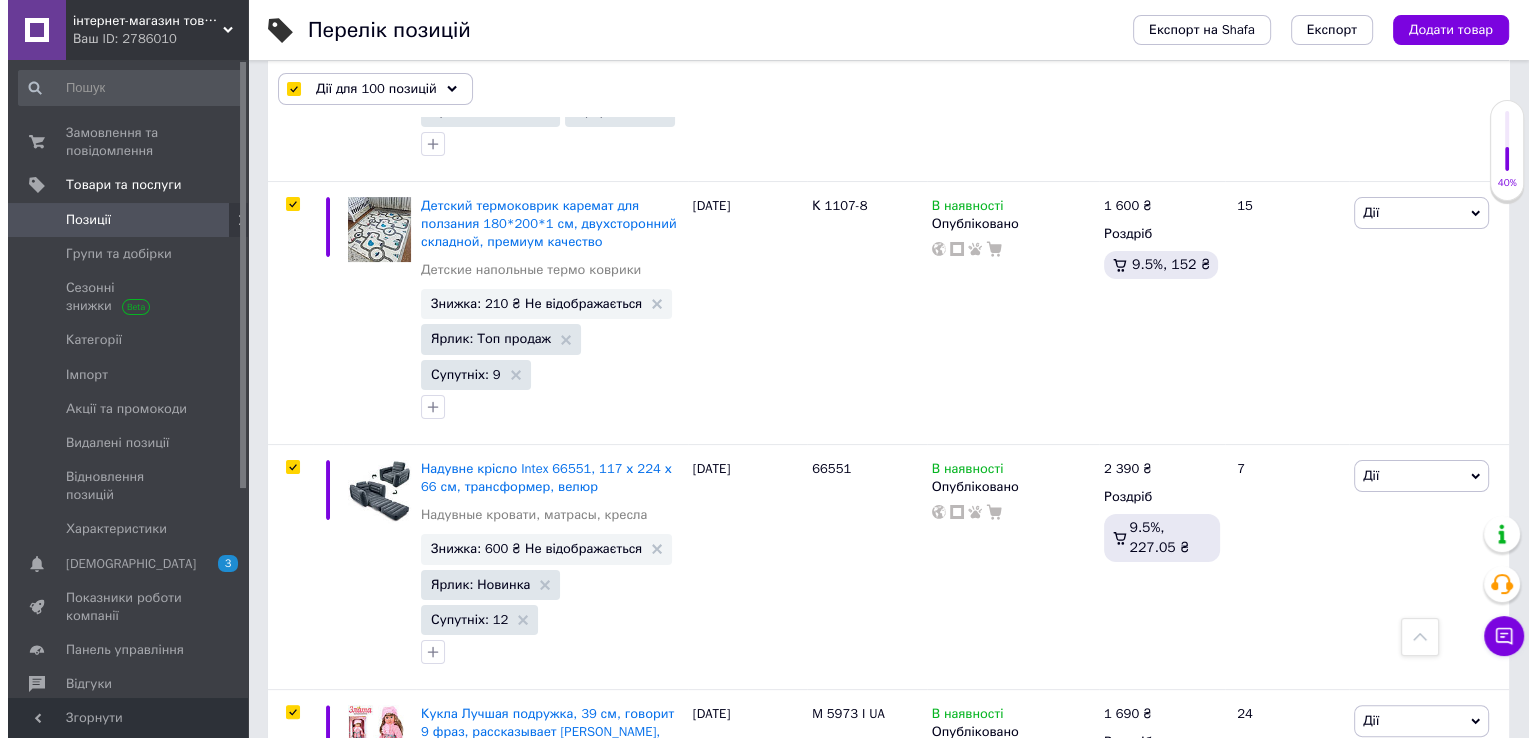 scroll, scrollTop: 23224, scrollLeft: 0, axis: vertical 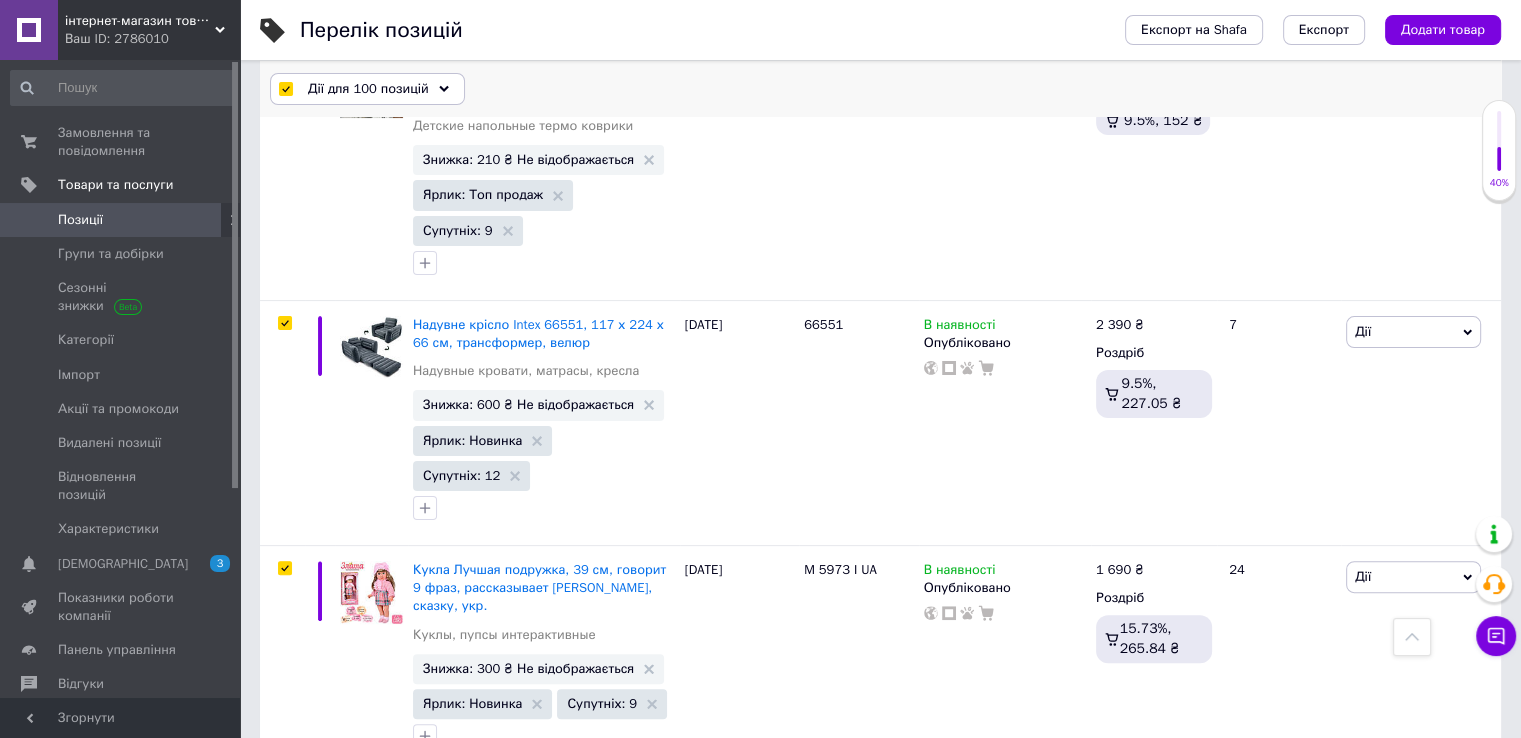click 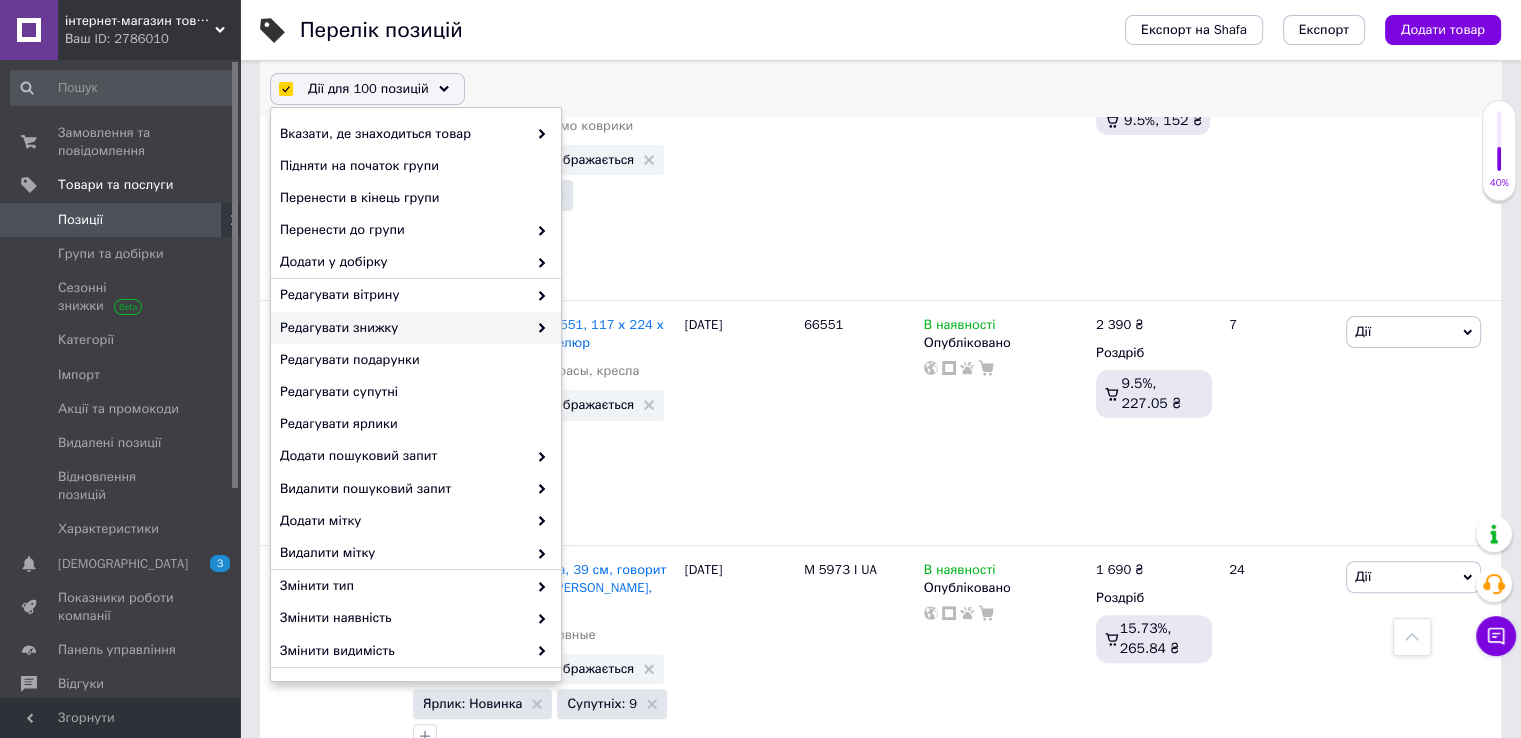 click on "Редагувати знижку" at bounding box center [403, 328] 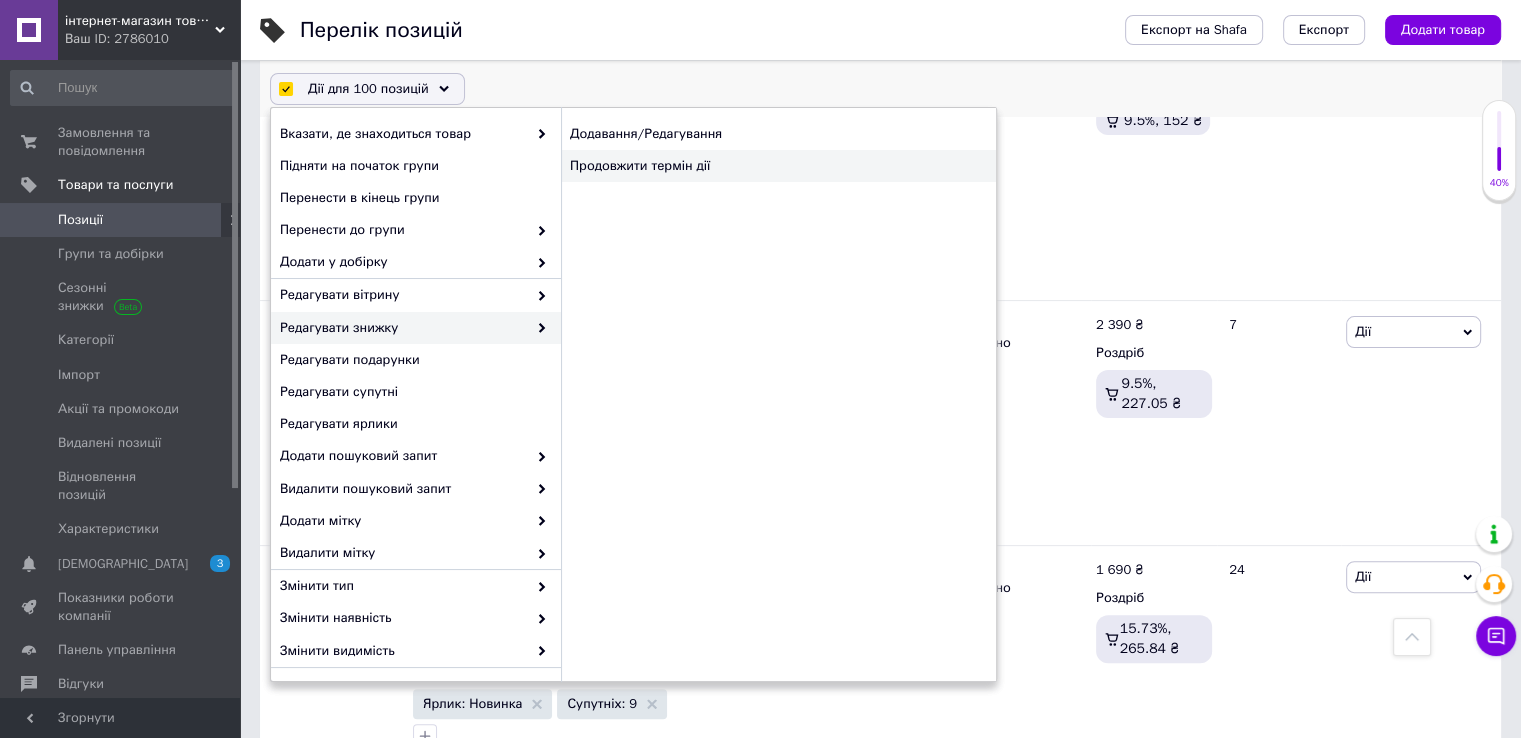 click on "Продовжити термін дії" at bounding box center (778, 166) 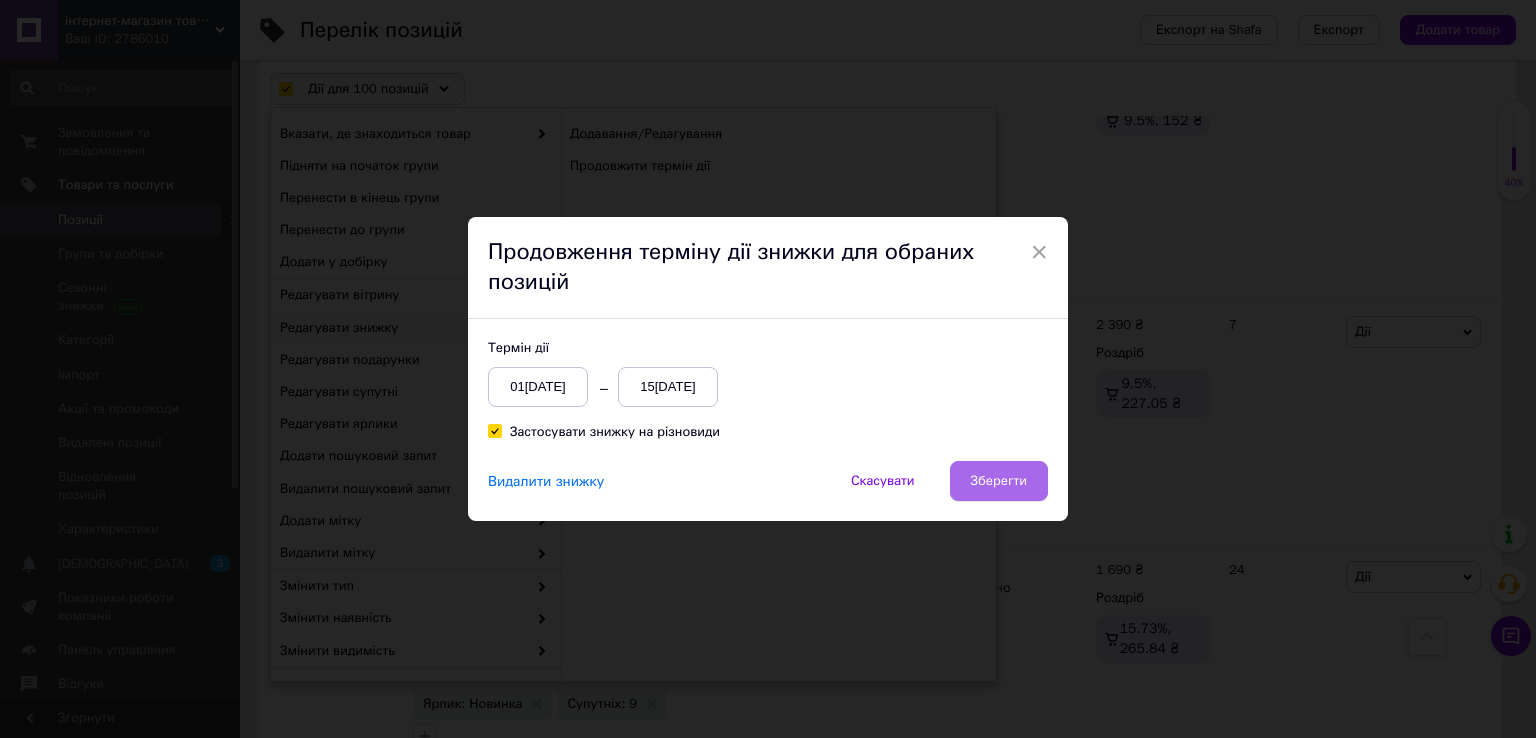 click on "Зберегти" at bounding box center [999, 481] 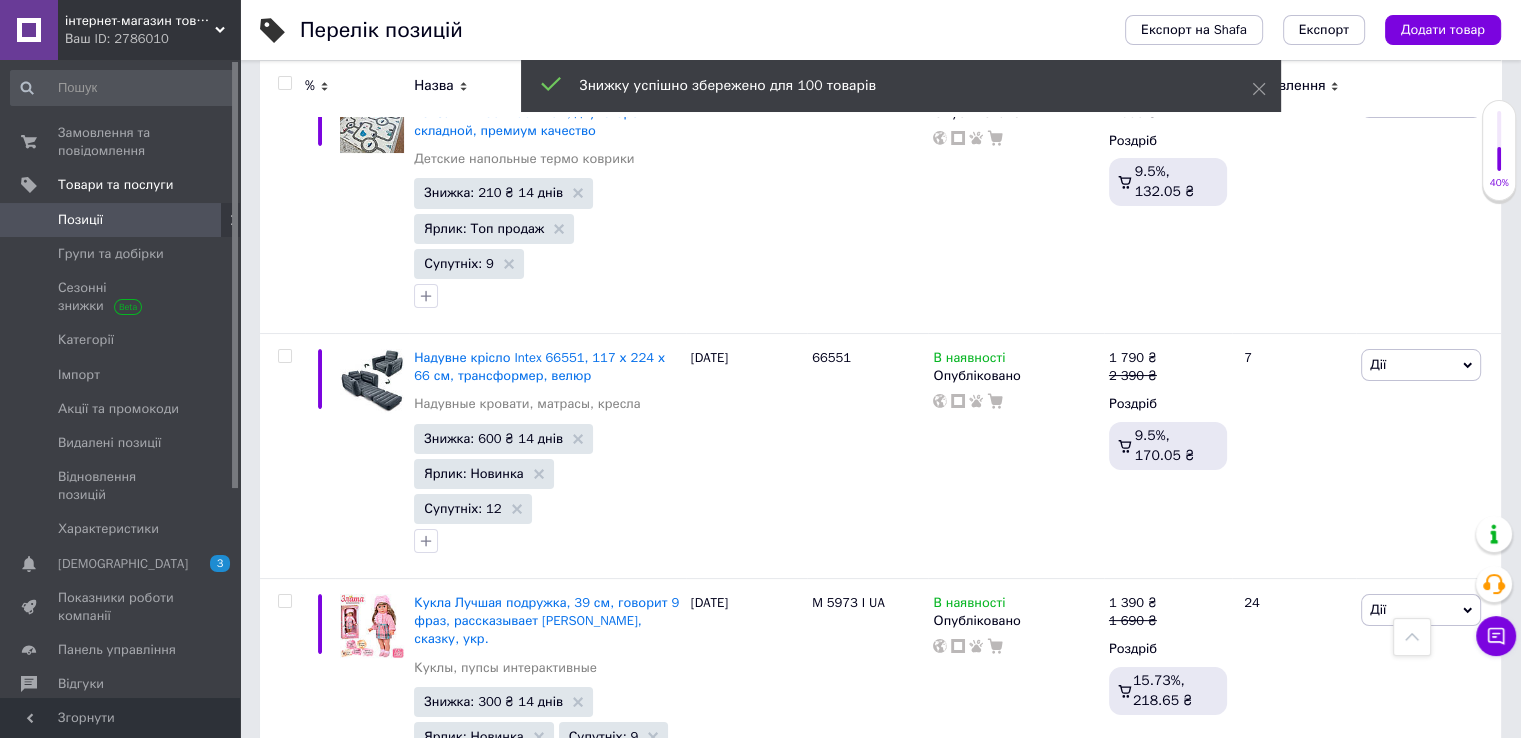 scroll, scrollTop: 23080, scrollLeft: 0, axis: vertical 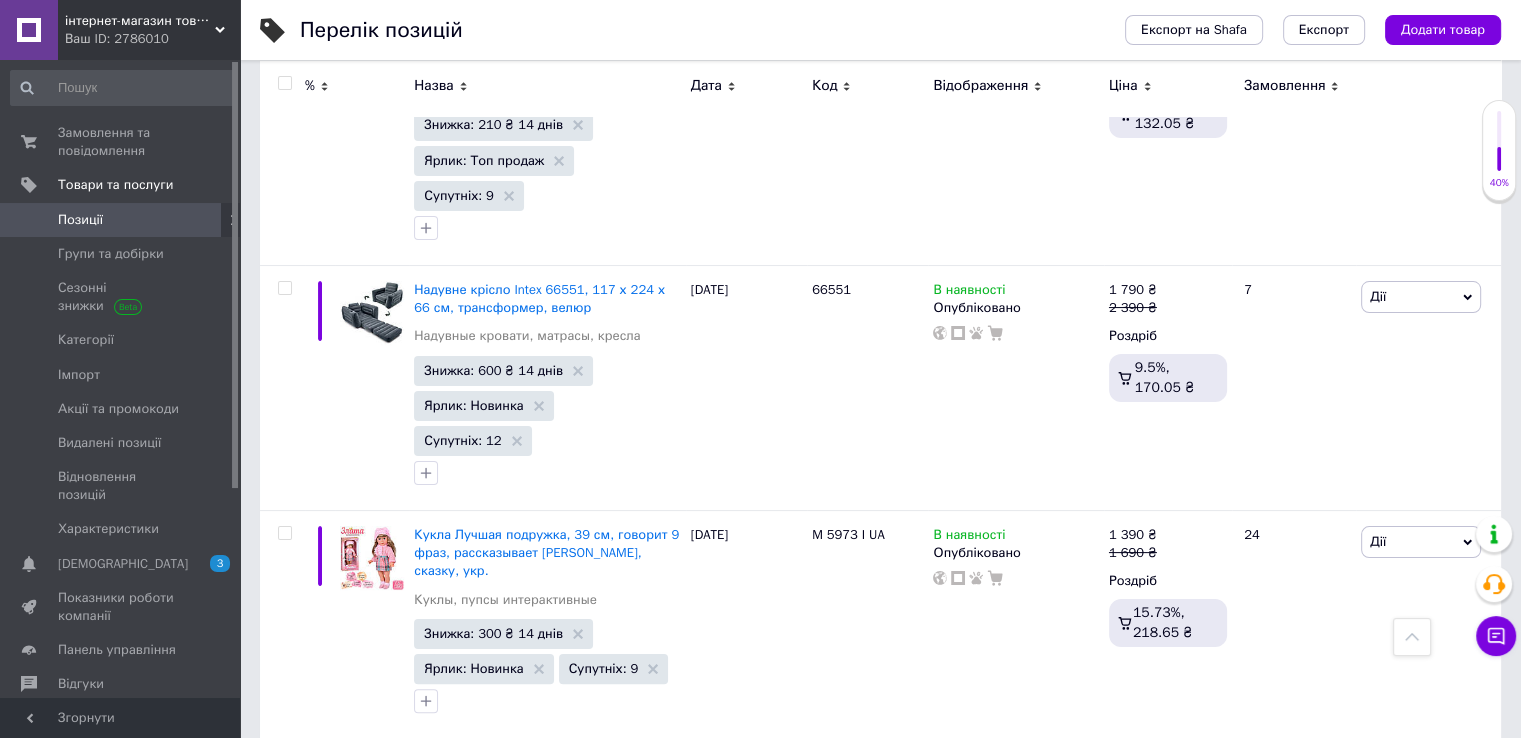 click on "Наступна" at bounding box center (540, 1954) 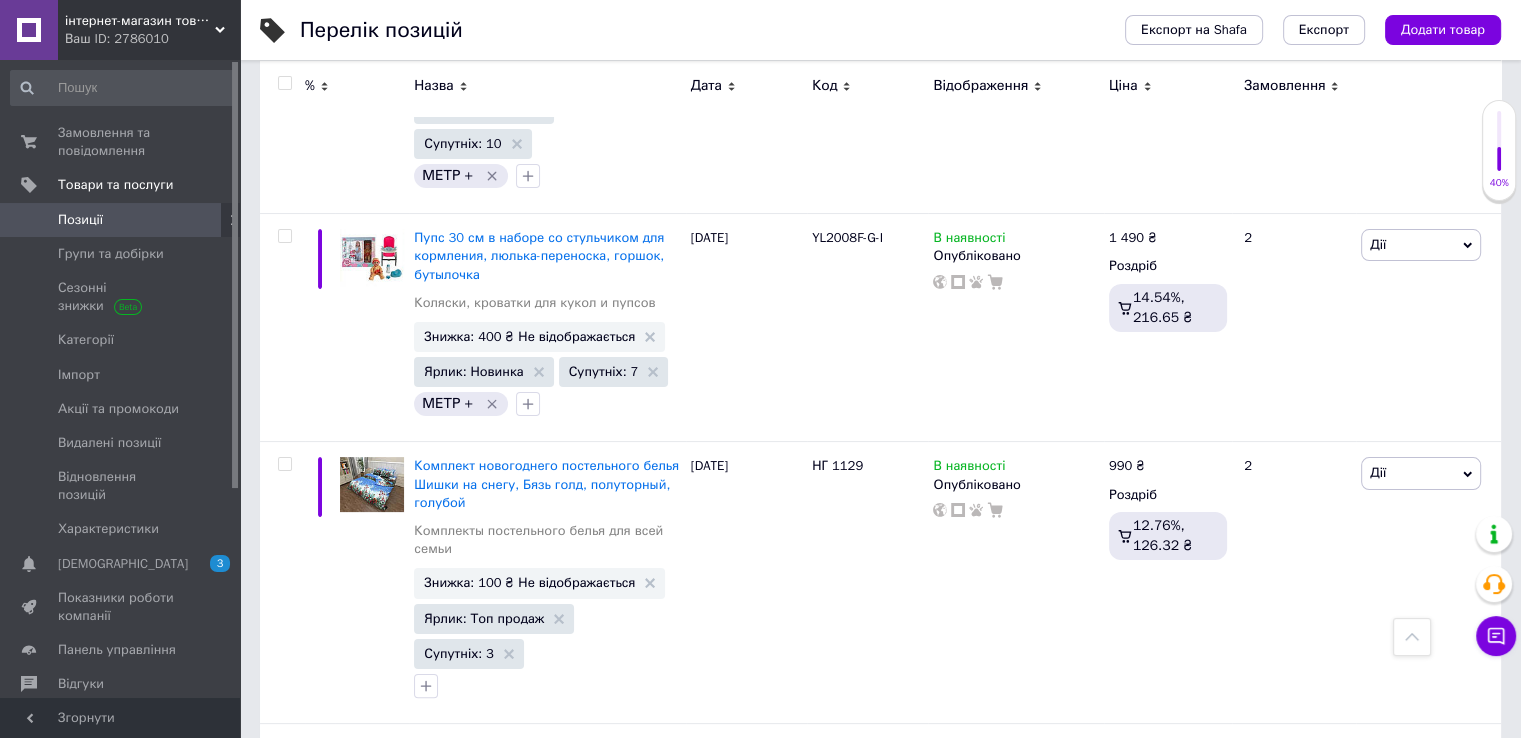 scroll, scrollTop: 22303, scrollLeft: 0, axis: vertical 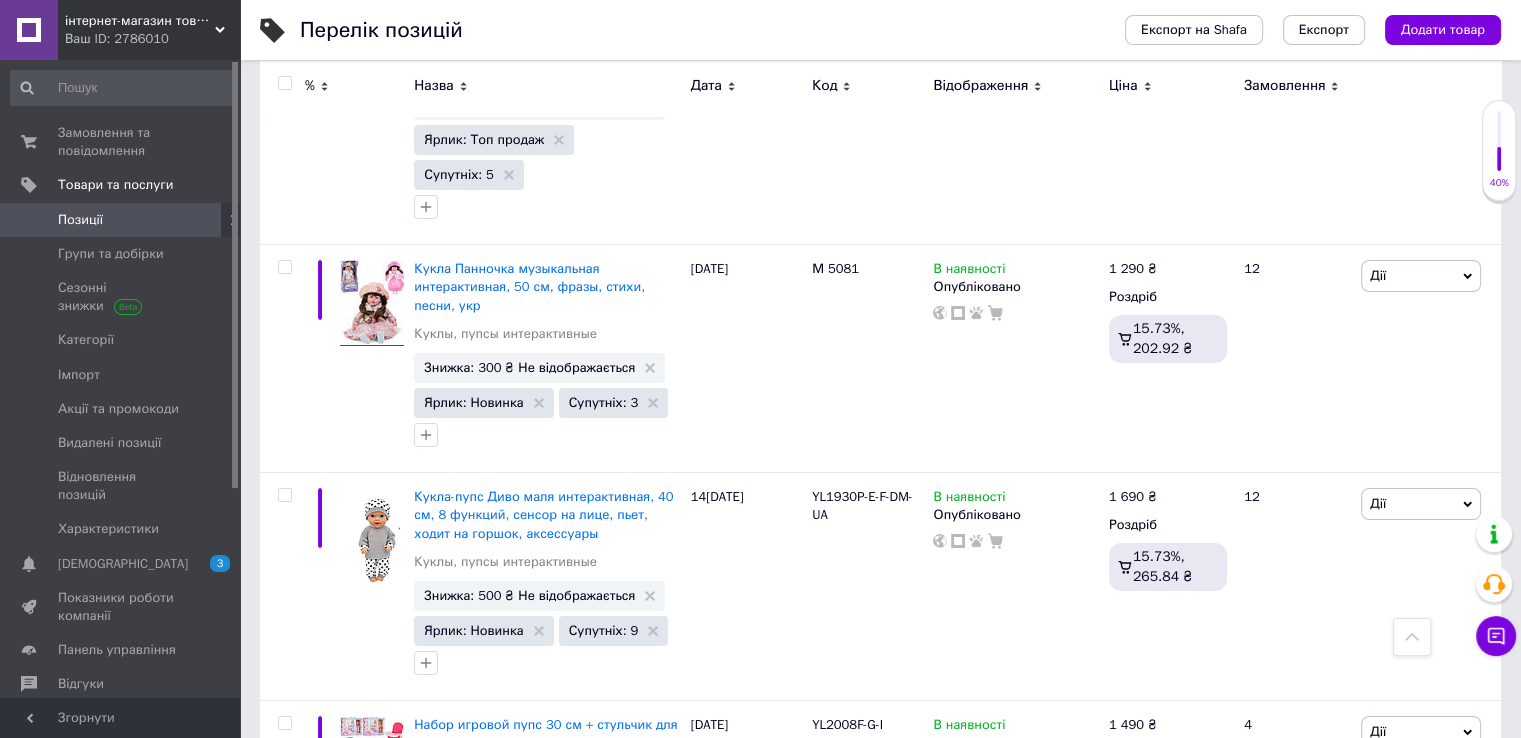 click at bounding box center (284, 83) 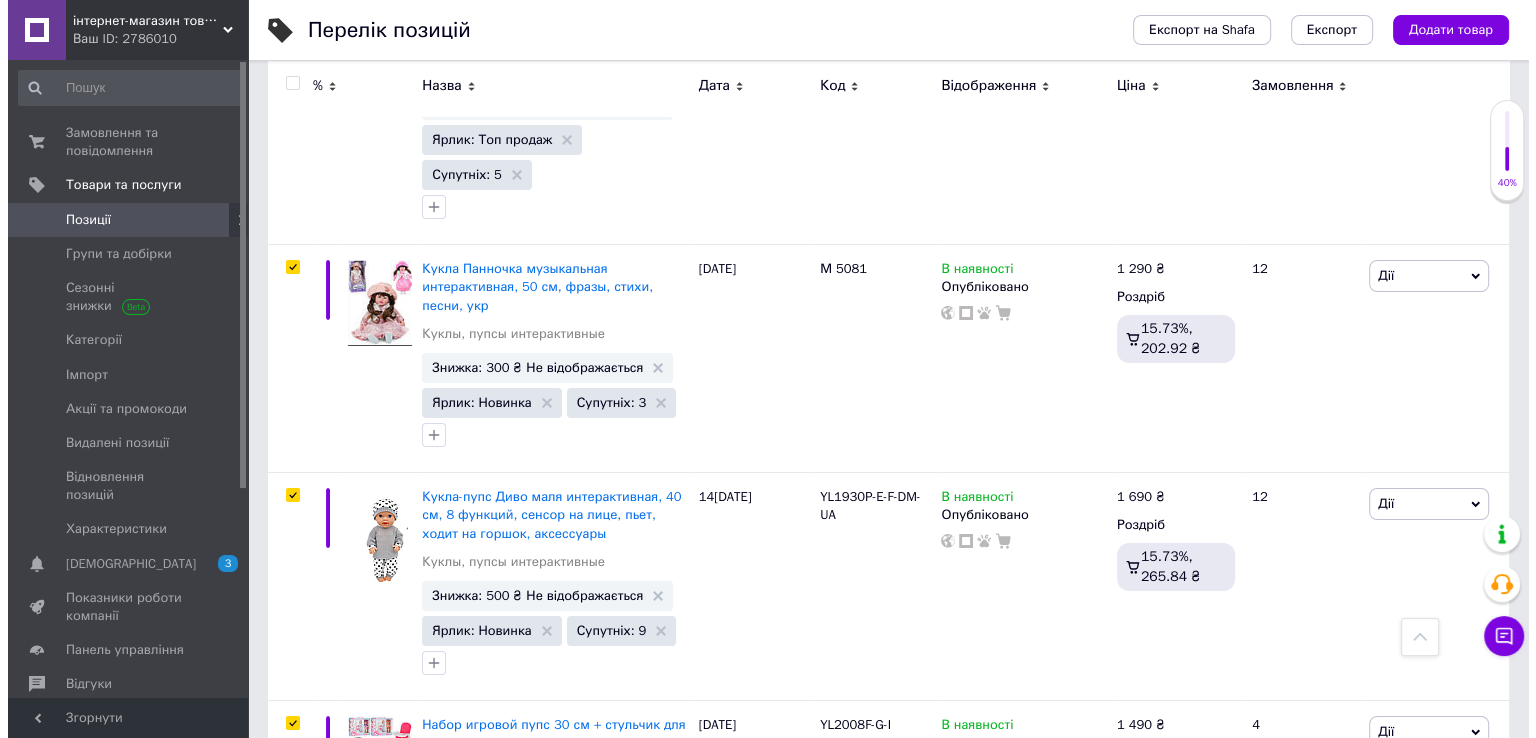 scroll, scrollTop: 22357, scrollLeft: 0, axis: vertical 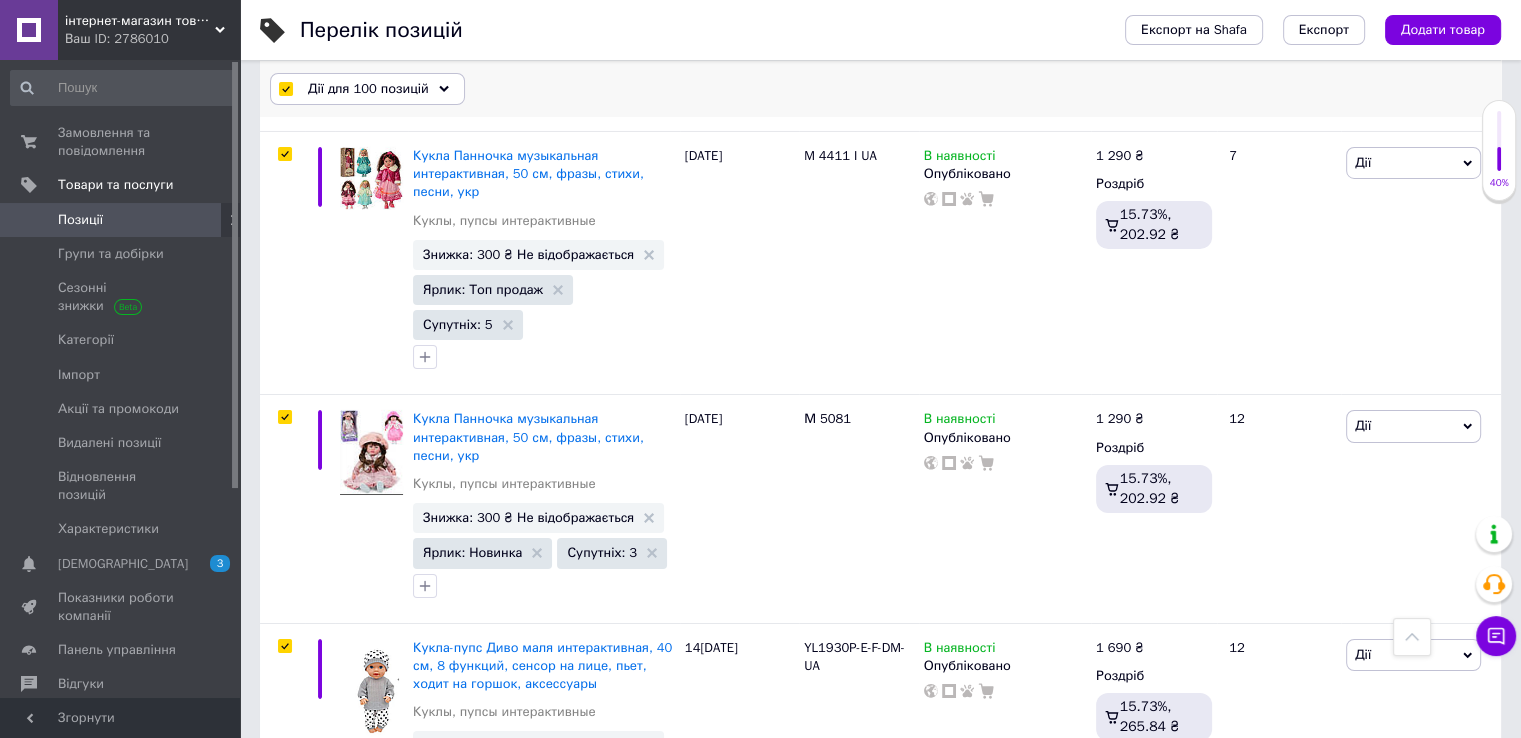 click 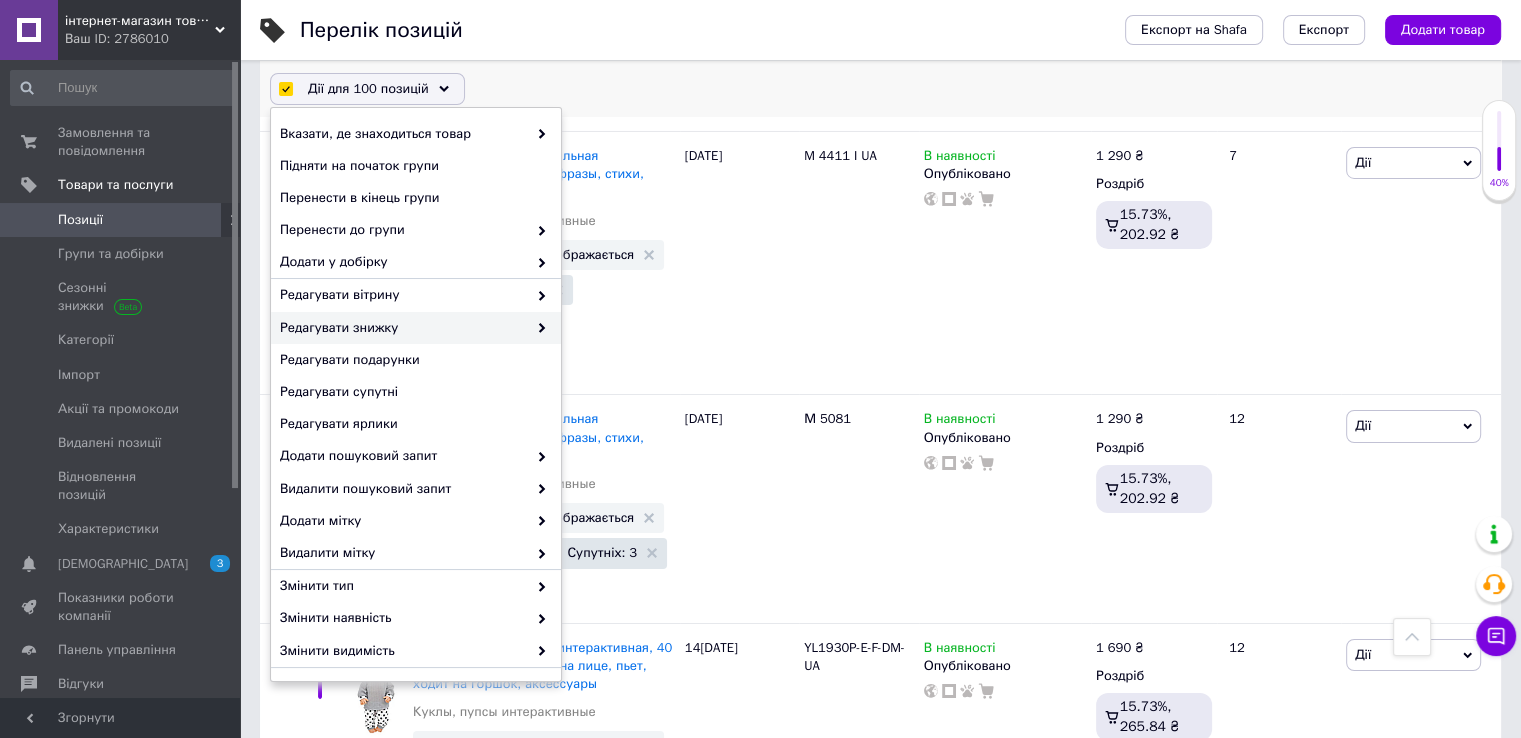 click on "Редагувати знижку" at bounding box center (403, 328) 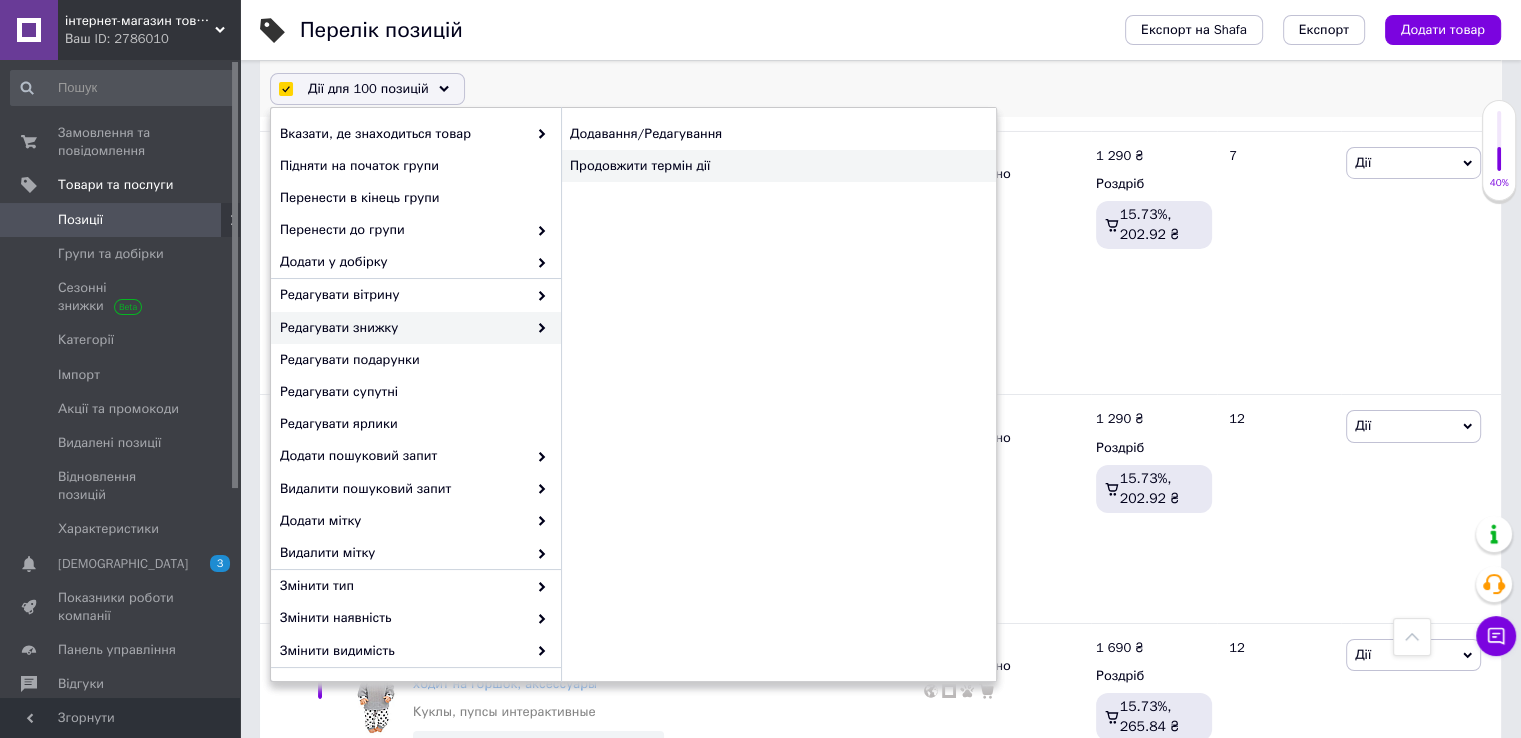 click on "Продовжити термін дії" at bounding box center [778, 166] 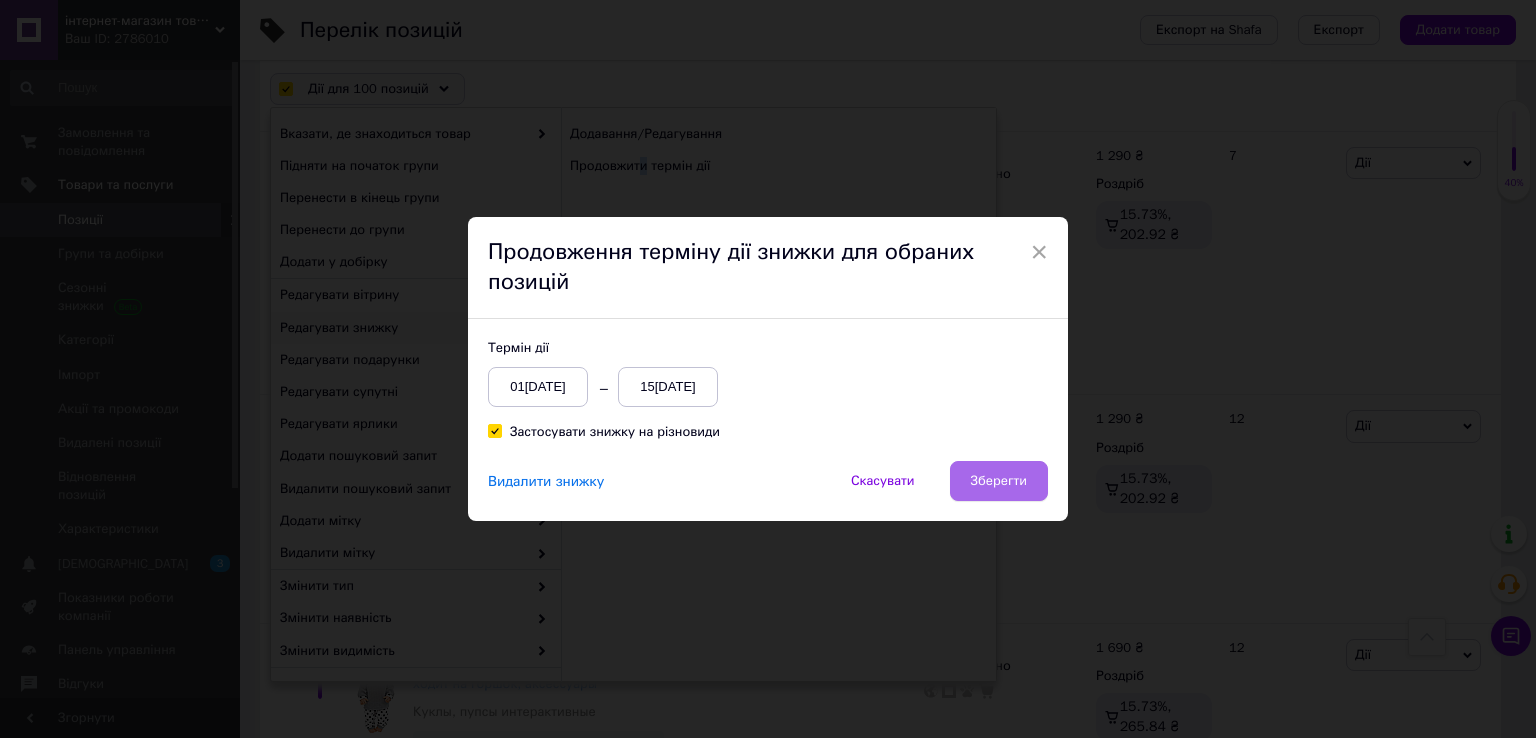 click on "Зберегти" at bounding box center [999, 481] 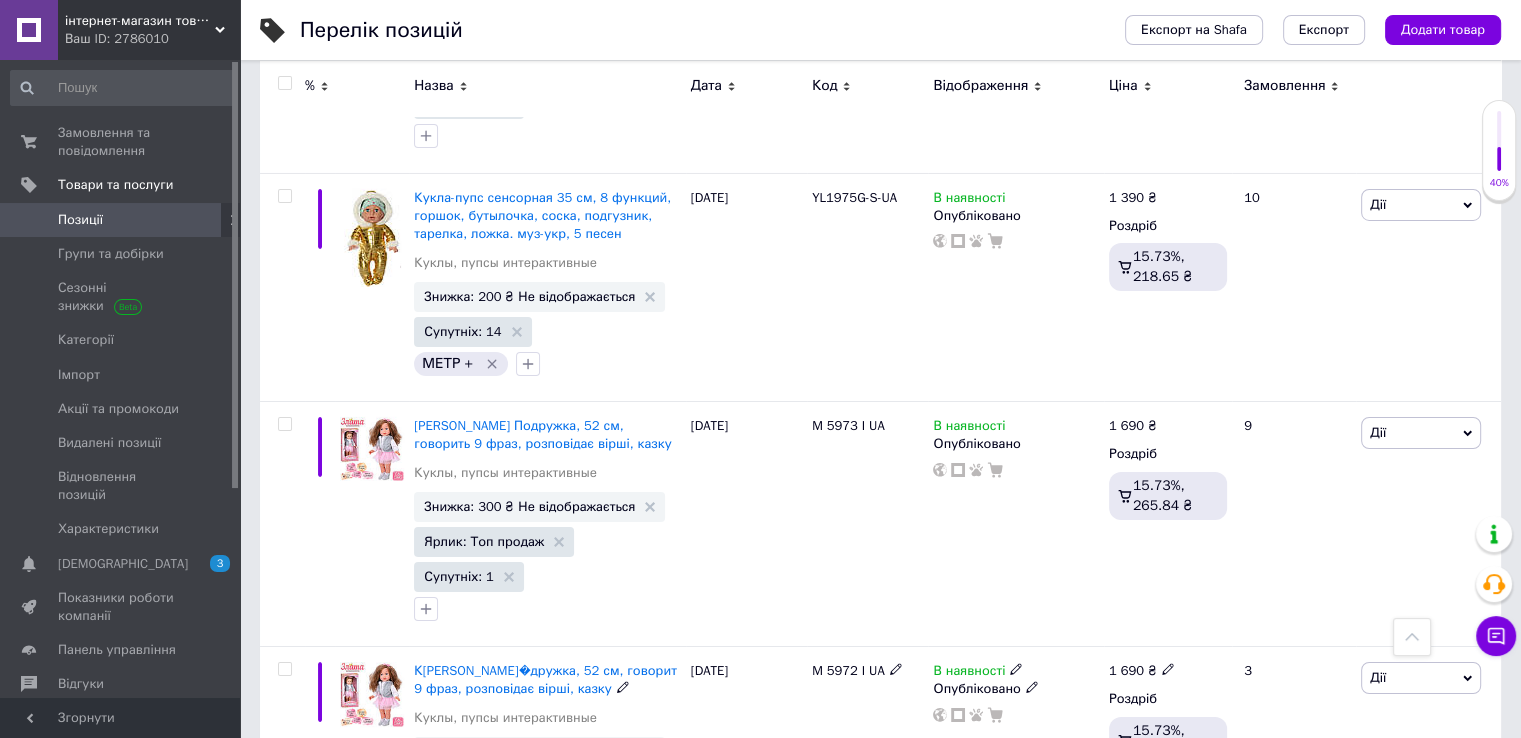 scroll, scrollTop: 22247, scrollLeft: 0, axis: vertical 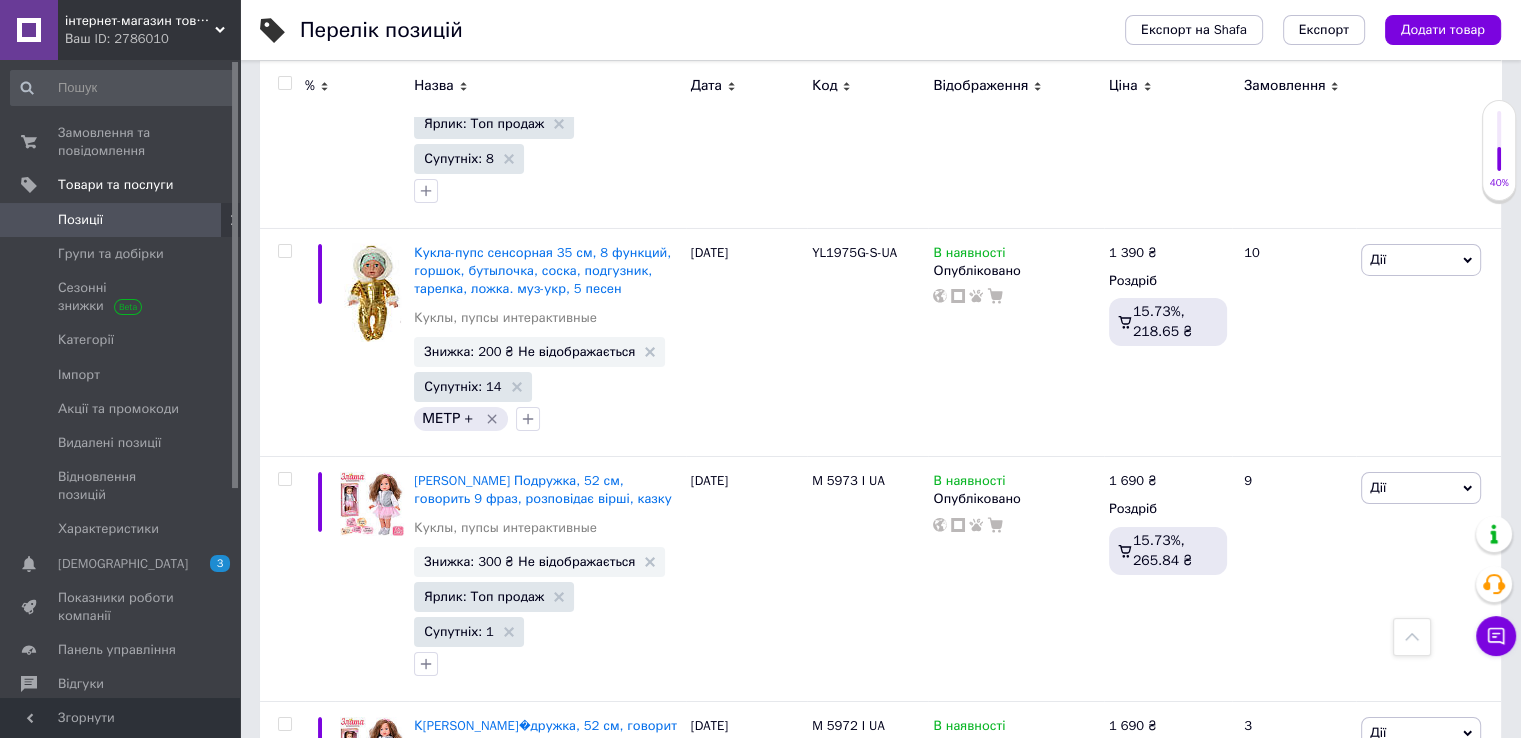 click at bounding box center (284, 83) 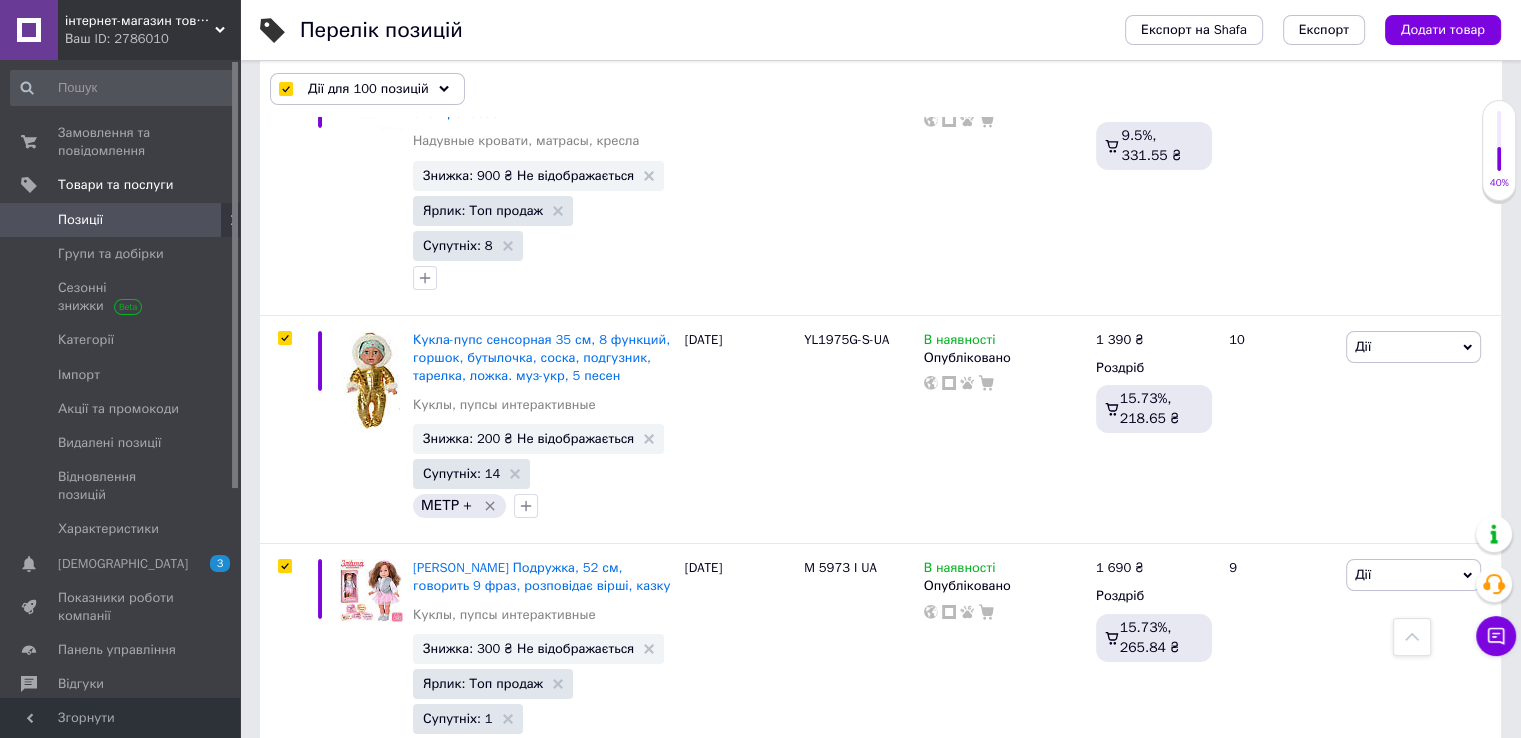 scroll, scrollTop: 22301, scrollLeft: 0, axis: vertical 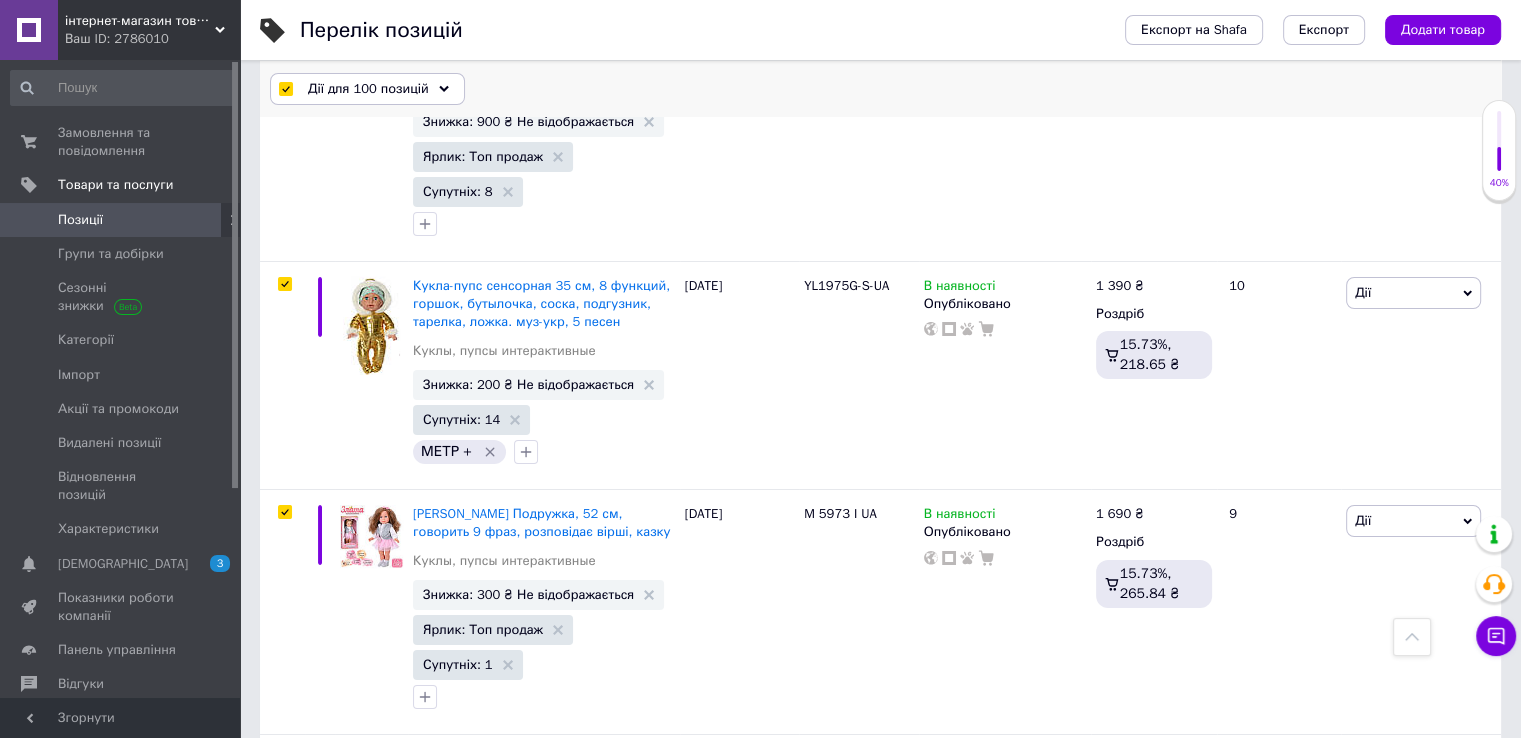 click 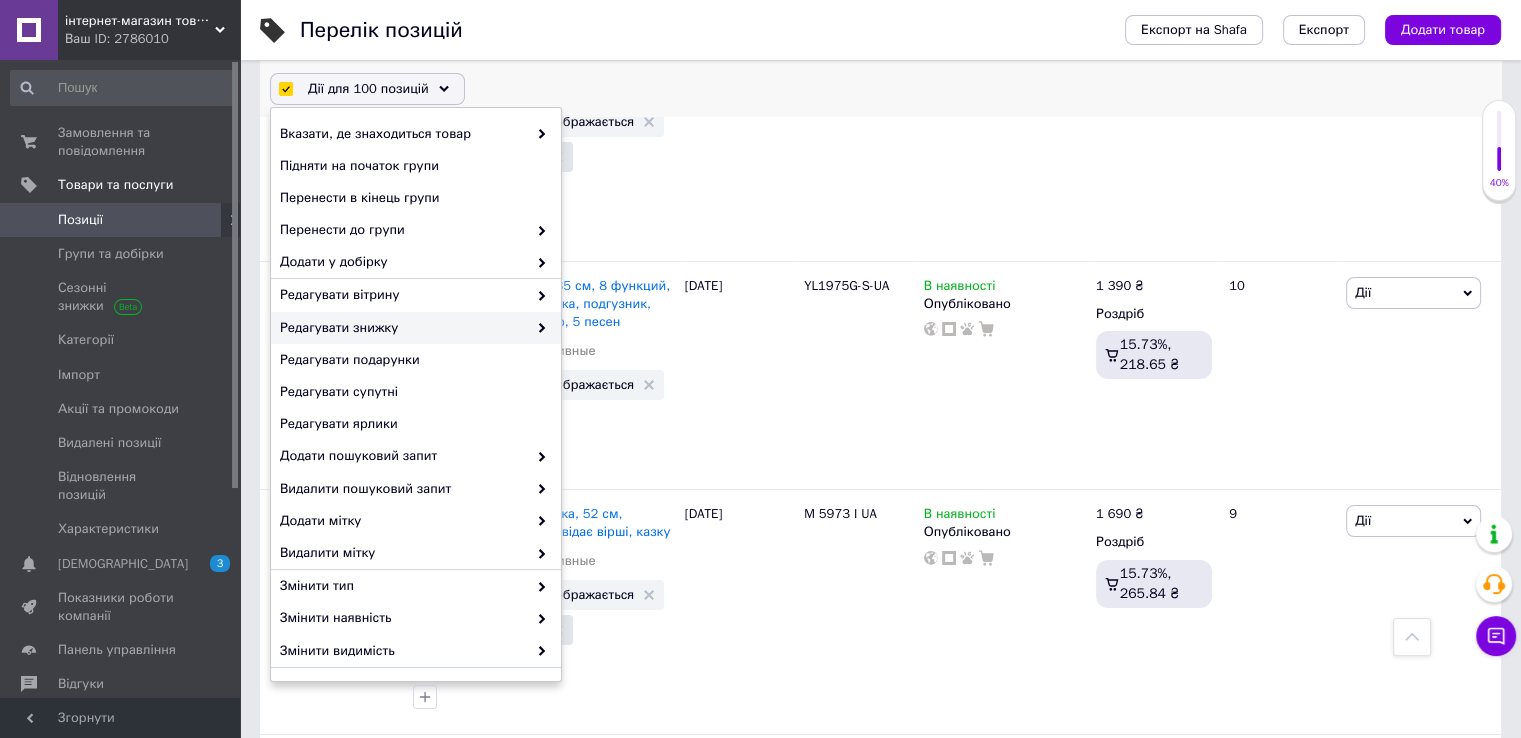 click on "Редагувати знижку" at bounding box center (403, 328) 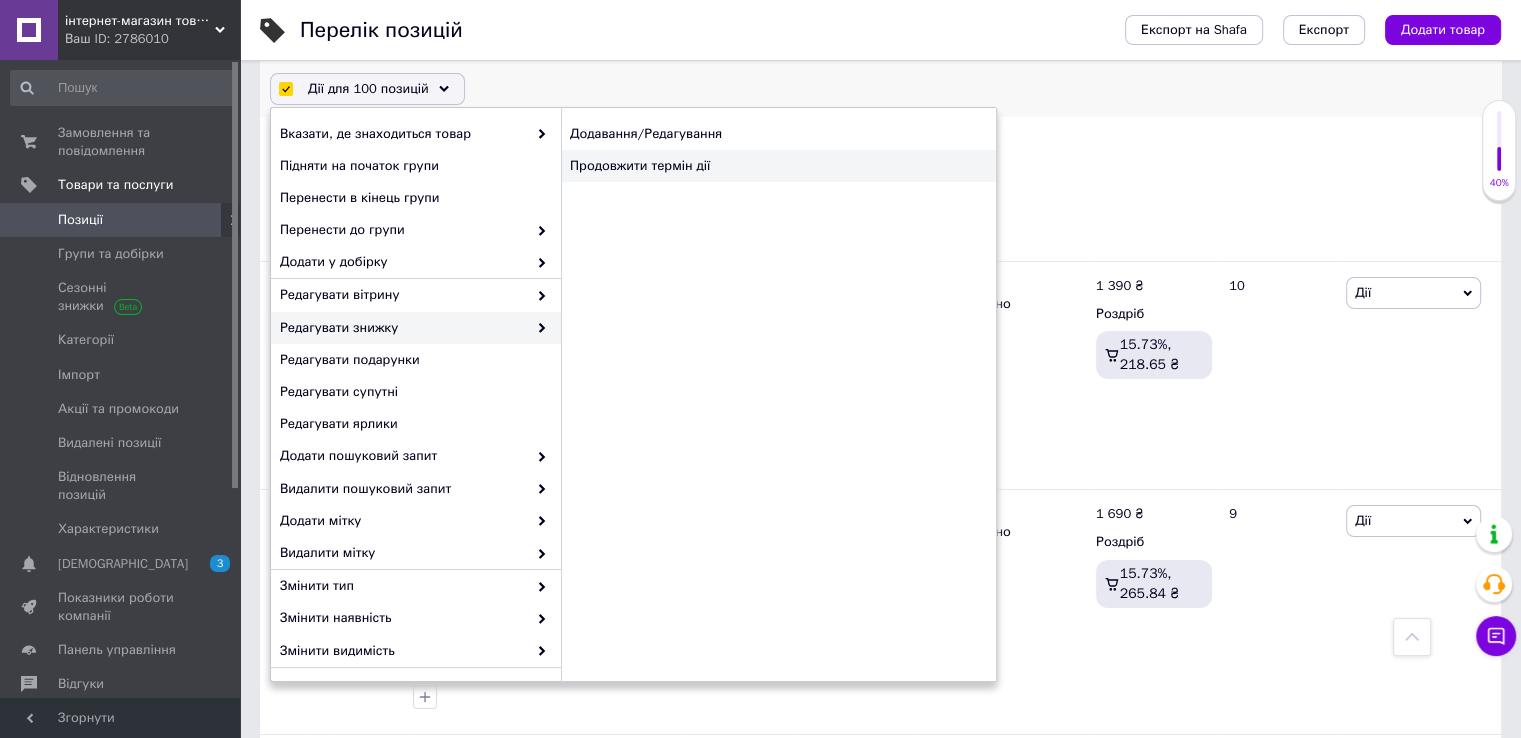 click on "Продовжити термін дії" at bounding box center (778, 166) 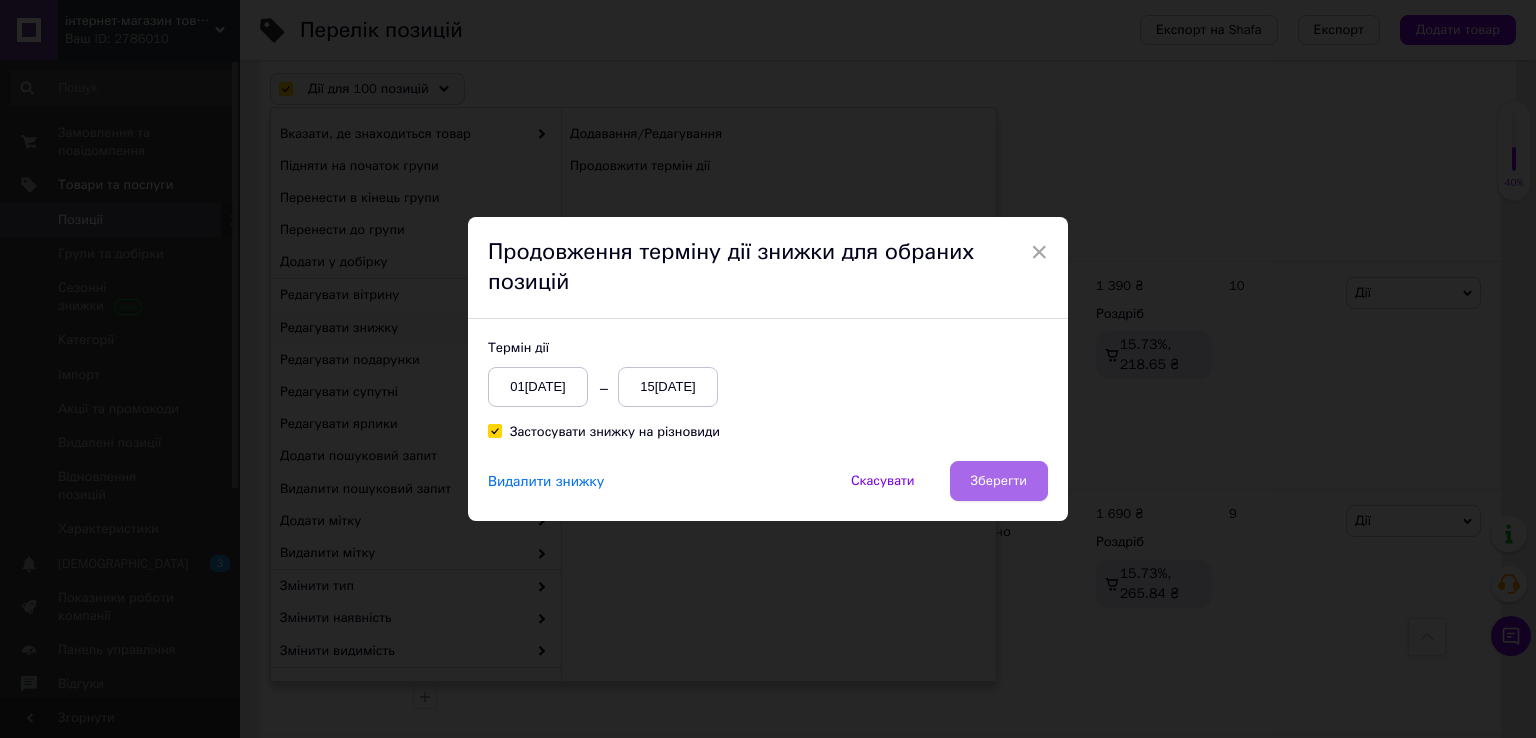 click on "Зберегти" at bounding box center (999, 481) 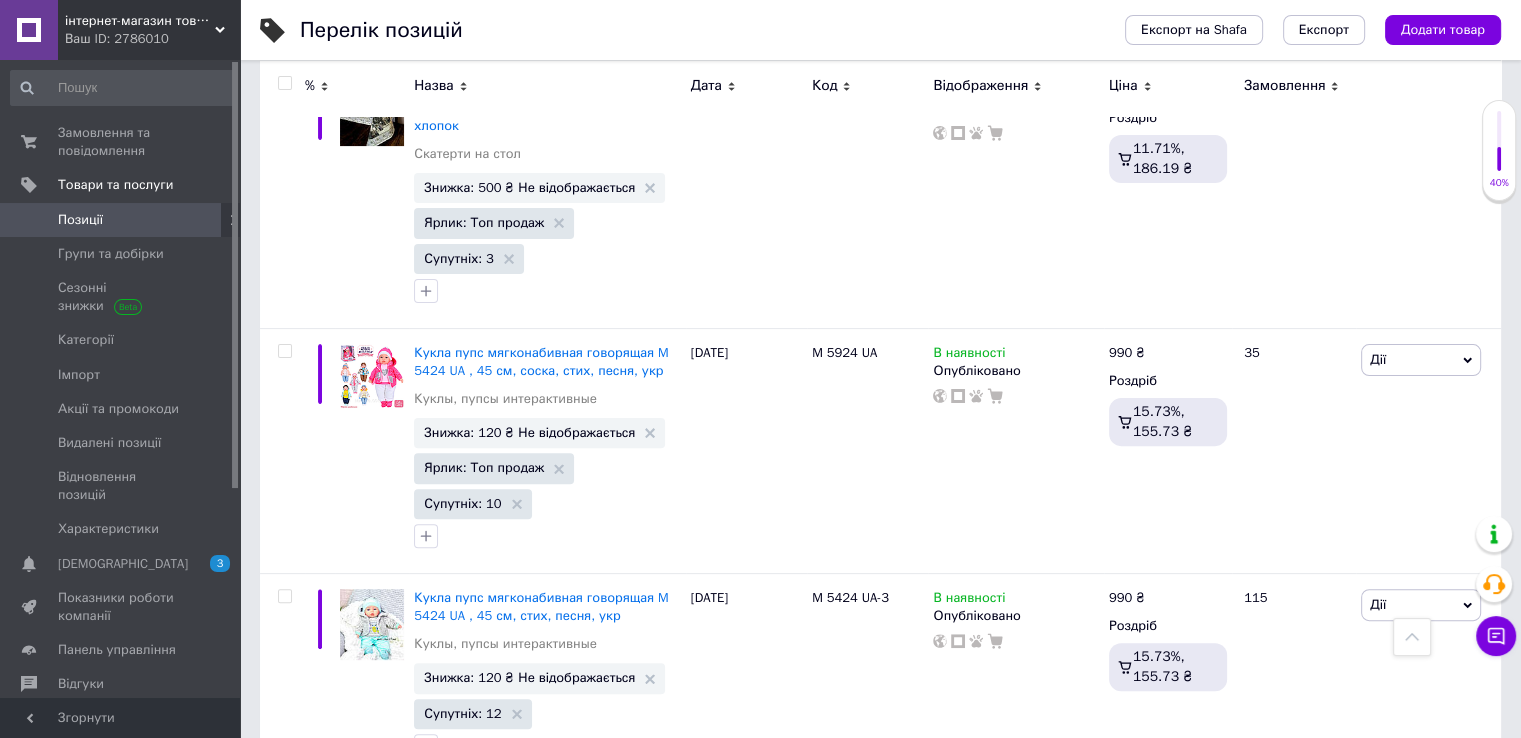 scroll, scrollTop: 22859, scrollLeft: 0, axis: vertical 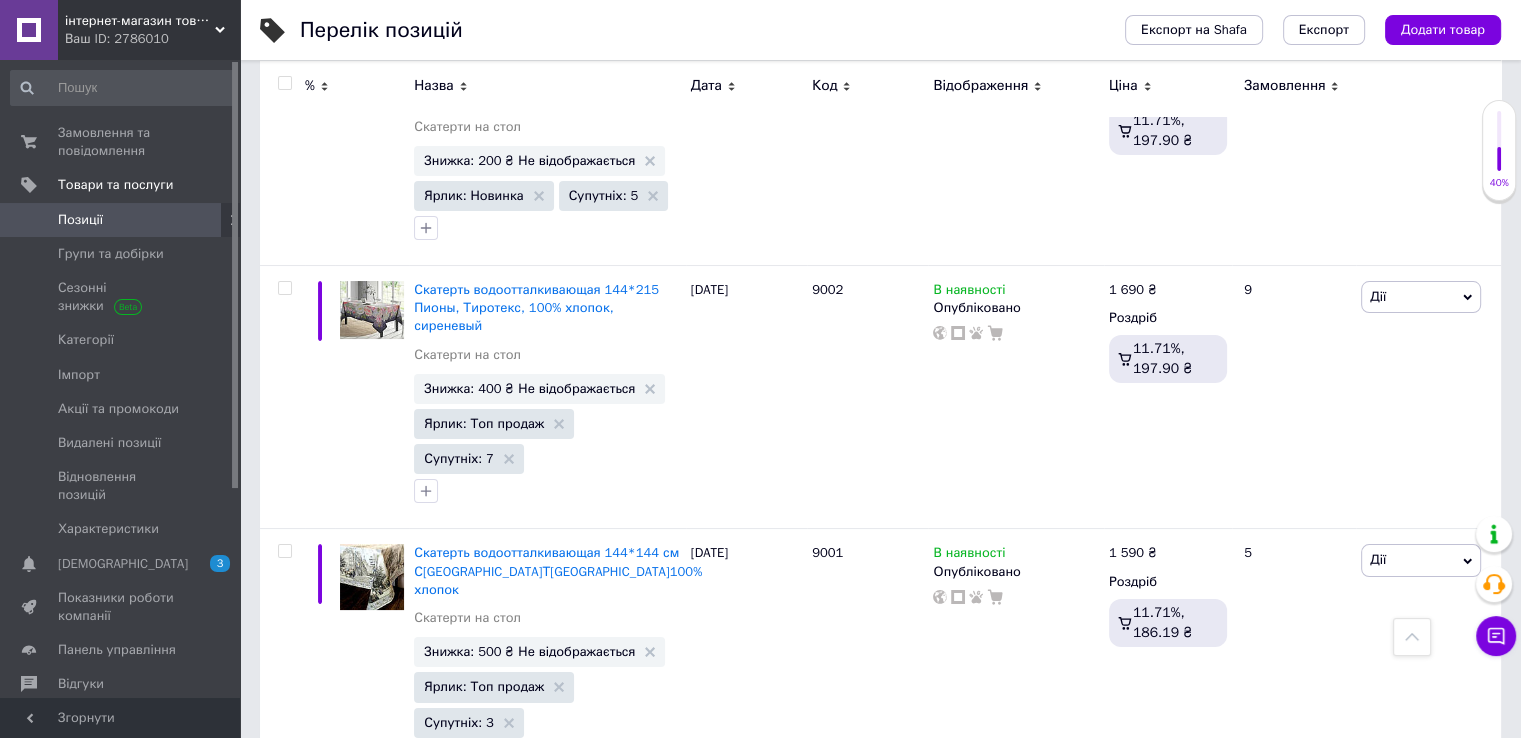 click on "Наступна" at bounding box center [617, 1743] 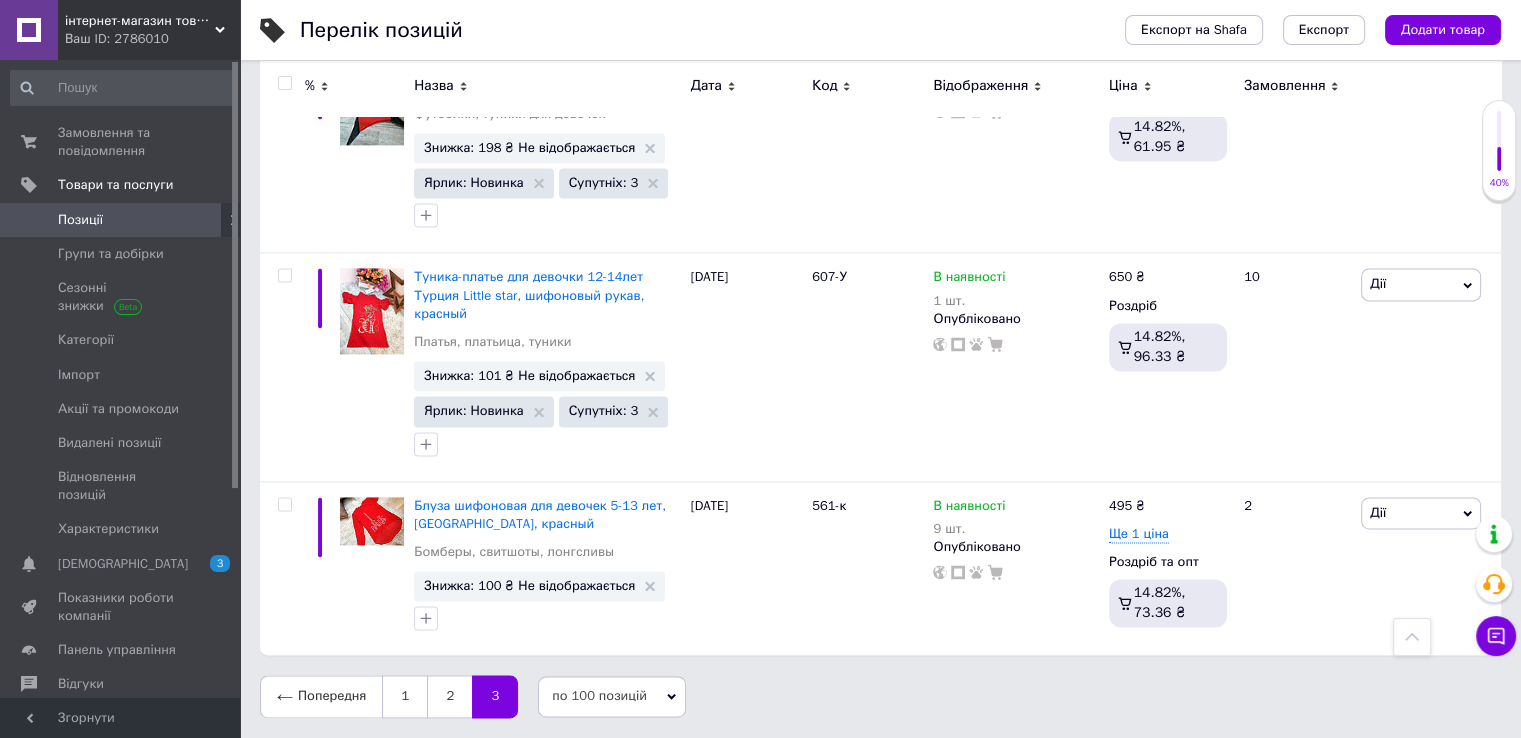 scroll, scrollTop: 10054, scrollLeft: 0, axis: vertical 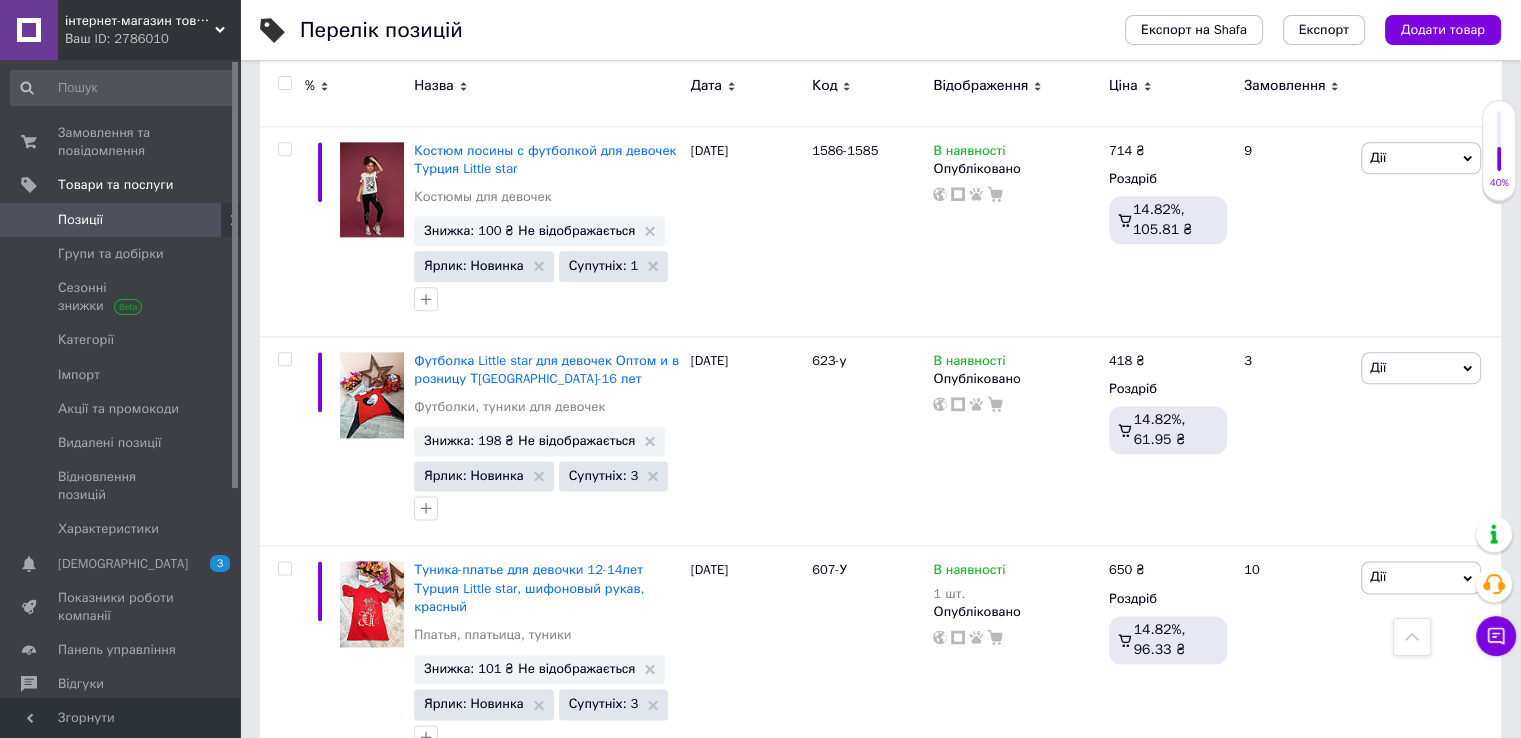 click at bounding box center (284, 83) 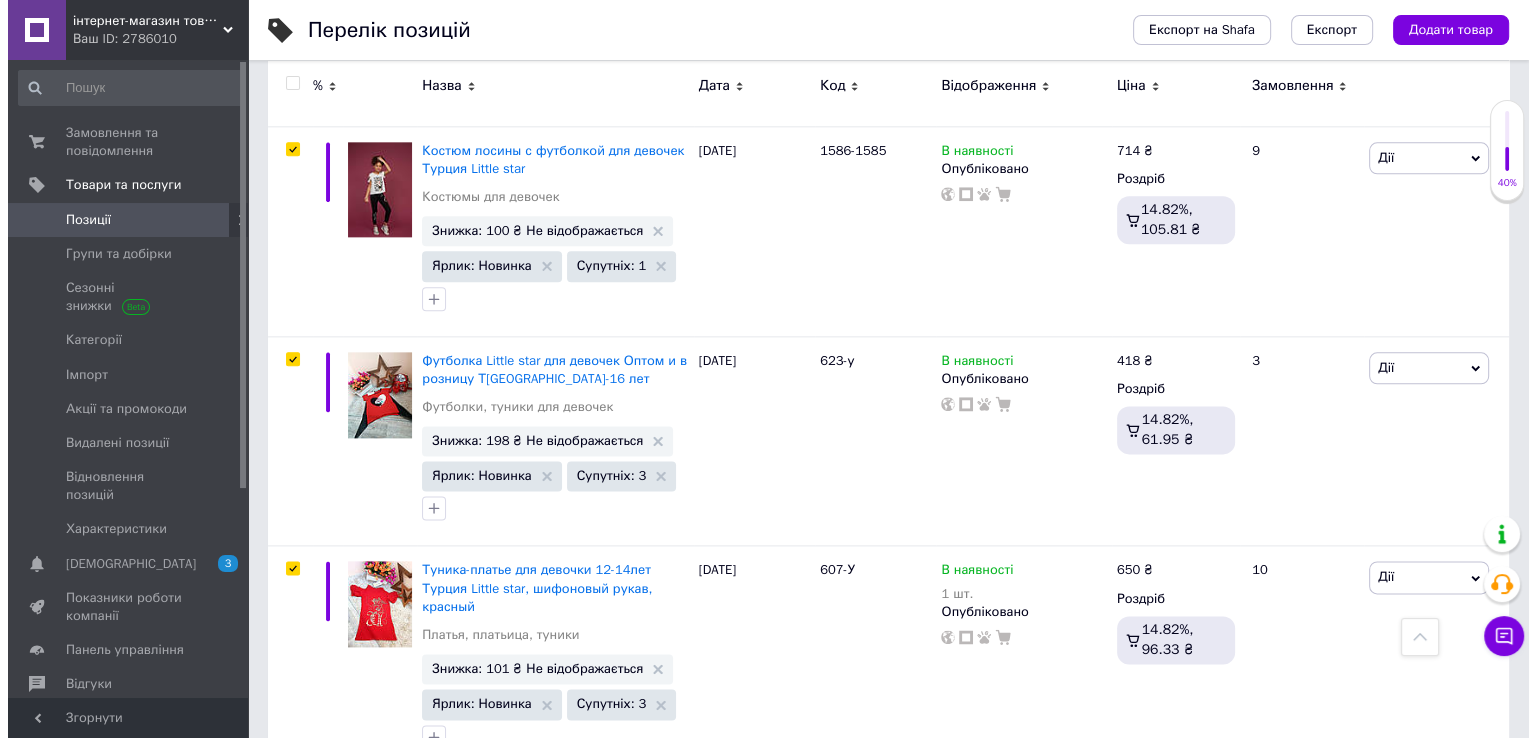 scroll, scrollTop: 10072, scrollLeft: 0, axis: vertical 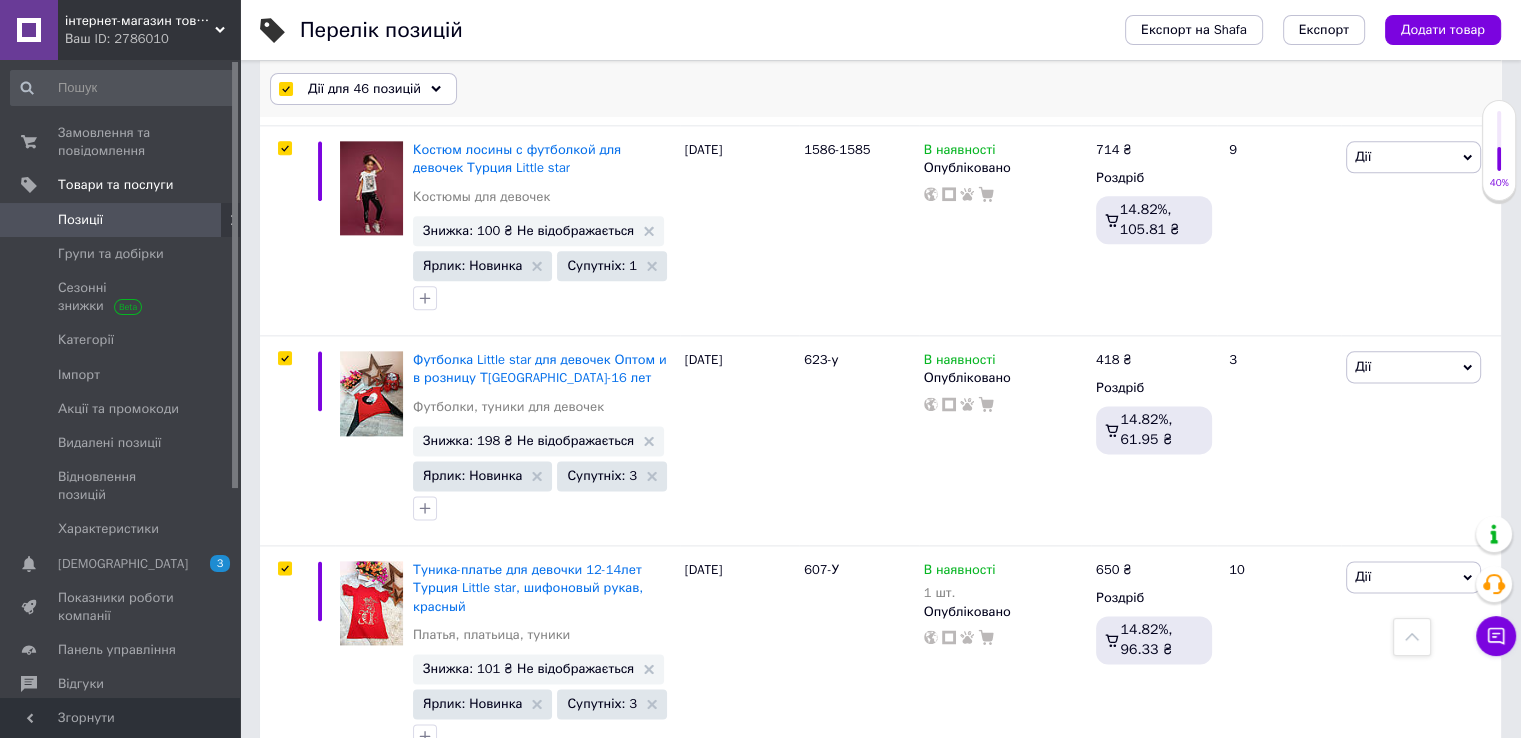 click on "Дії для 46 позицій" at bounding box center (363, 89) 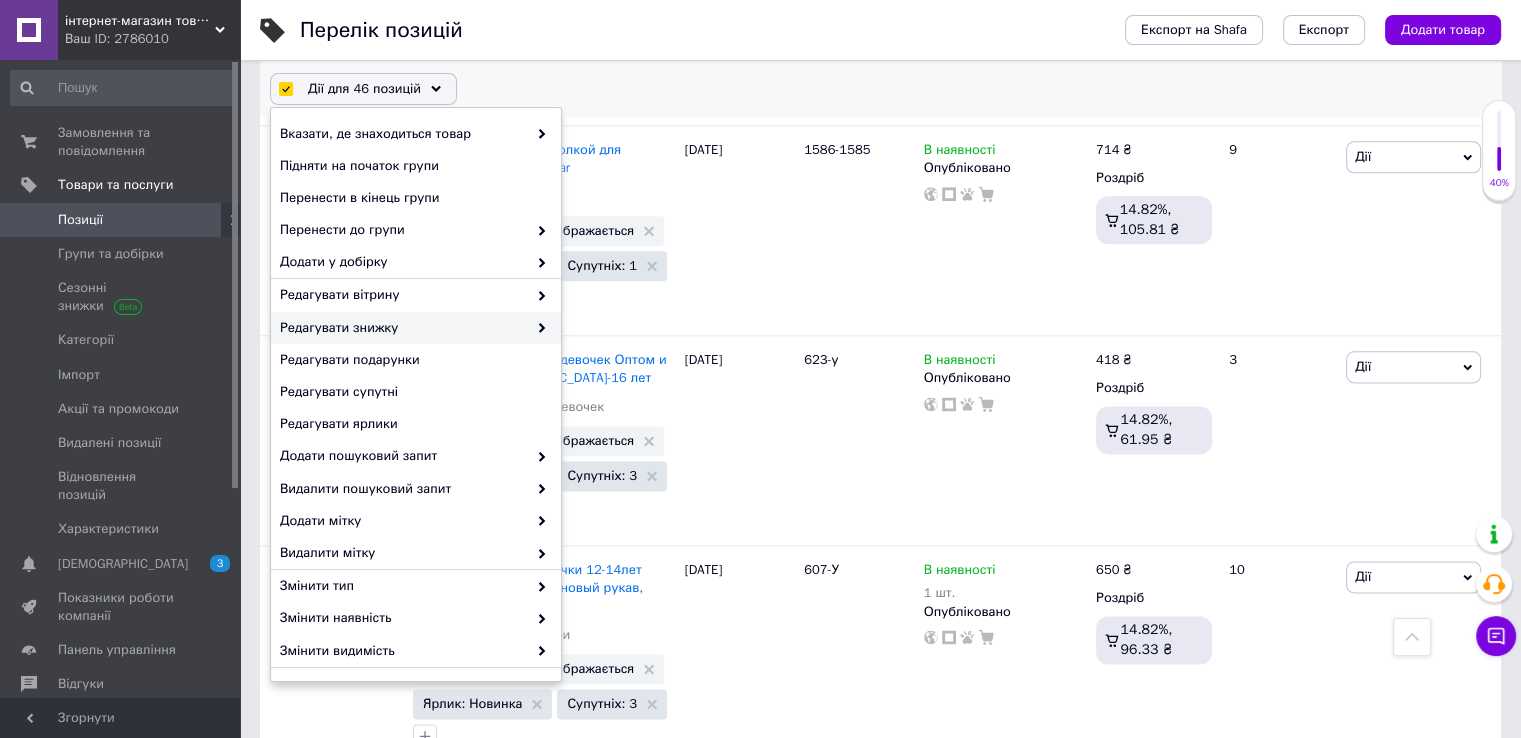 click on "Редагувати знижку" at bounding box center (416, 328) 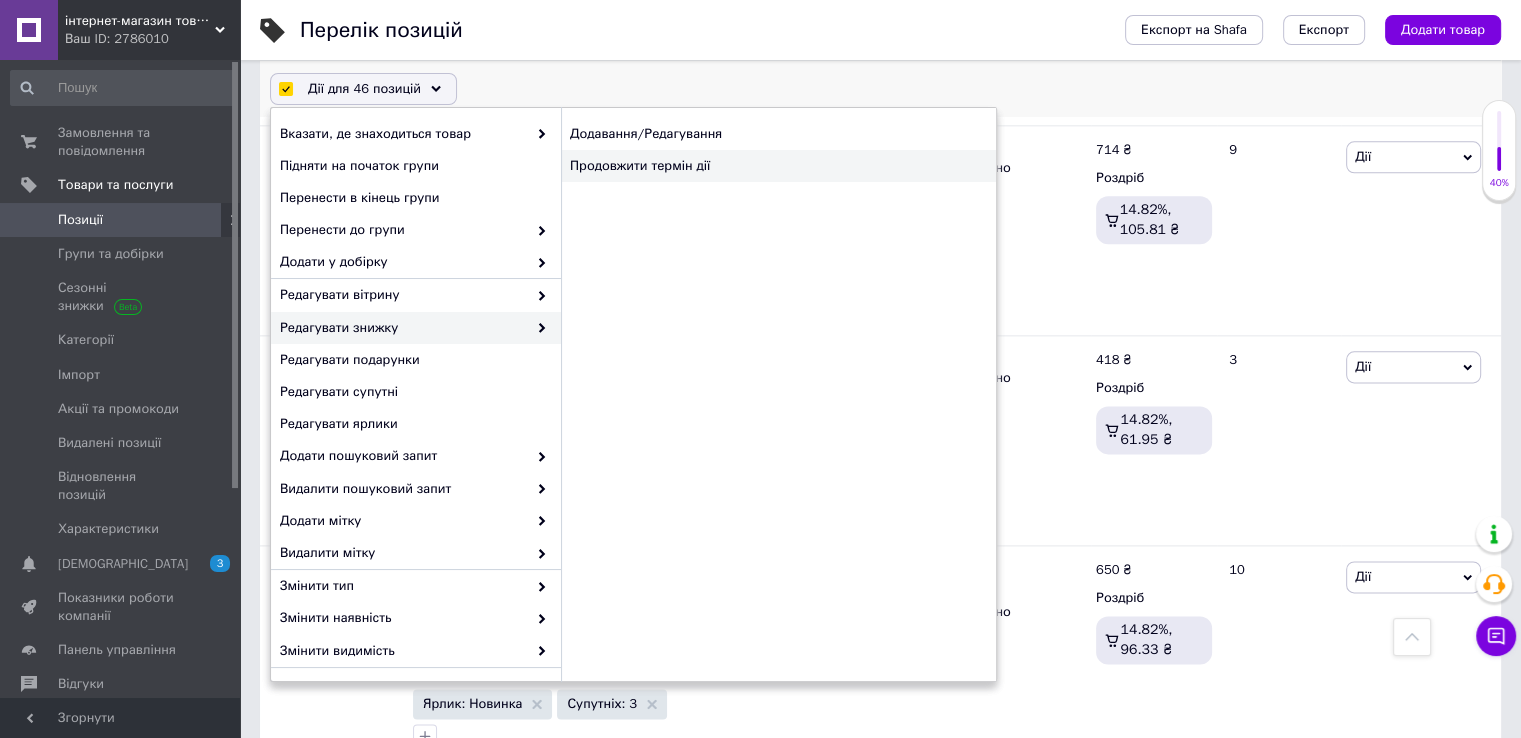 click on "Продовжити термін дії" at bounding box center [778, 166] 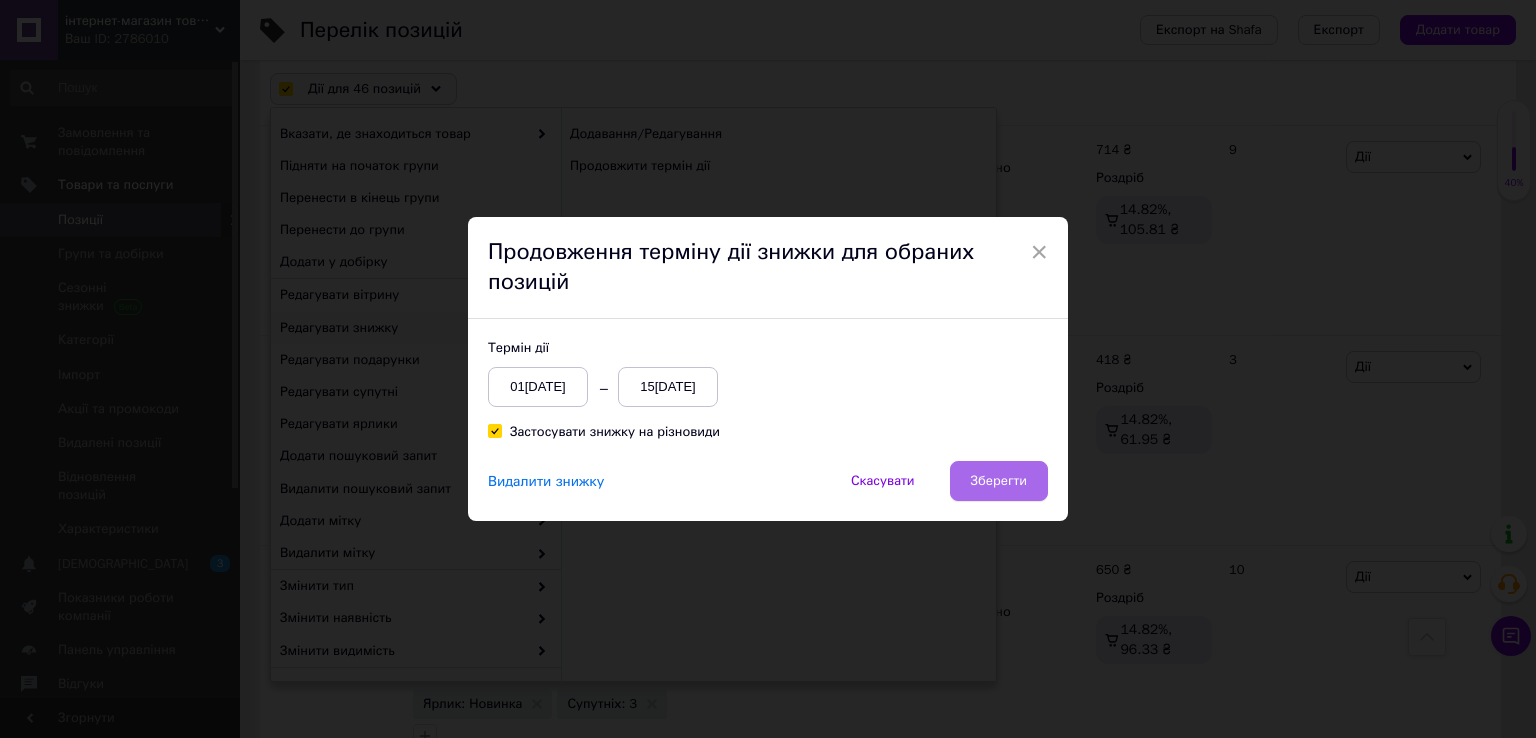 click on "Зберегти" at bounding box center [999, 481] 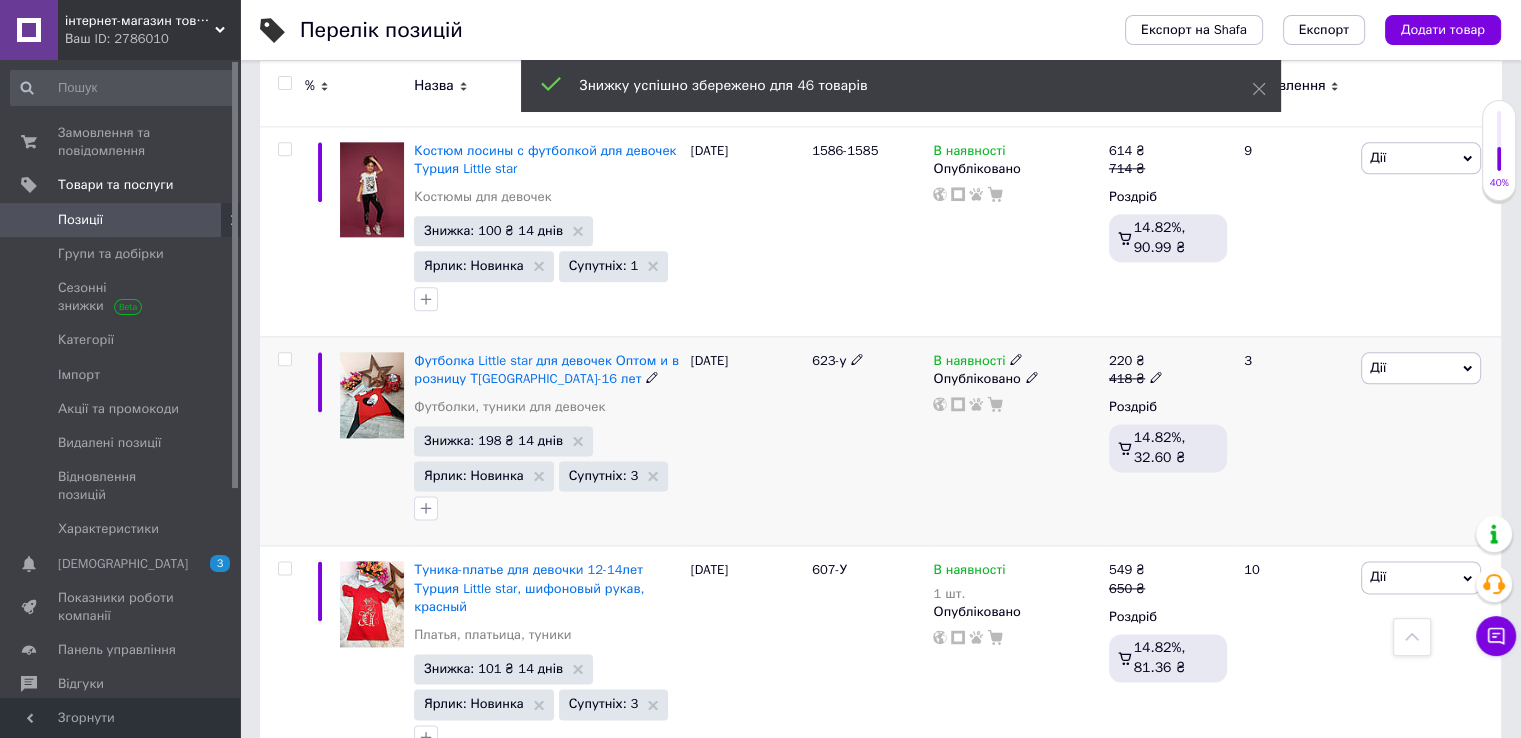 scroll, scrollTop: 10036, scrollLeft: 0, axis: vertical 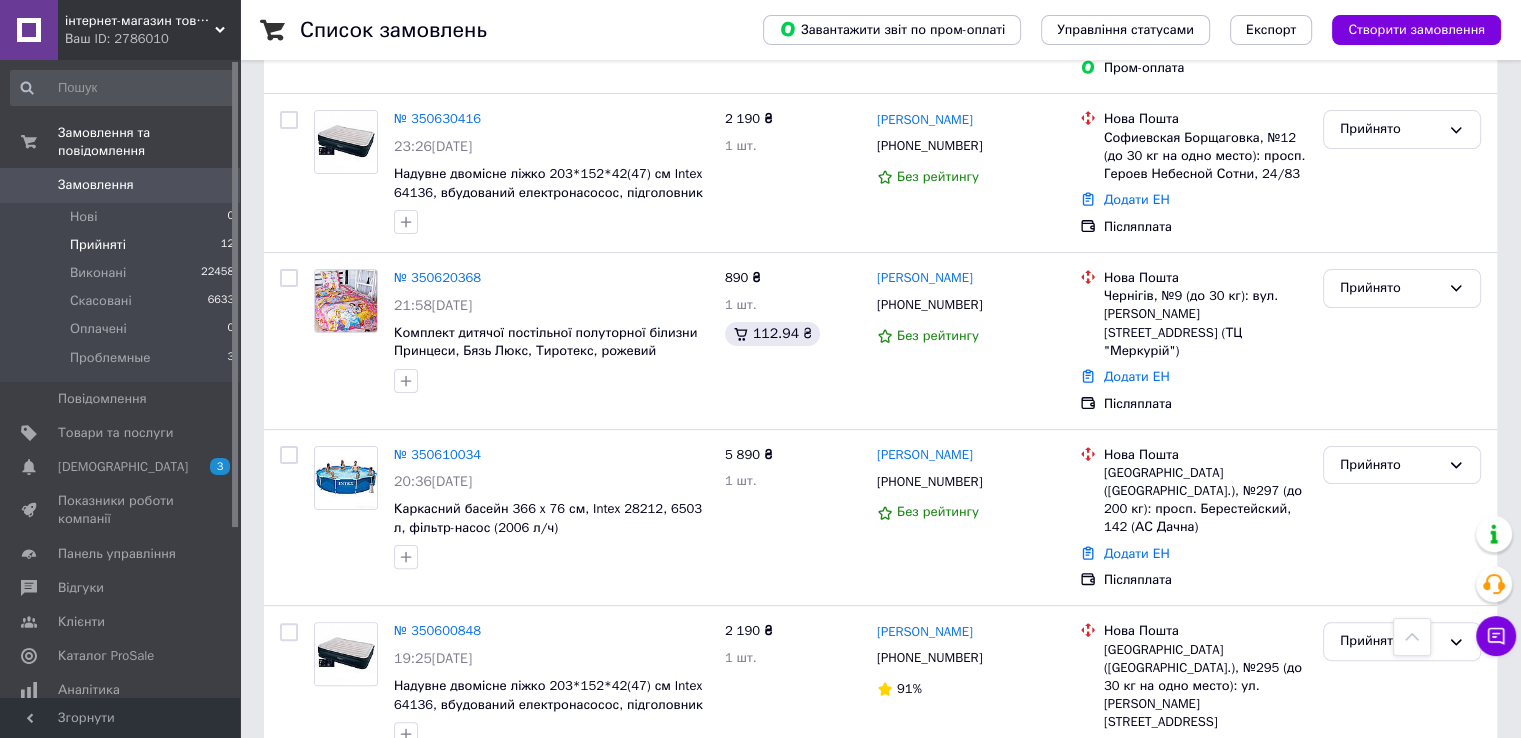 click on "Прийняті" at bounding box center [98, 245] 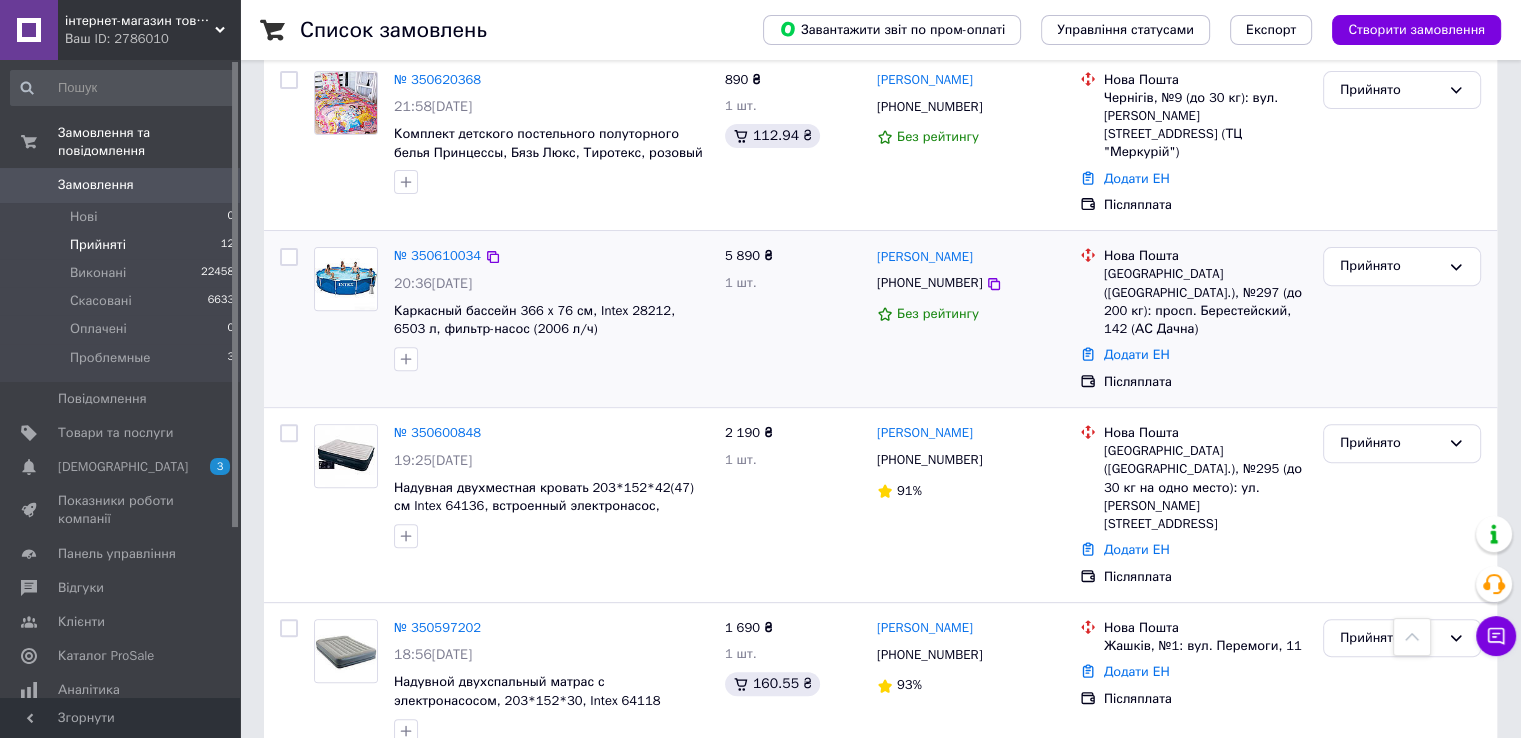 scroll, scrollTop: 900, scrollLeft: 0, axis: vertical 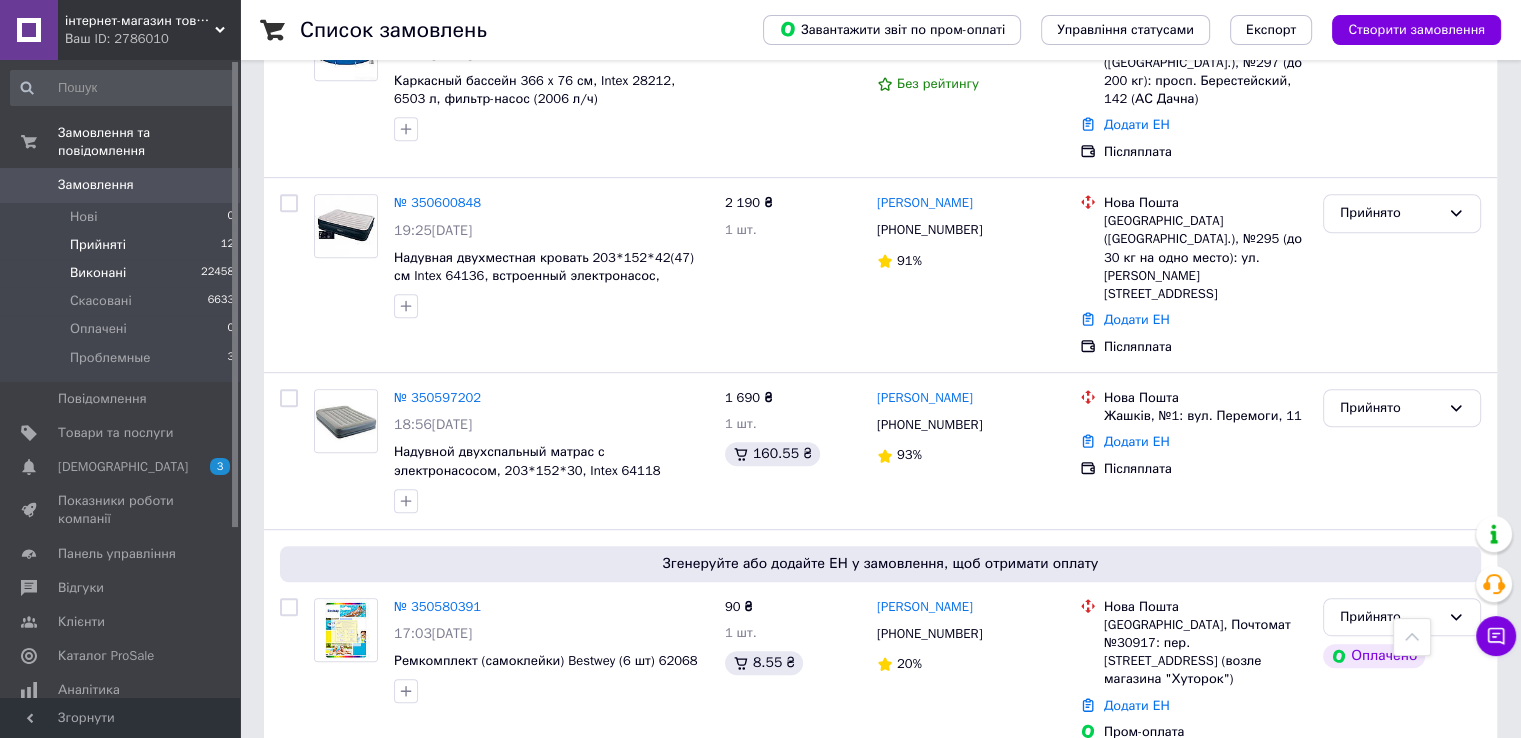 drag, startPoint x: 103, startPoint y: 229, endPoint x: 146, endPoint y: 249, distance: 47.423622 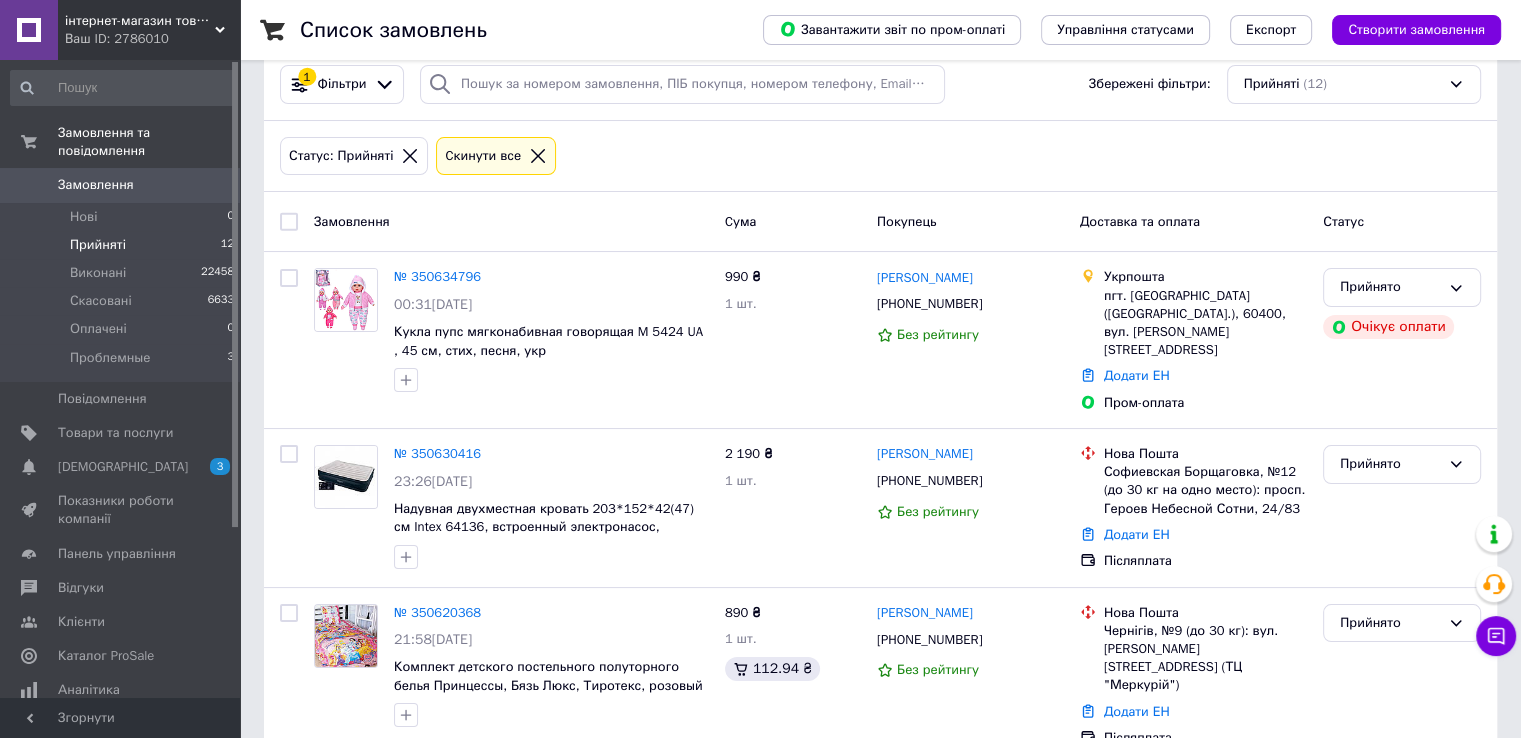 scroll, scrollTop: 300, scrollLeft: 0, axis: vertical 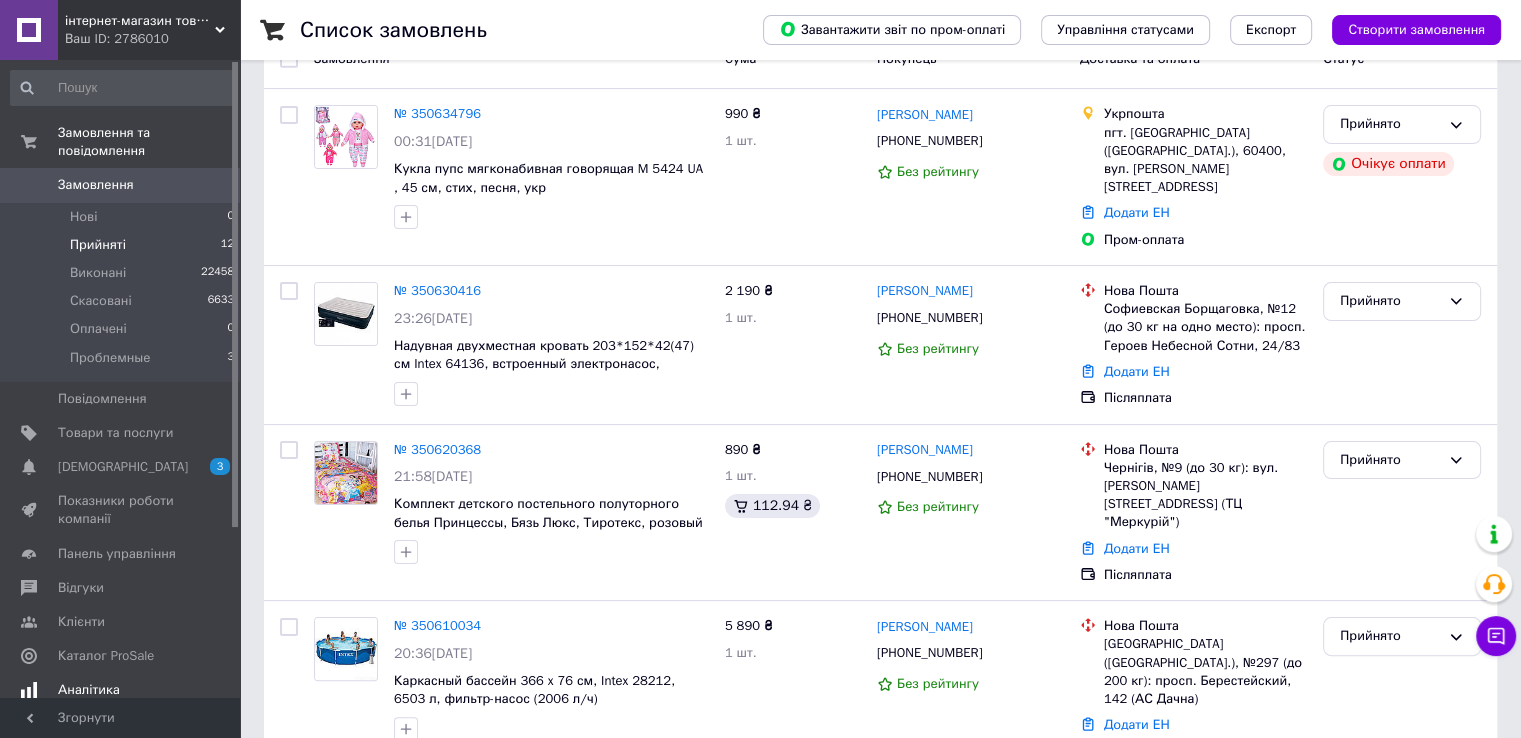 click on "[DEMOGRAPHIC_DATA]" at bounding box center [123, 467] 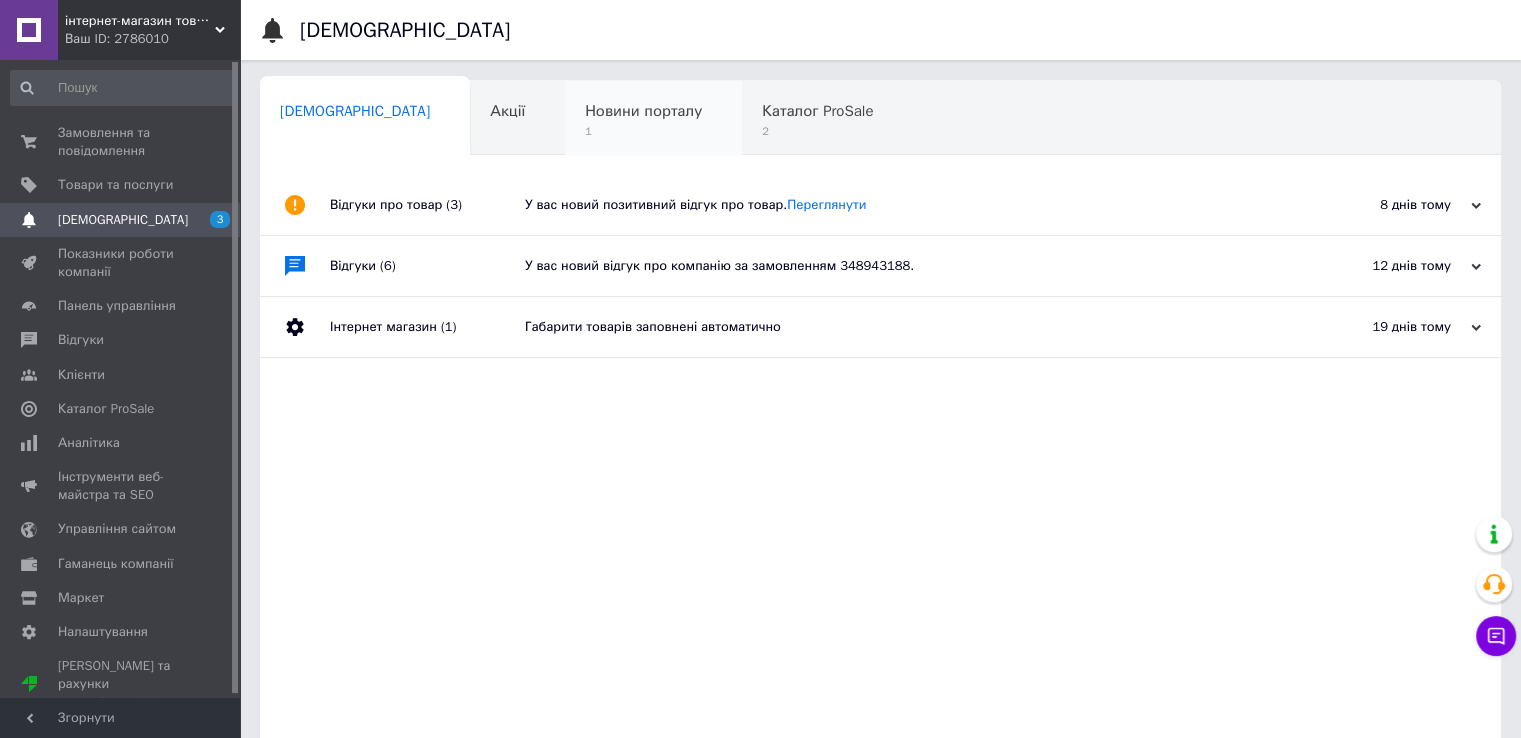 click on "1" at bounding box center [643, 131] 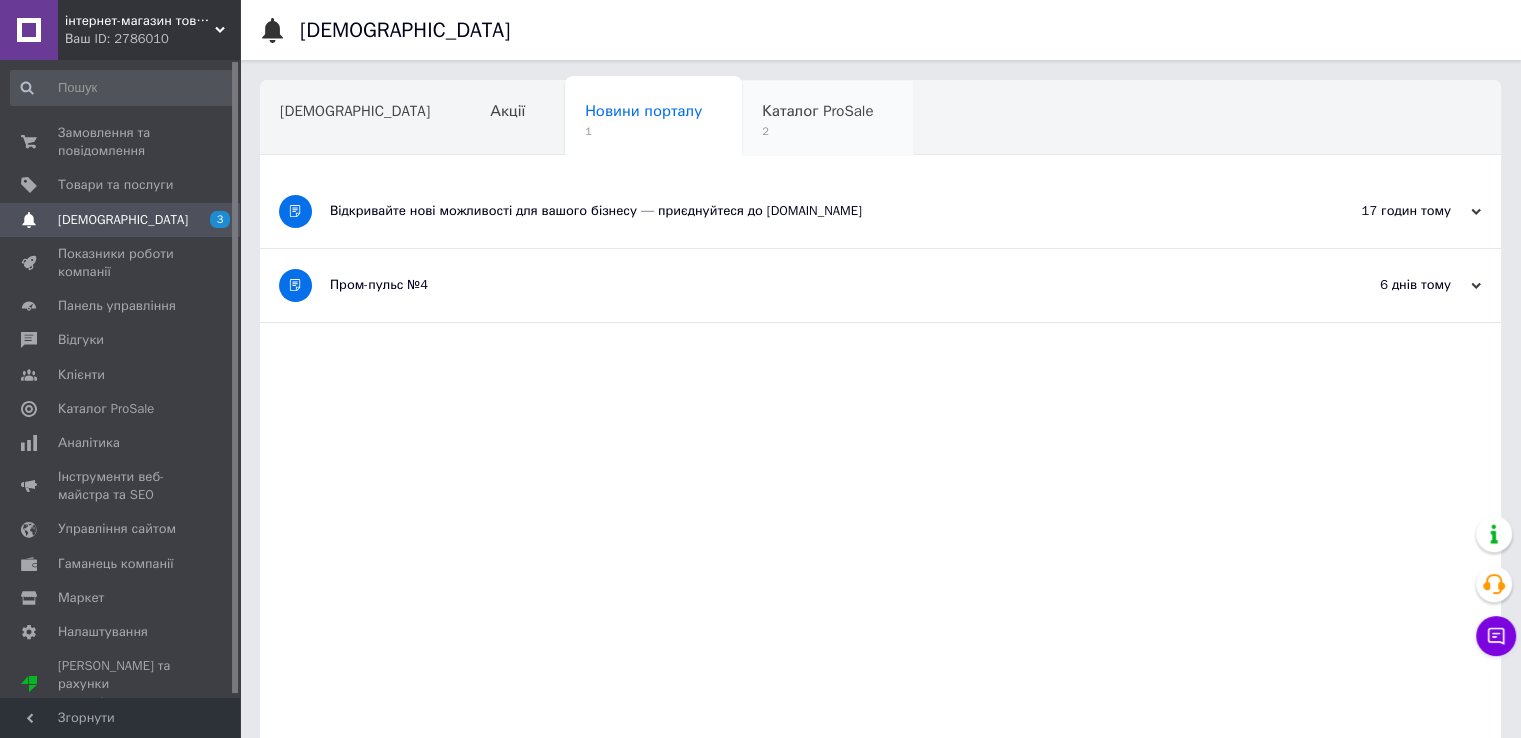 click on "Каталог ProSale 2" at bounding box center [827, 119] 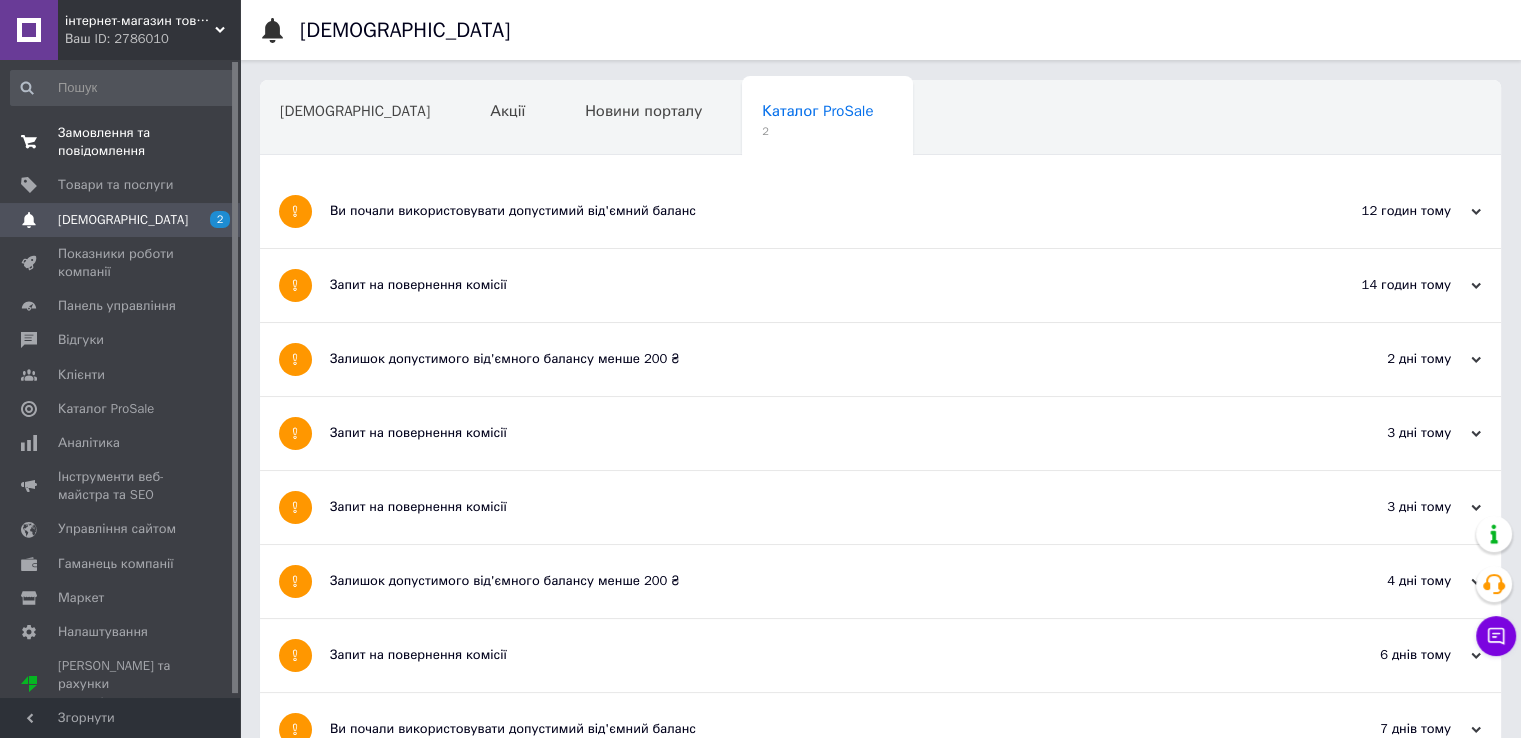 click on "Замовлення та повідомлення" at bounding box center (121, 142) 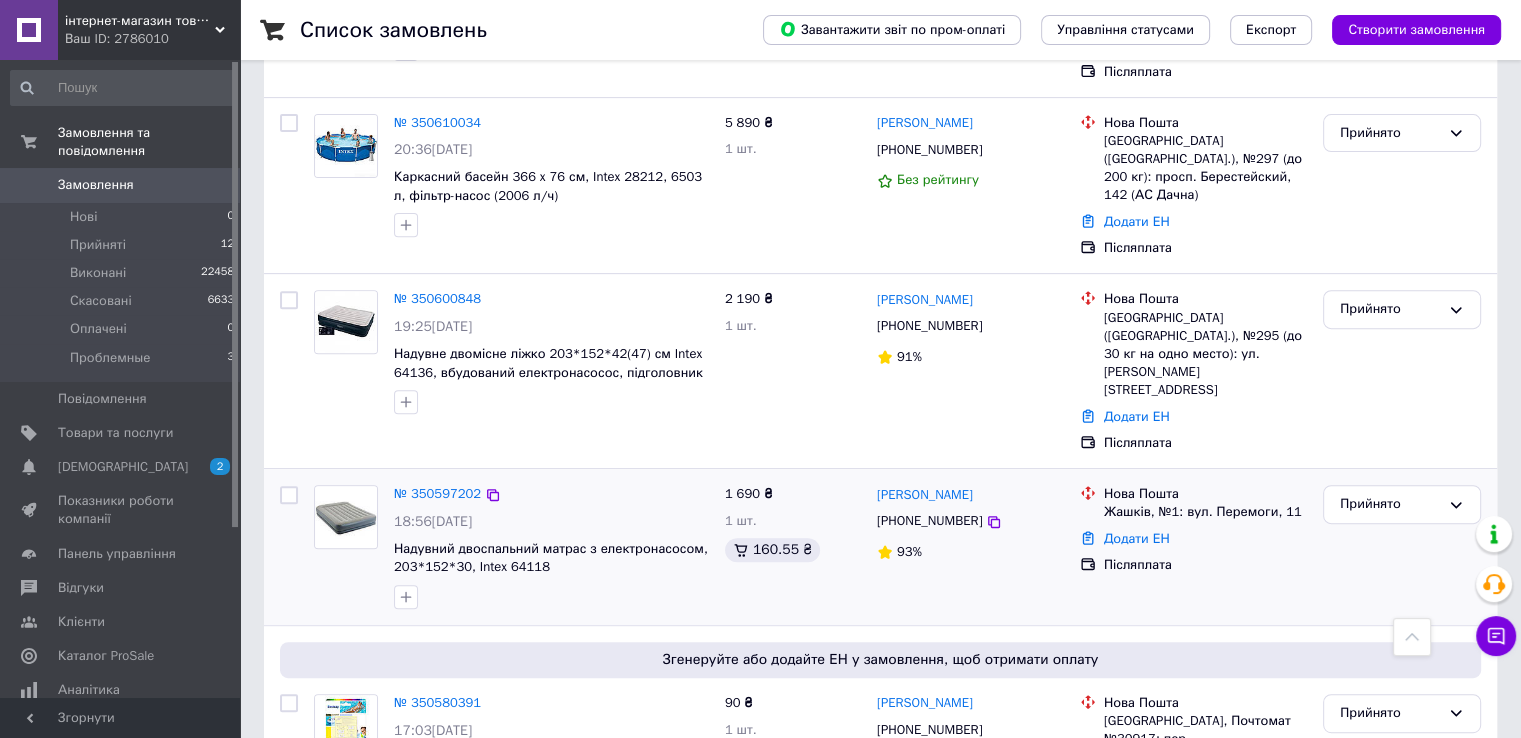 scroll, scrollTop: 700, scrollLeft: 0, axis: vertical 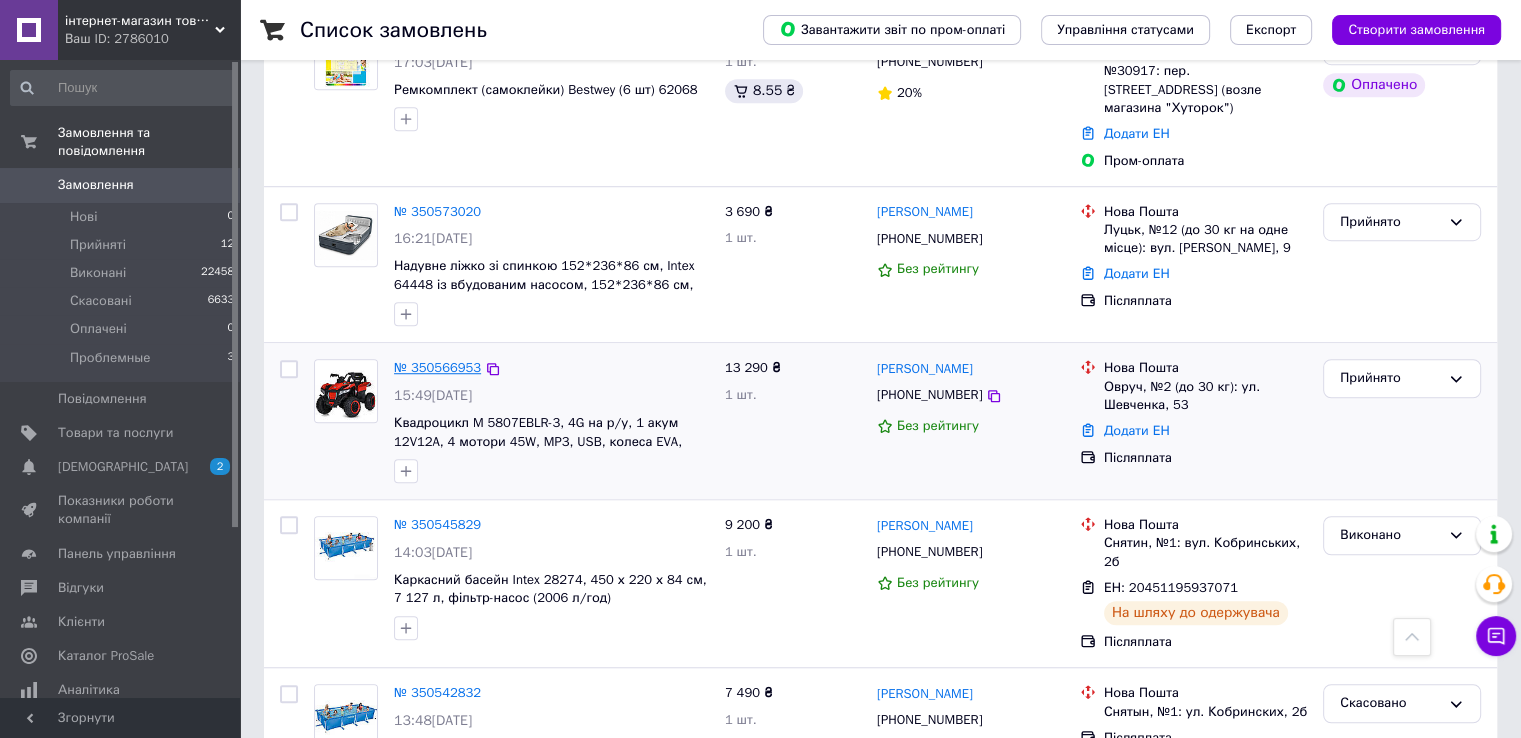 click on "№ 350566953" at bounding box center [437, 367] 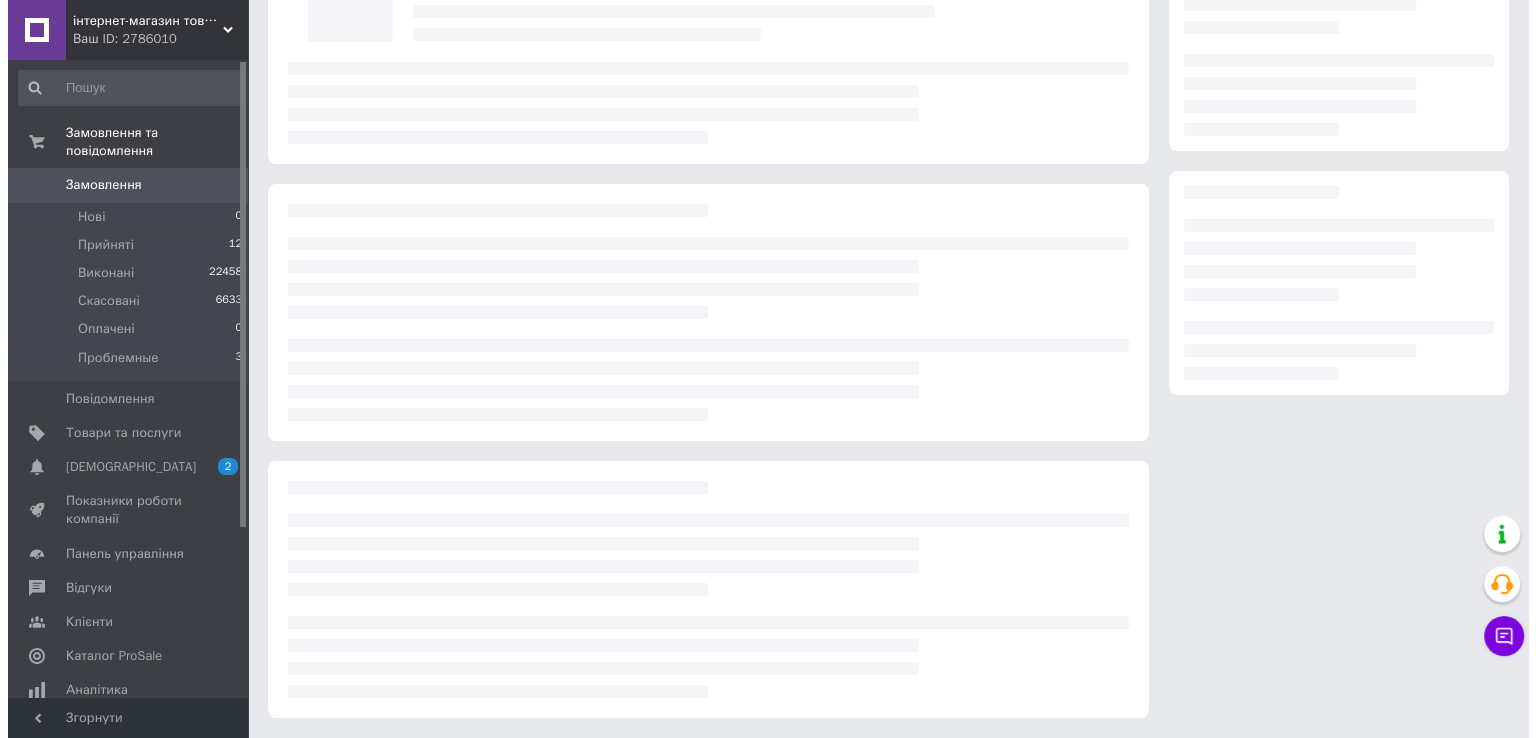 scroll, scrollTop: 0, scrollLeft: 0, axis: both 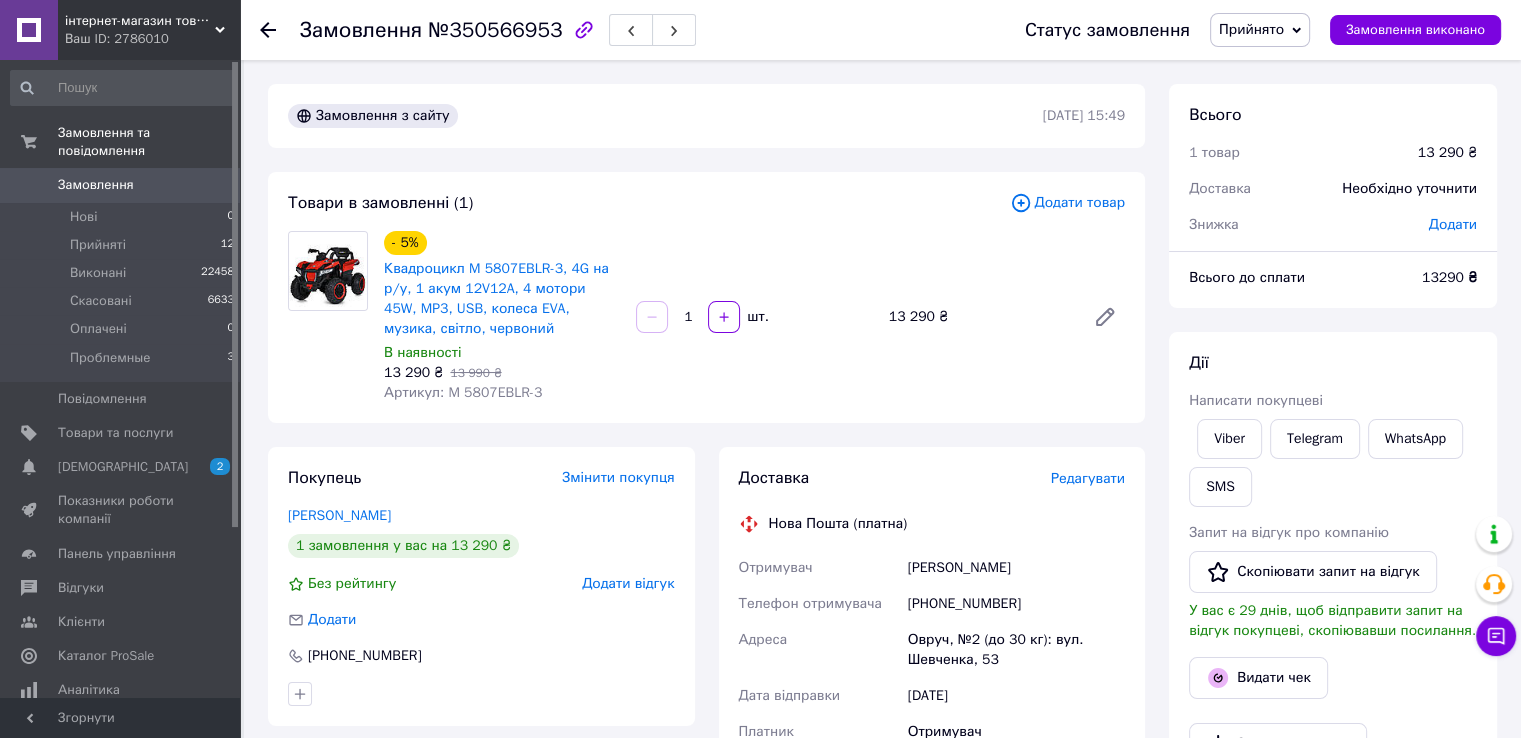 click on "Редагувати" at bounding box center [1088, 478] 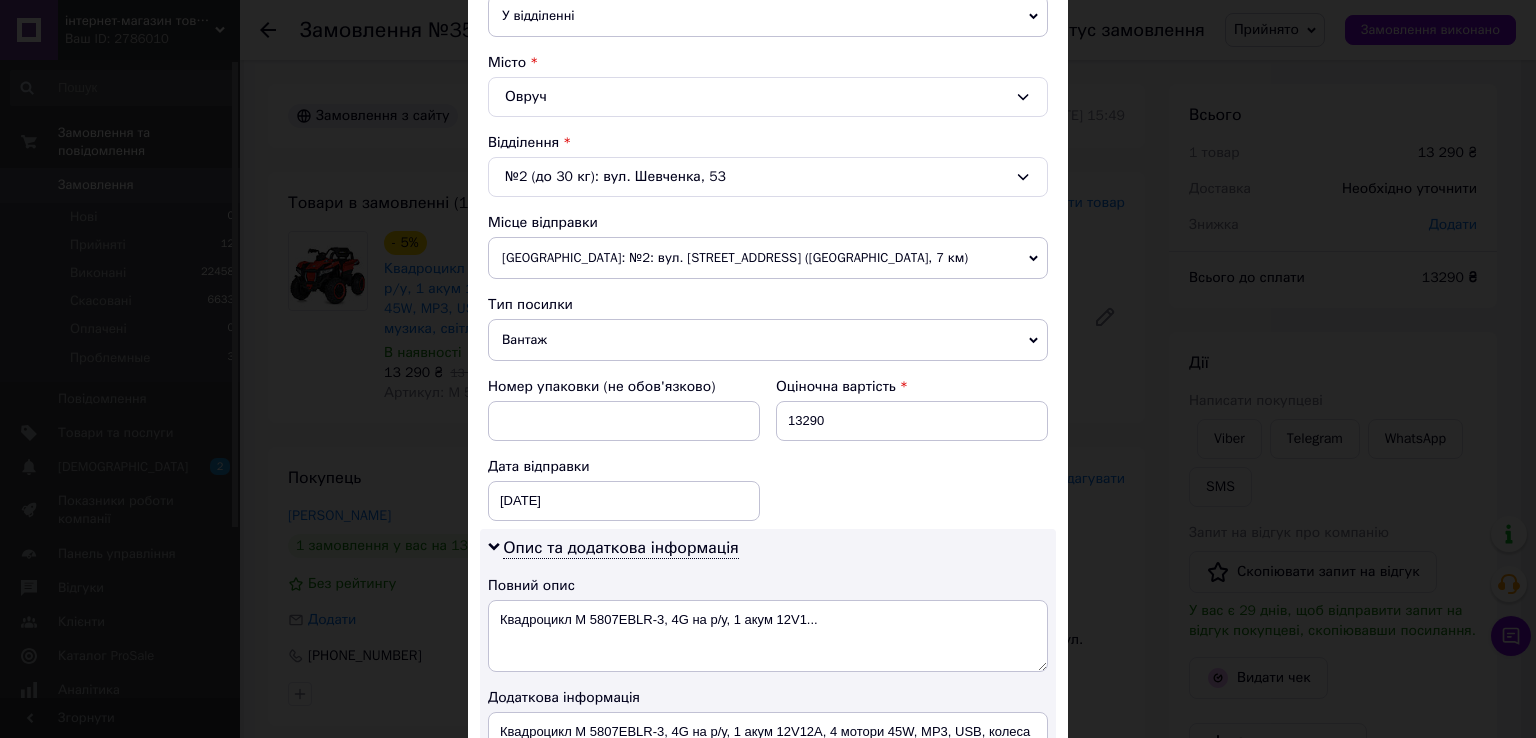 scroll, scrollTop: 500, scrollLeft: 0, axis: vertical 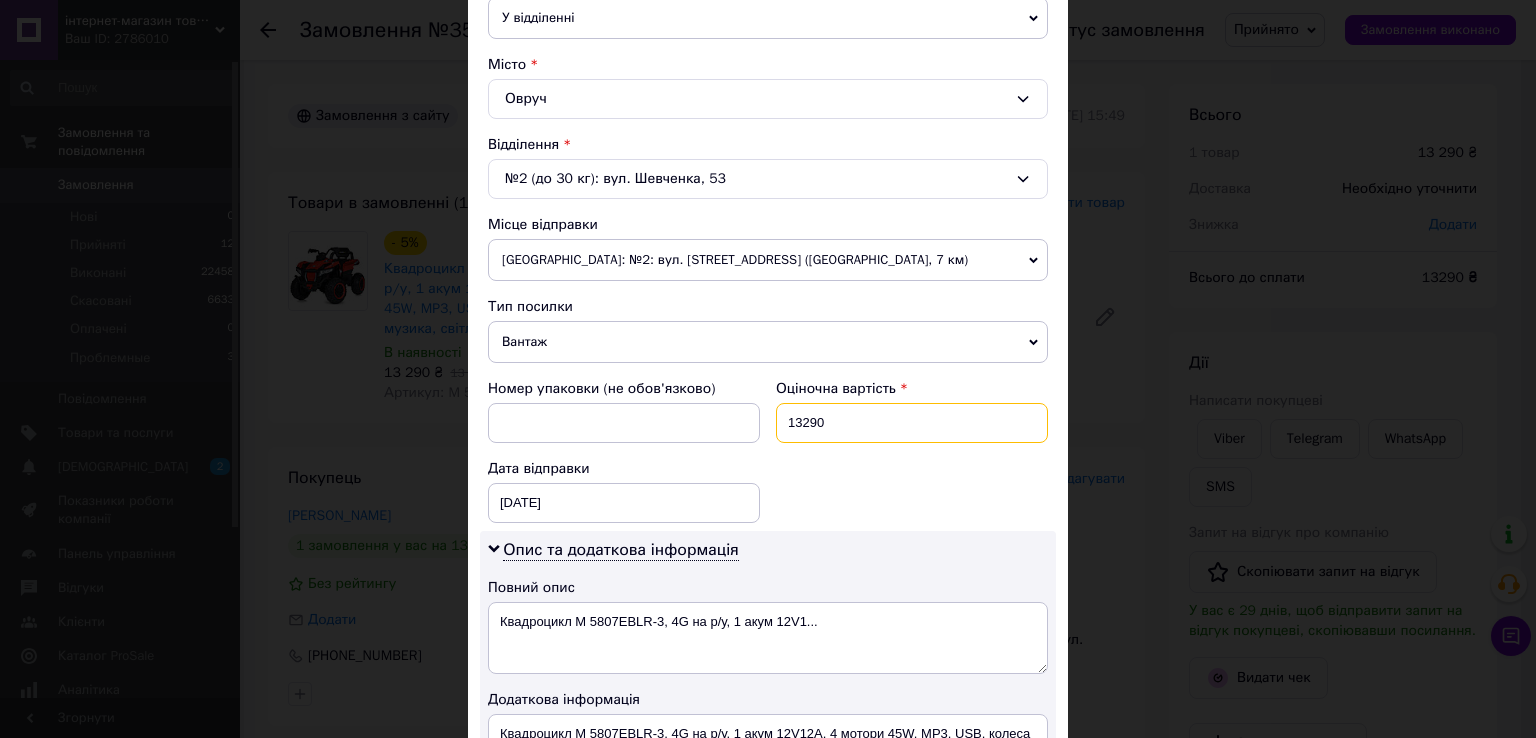 click on "13290" at bounding box center [912, 423] 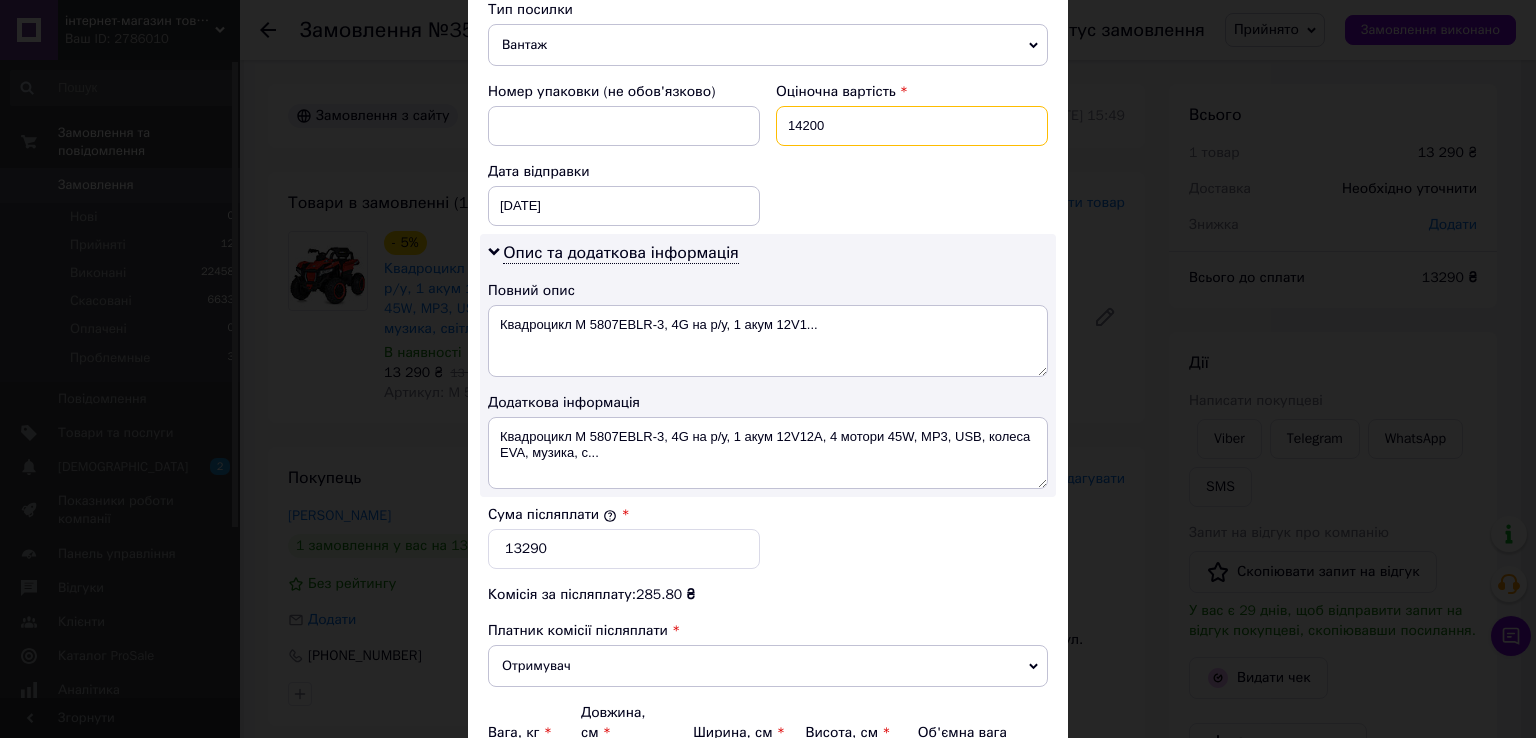 scroll, scrollTop: 900, scrollLeft: 0, axis: vertical 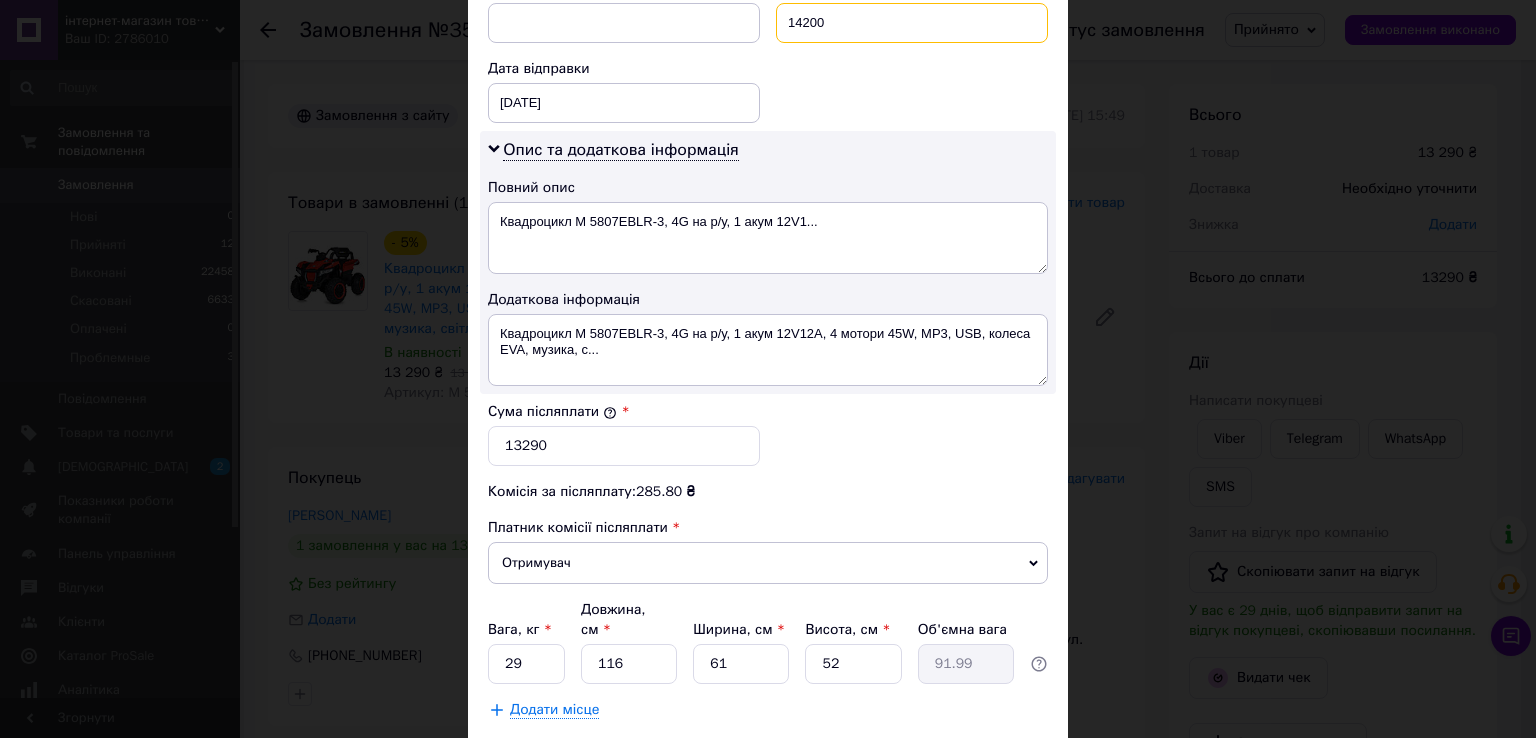 type on "14200" 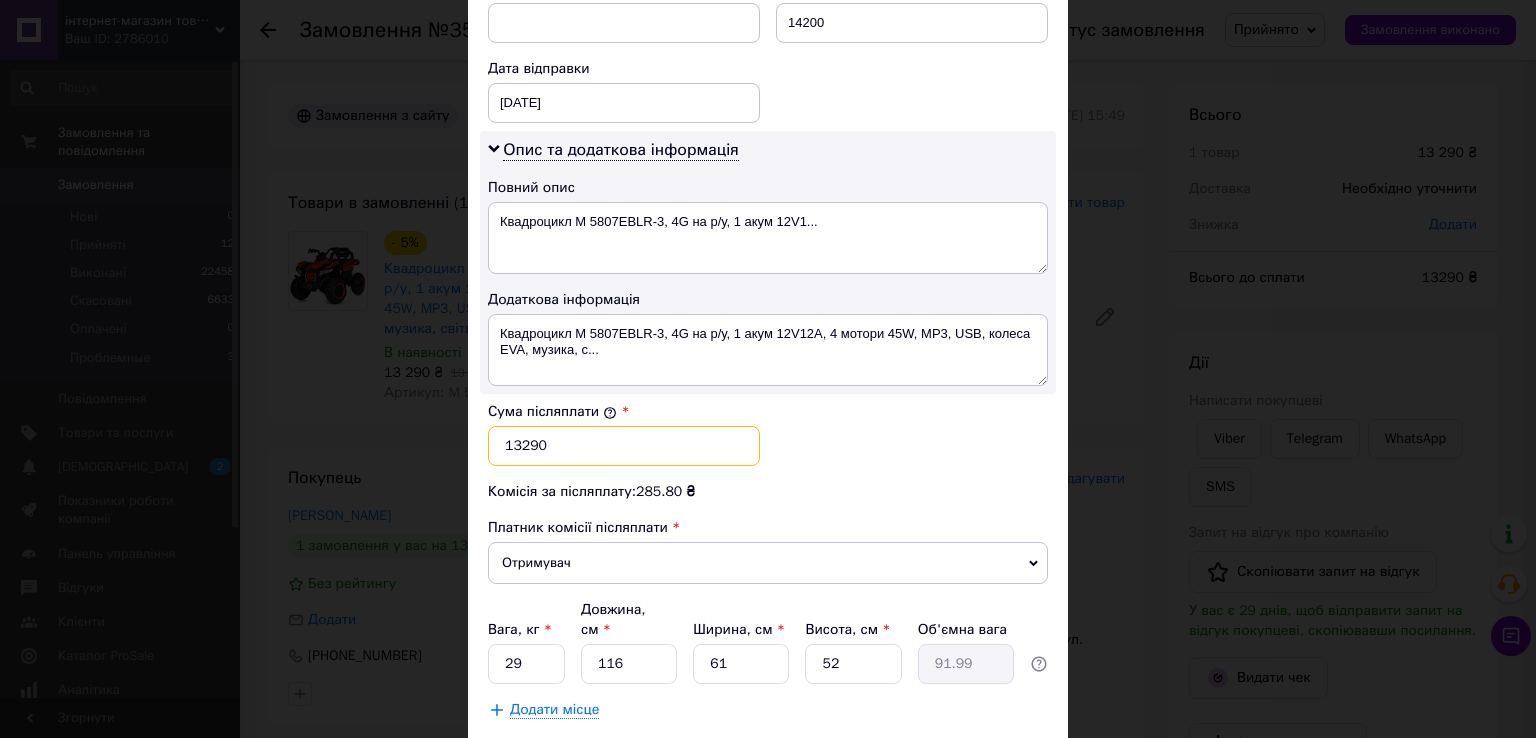 click on "13290" at bounding box center [624, 446] 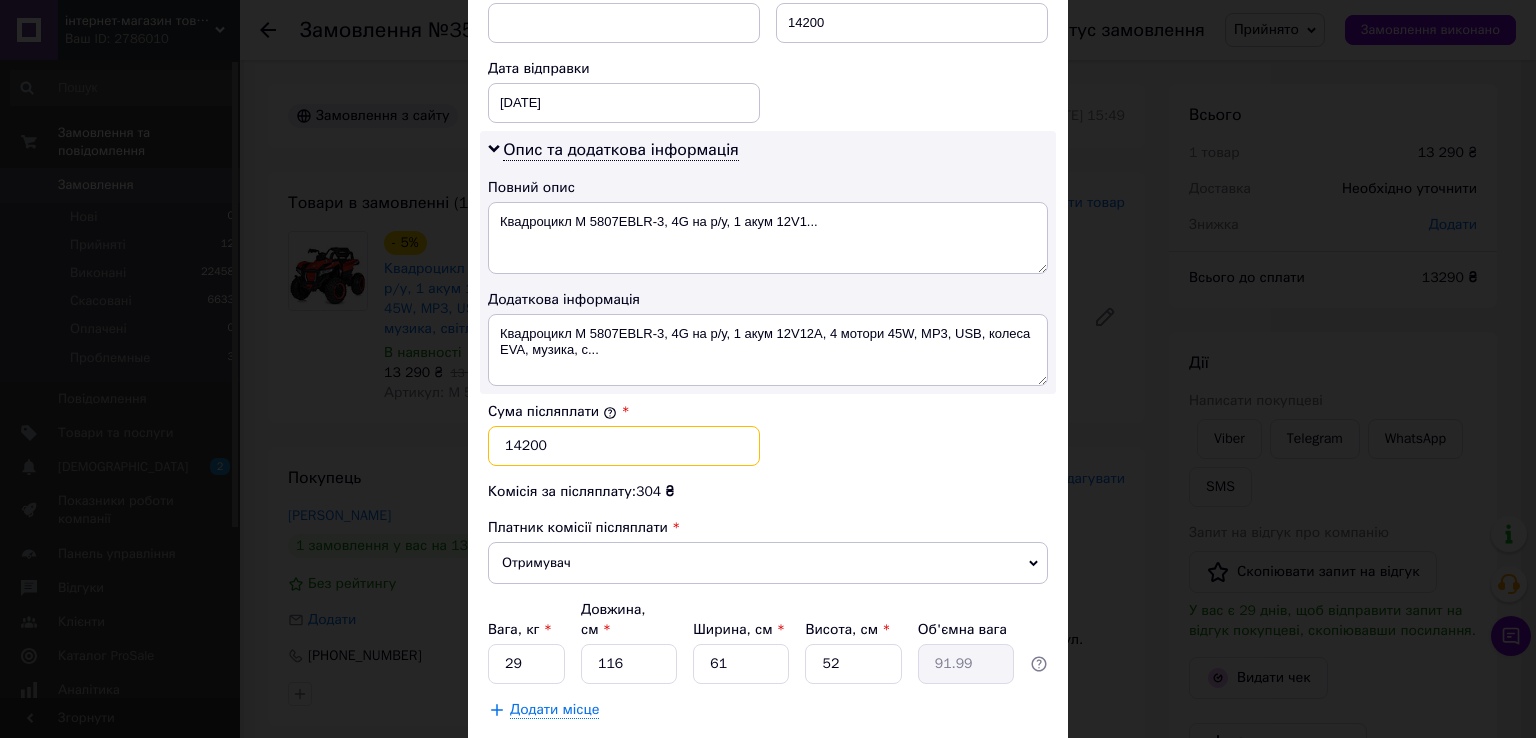 type on "14200" 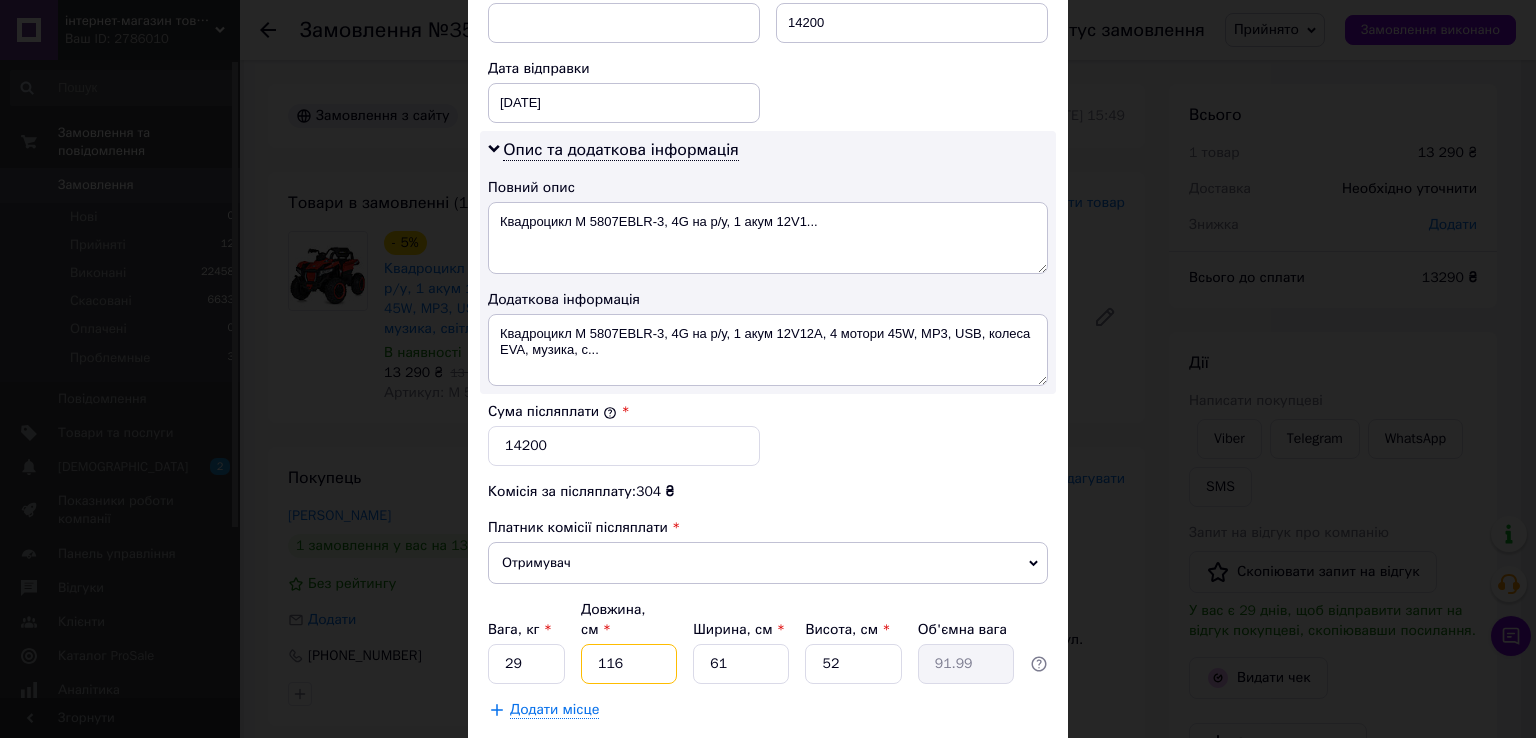 click on "116" at bounding box center (629, 664) 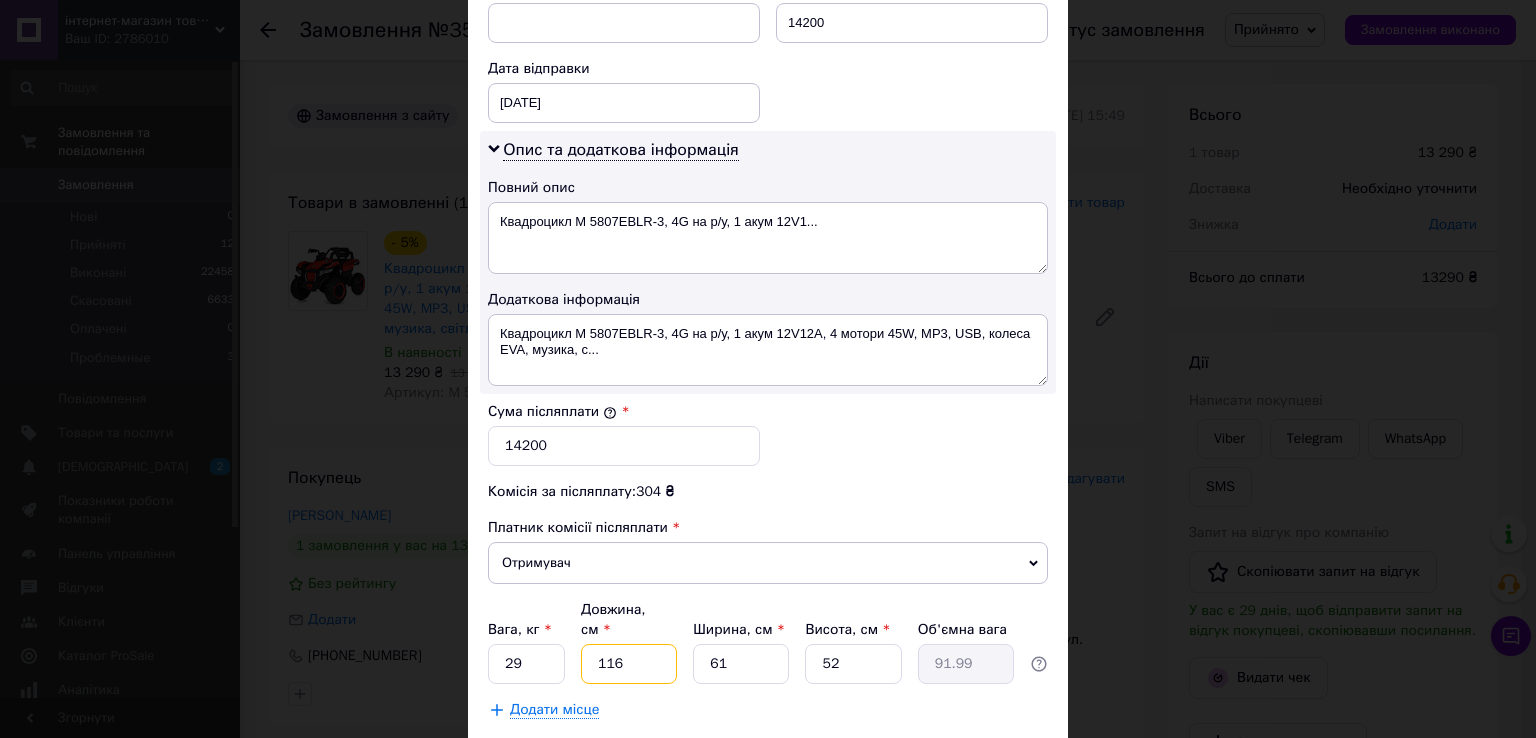 type on "11" 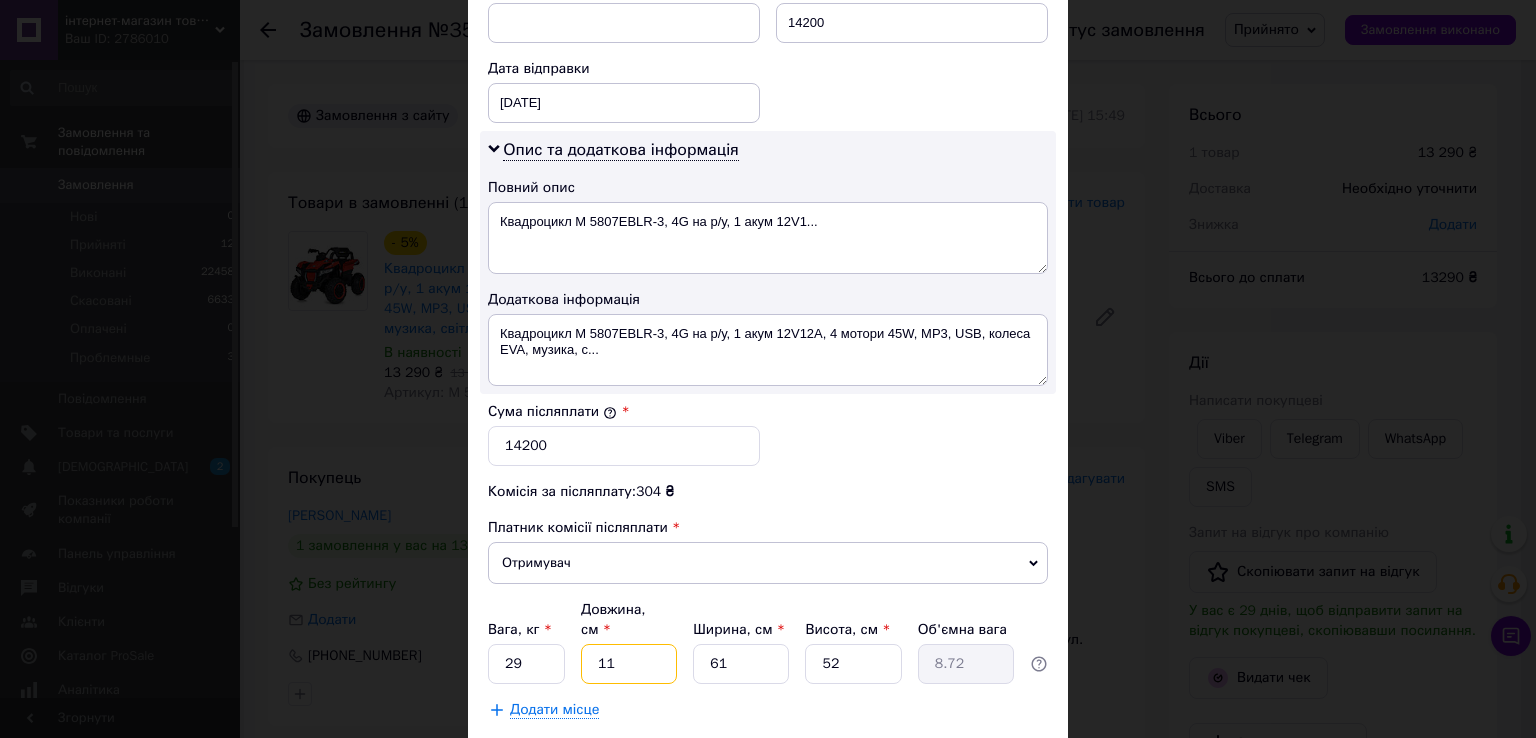 type on "1" 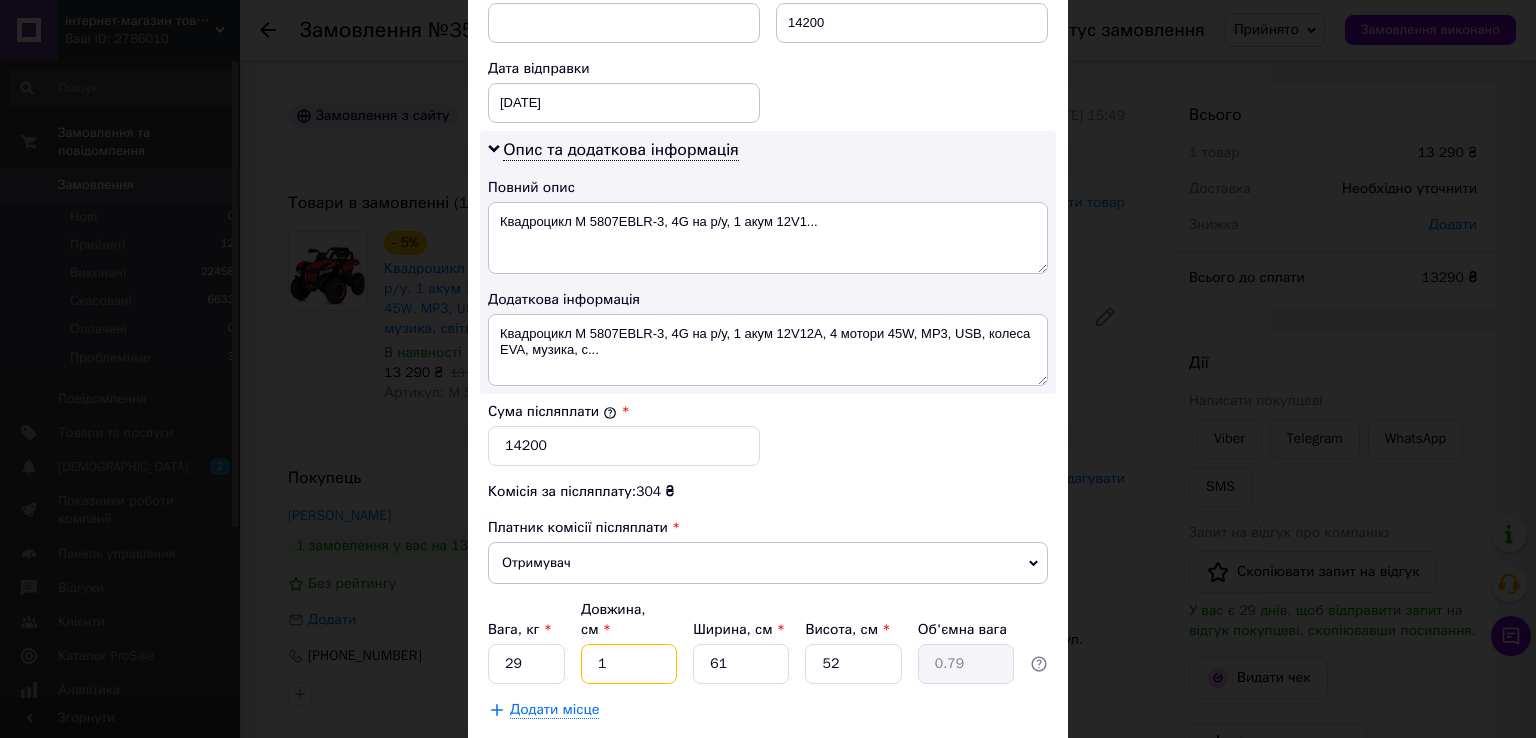 type on "10" 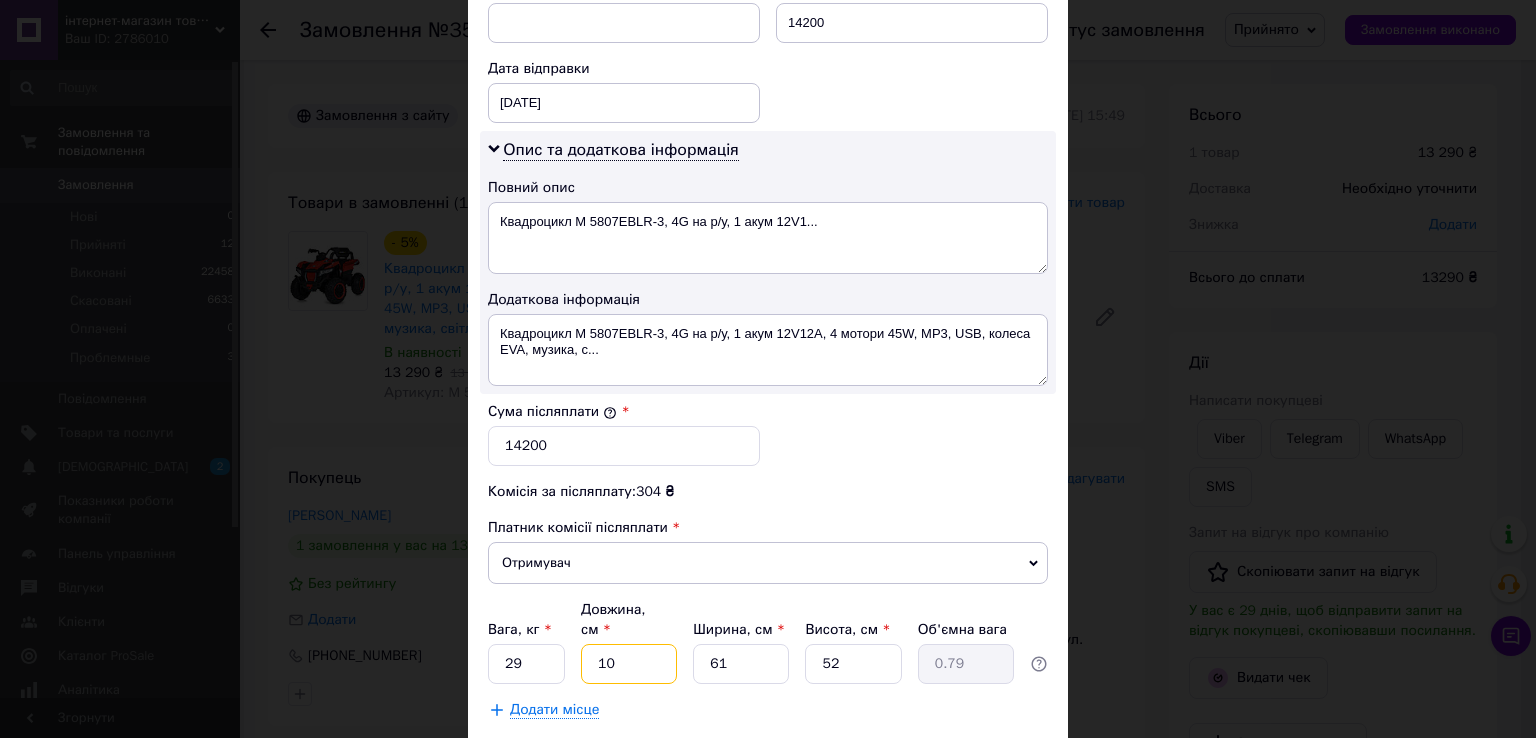 type on "7.93" 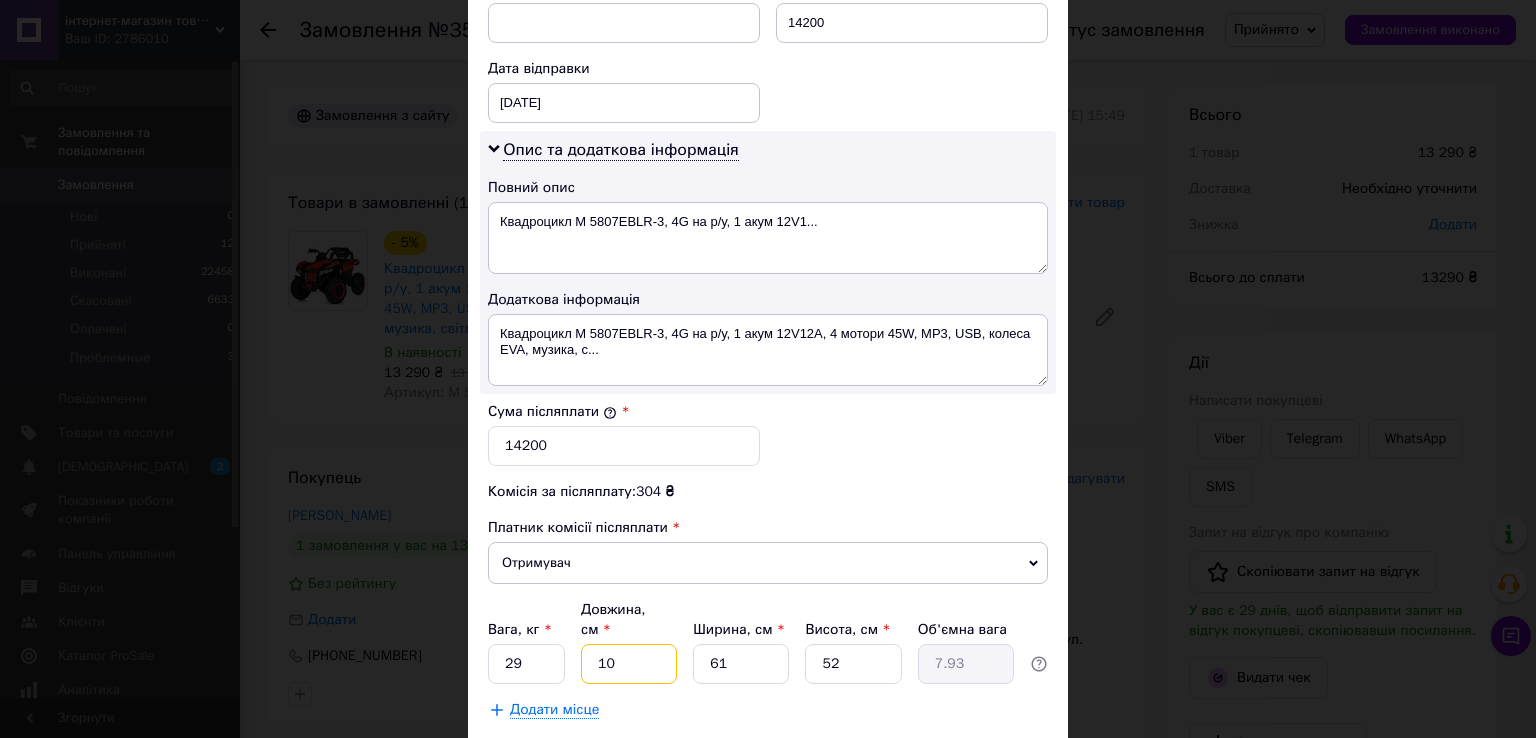 type on "107" 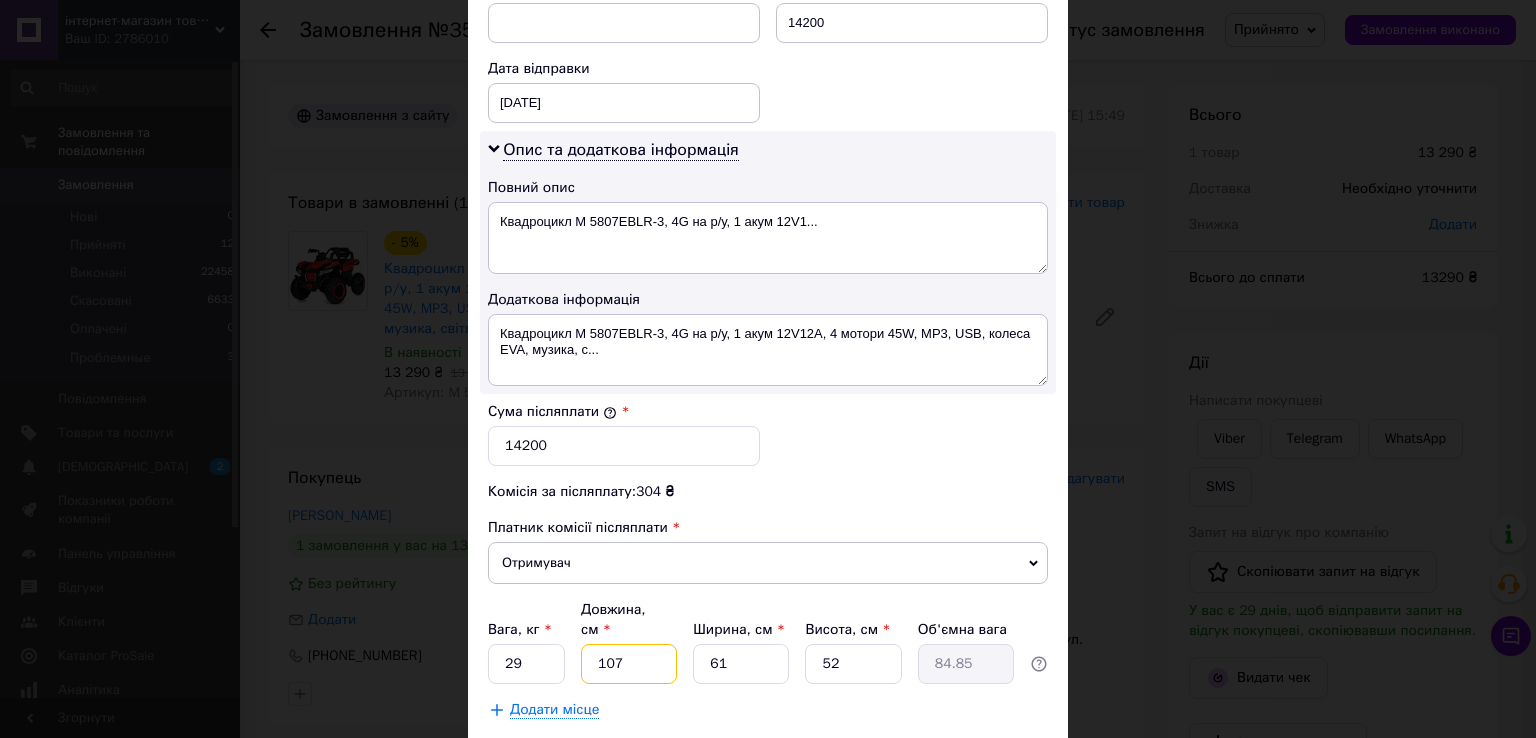type on "107" 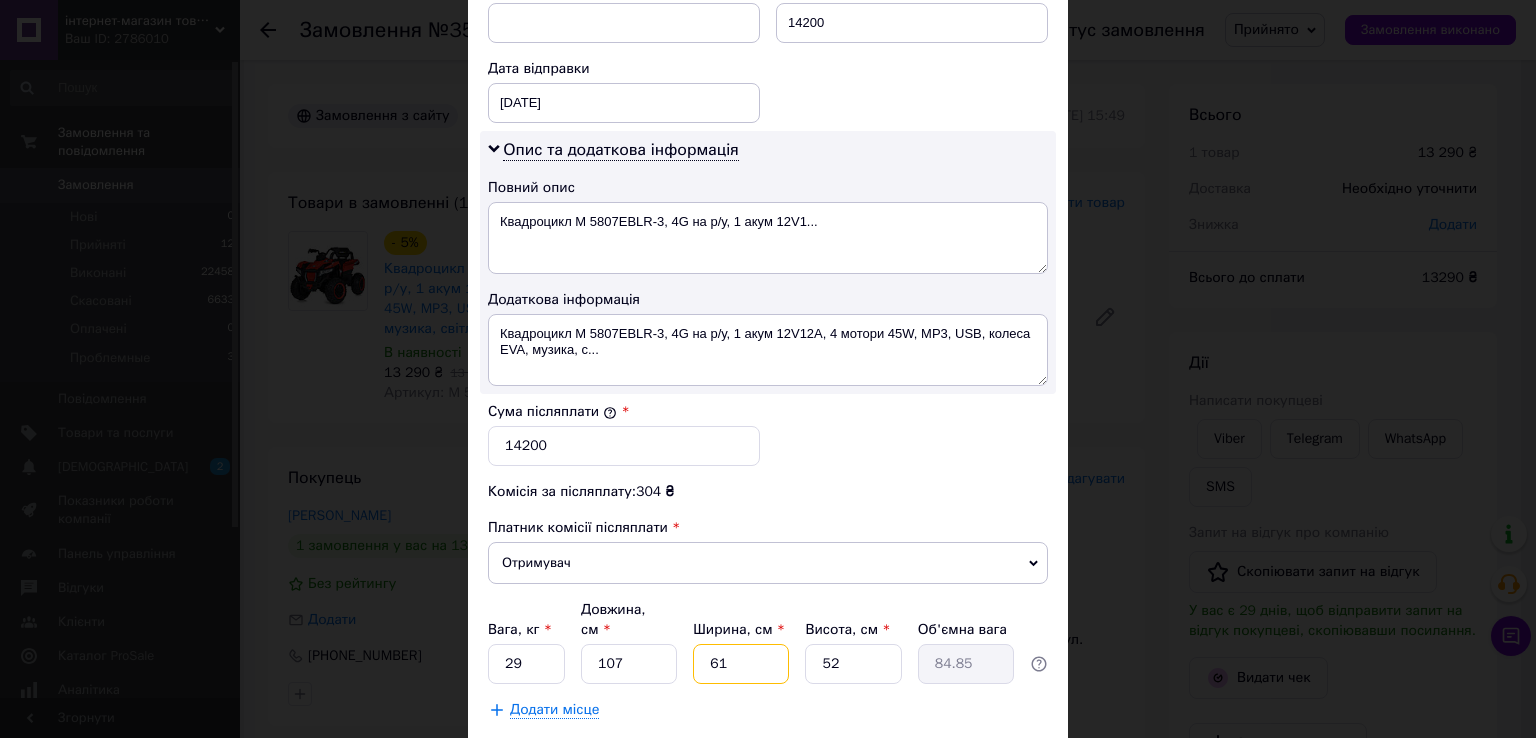 click on "61" at bounding box center [741, 664] 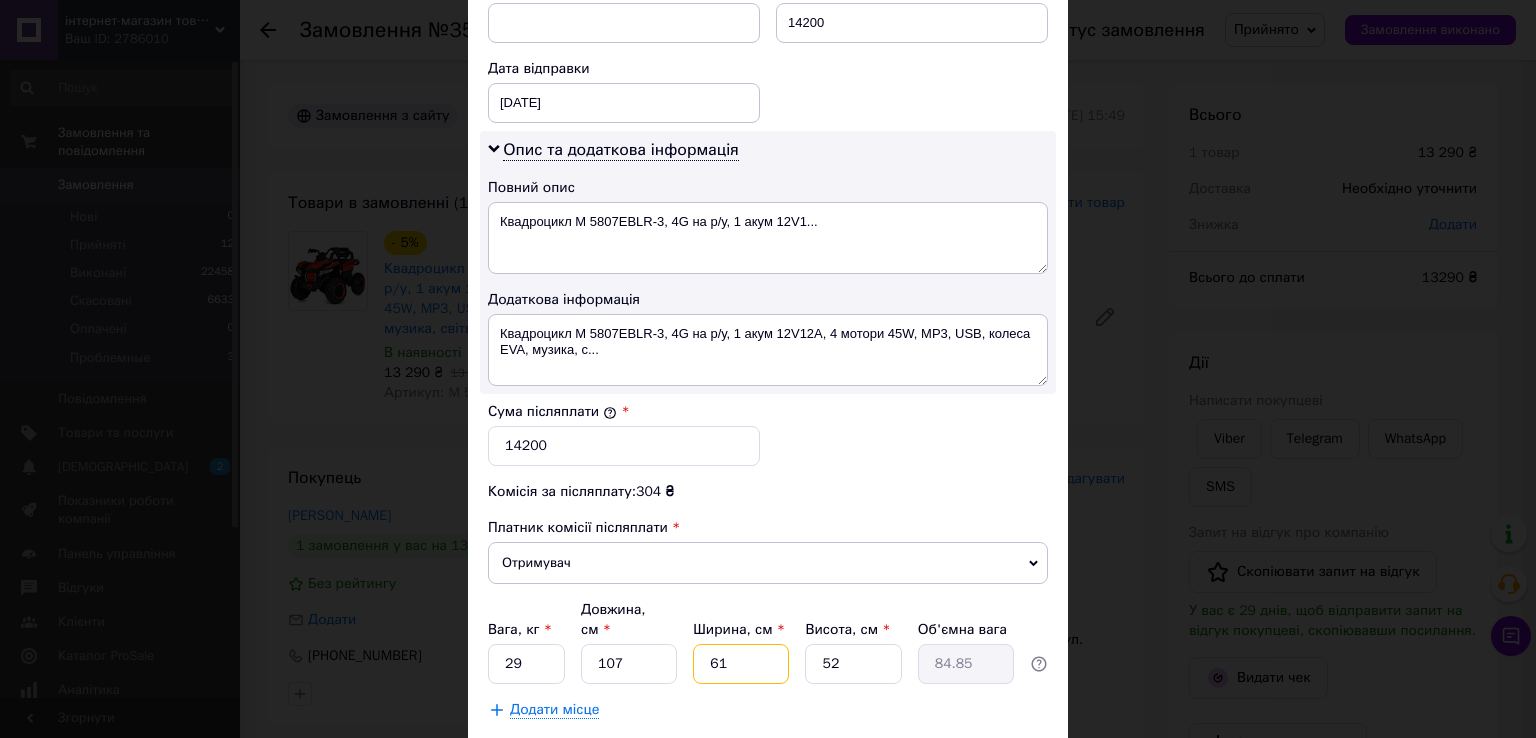 type on "6" 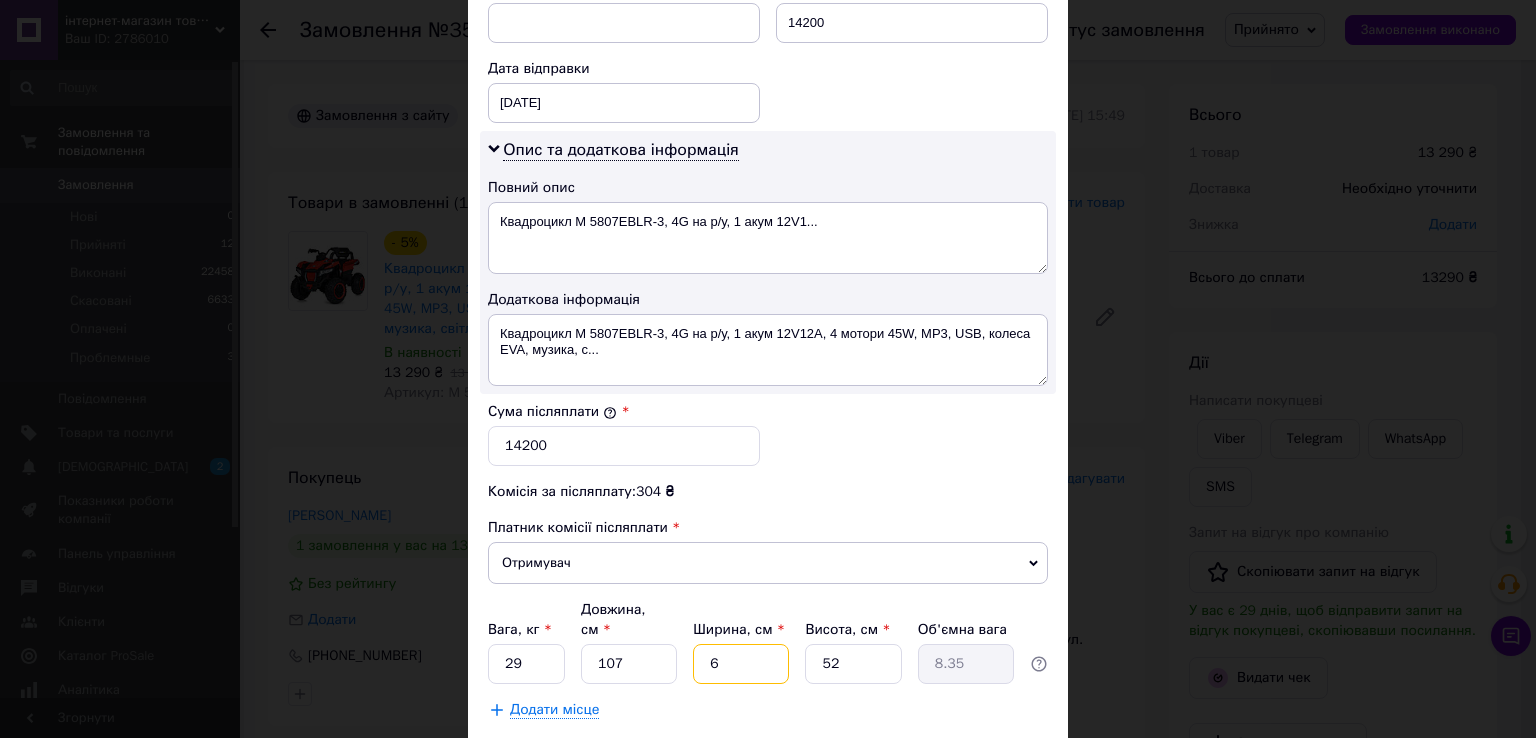 type on "60" 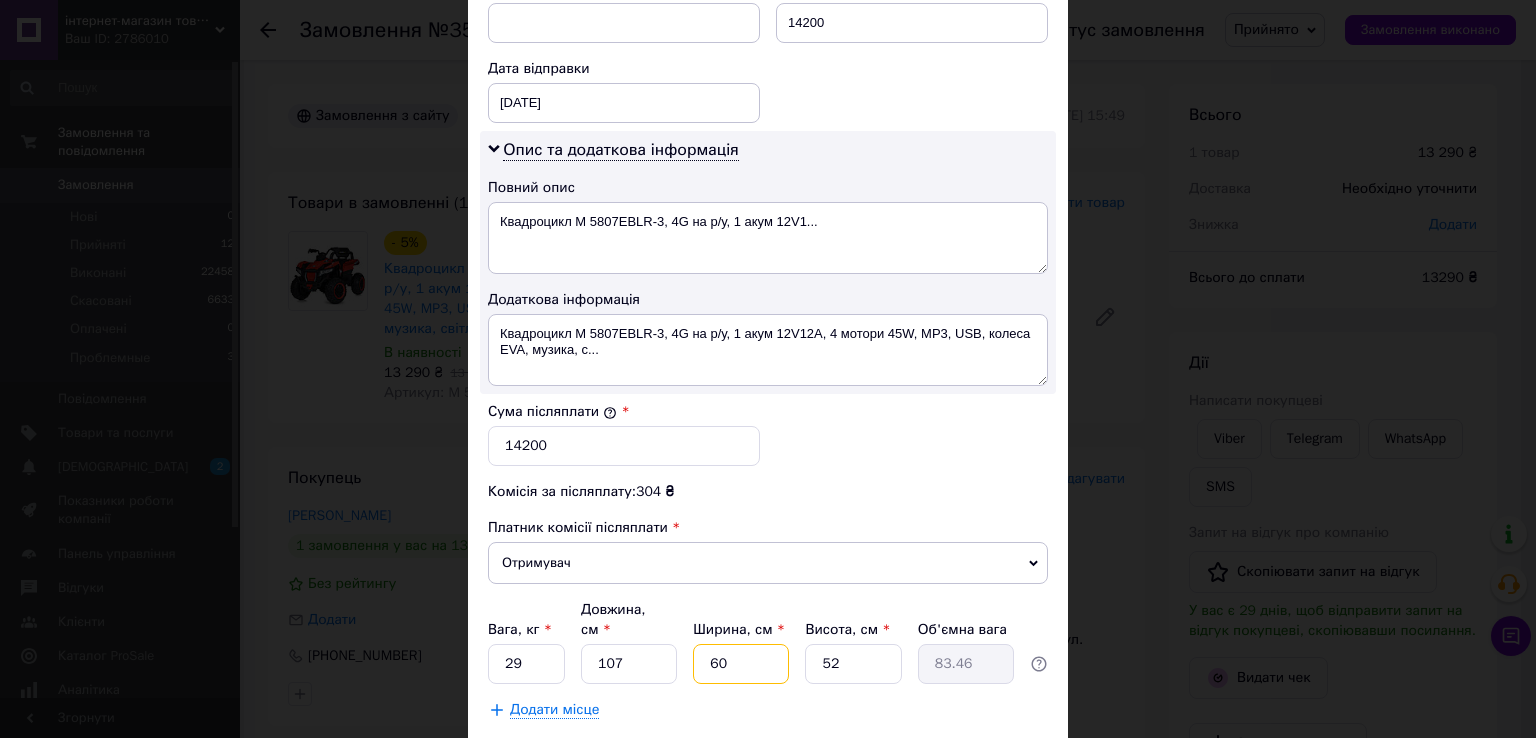 type on "60" 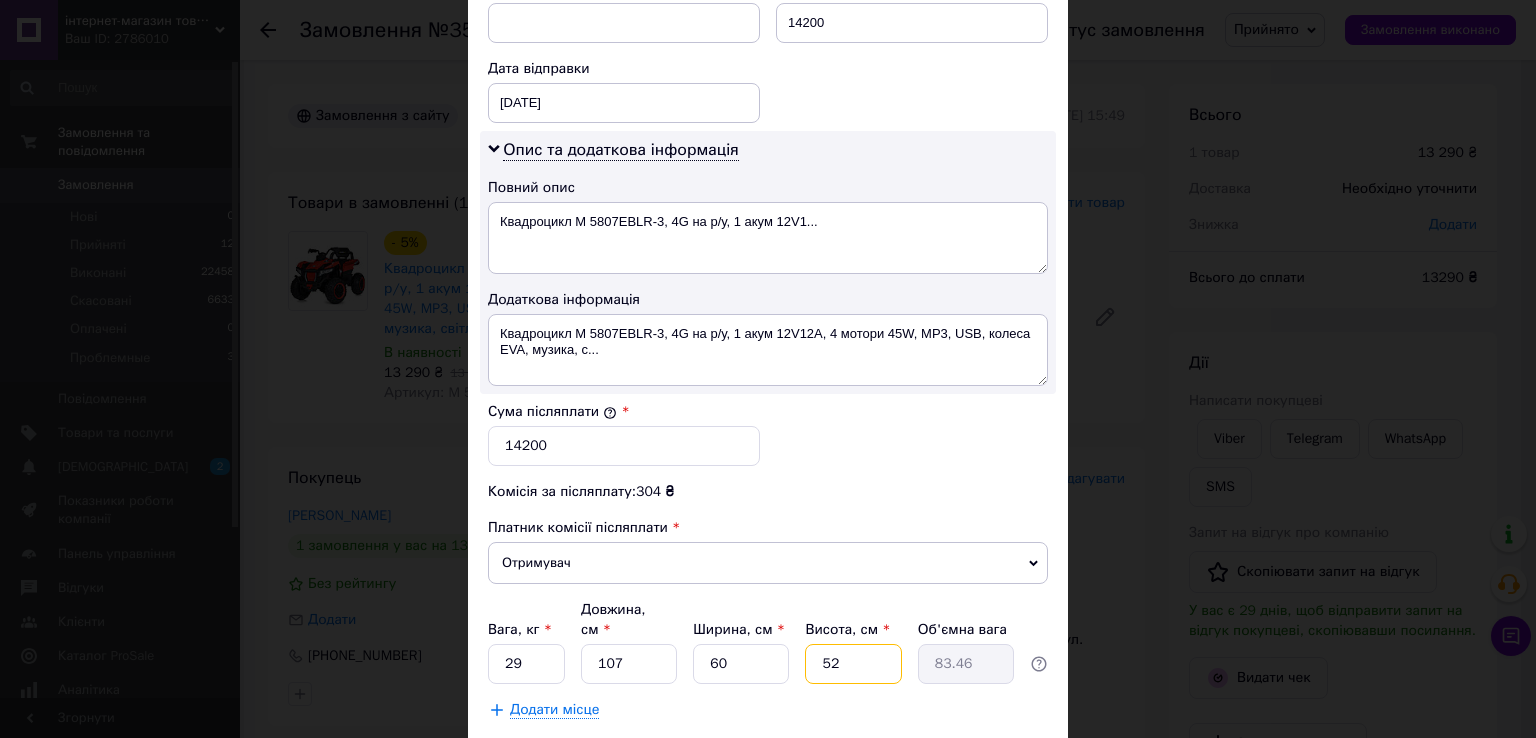 click on "52" at bounding box center [853, 664] 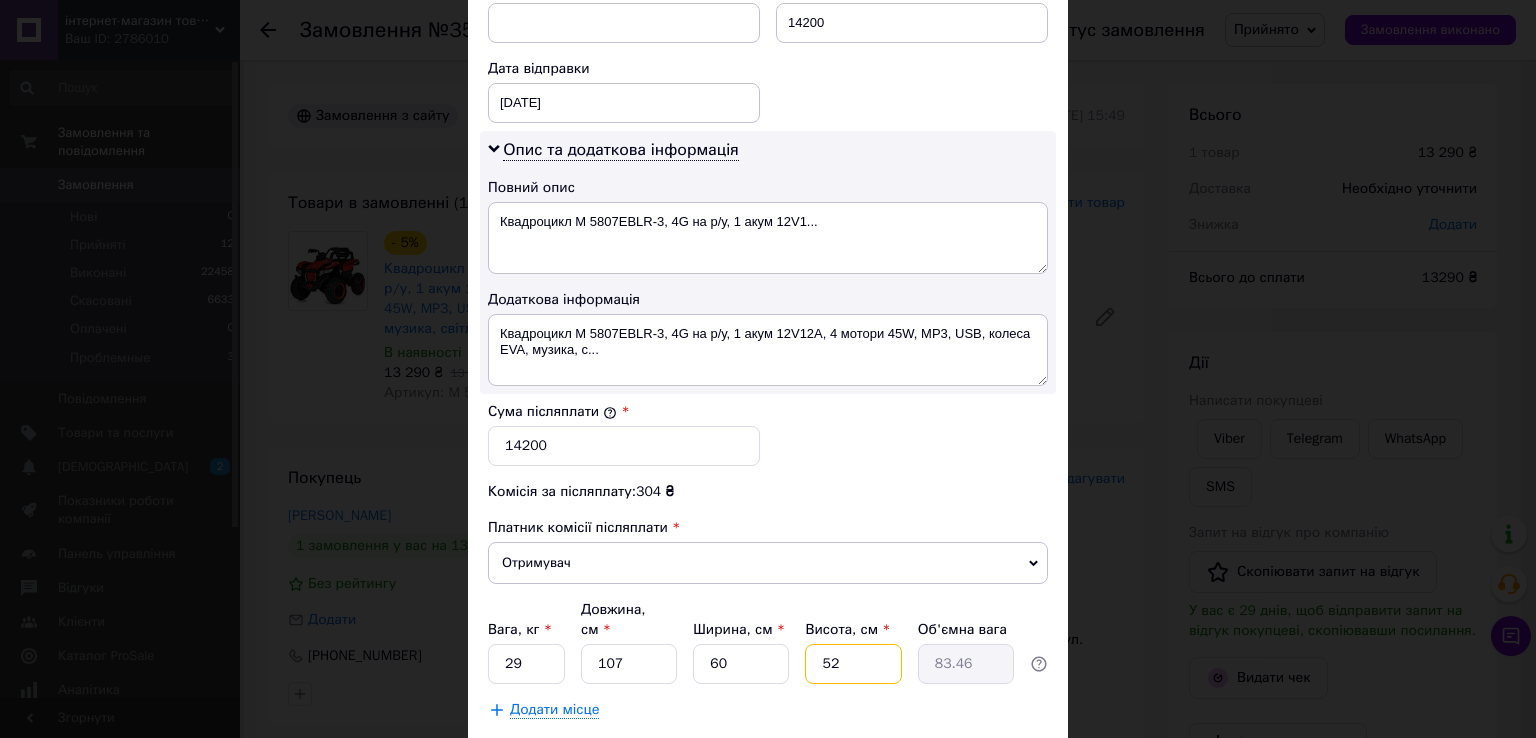 type on "5" 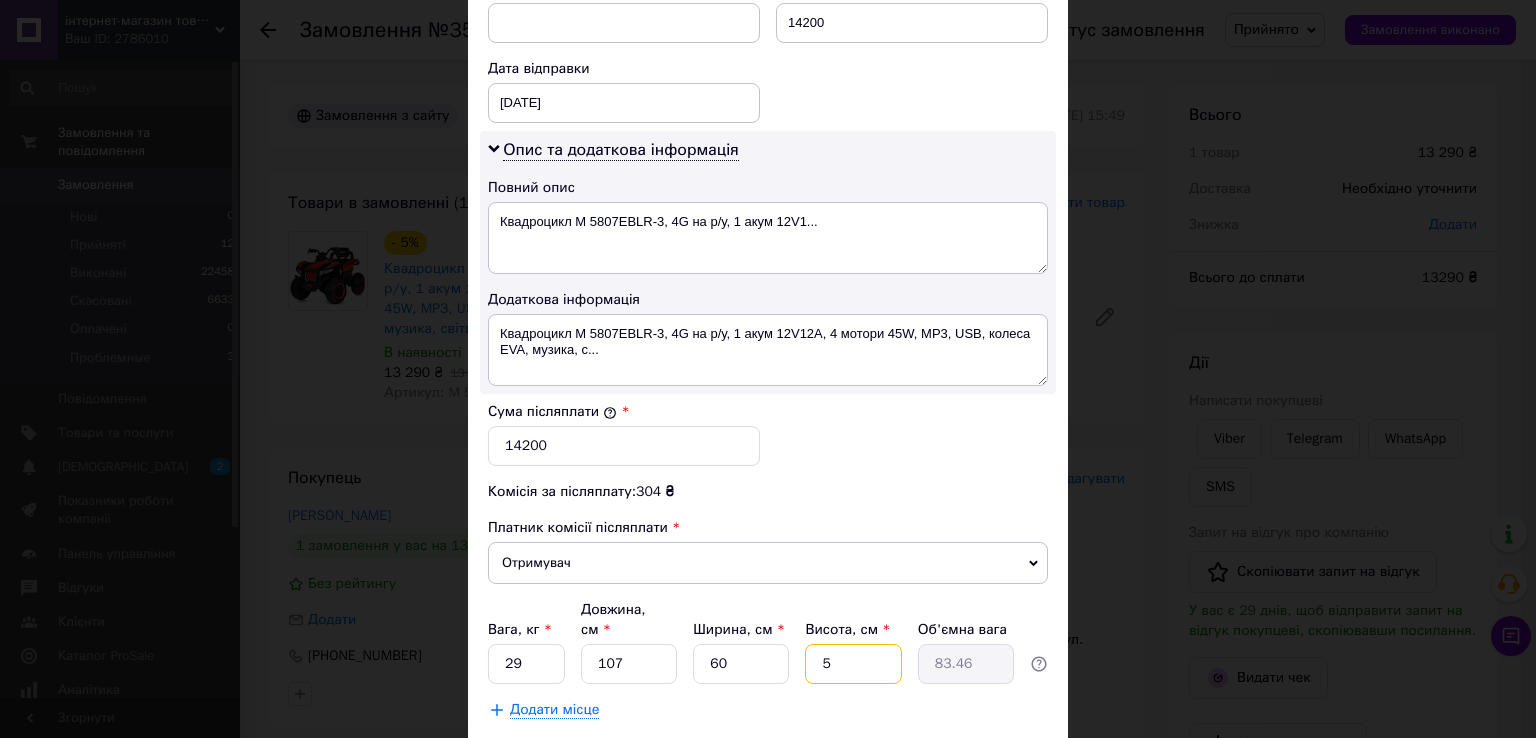 type on "8.03" 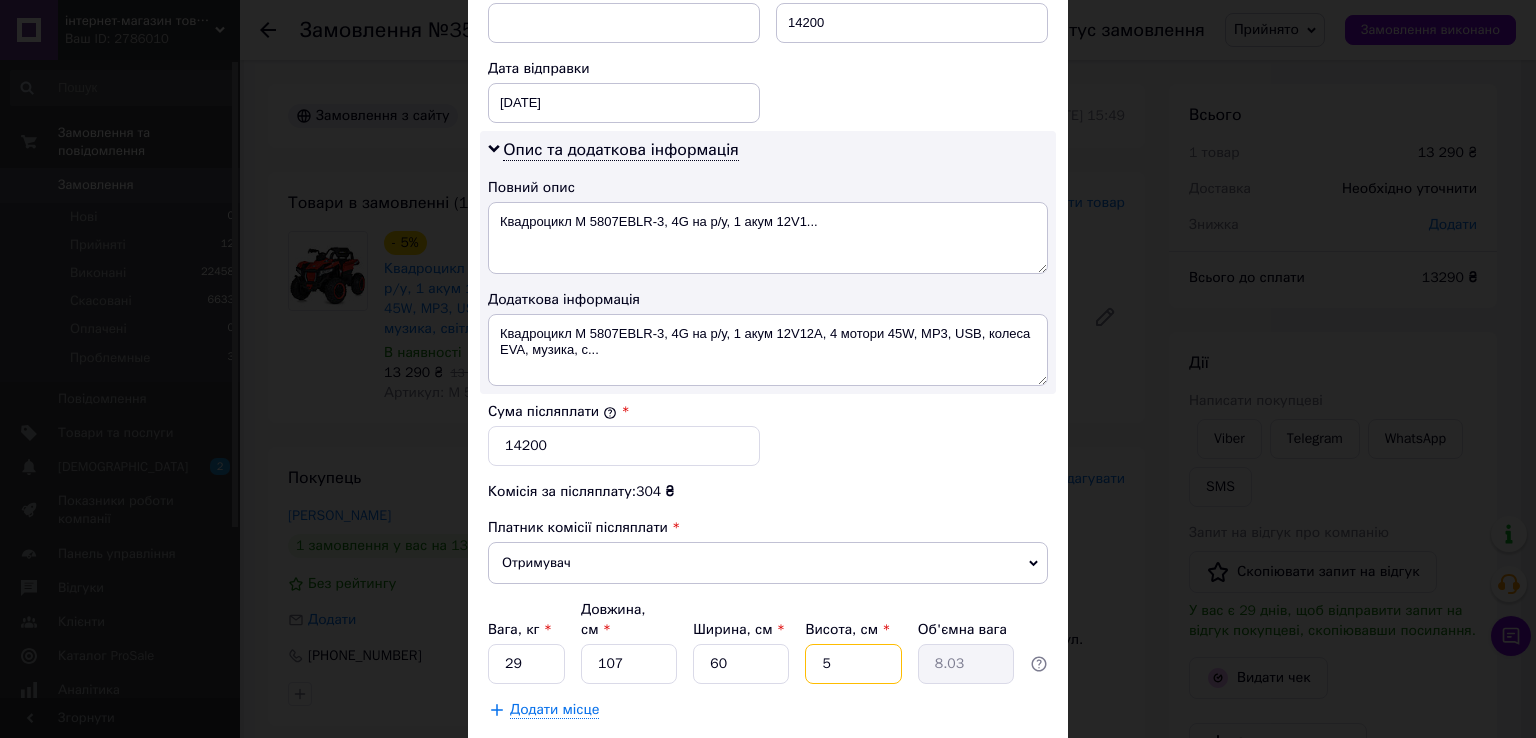 type 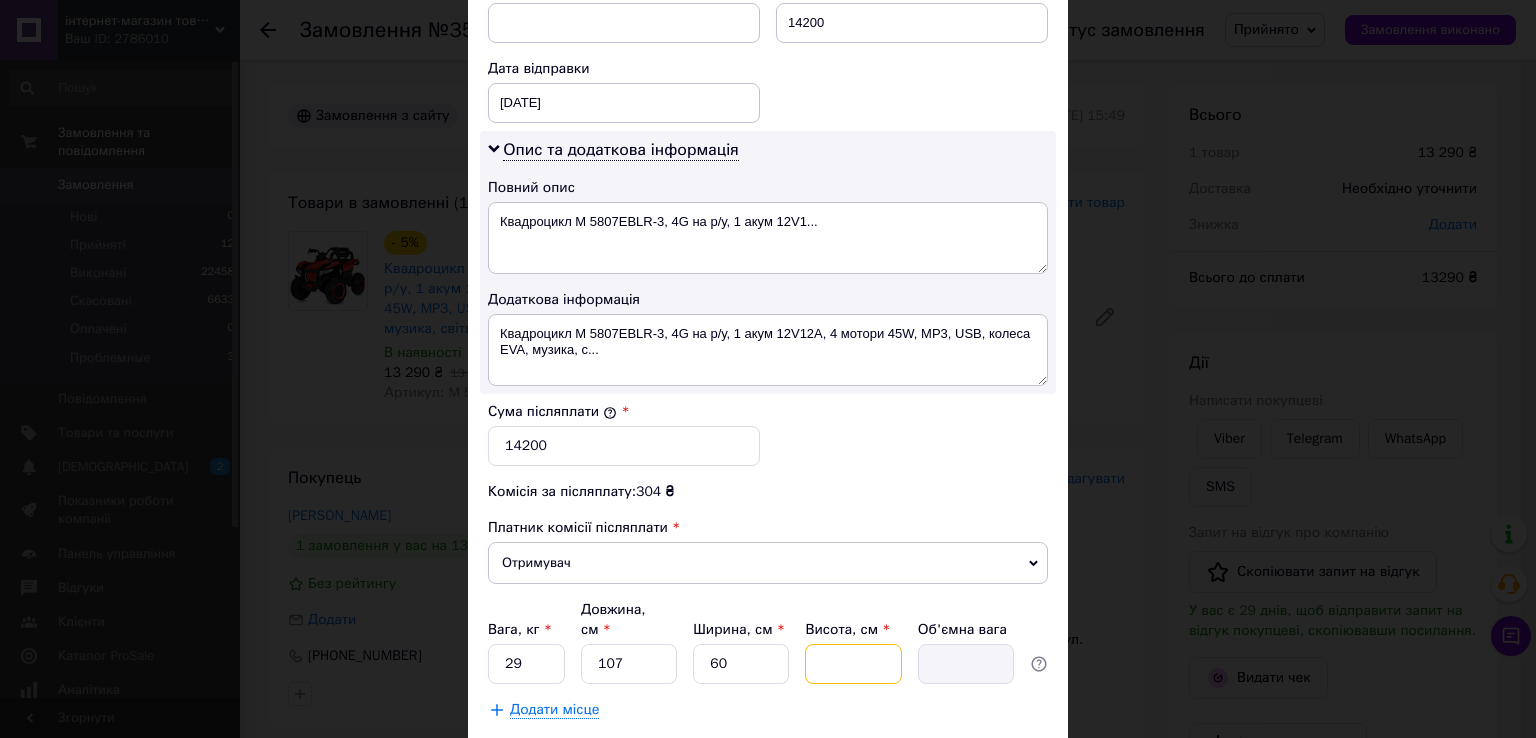 type on "4" 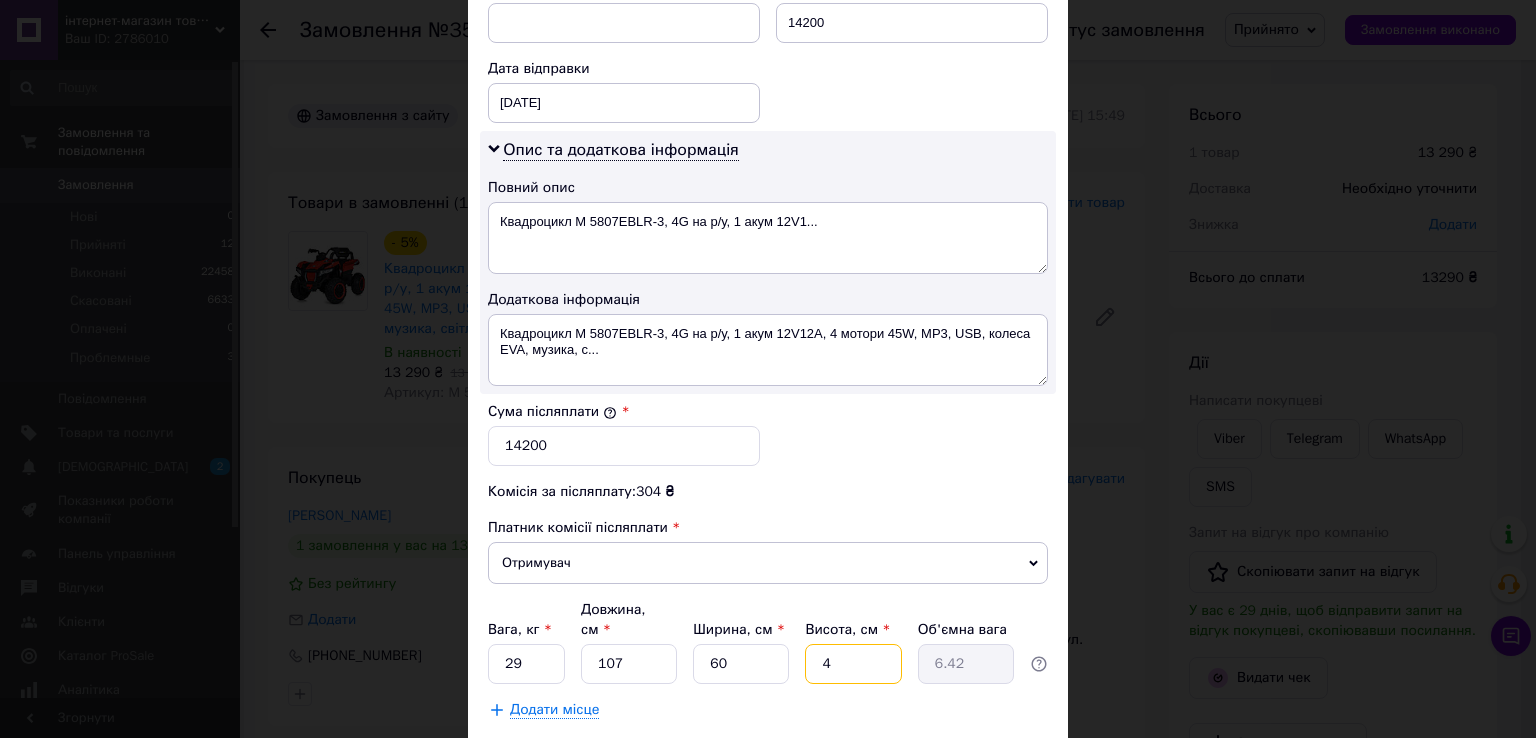 type on "47" 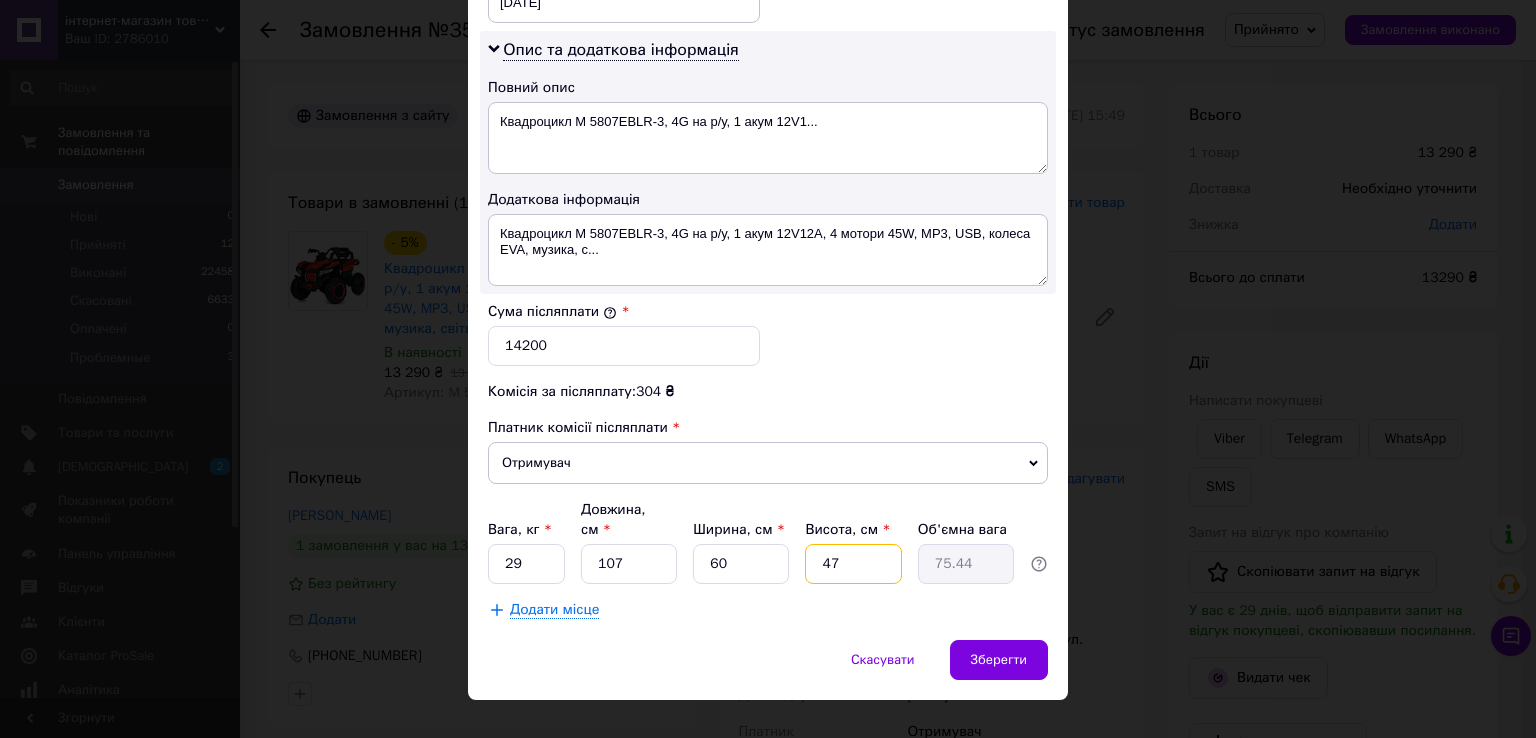 scroll, scrollTop: 1005, scrollLeft: 0, axis: vertical 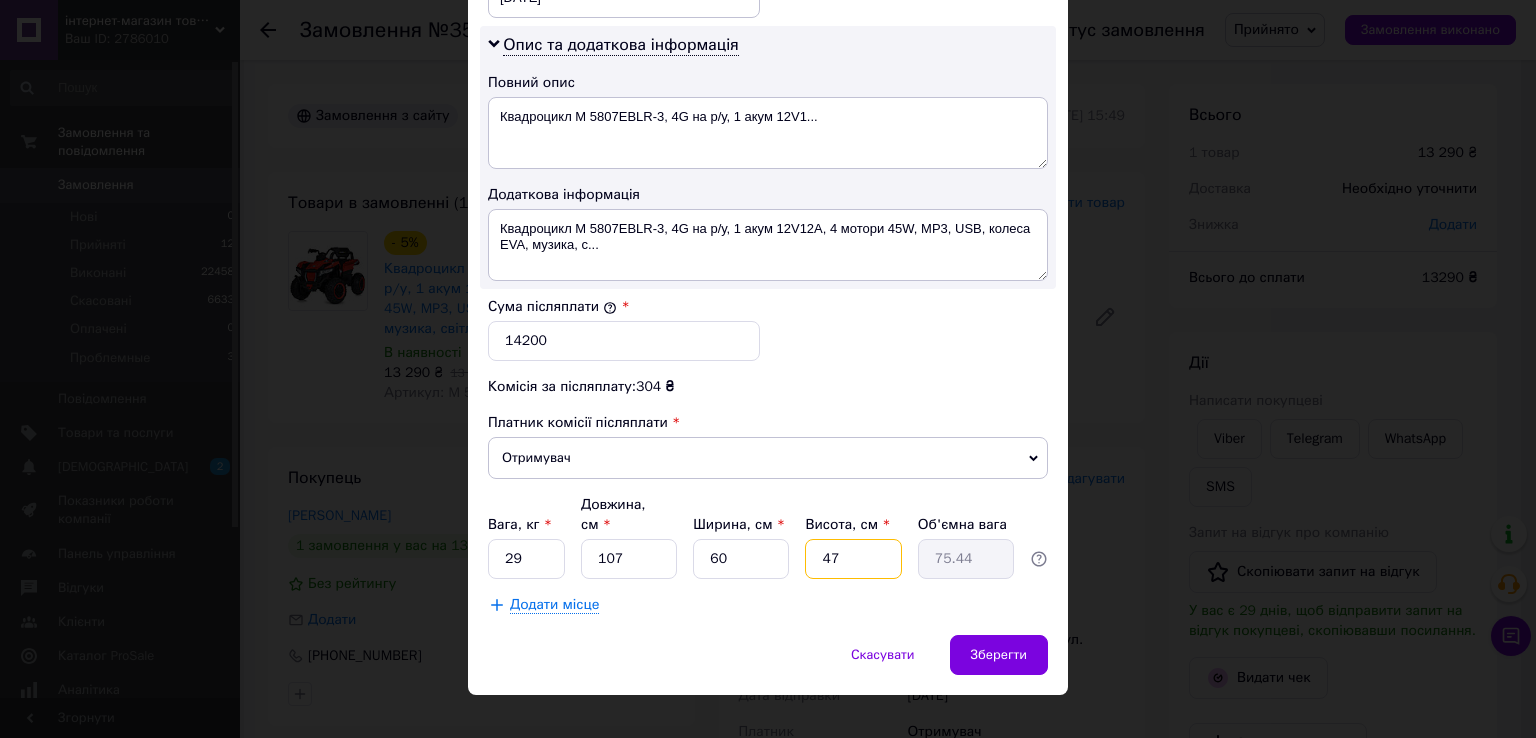 type on "47" 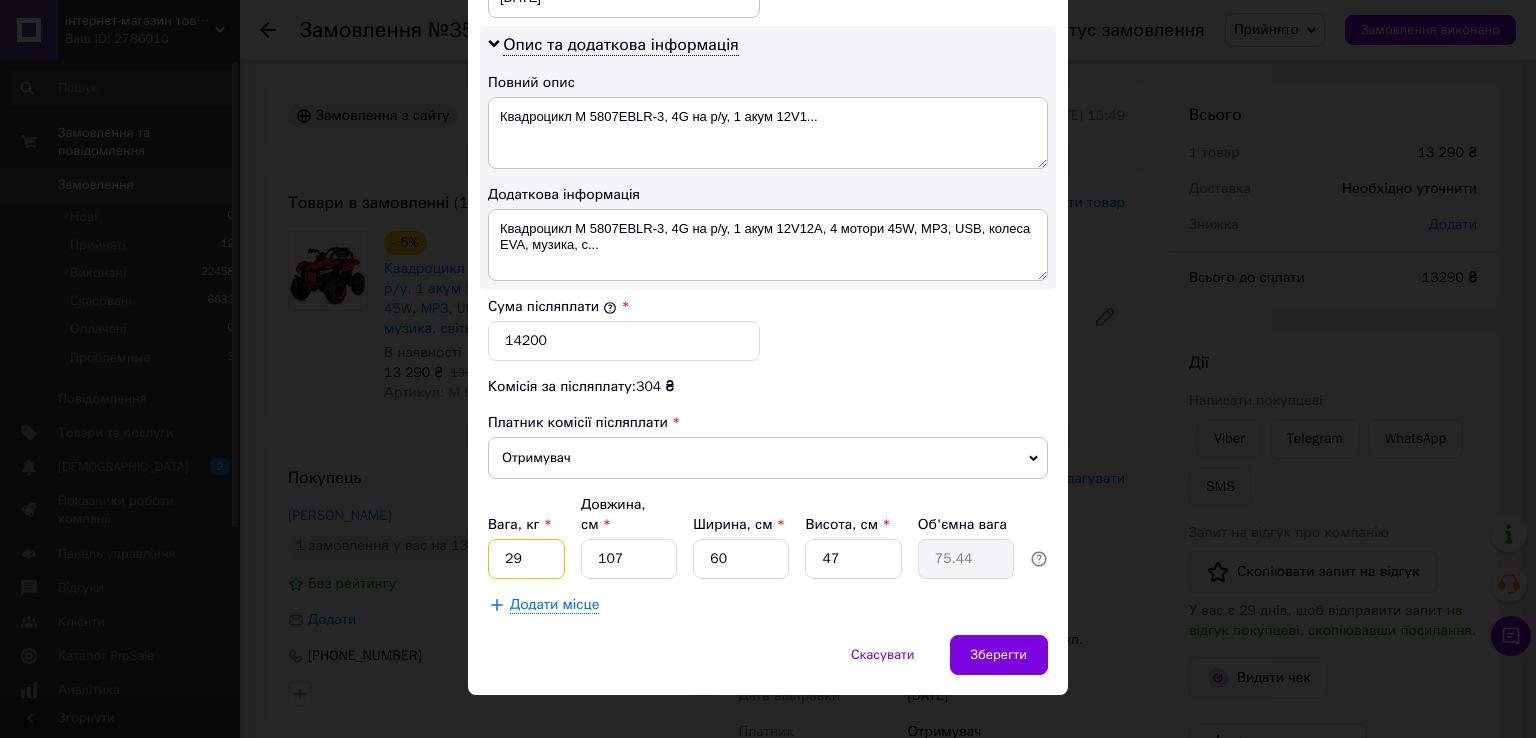 click on "29" at bounding box center (526, 559) 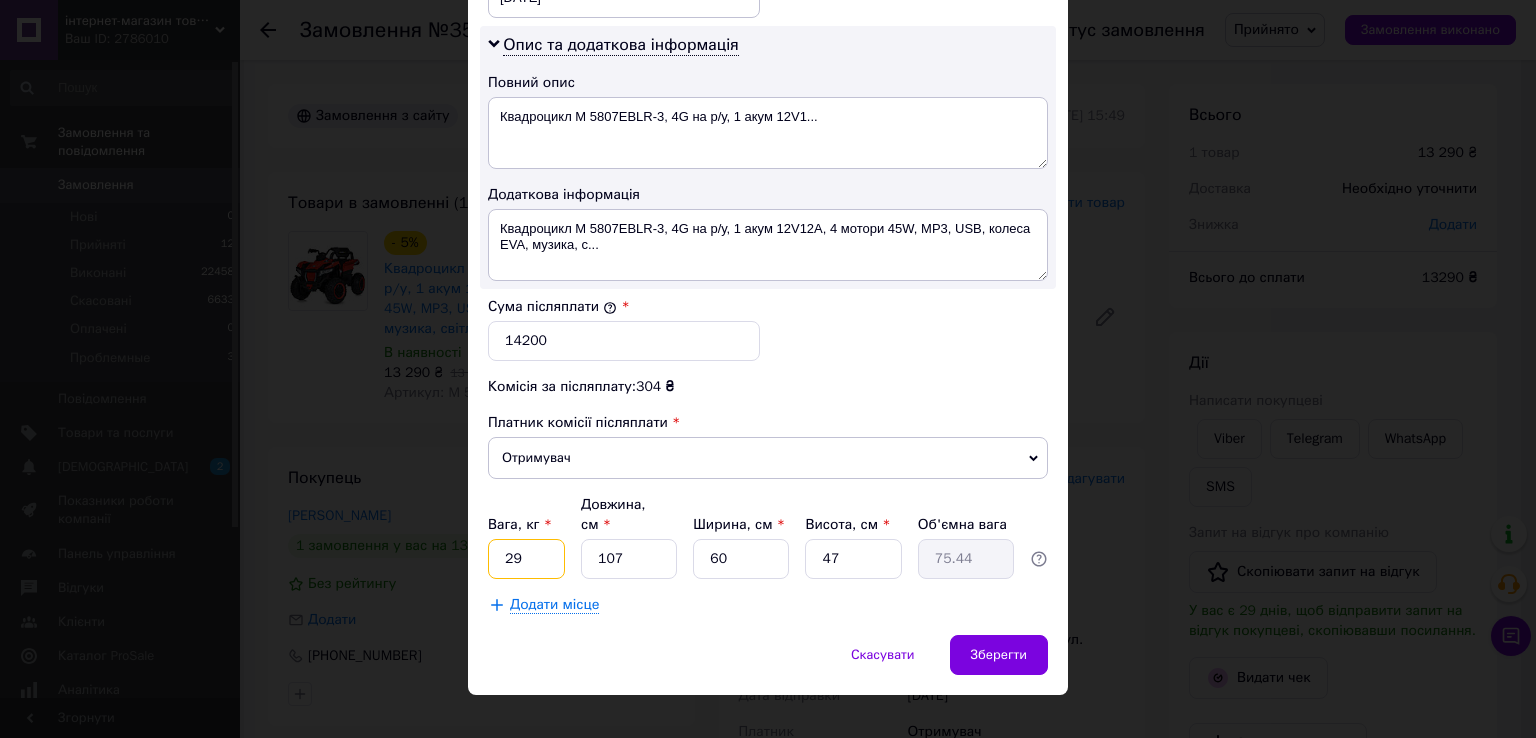 type on "2" 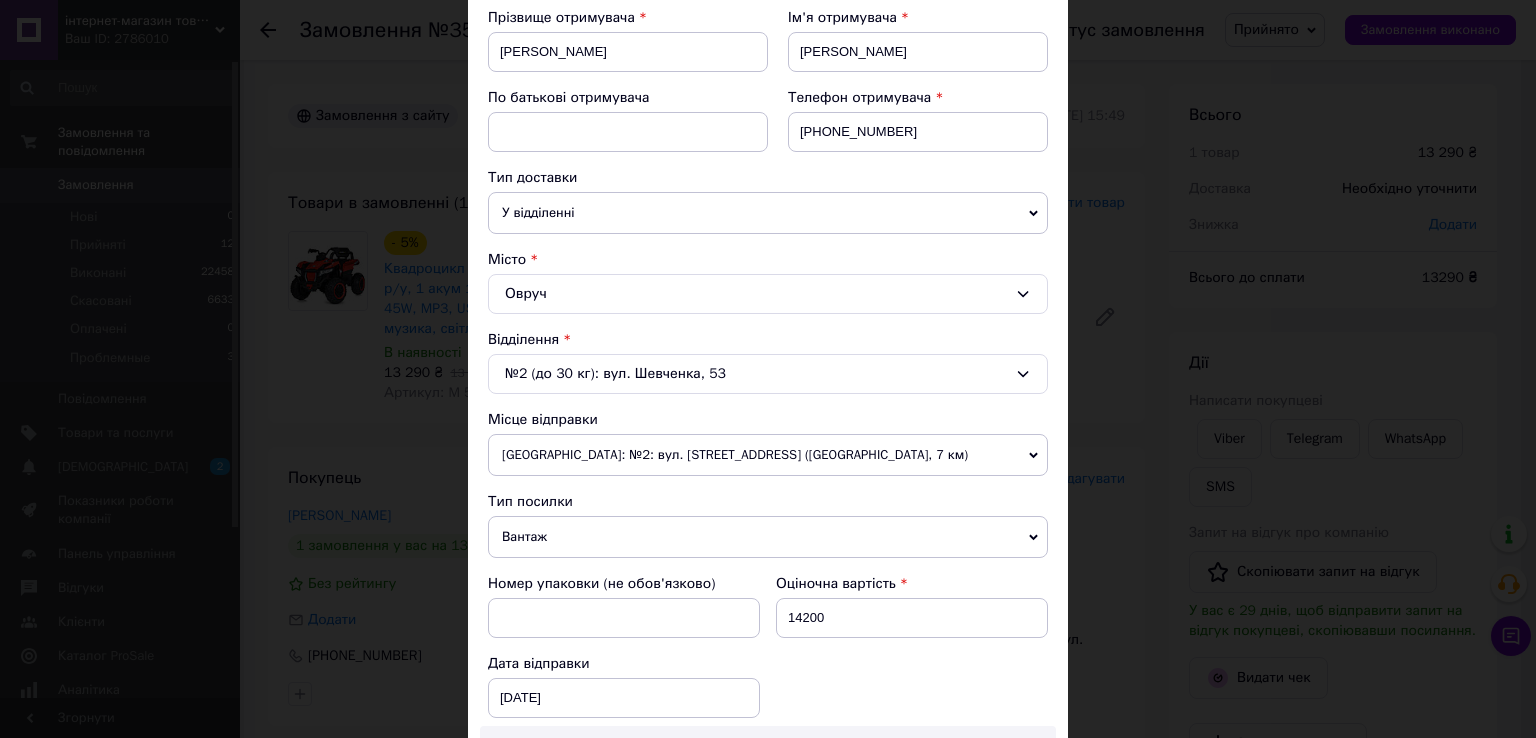 scroll, scrollTop: 605, scrollLeft: 0, axis: vertical 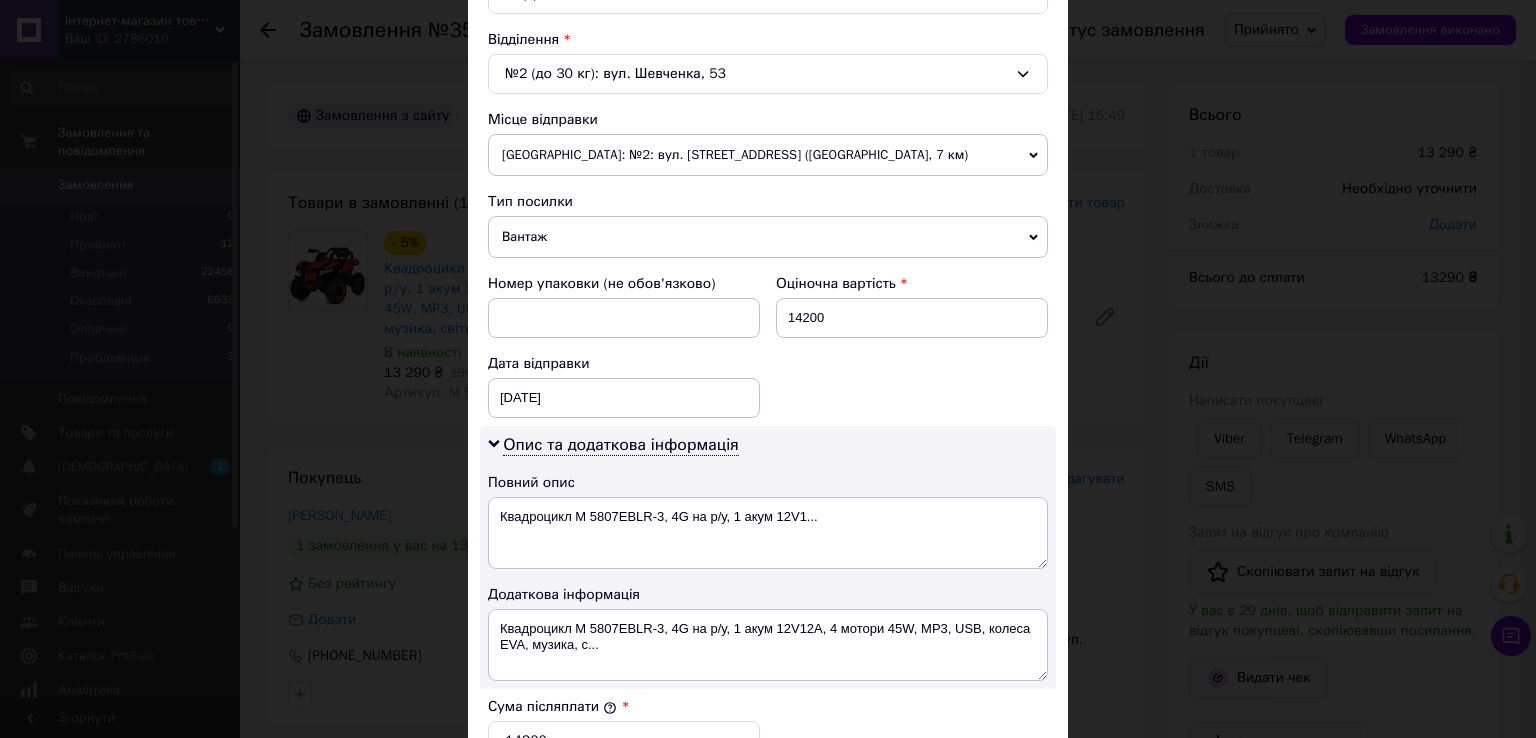 type on "31" 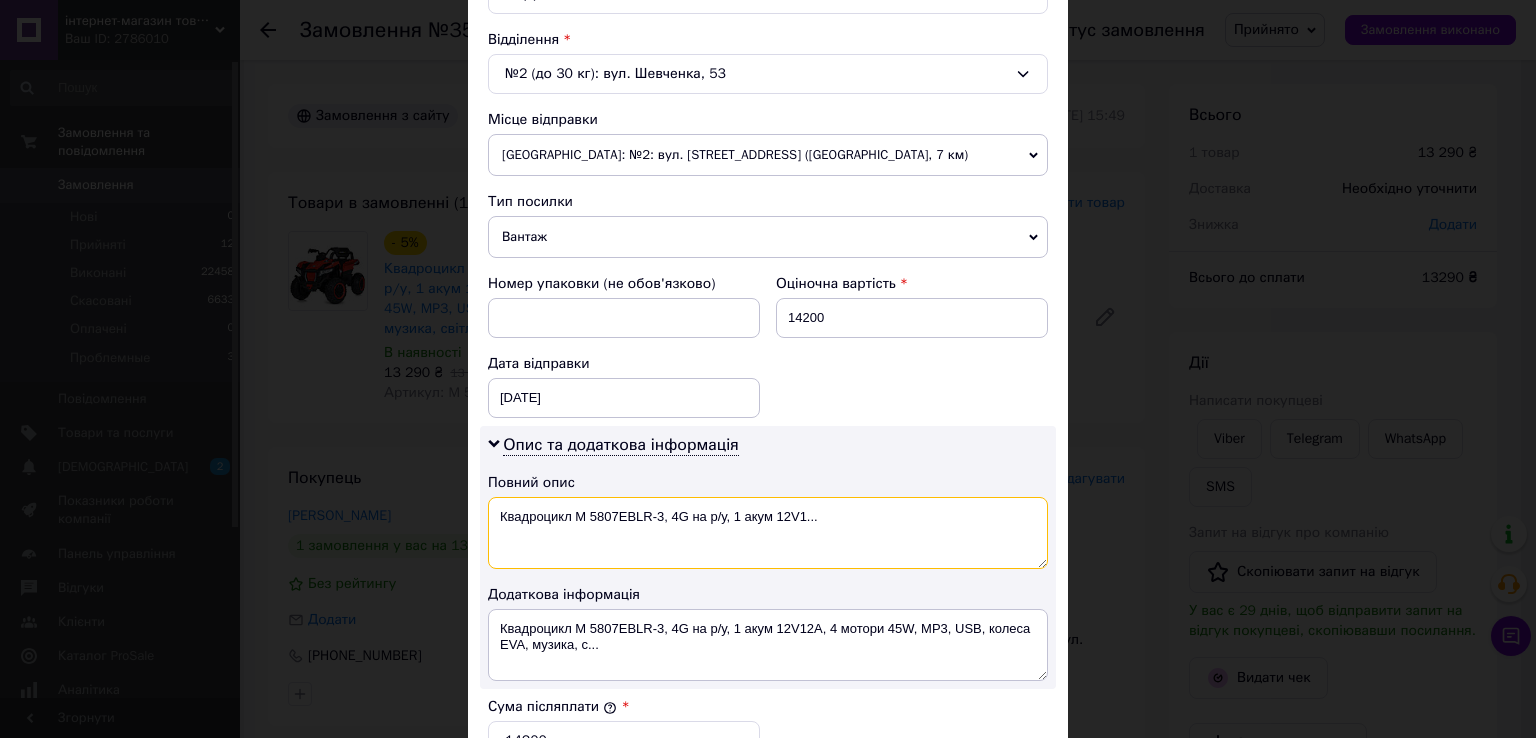 click on "Квадроцикл M 5807EBLR-3, 4G на р/у, 1 акум 12V1..." at bounding box center [768, 533] 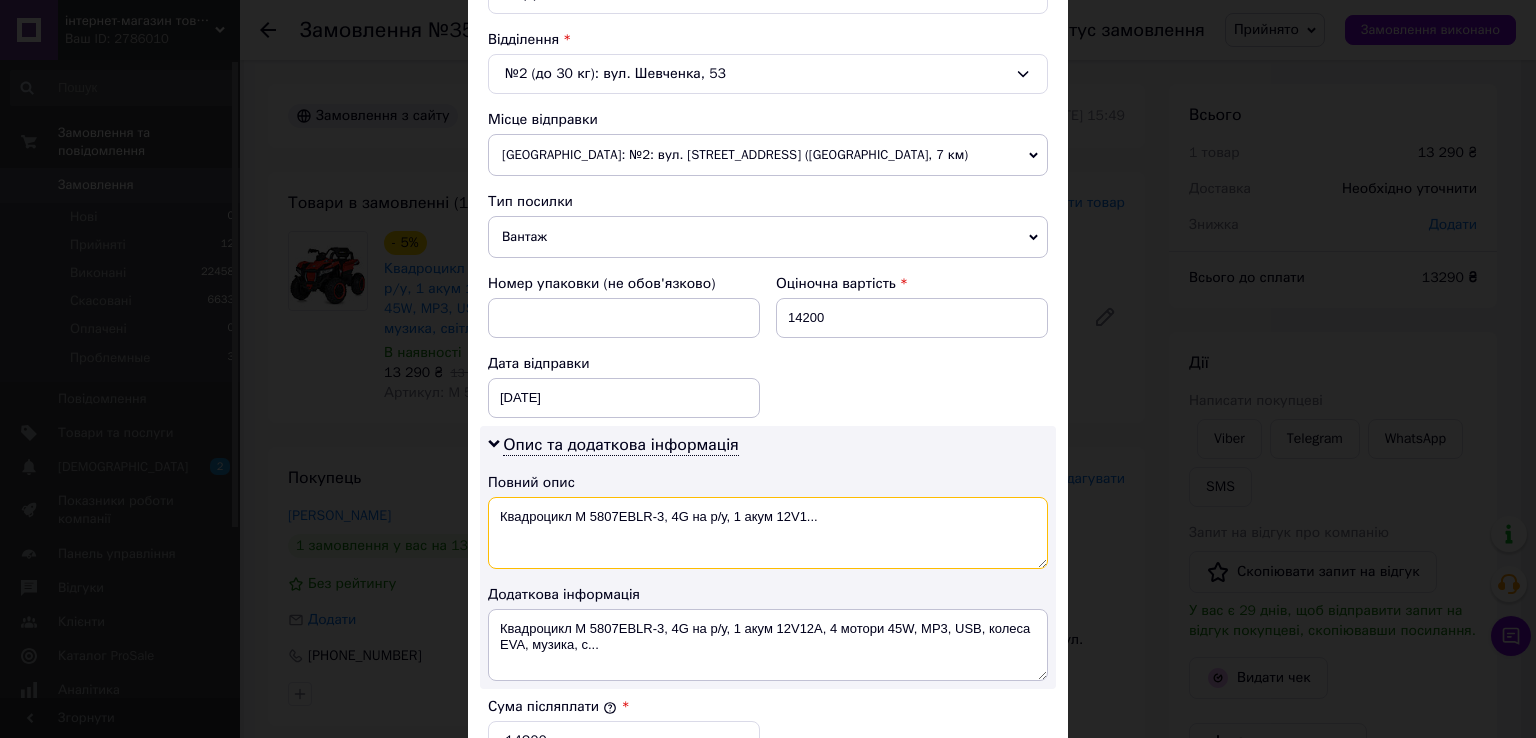 click on "Квадроцикл M 5807EBLR-3, 4G на р/у, 1 акум 12V1..." at bounding box center (768, 533) 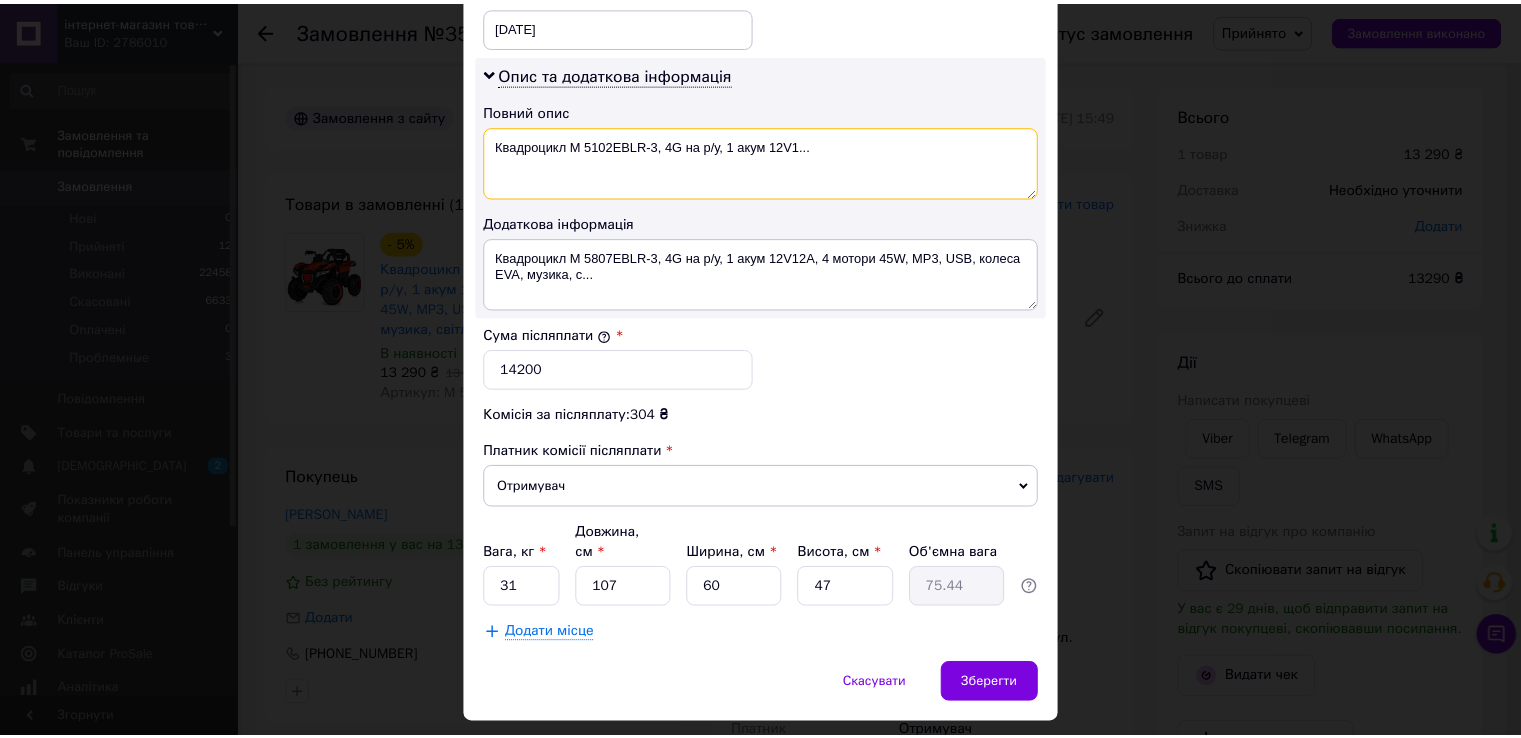 scroll, scrollTop: 1005, scrollLeft: 0, axis: vertical 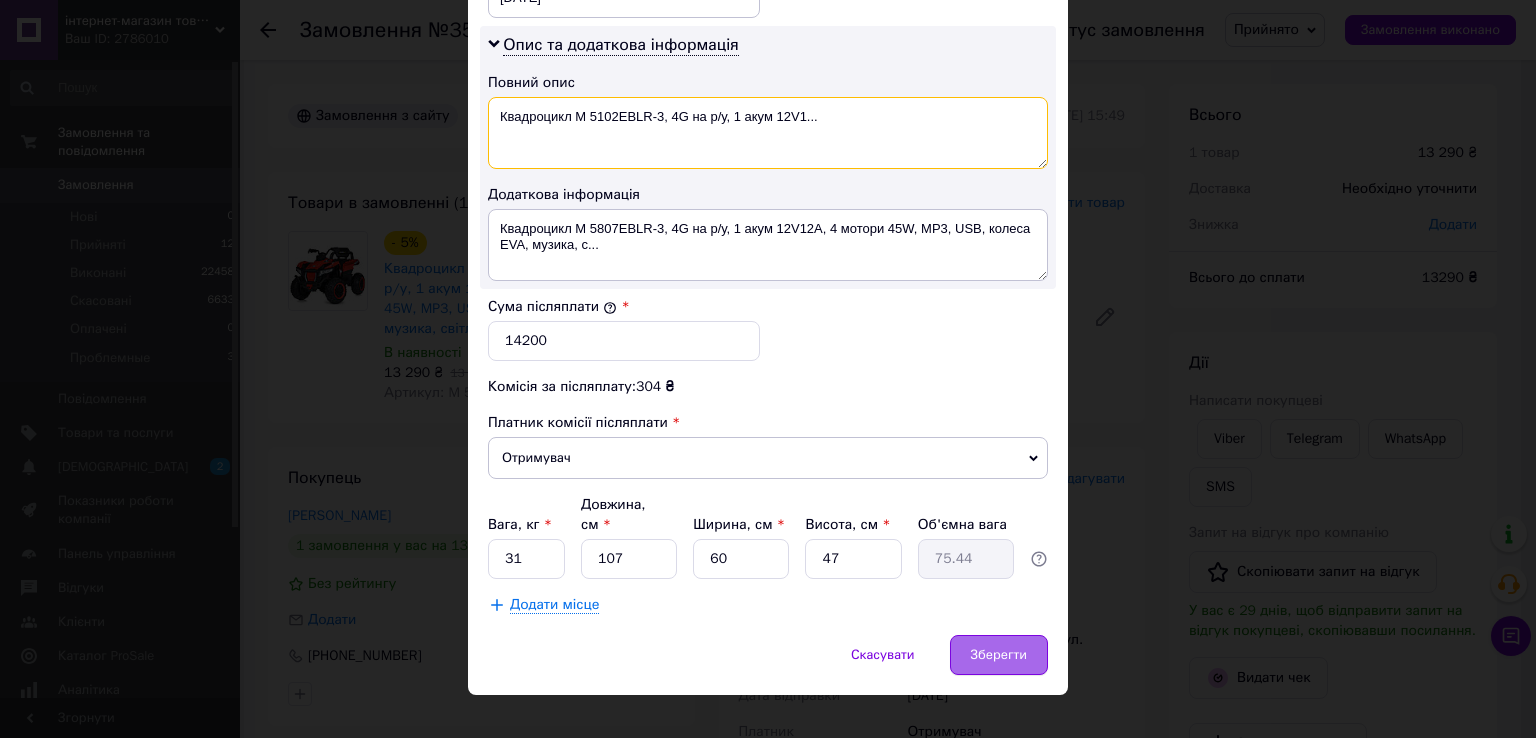 type on "Квадроцикл M 5102EBLR-3, 4G на р/у, 1 акум 12V1..." 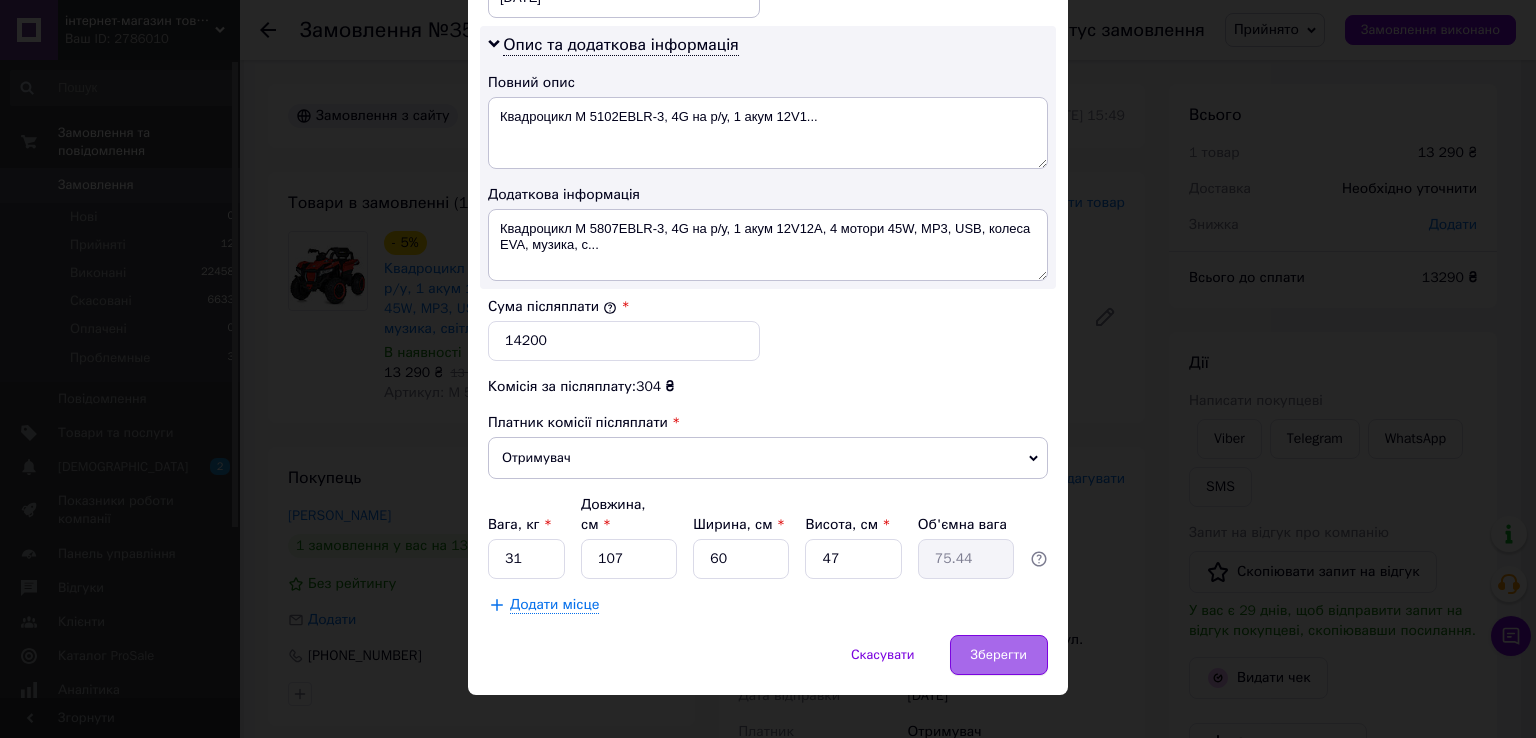 click on "Зберегти" at bounding box center [999, 655] 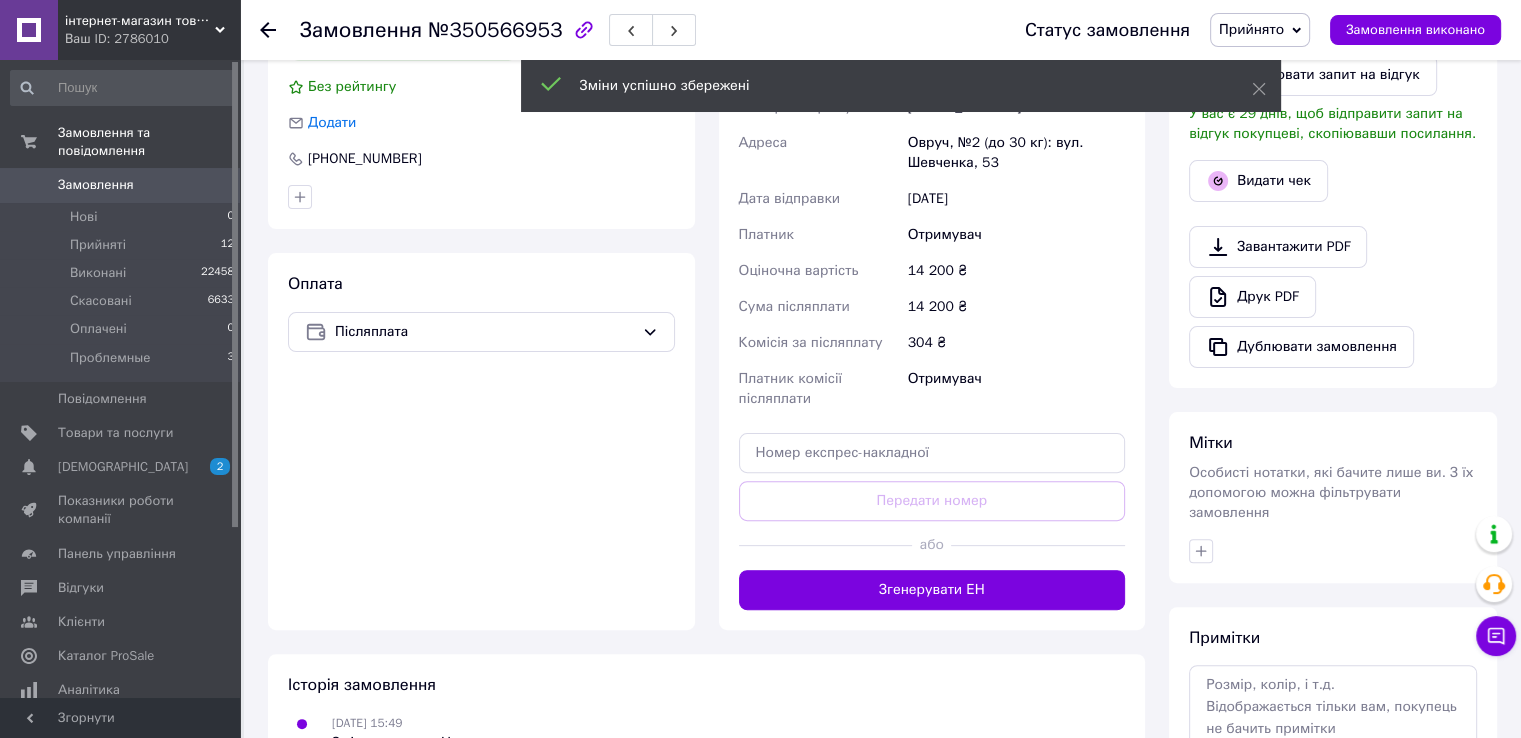 scroll, scrollTop: 500, scrollLeft: 0, axis: vertical 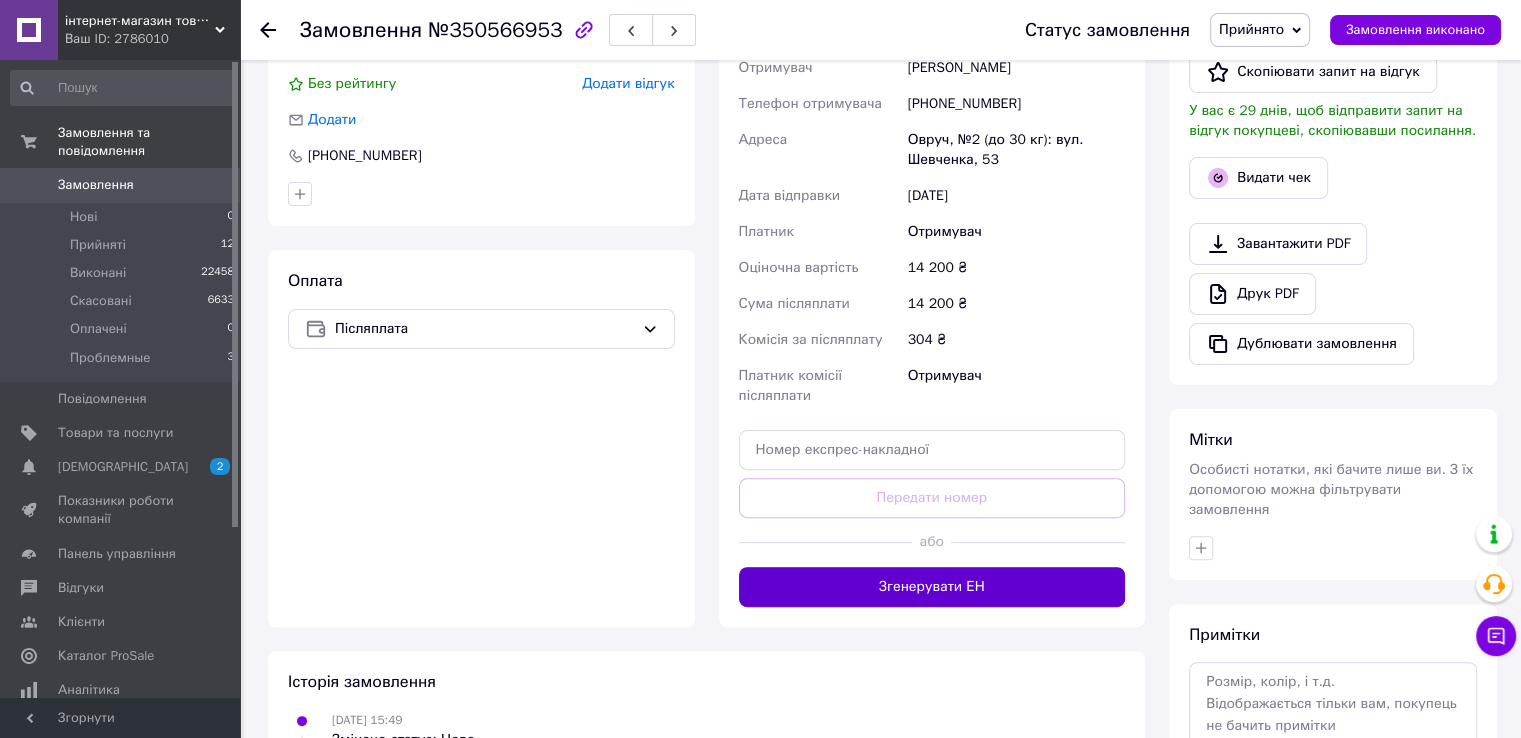 click on "Згенерувати ЕН" at bounding box center (932, 587) 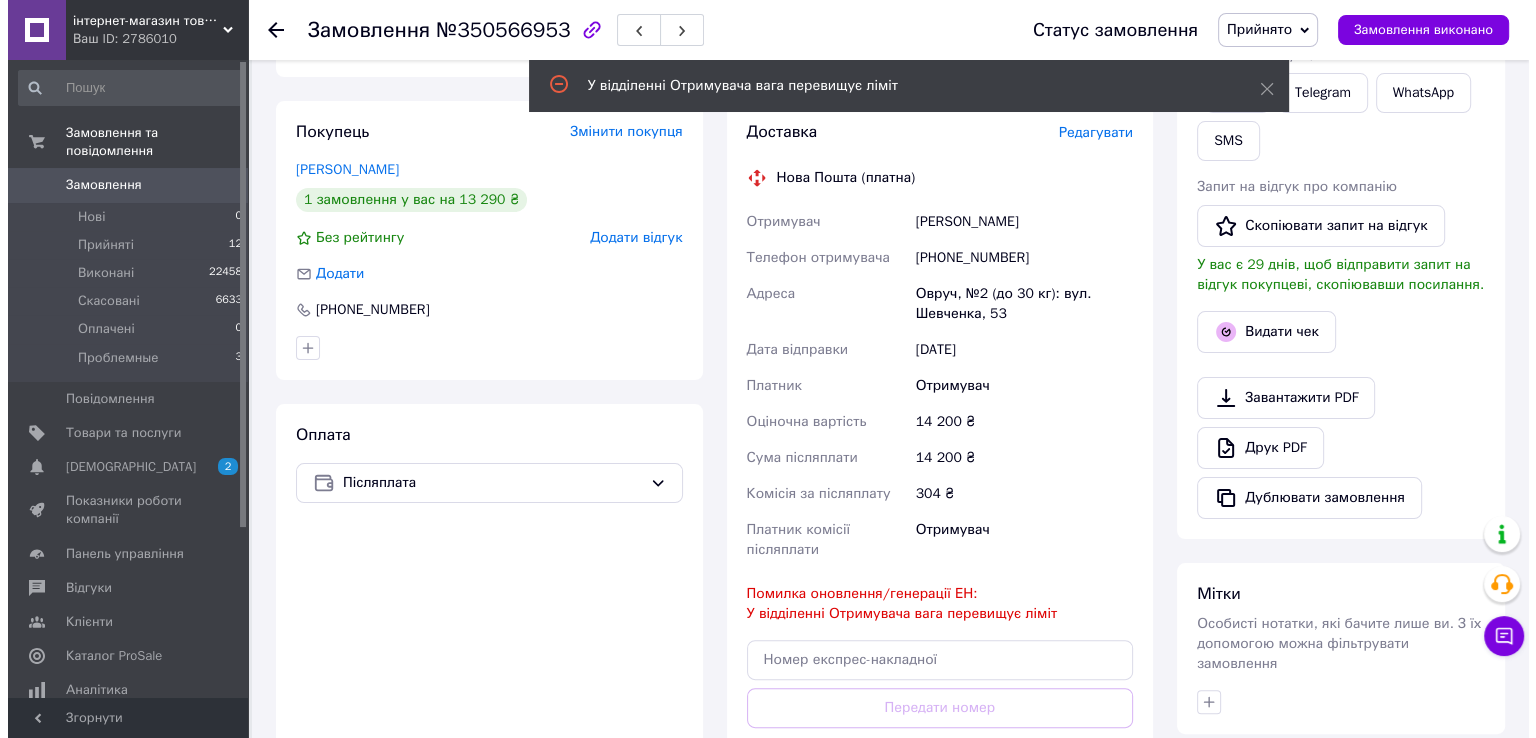 scroll, scrollTop: 300, scrollLeft: 0, axis: vertical 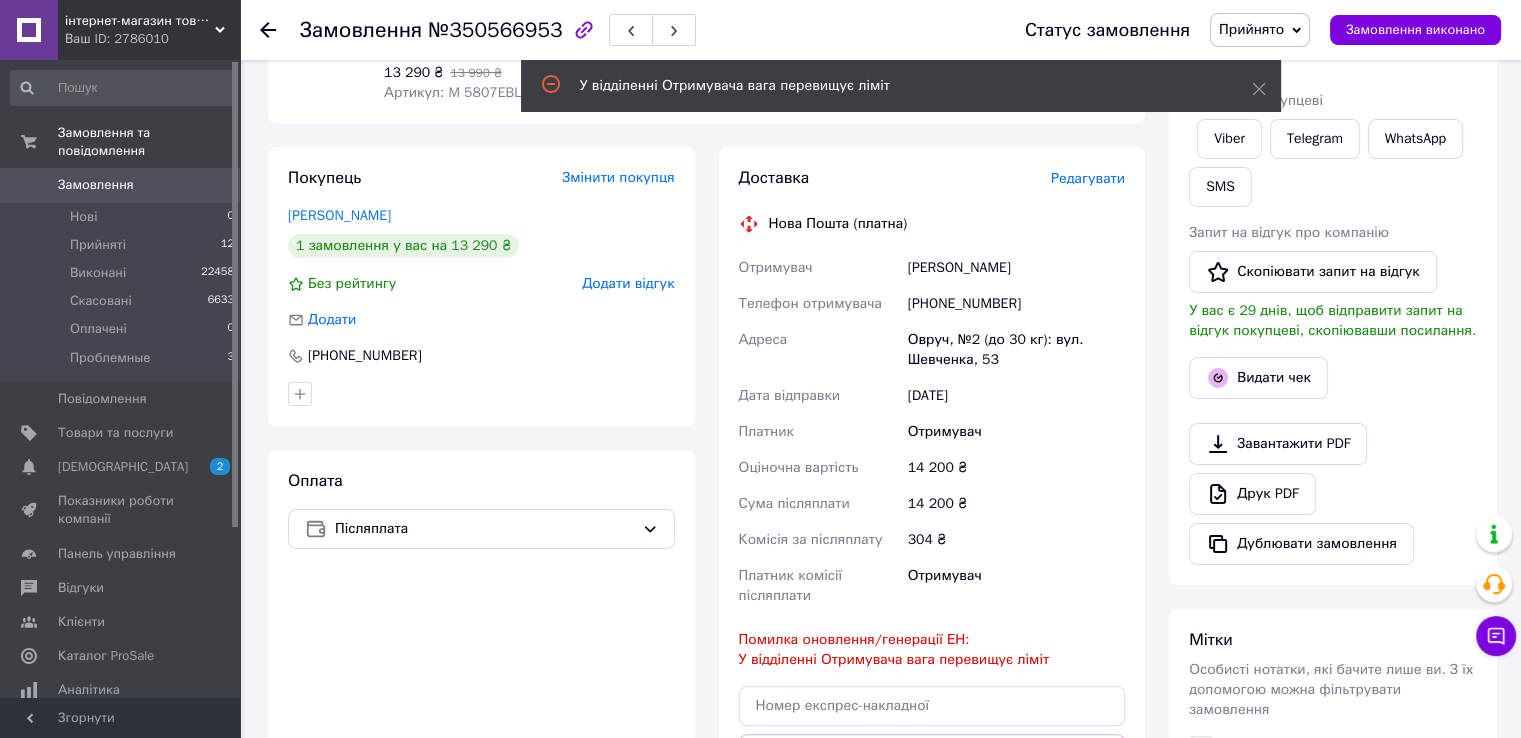 click on "Редагувати" at bounding box center (1088, 178) 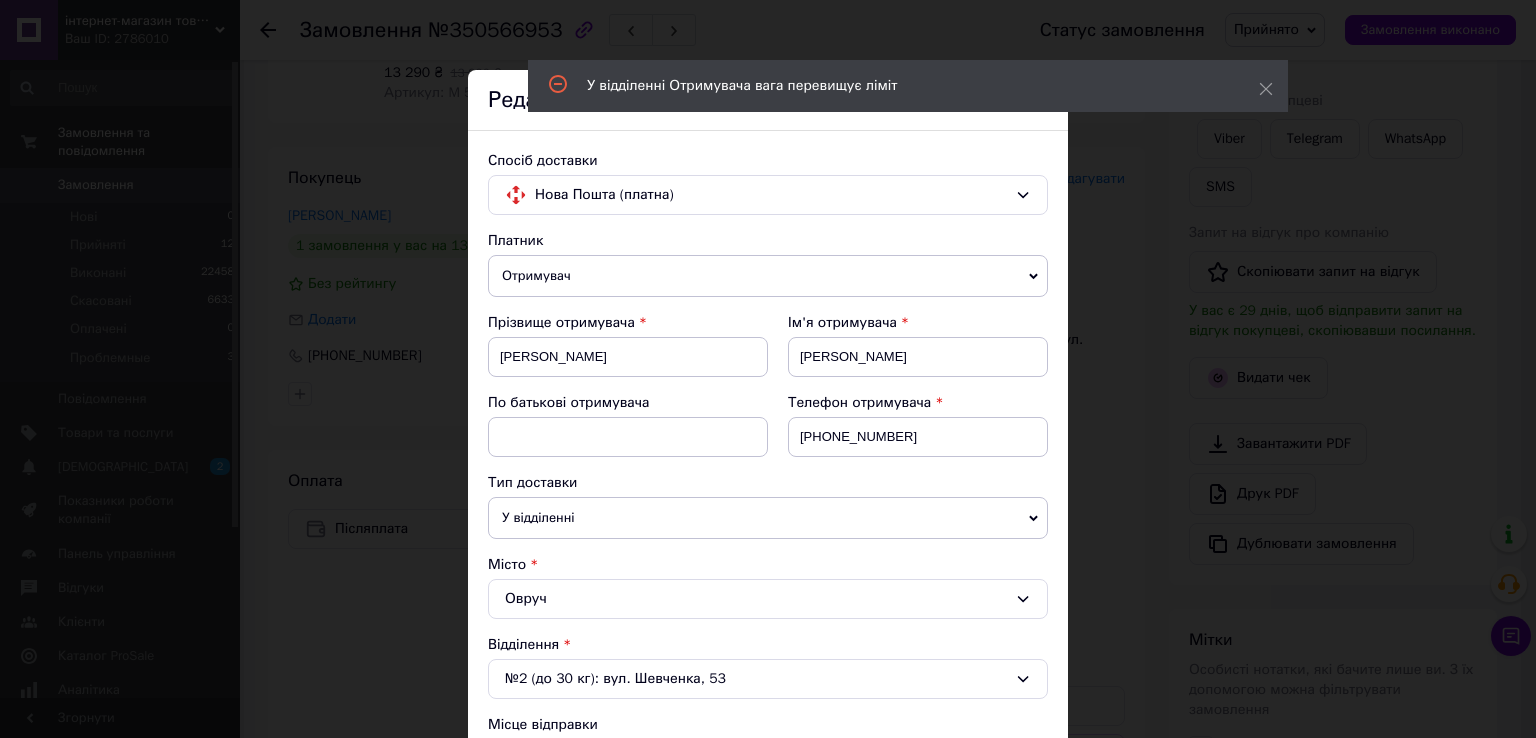 scroll, scrollTop: 200, scrollLeft: 0, axis: vertical 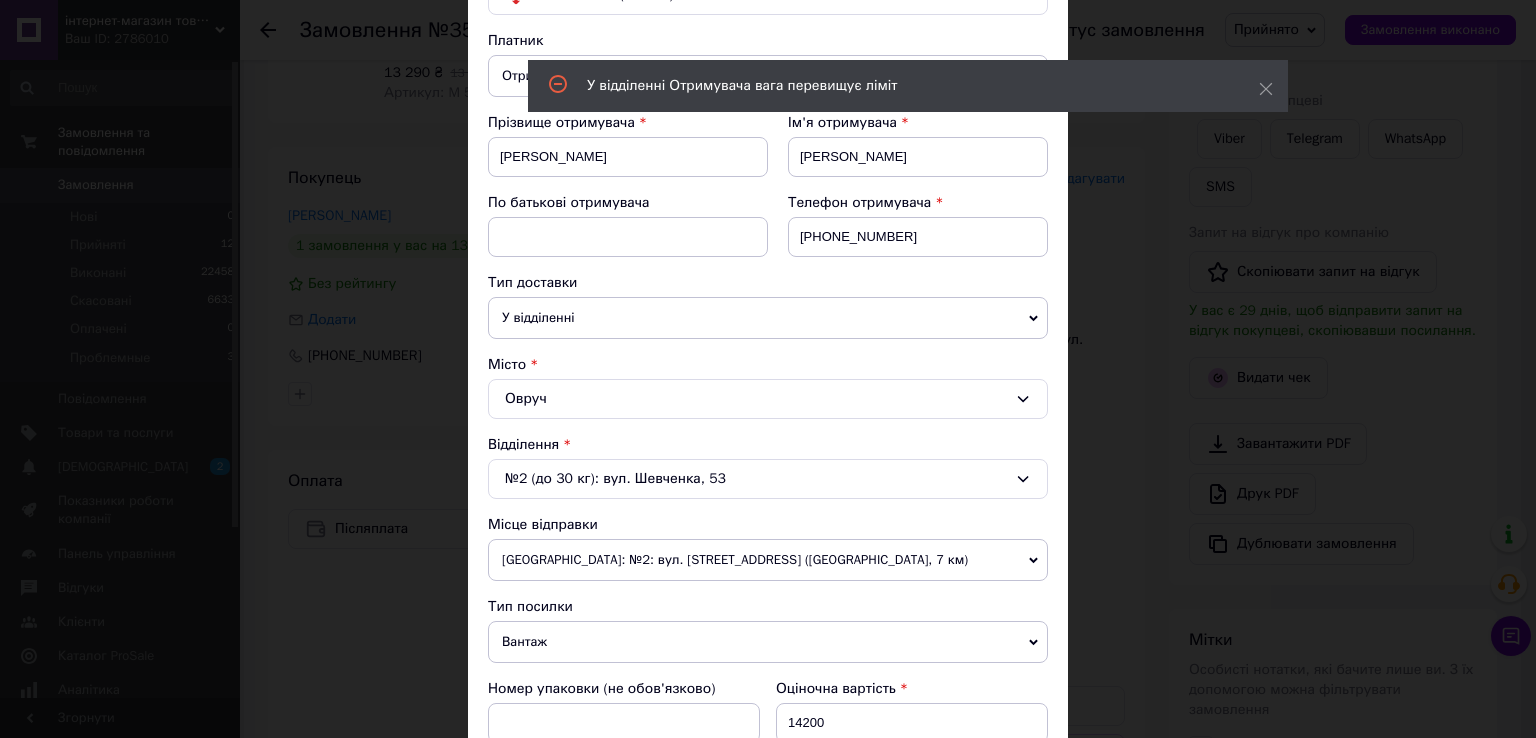 click on "№2 (до 30 кг): вул. Шевченка, 53" at bounding box center [768, 479] 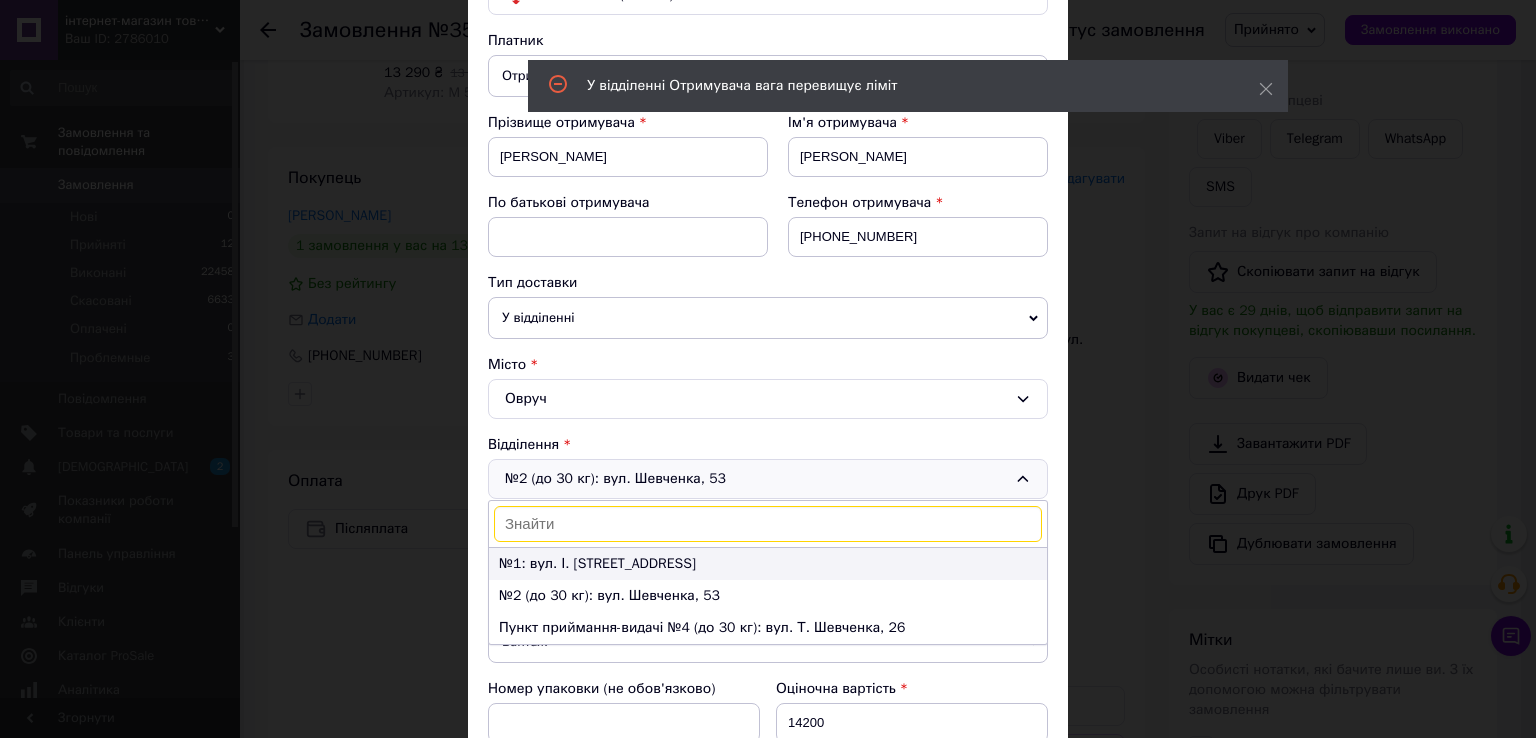 click on "№1: вул. І. Богуна, 8-а" at bounding box center (768, 564) 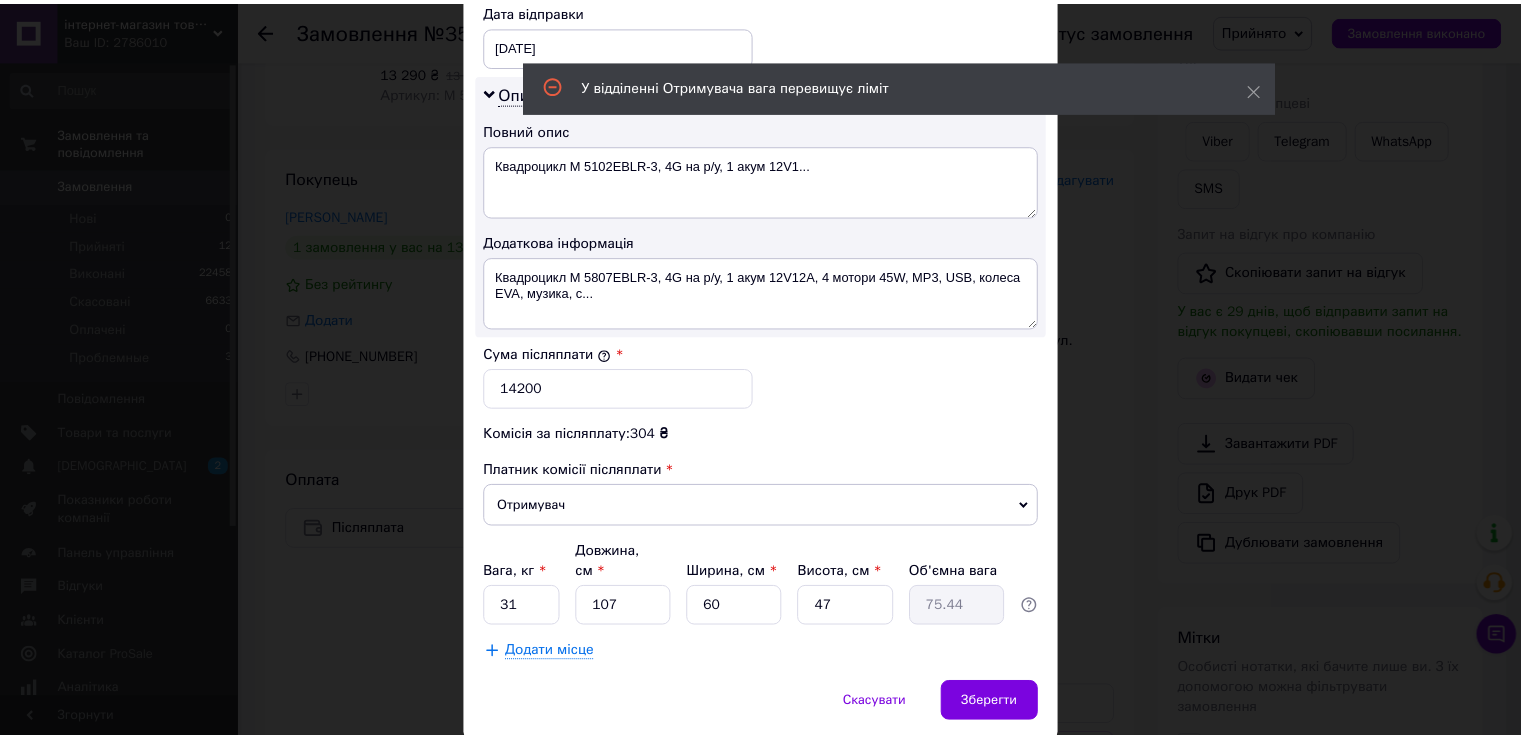 scroll, scrollTop: 1005, scrollLeft: 0, axis: vertical 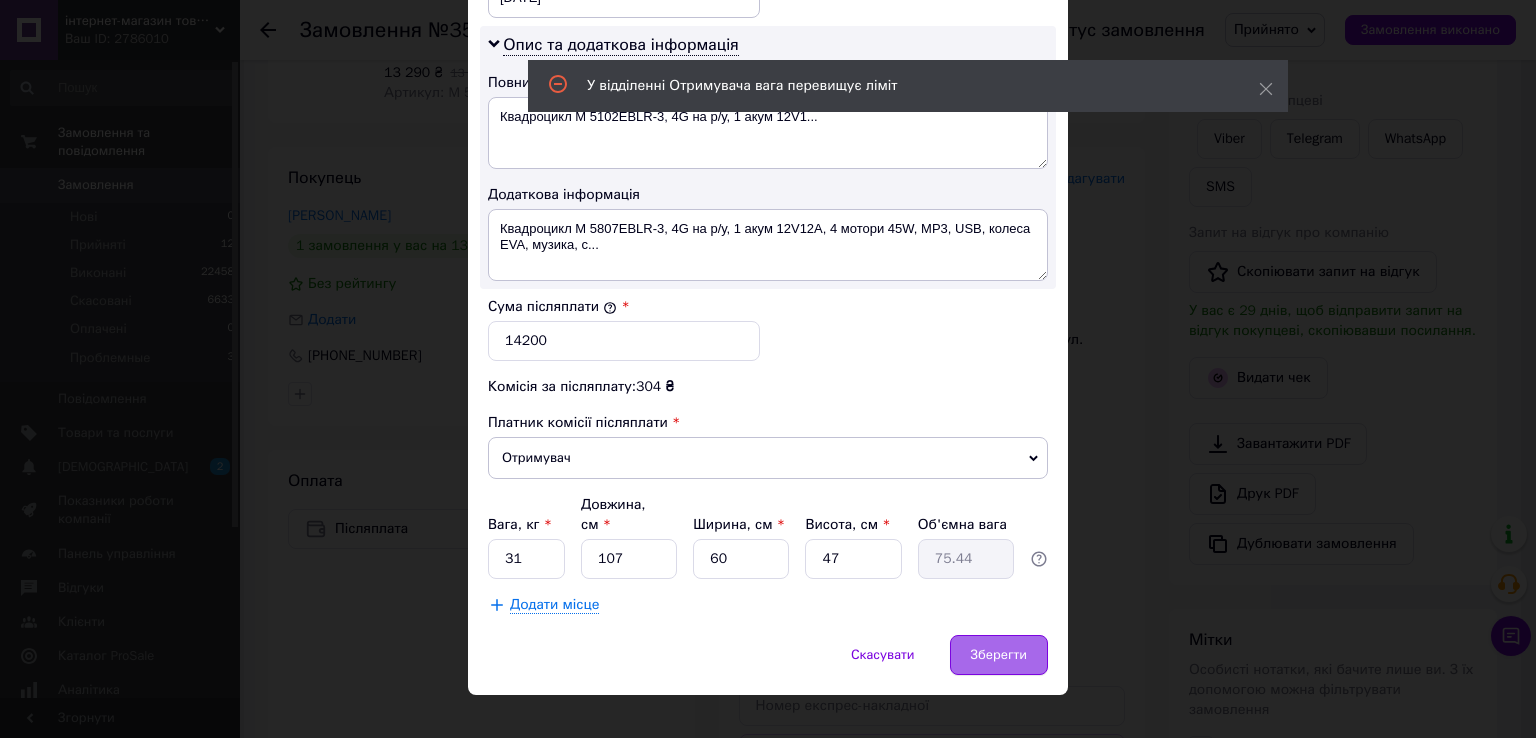 click on "Зберегти" at bounding box center [999, 655] 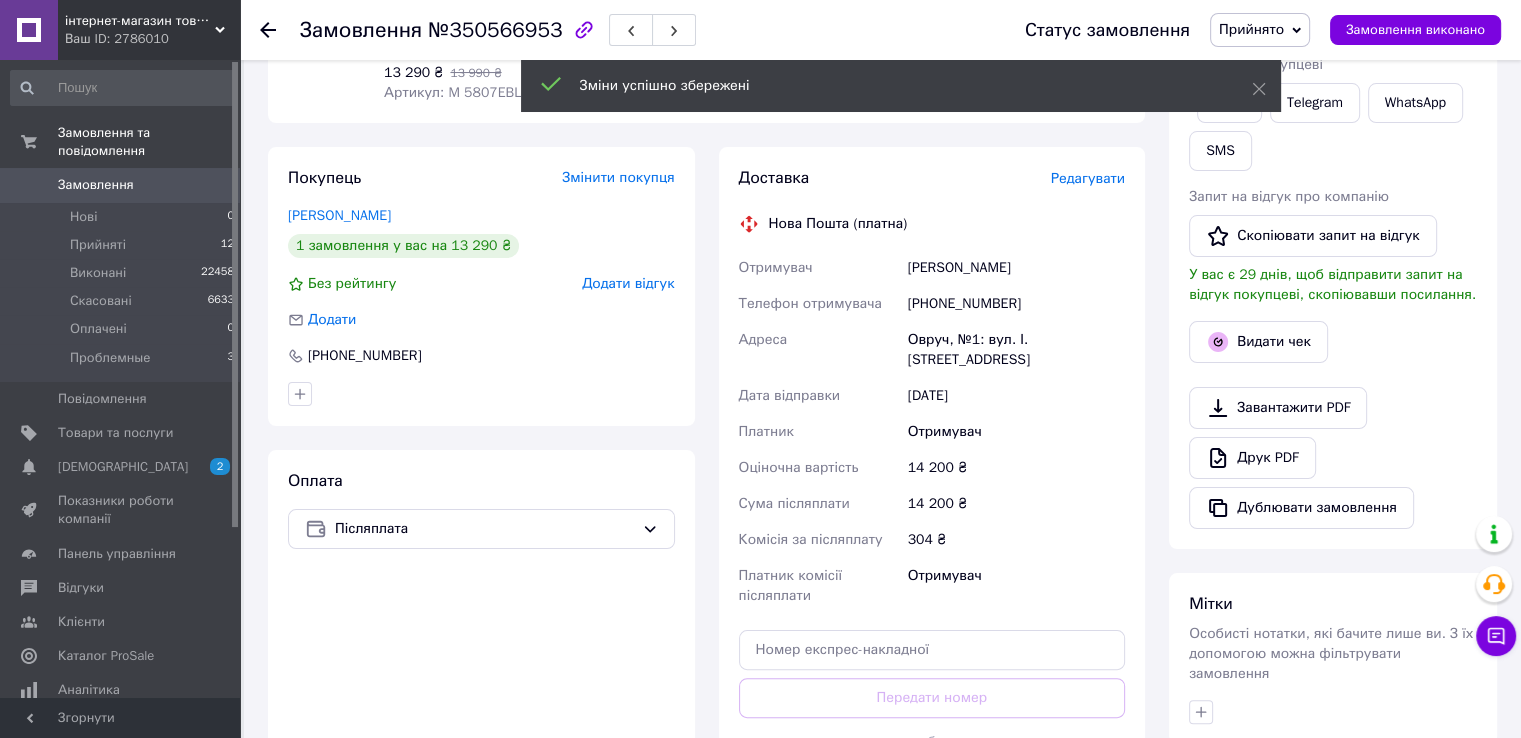 scroll, scrollTop: 600, scrollLeft: 0, axis: vertical 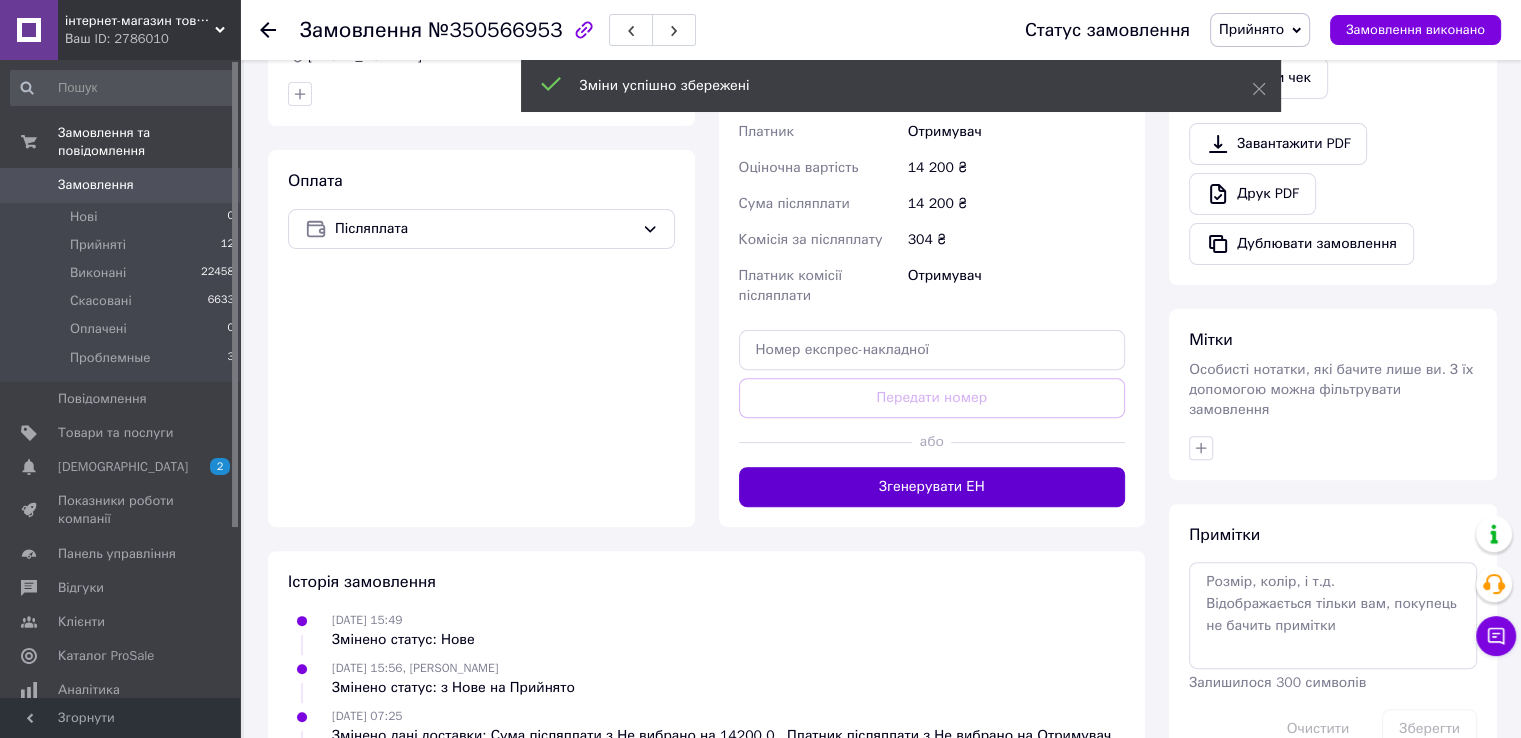 click on "Згенерувати ЕН" at bounding box center [932, 487] 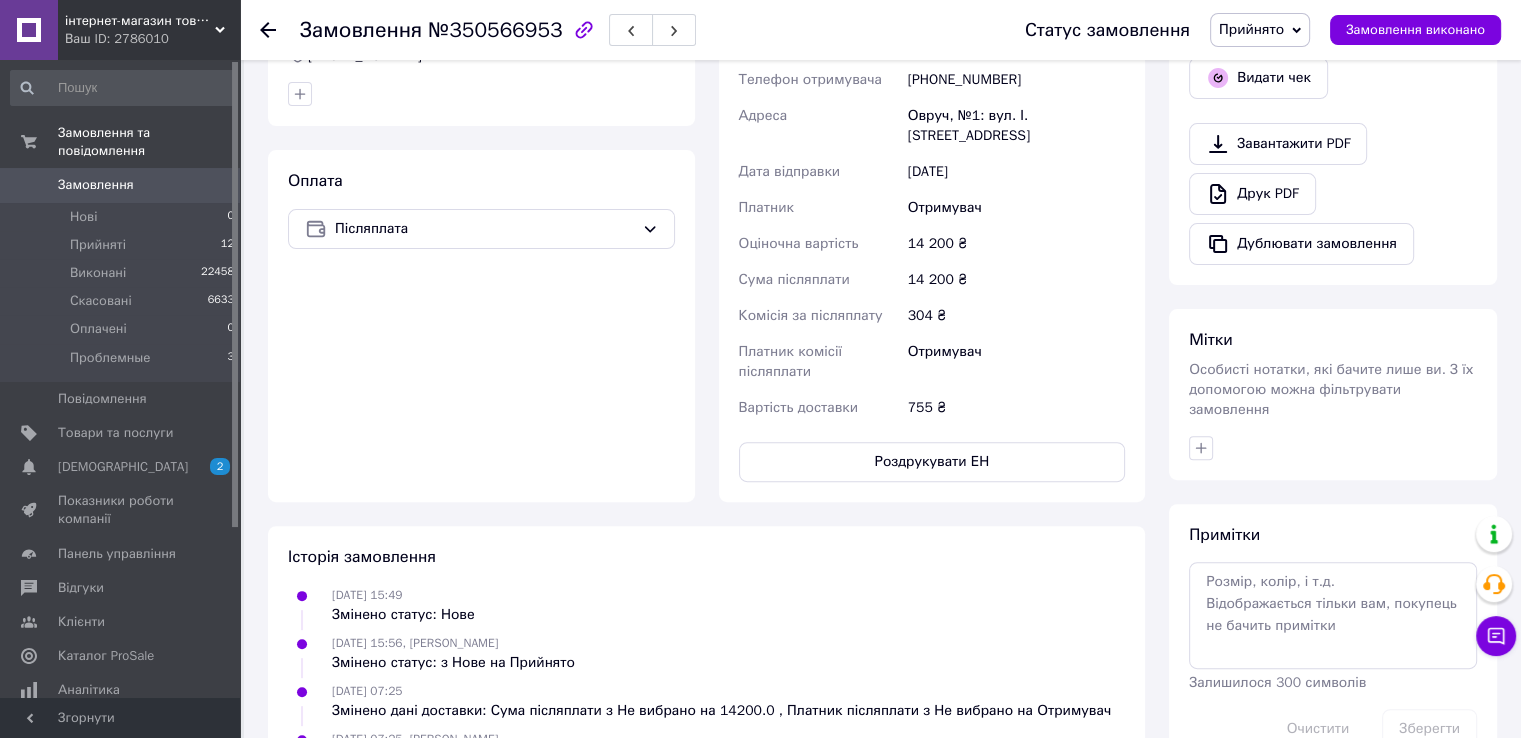 scroll, scrollTop: 500, scrollLeft: 0, axis: vertical 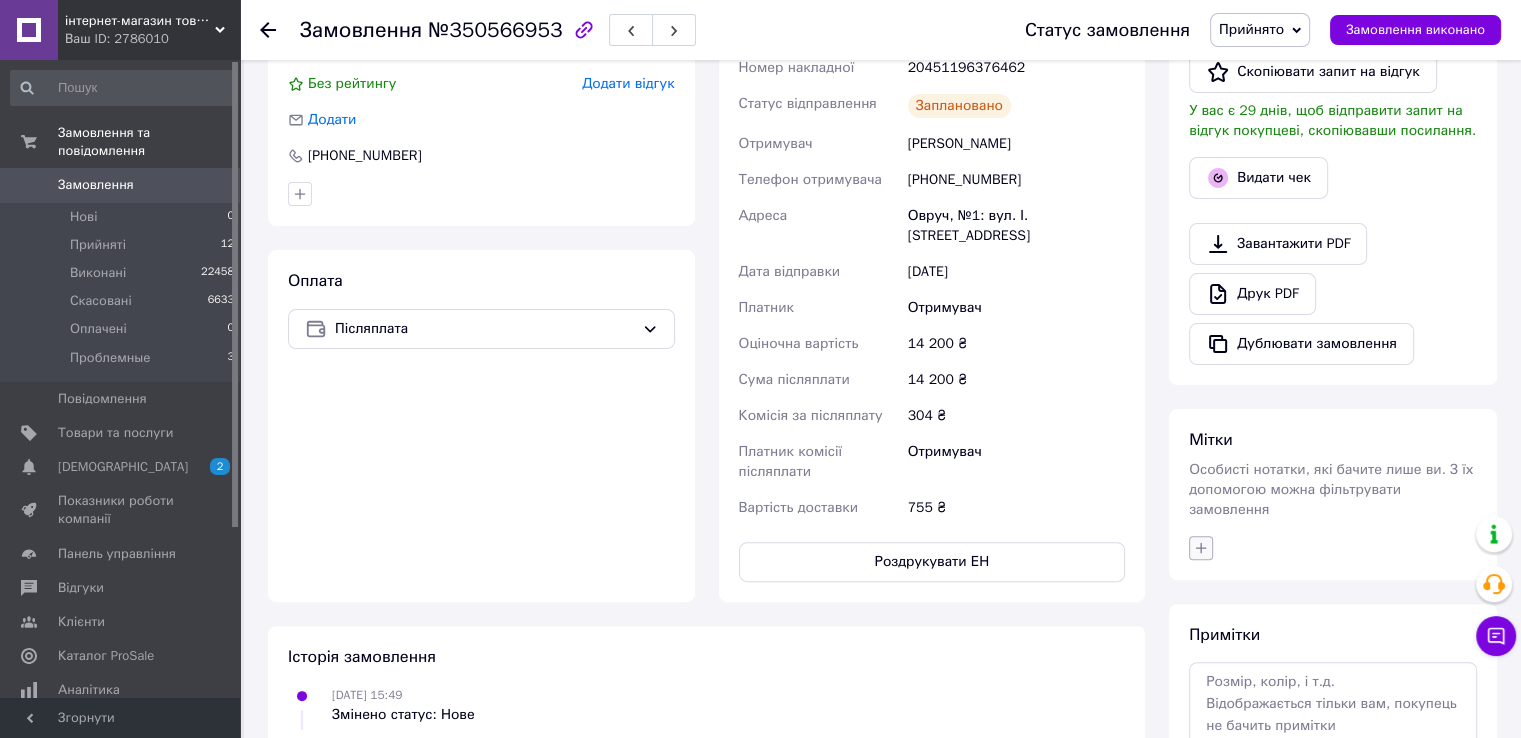 click 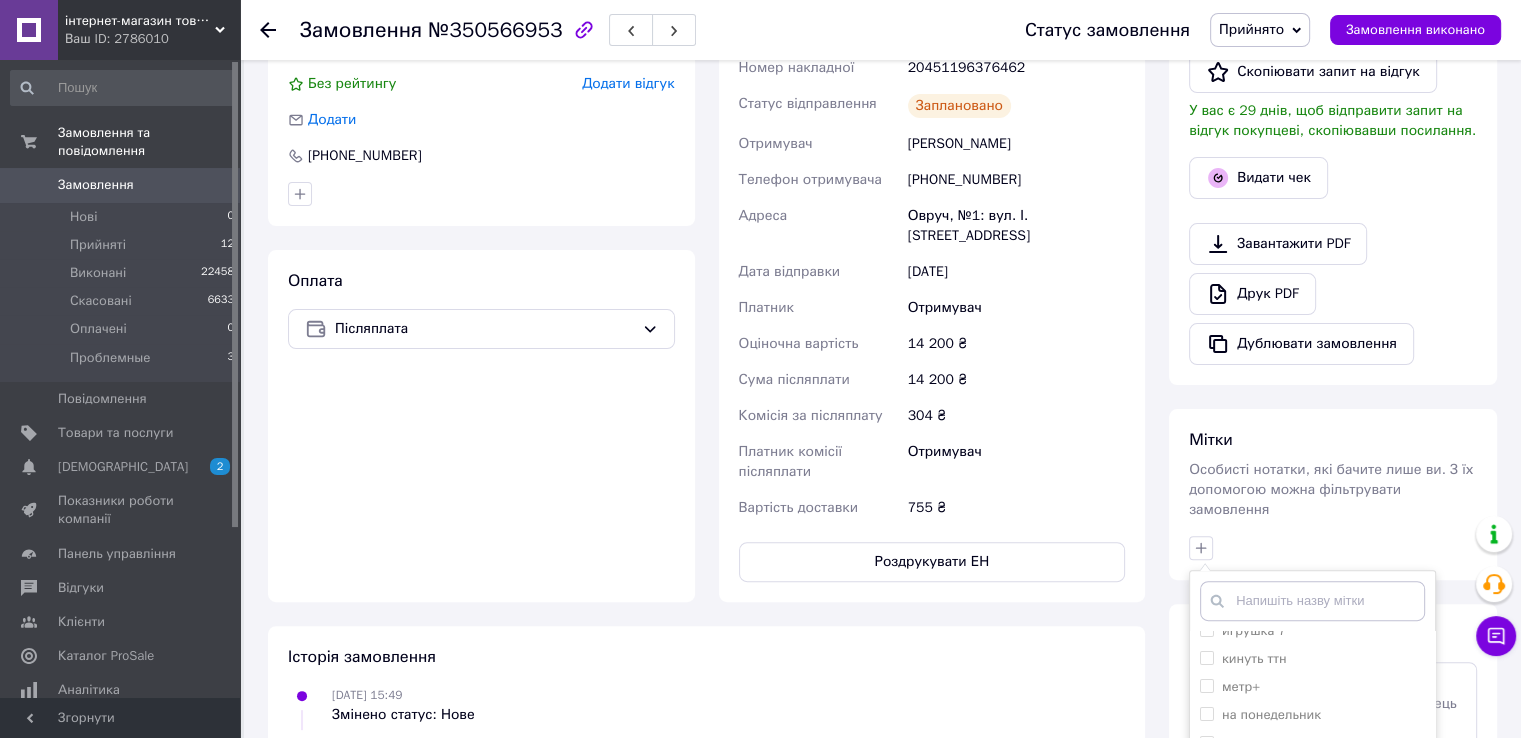 scroll, scrollTop: 400, scrollLeft: 0, axis: vertical 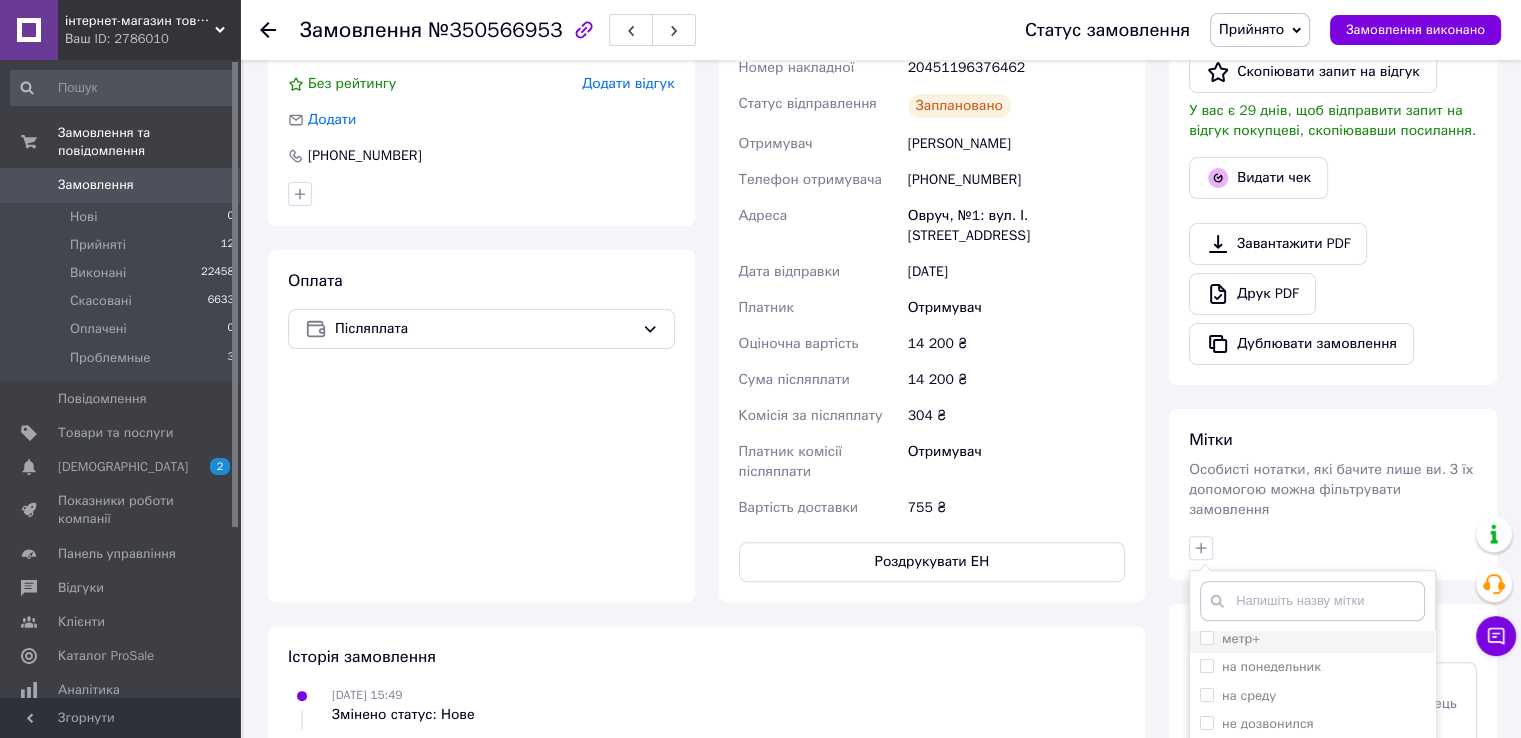 click on "метр+" at bounding box center [1241, 638] 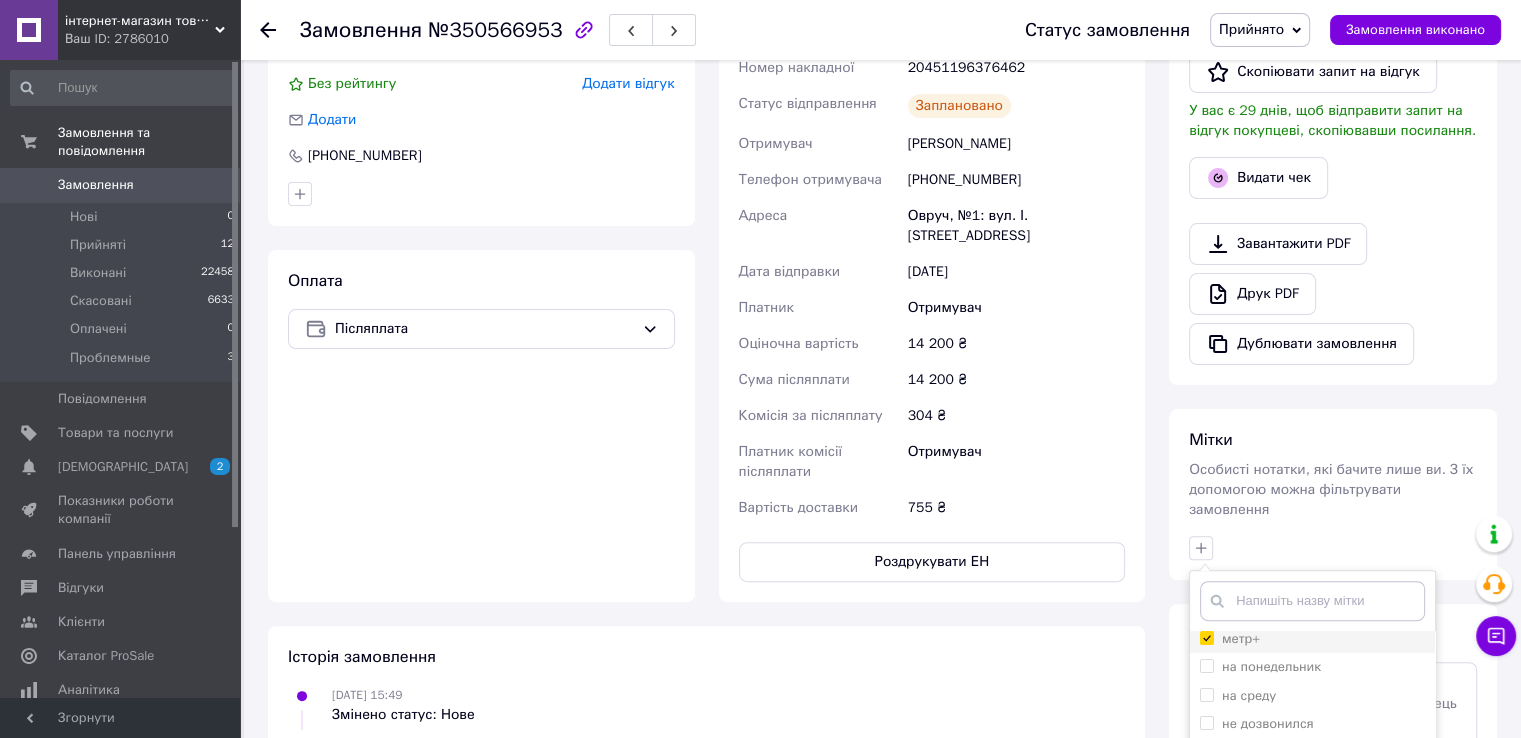 checkbox on "true" 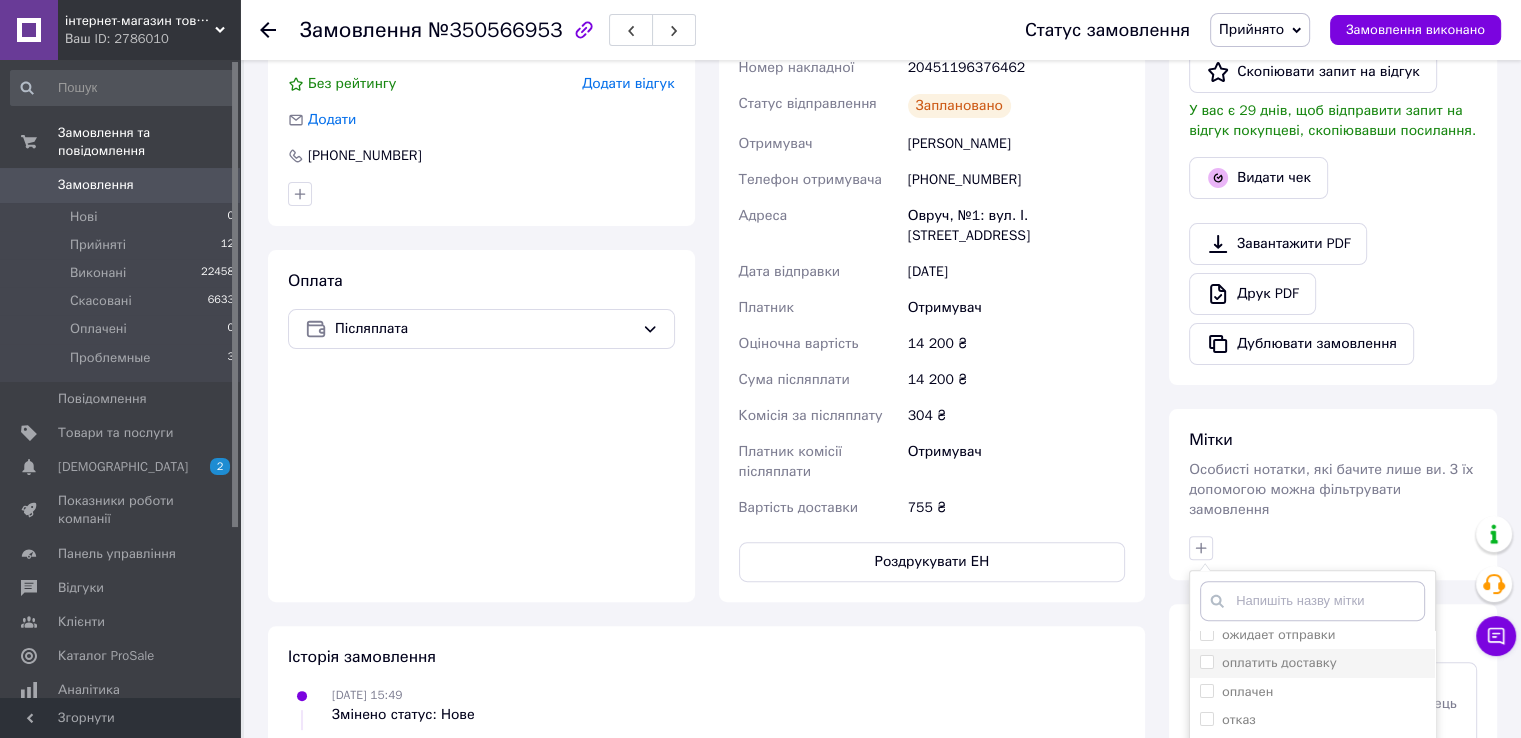 scroll, scrollTop: 500, scrollLeft: 0, axis: vertical 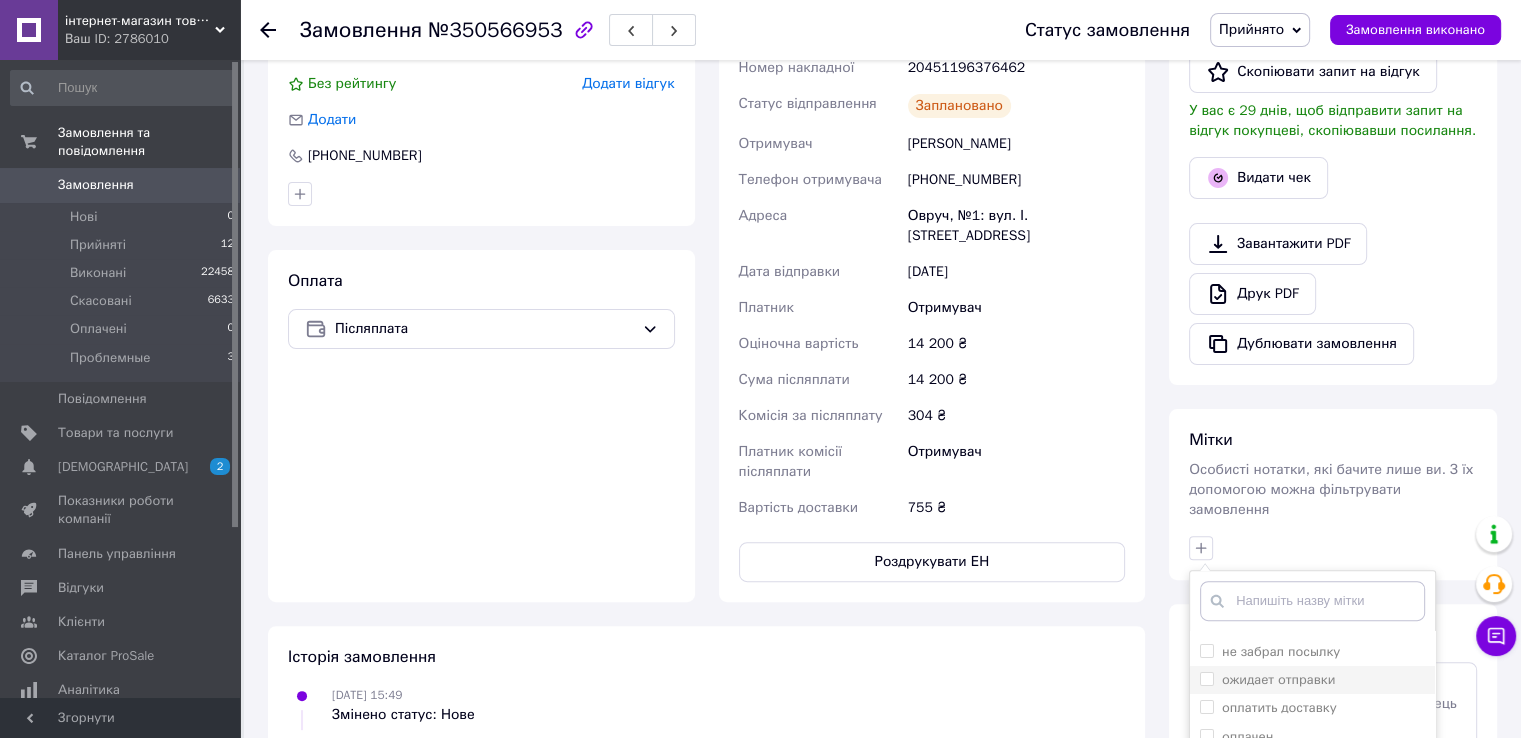 click on "ожидает отправки" at bounding box center [1278, 679] 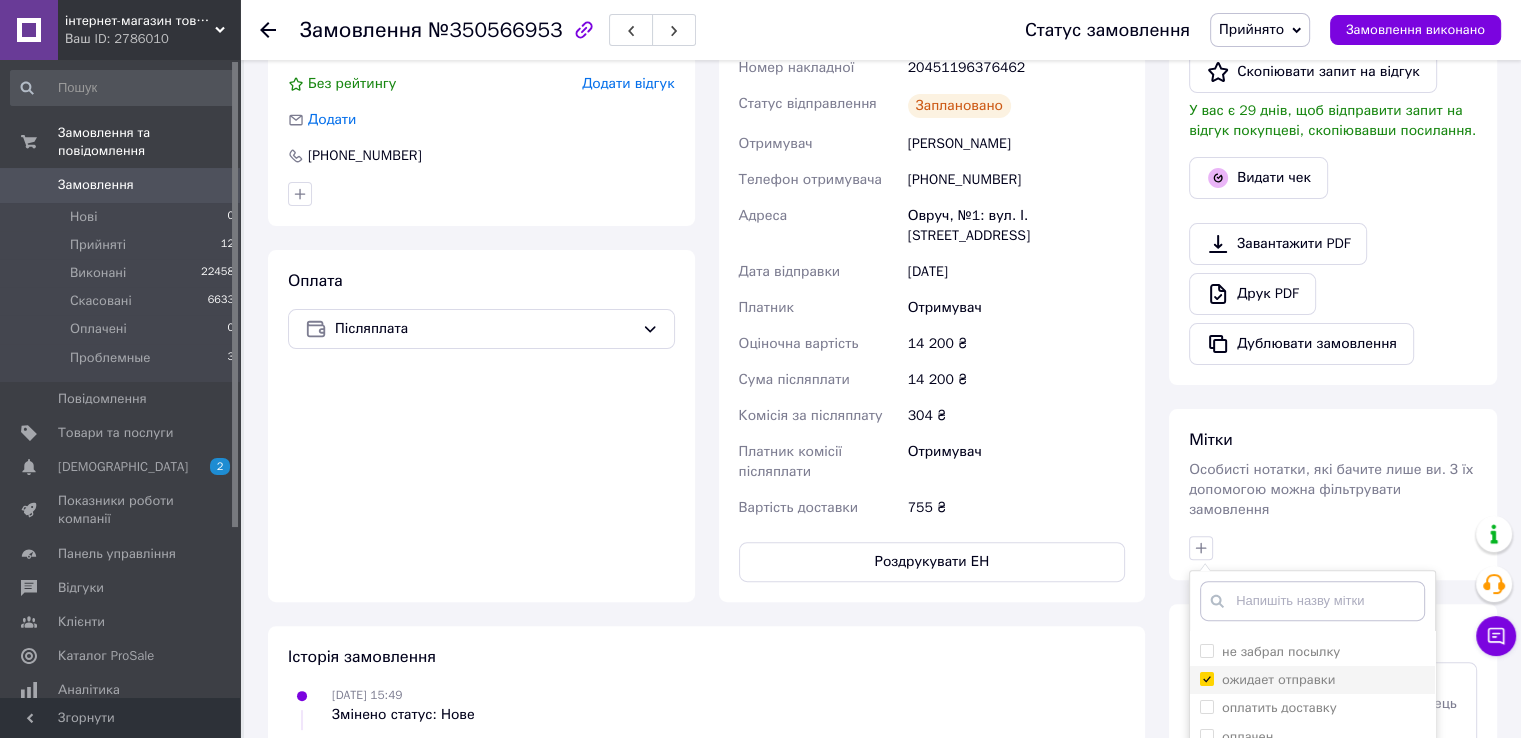 checkbox on "true" 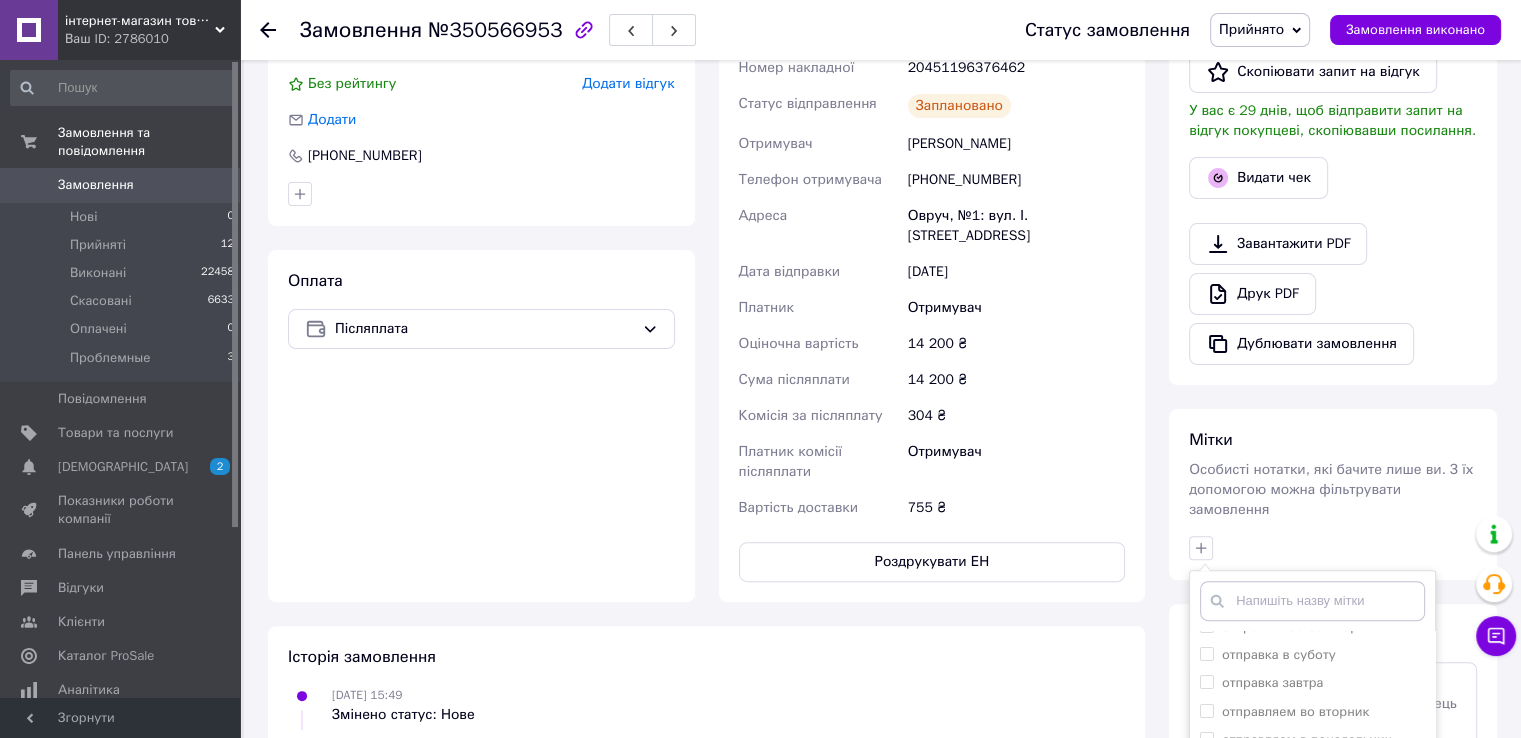 scroll, scrollTop: 856, scrollLeft: 0, axis: vertical 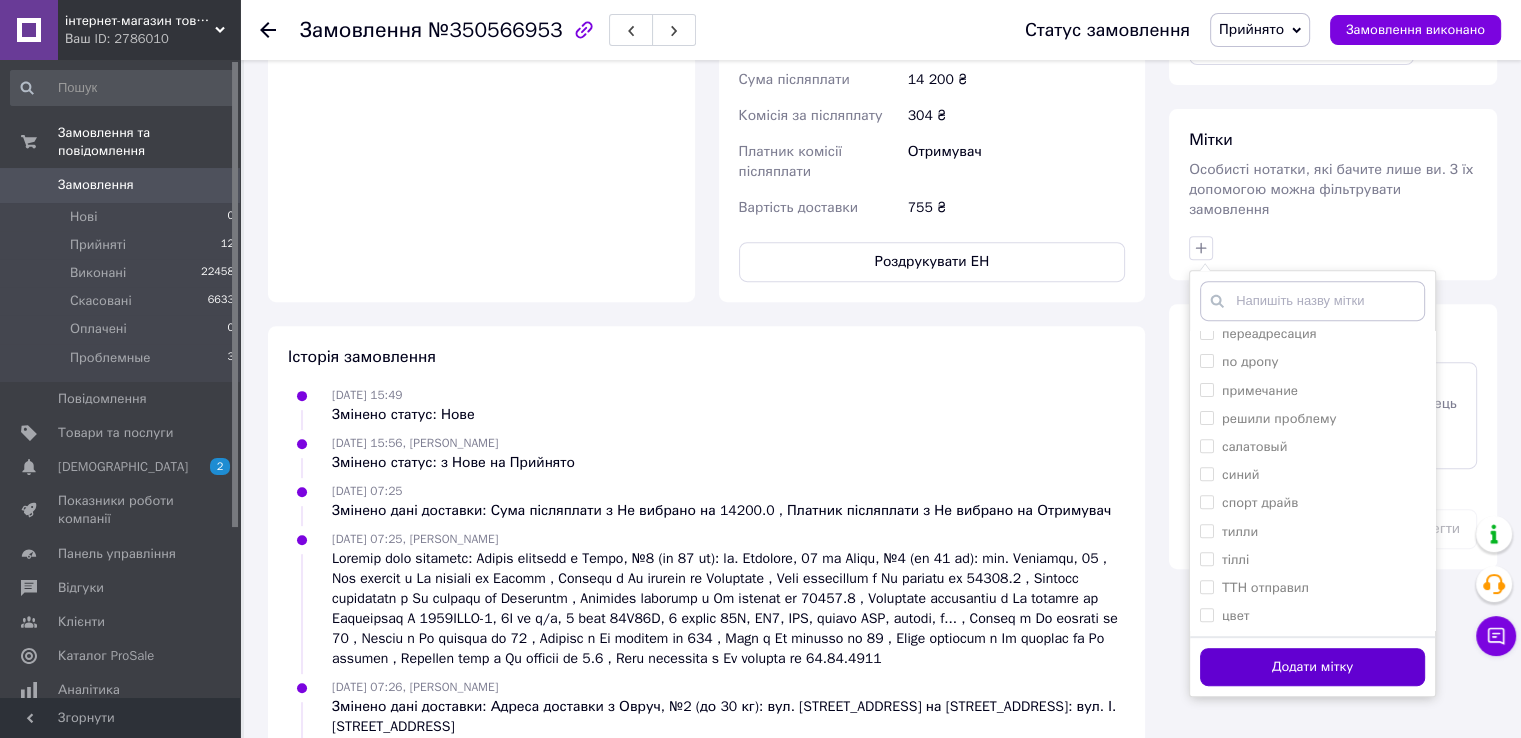 click on "Додати мітку" at bounding box center (1312, 667) 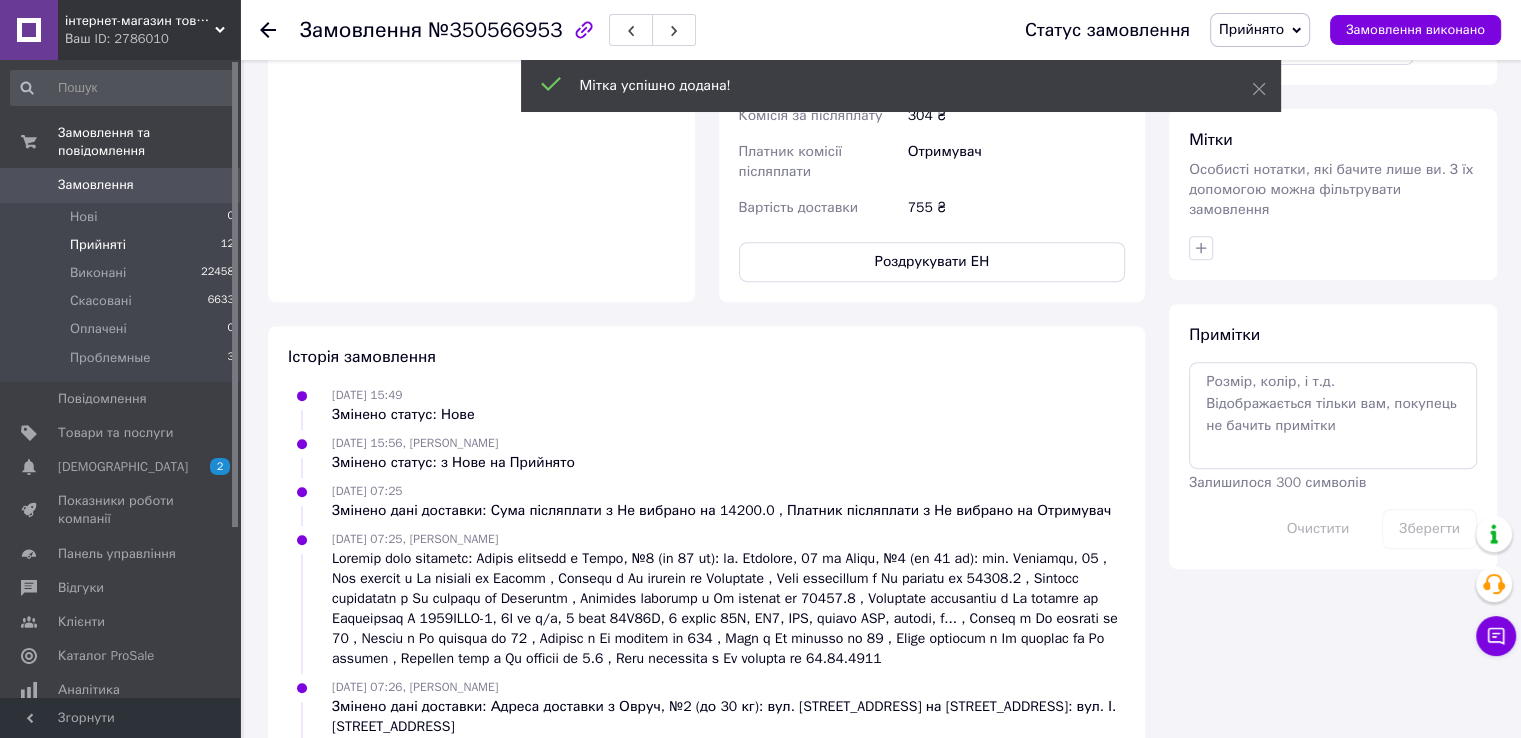 click on "Прийняті" at bounding box center [98, 245] 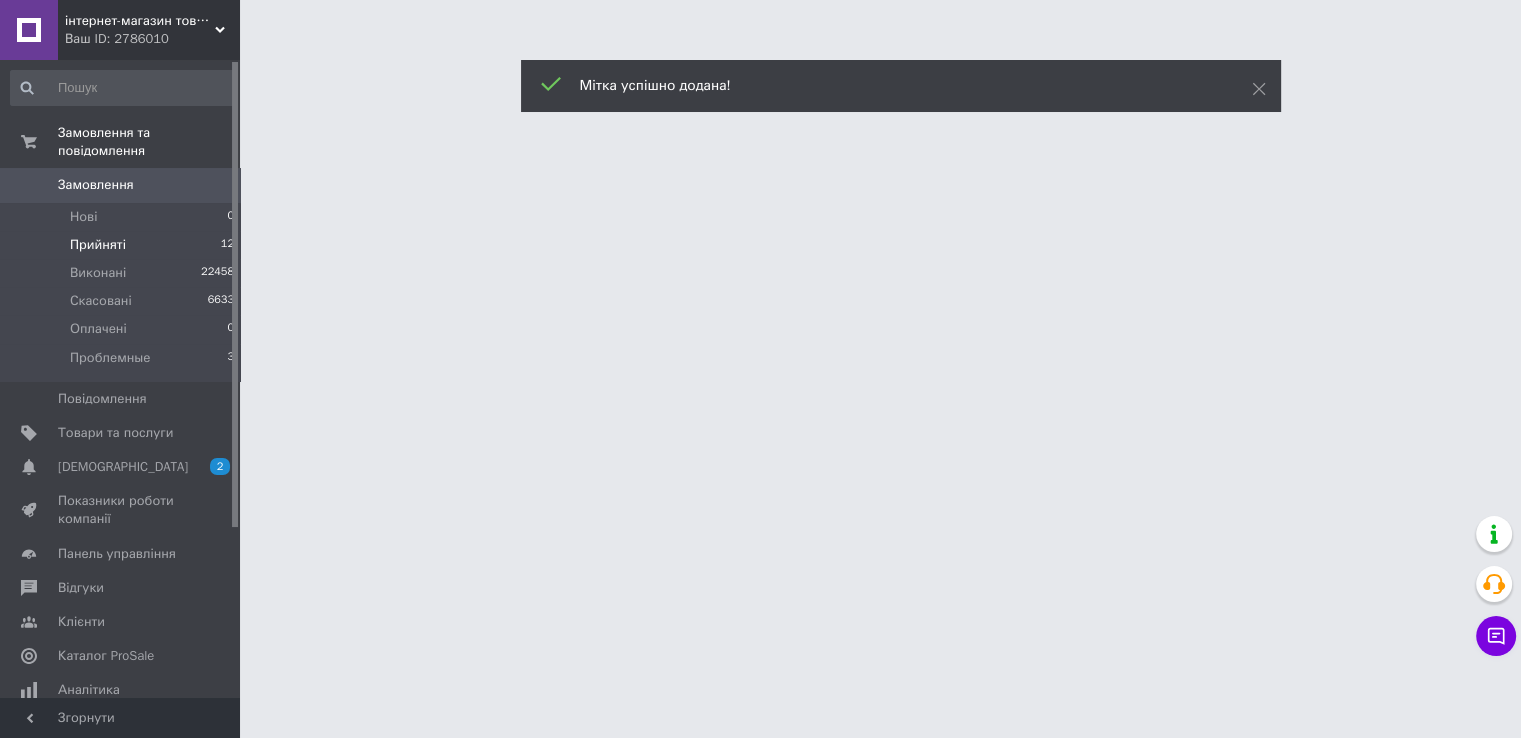 scroll, scrollTop: 0, scrollLeft: 0, axis: both 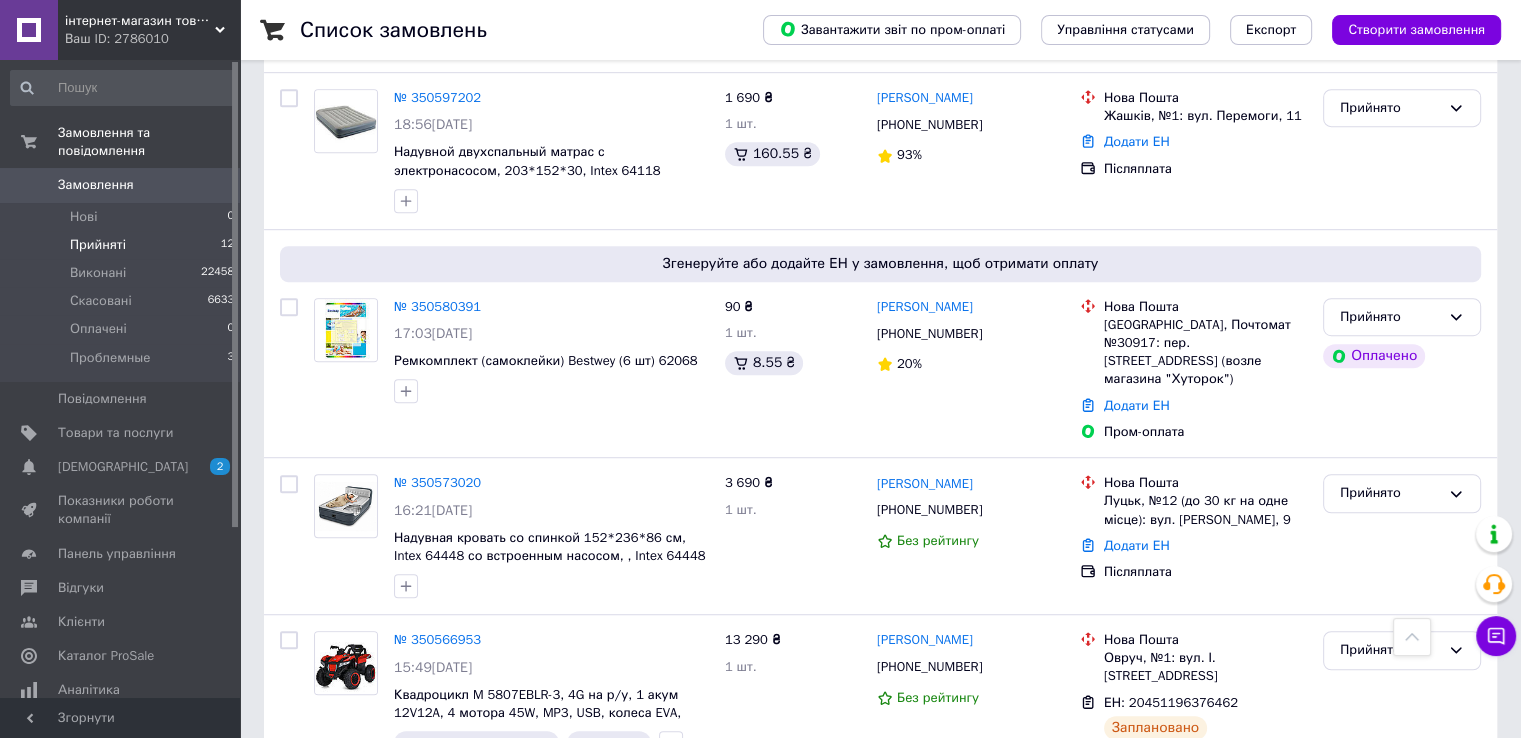 drag, startPoint x: 96, startPoint y: 231, endPoint x: 112, endPoint y: 231, distance: 16 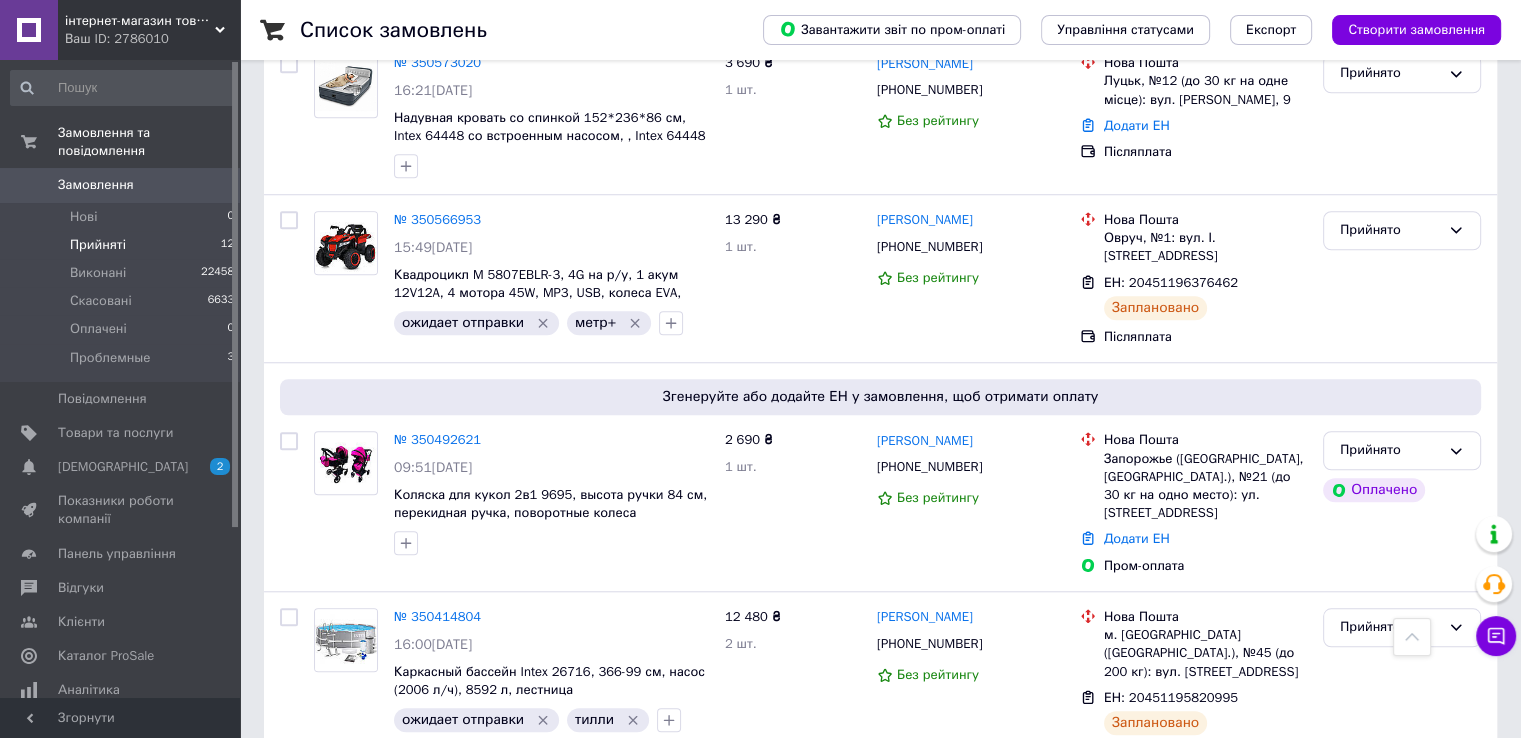 scroll, scrollTop: 1520, scrollLeft: 0, axis: vertical 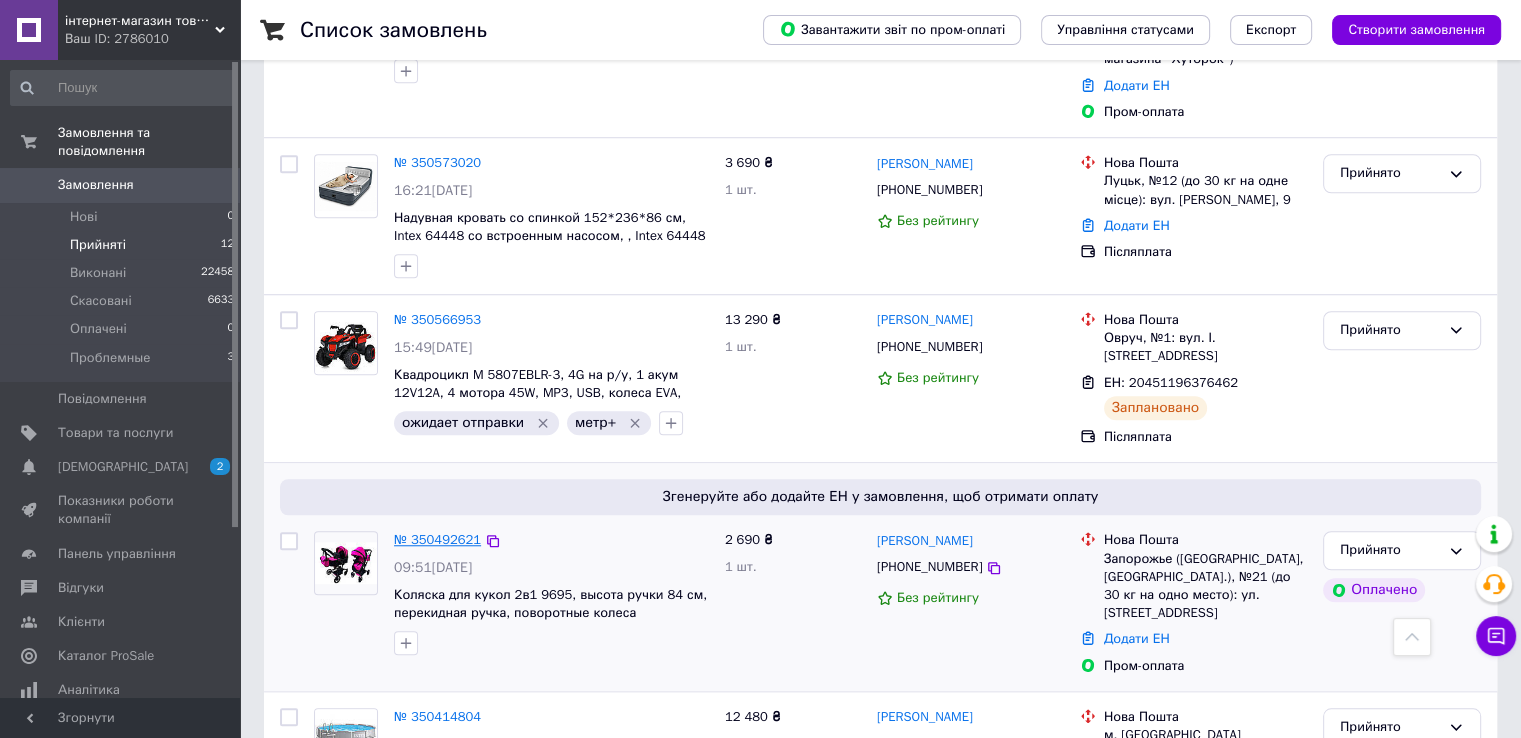 click on "№ 350492621" at bounding box center (437, 539) 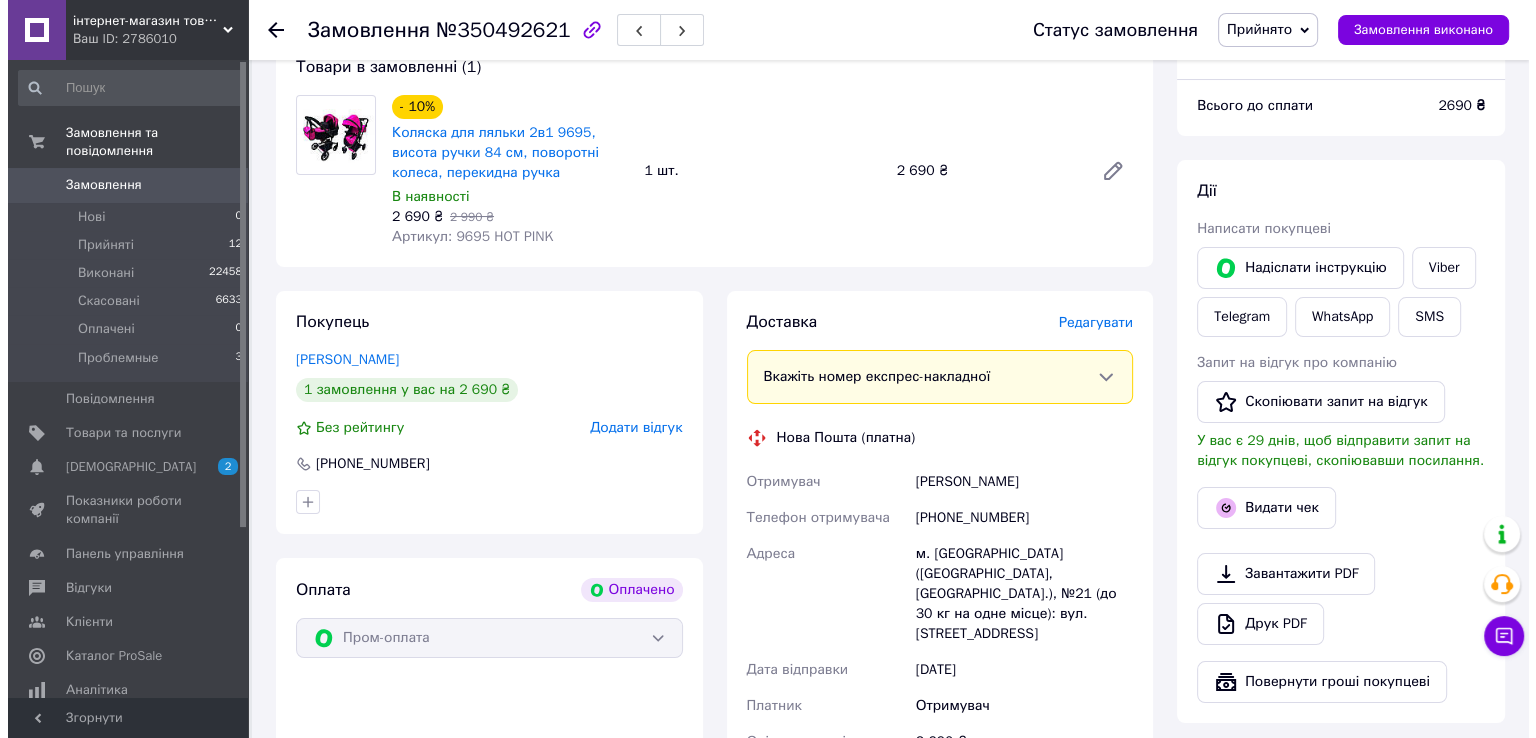scroll, scrollTop: 75, scrollLeft: 0, axis: vertical 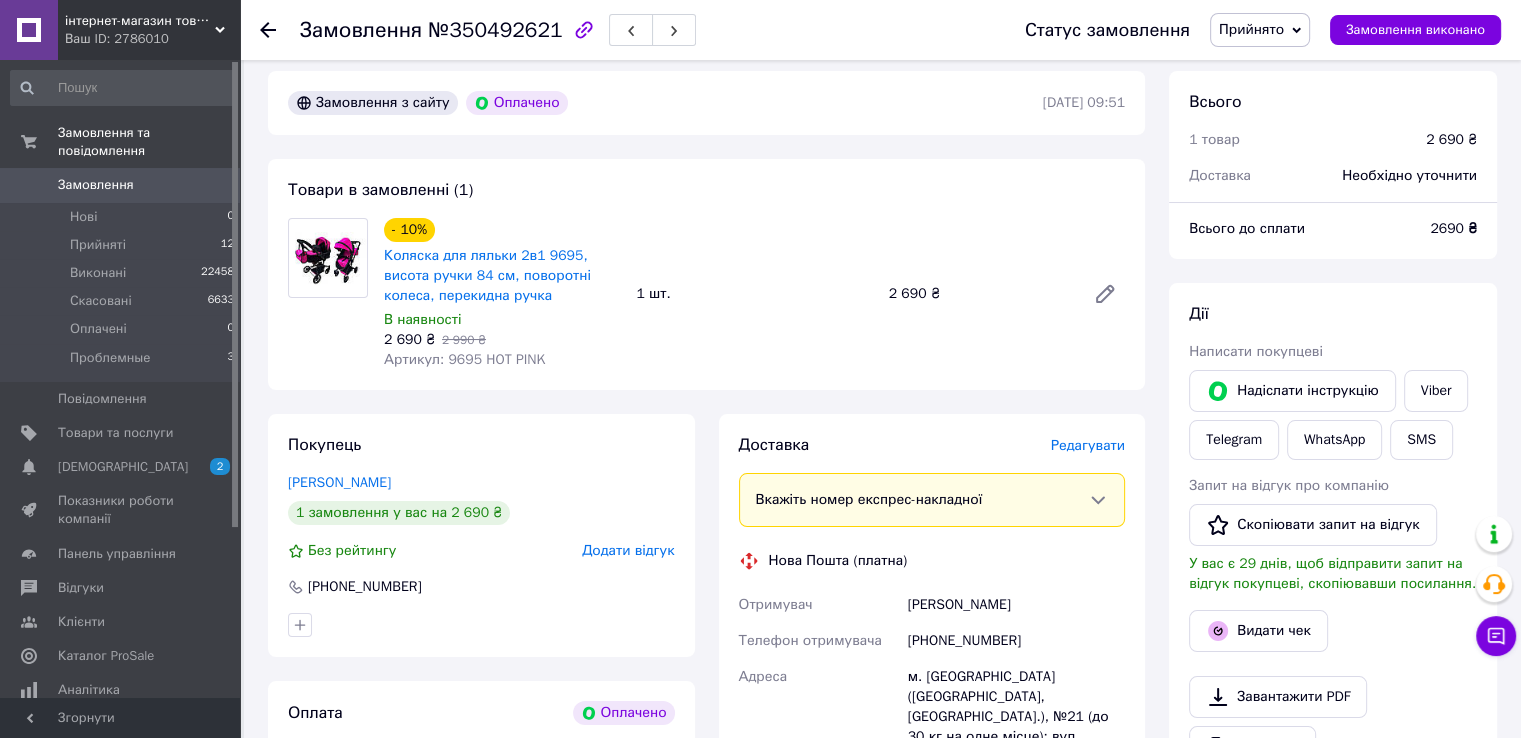 click on "Редагувати" at bounding box center (1088, 445) 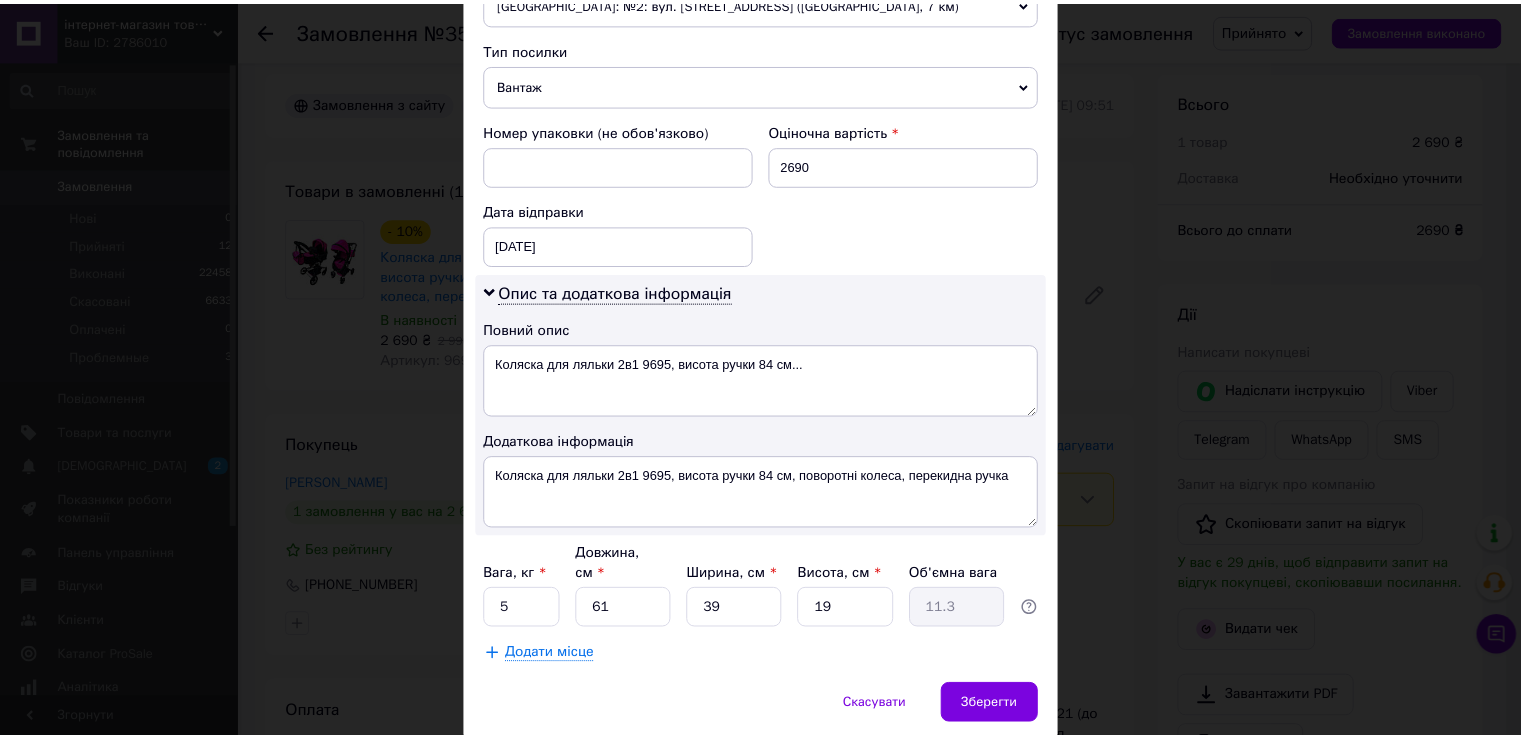 scroll, scrollTop: 808, scrollLeft: 0, axis: vertical 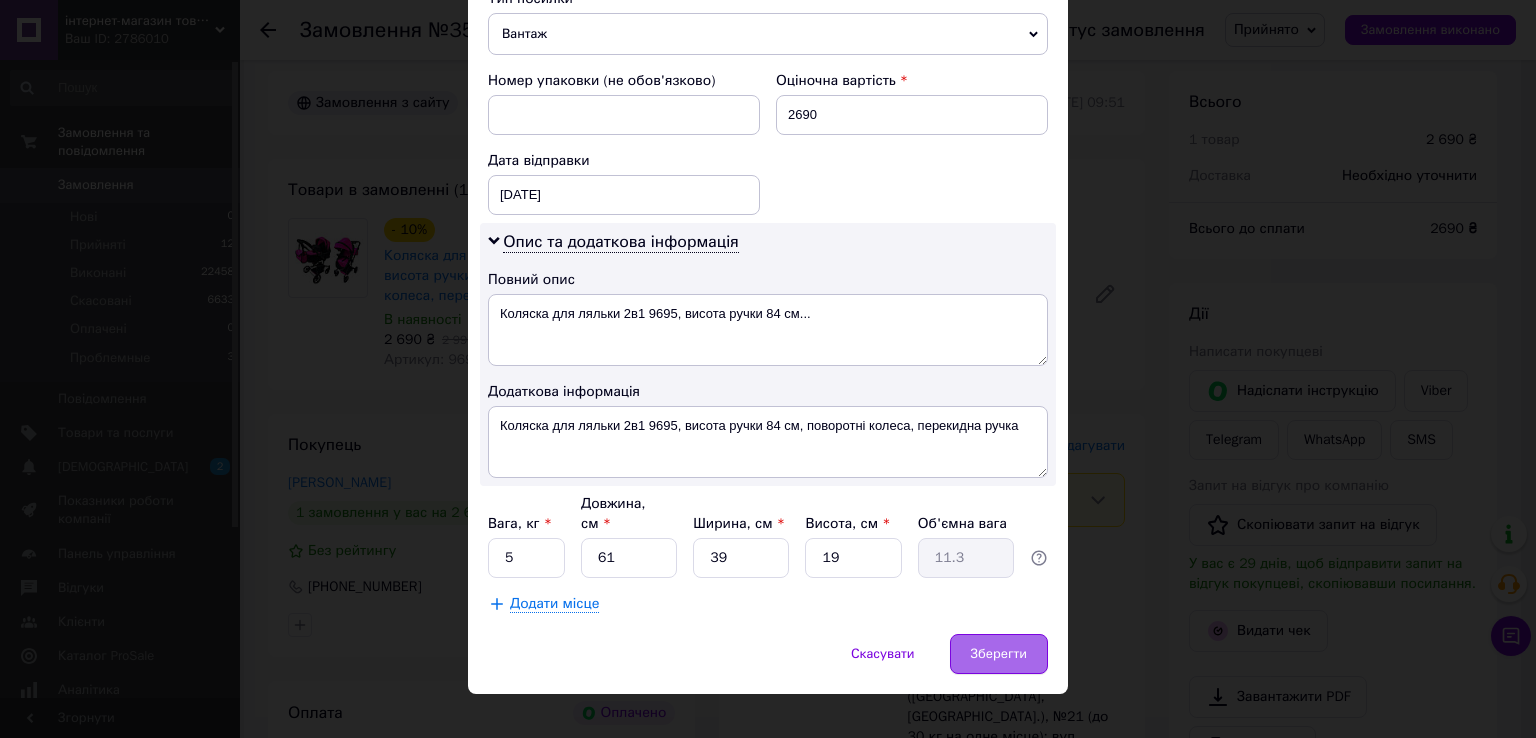 click on "Зберегти" at bounding box center (999, 654) 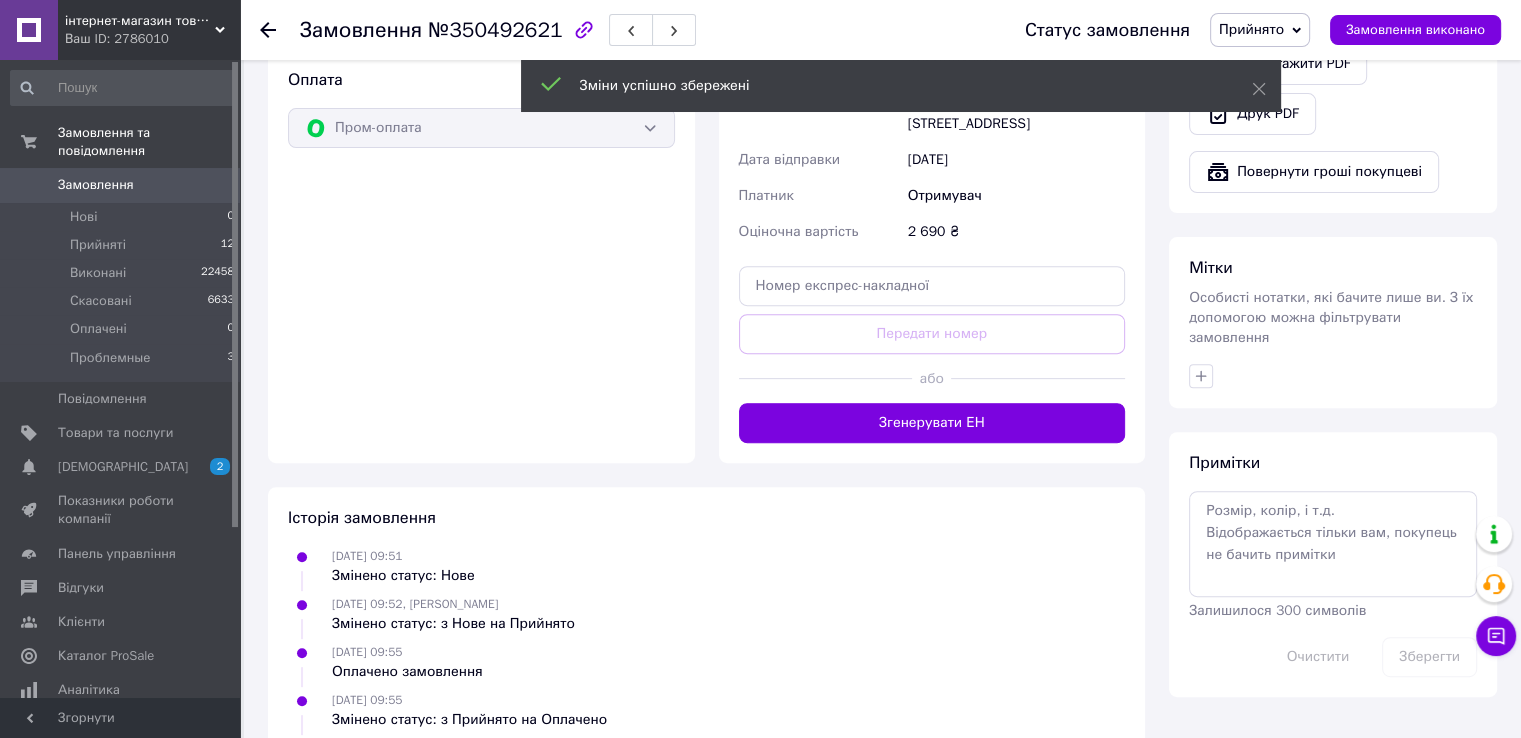 scroll, scrollTop: 775, scrollLeft: 0, axis: vertical 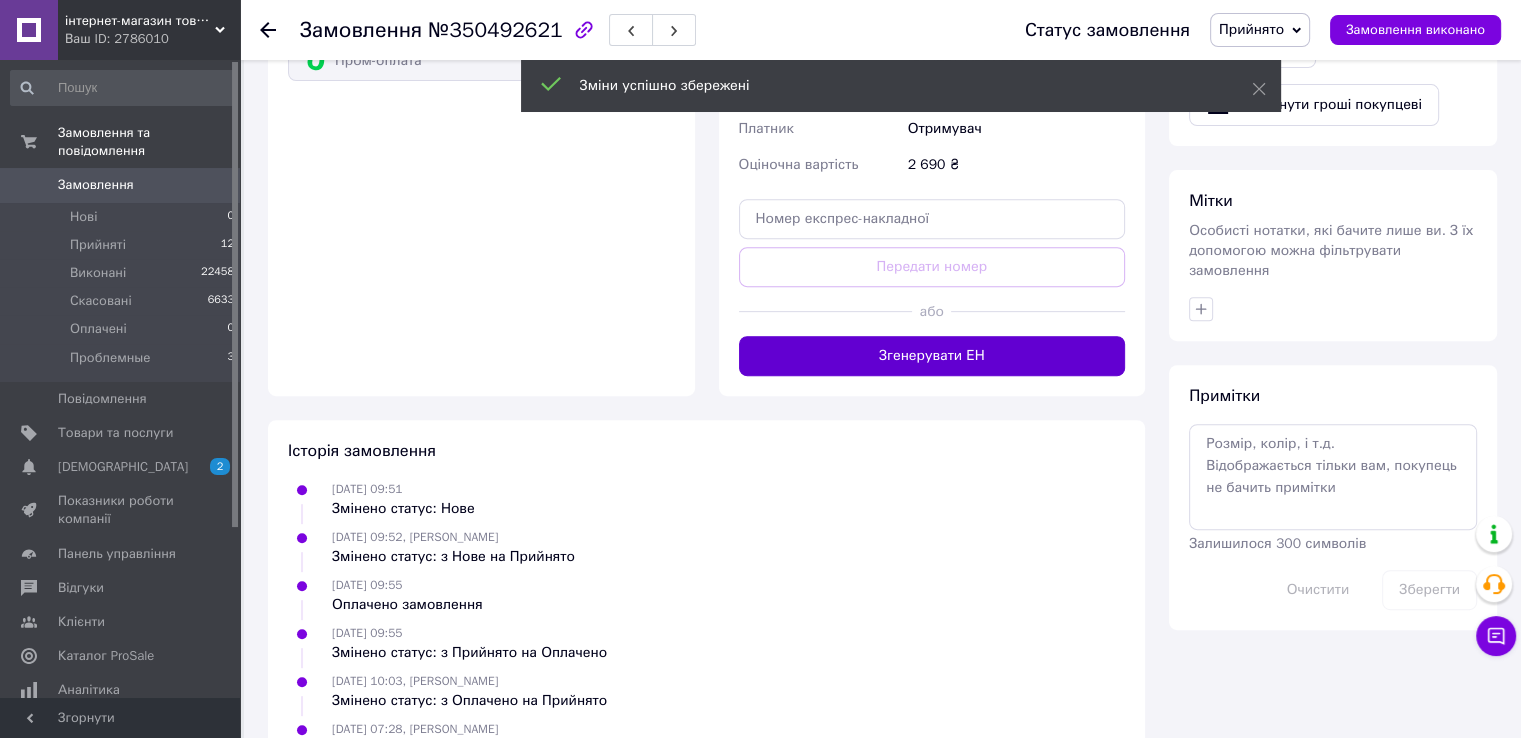 click on "Згенерувати ЕН" at bounding box center [932, 356] 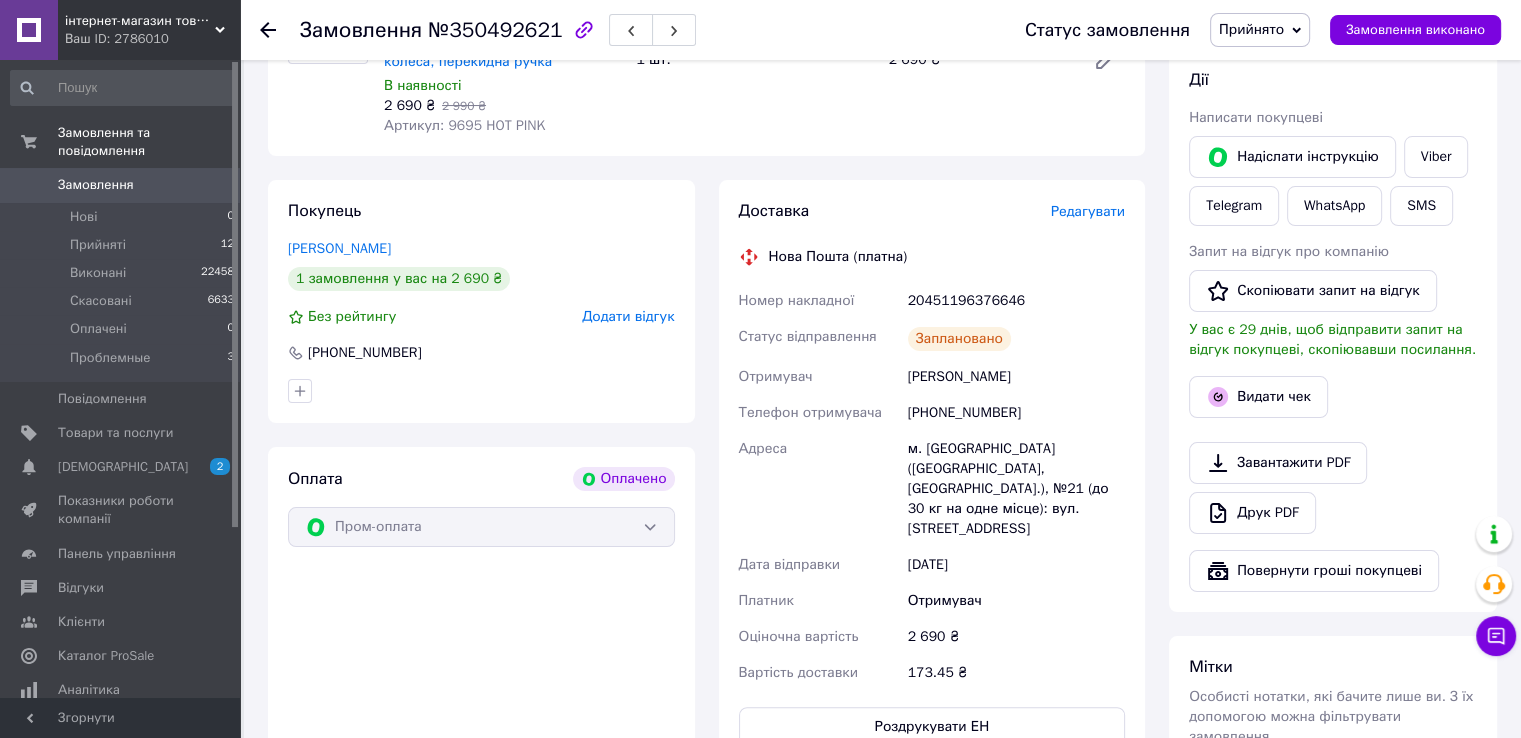 scroll, scrollTop: 275, scrollLeft: 0, axis: vertical 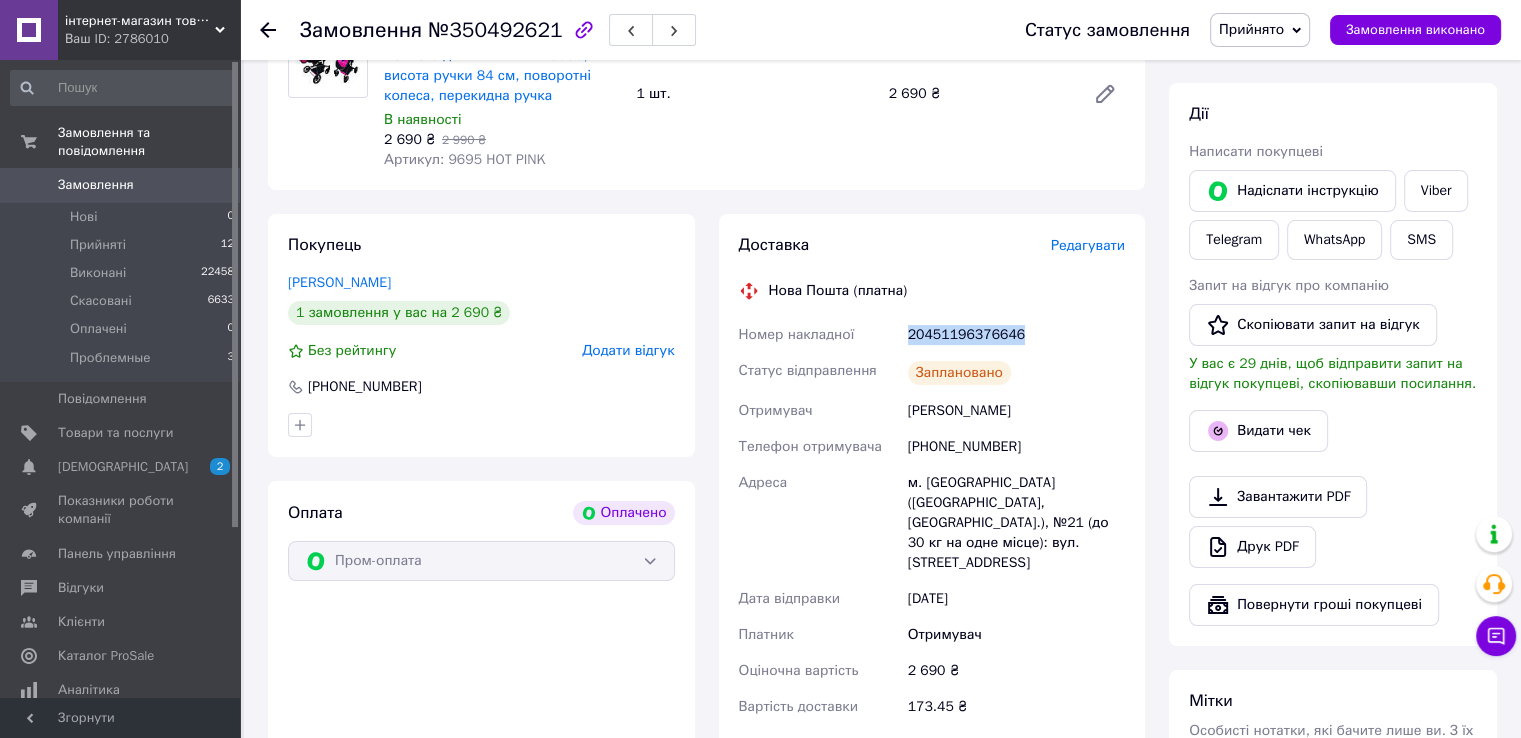 drag, startPoint x: 1020, startPoint y: 329, endPoint x: 885, endPoint y: 317, distance: 135.53229 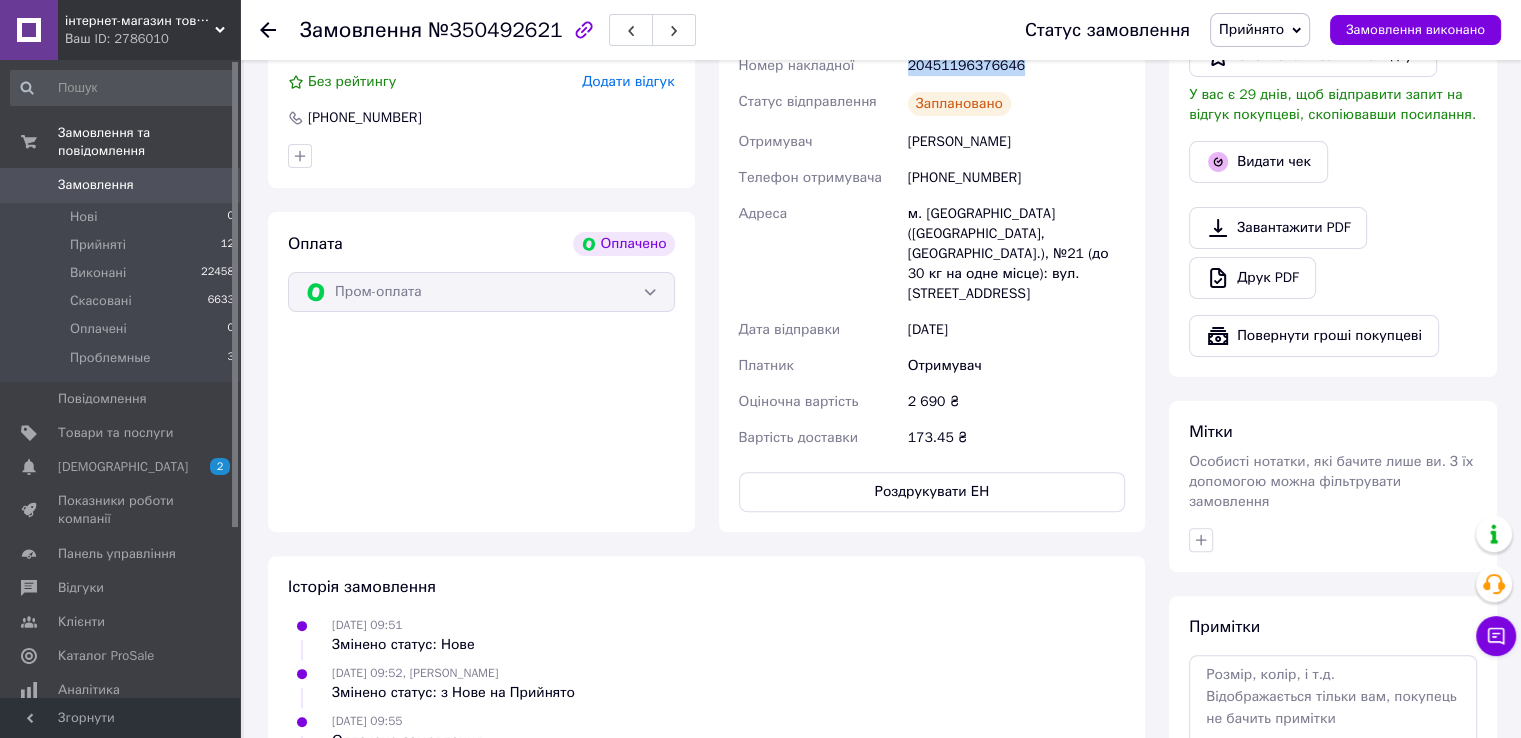 scroll, scrollTop: 575, scrollLeft: 0, axis: vertical 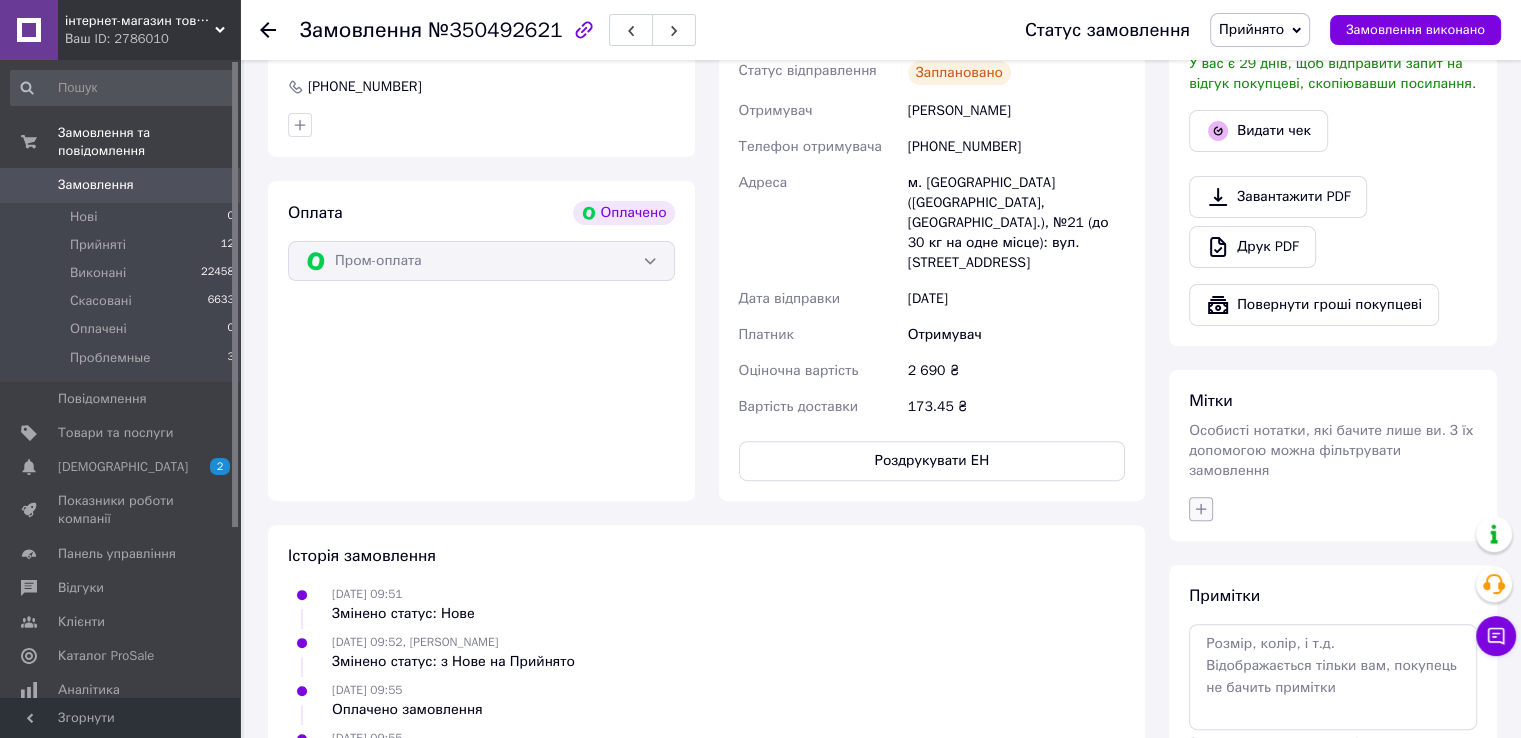 click 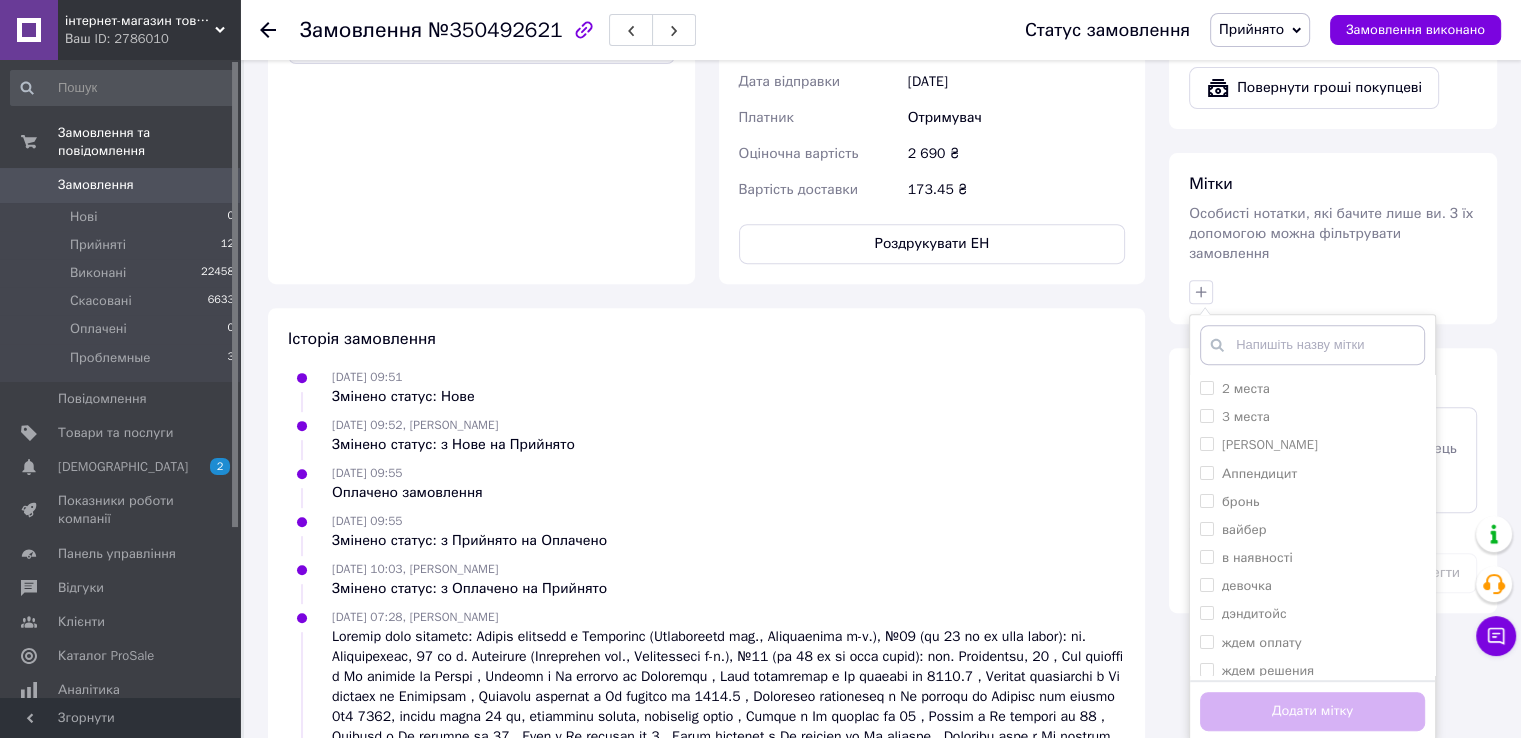 scroll, scrollTop: 918, scrollLeft: 0, axis: vertical 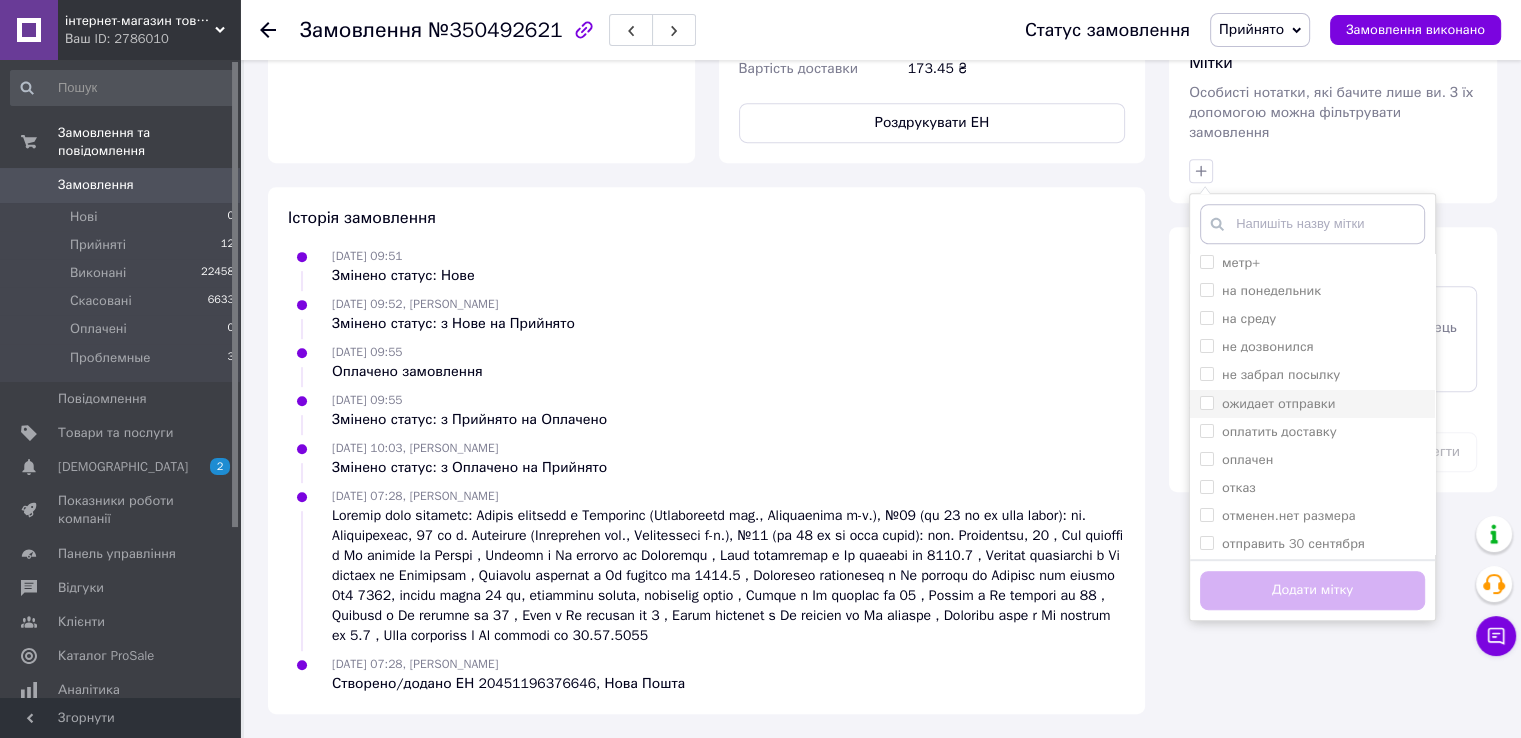 click on "ожидает отправки" at bounding box center [1278, 403] 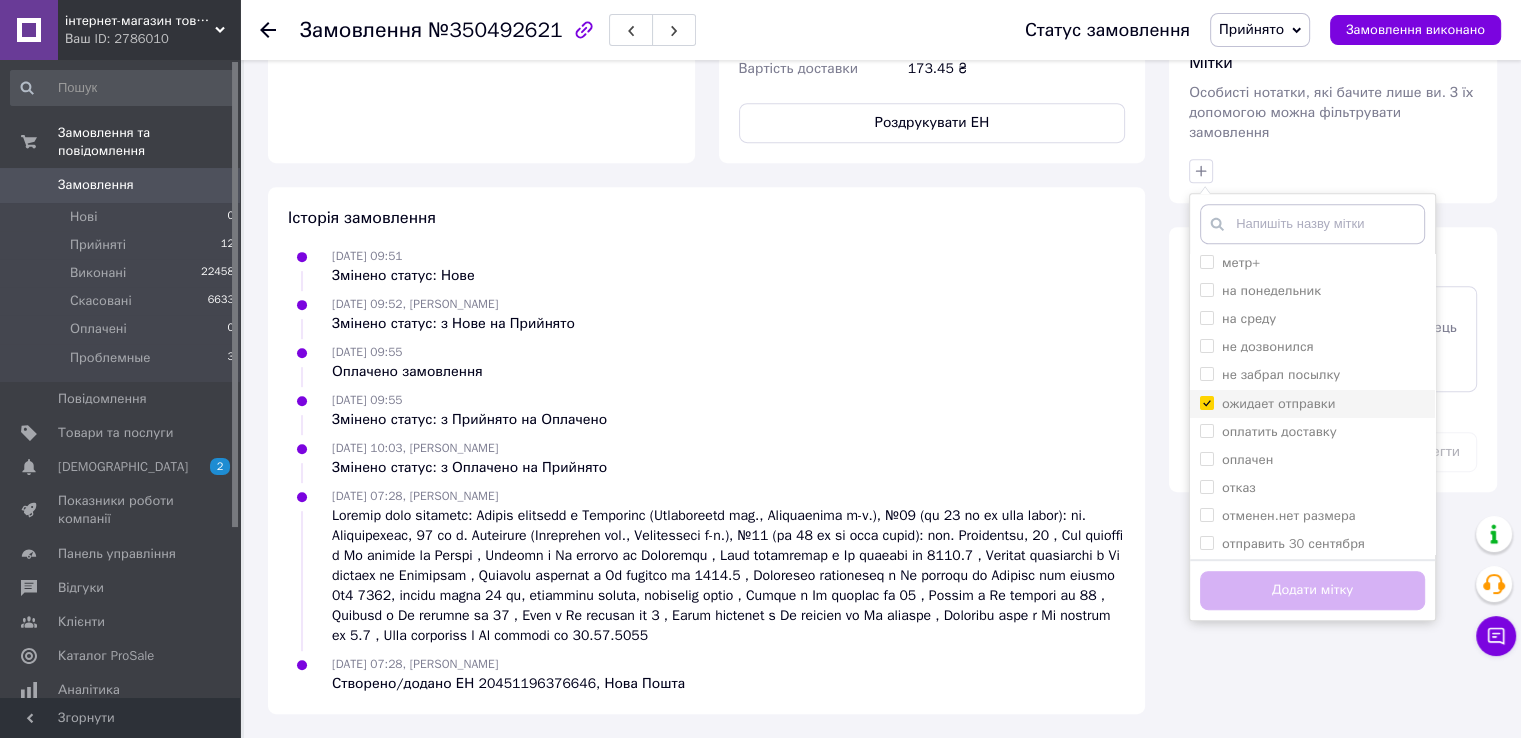 checkbox on "true" 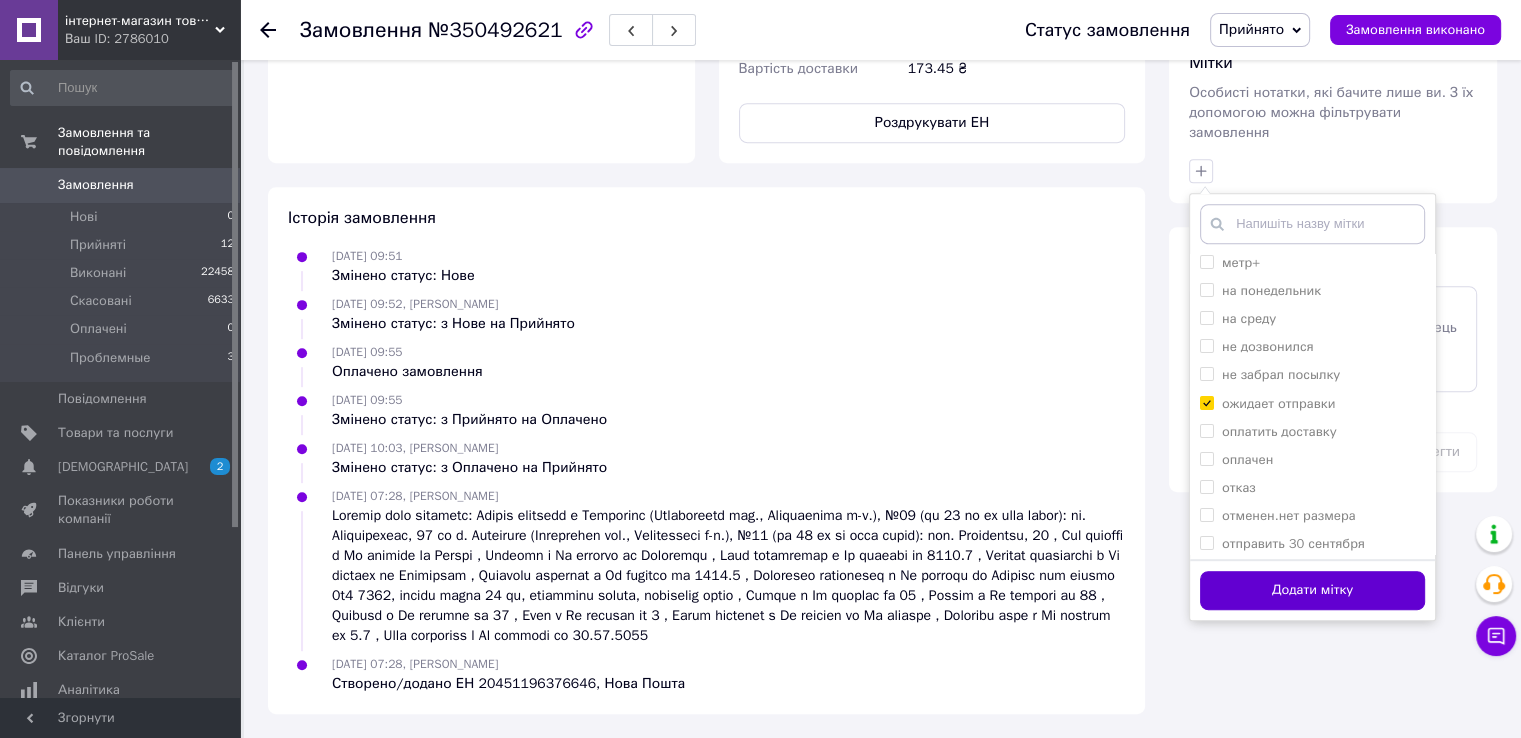 click on "Додати мітку" at bounding box center [1312, 590] 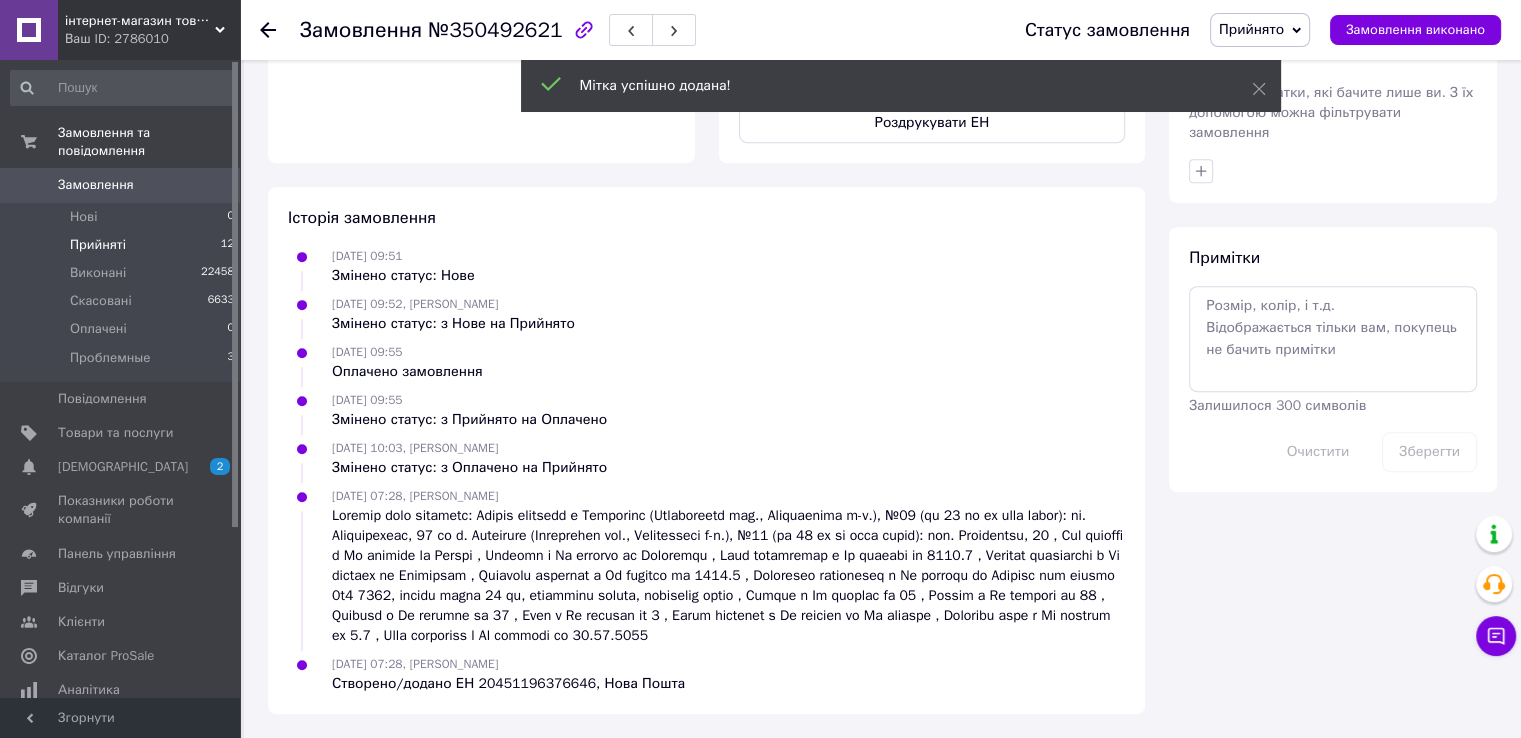 click on "Прийняті" at bounding box center [98, 245] 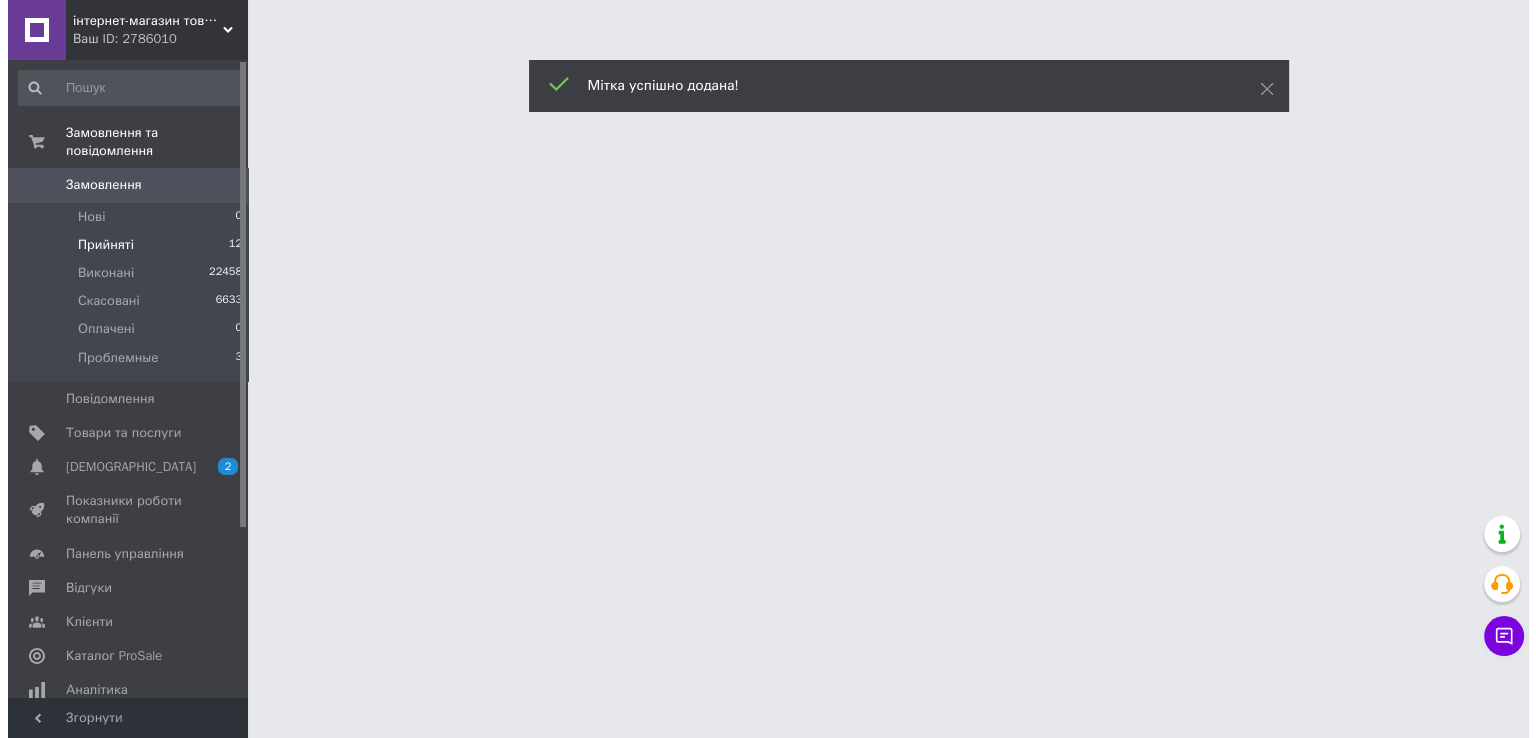 scroll, scrollTop: 0, scrollLeft: 0, axis: both 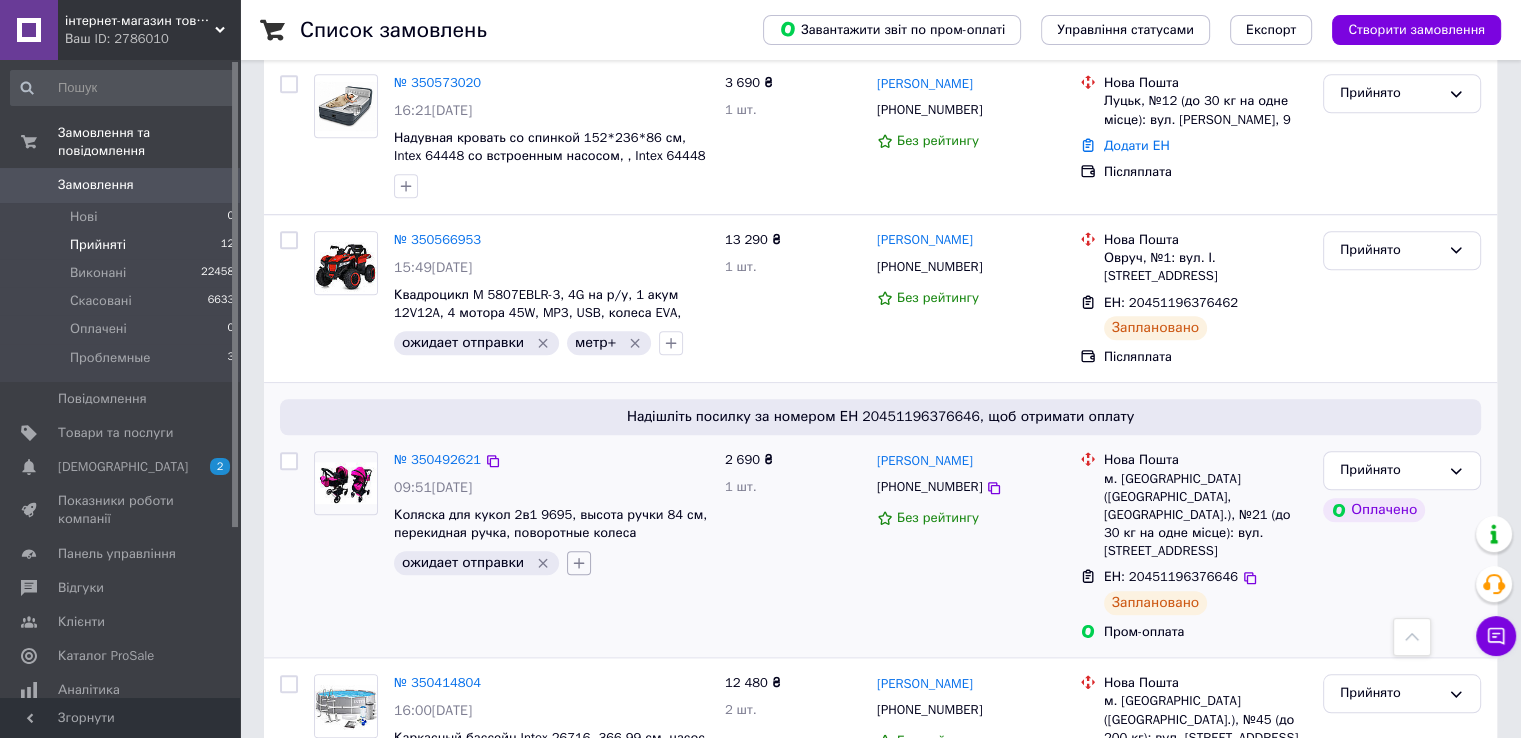 click 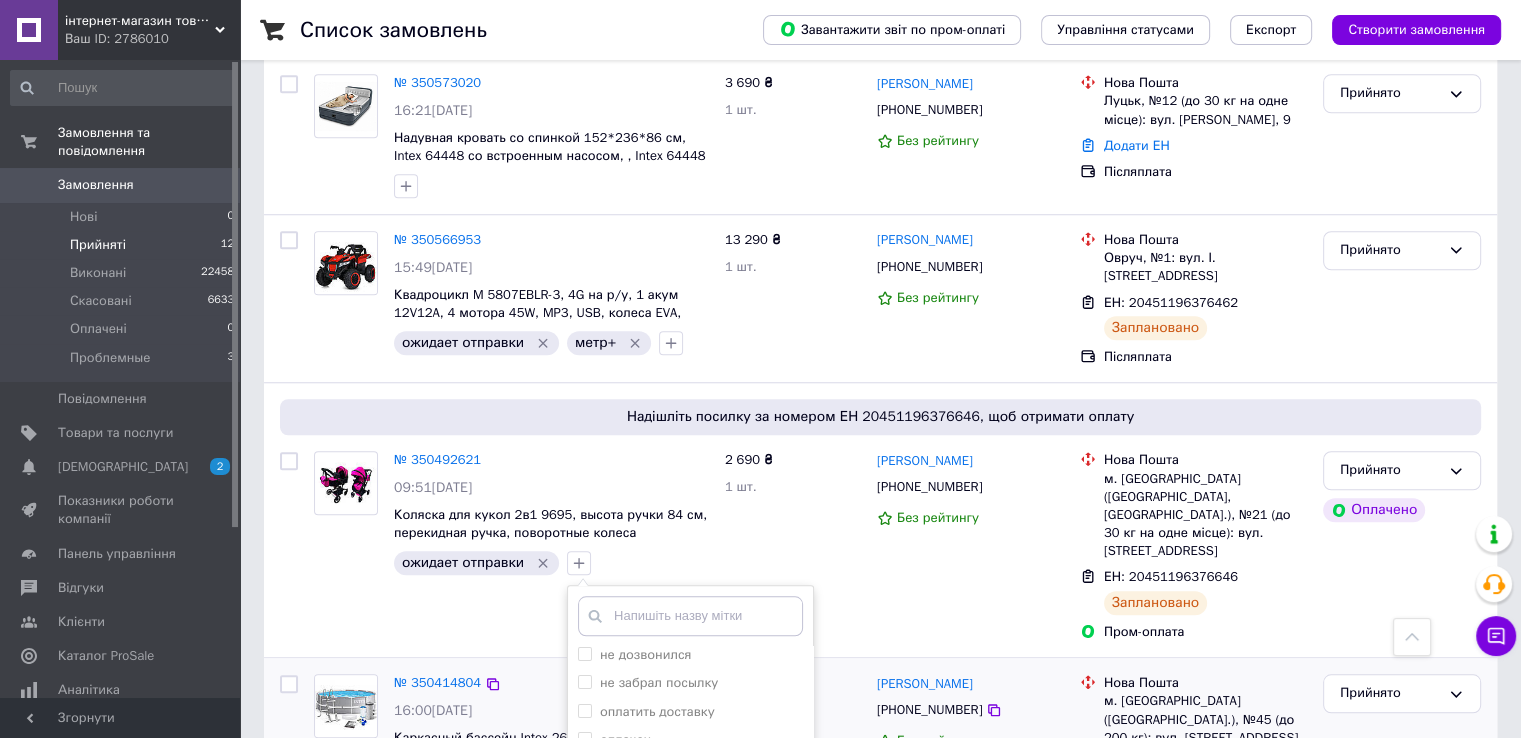 scroll, scrollTop: 500, scrollLeft: 0, axis: vertical 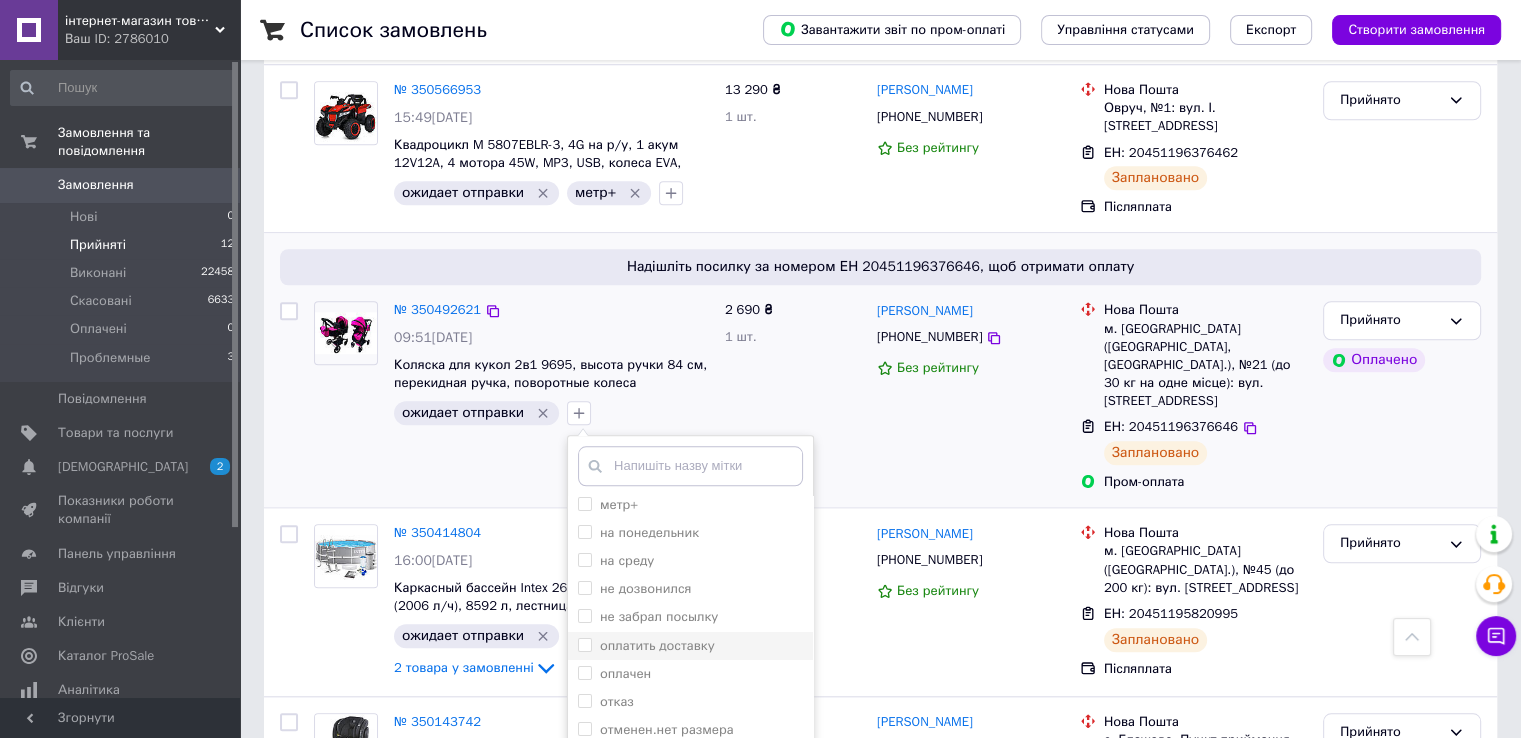 click on "оплатить доставку" at bounding box center (657, 645) 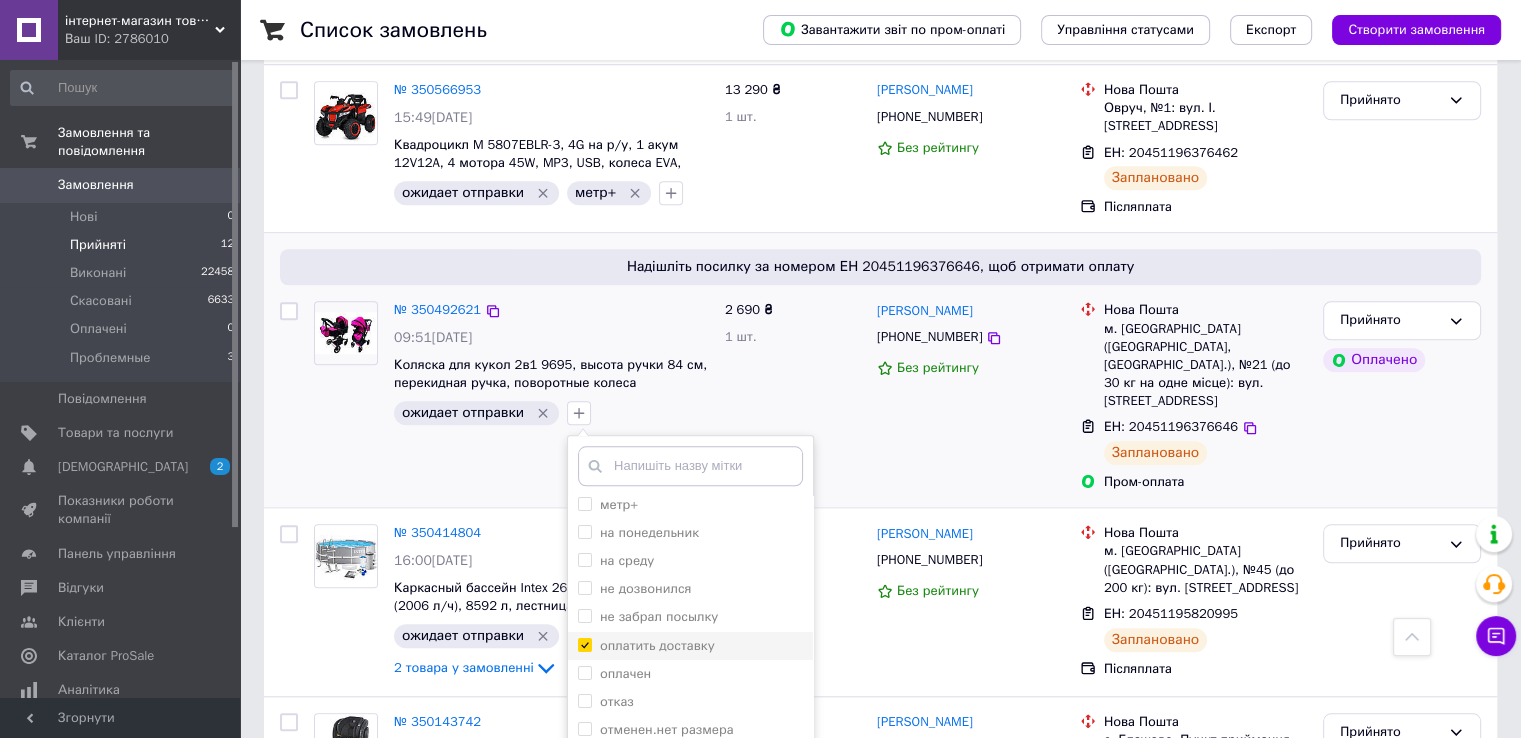 checkbox on "true" 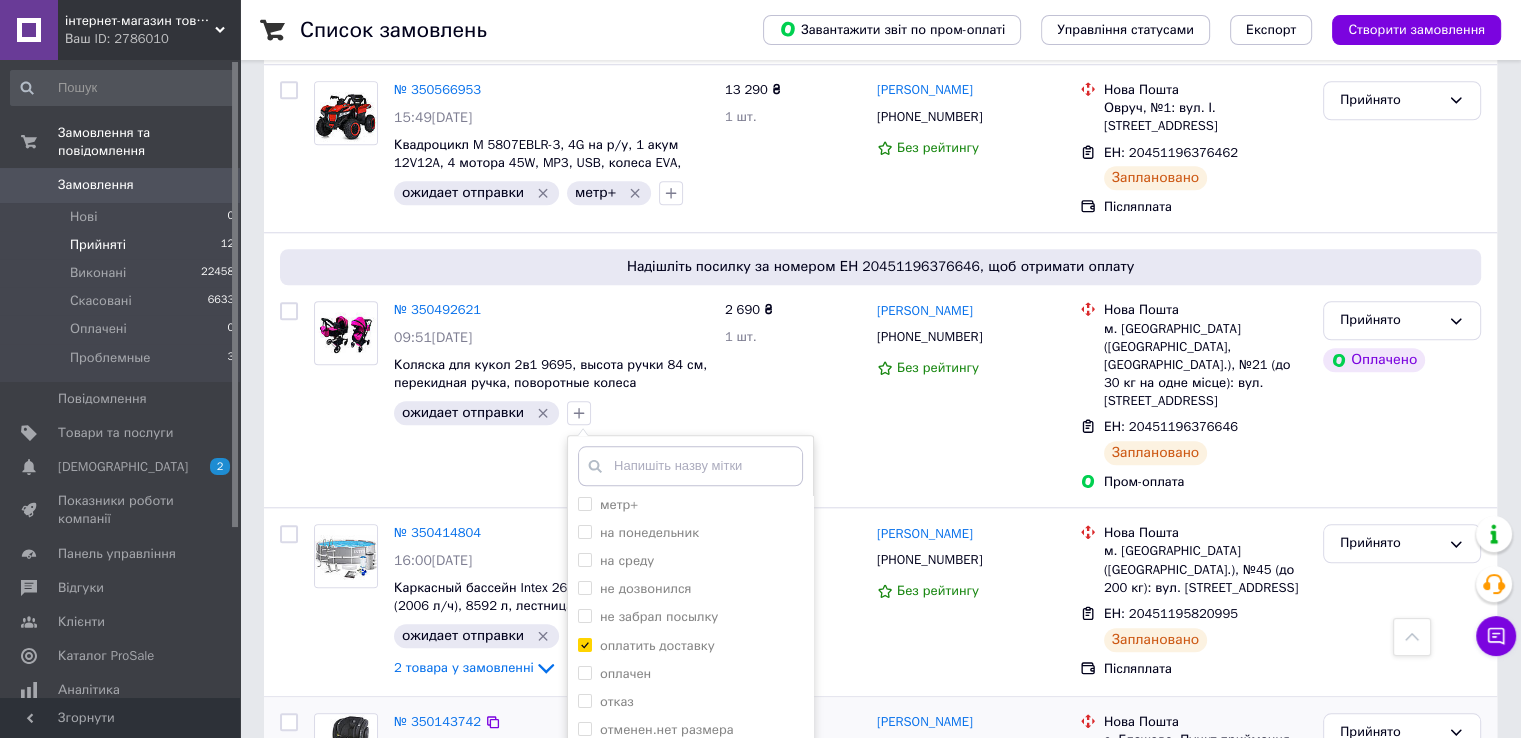 click on "Додати мітку" at bounding box center [690, 832] 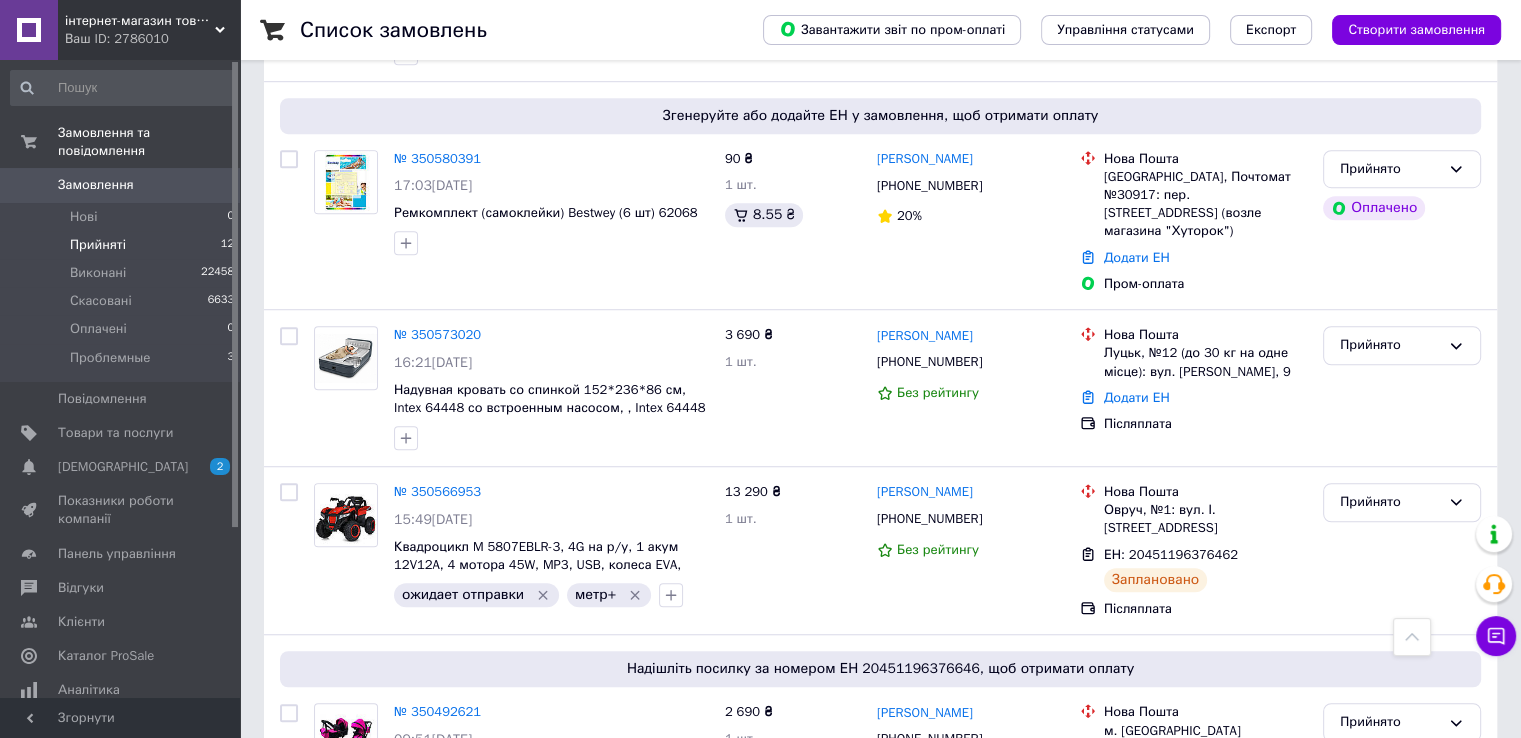 scroll, scrollTop: 1248, scrollLeft: 0, axis: vertical 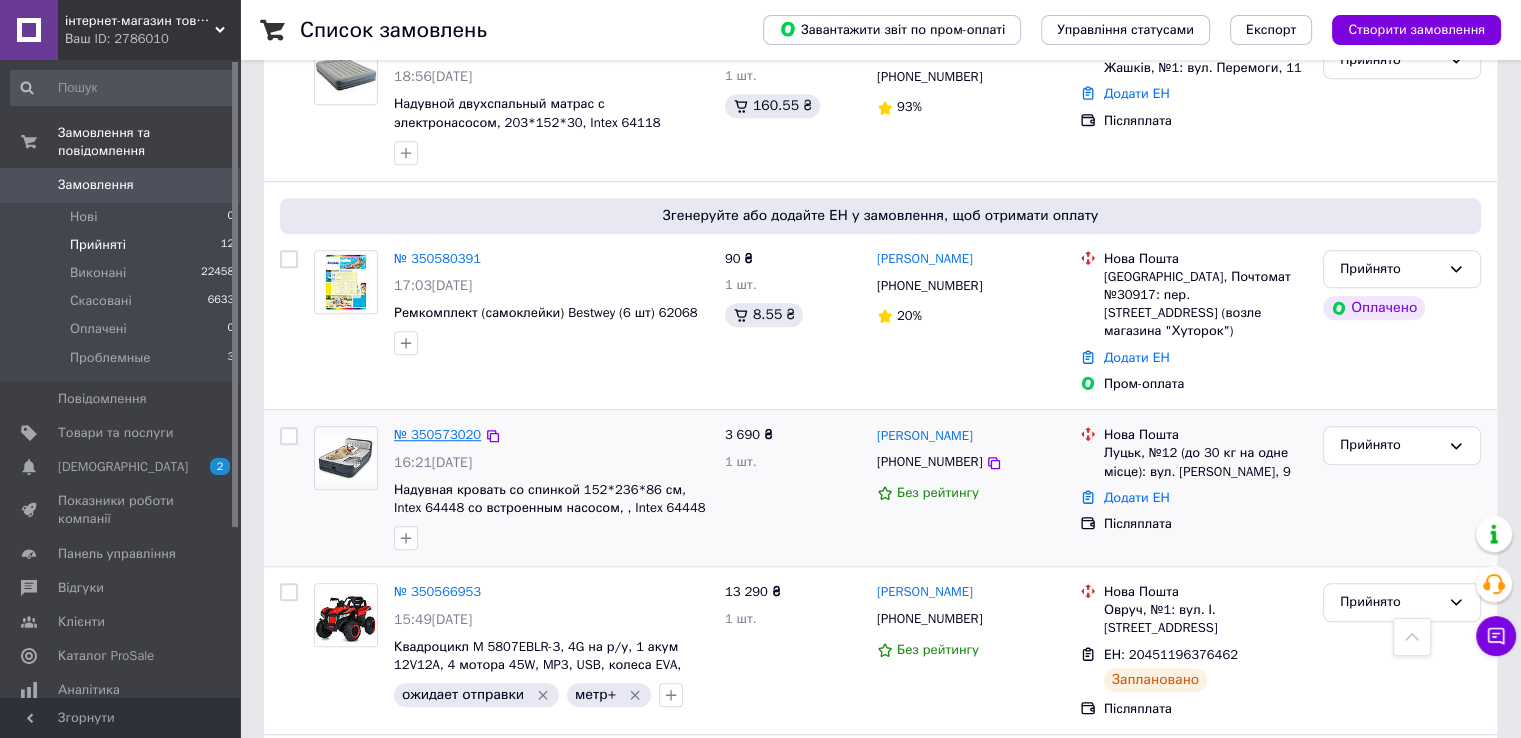 click on "№ 350573020" at bounding box center [437, 434] 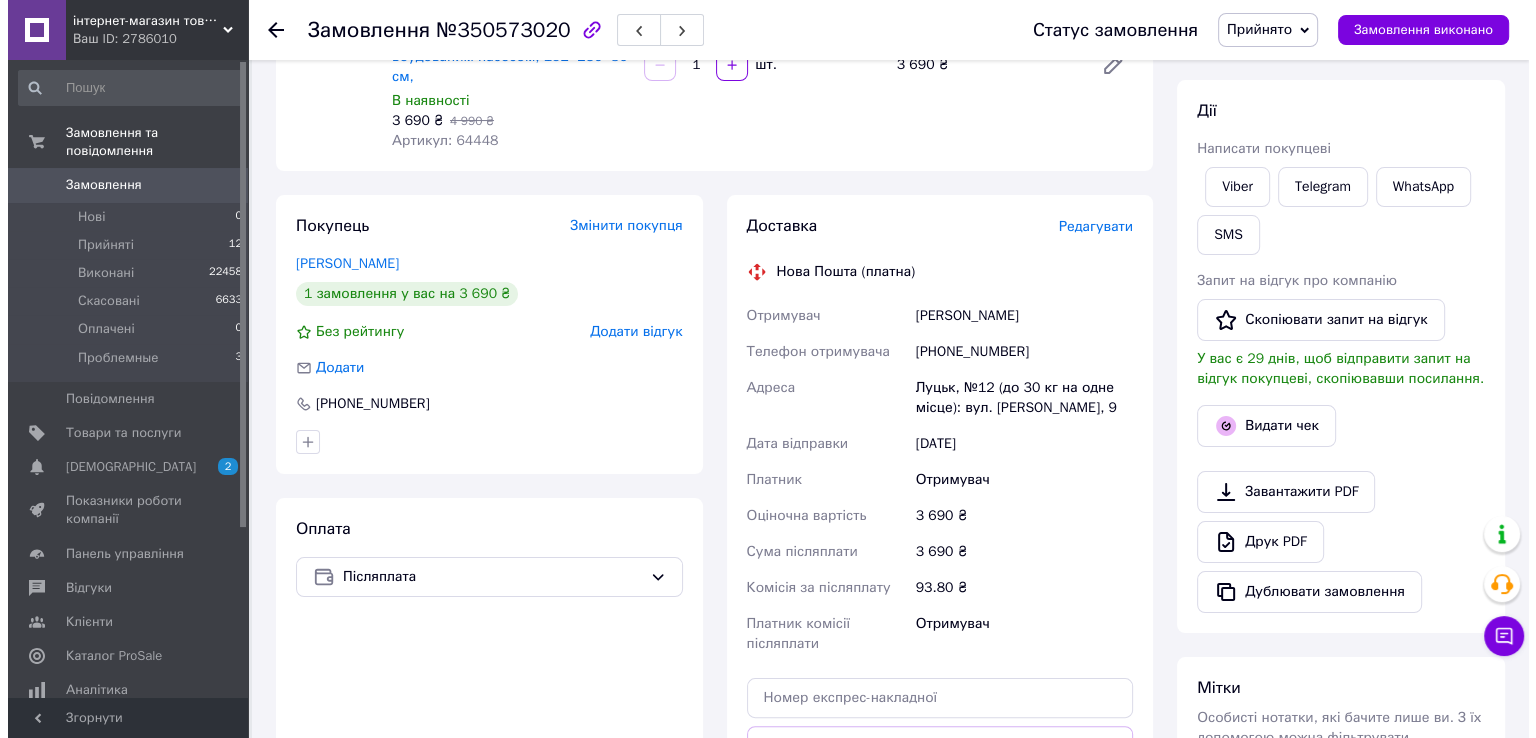 scroll, scrollTop: 300, scrollLeft: 0, axis: vertical 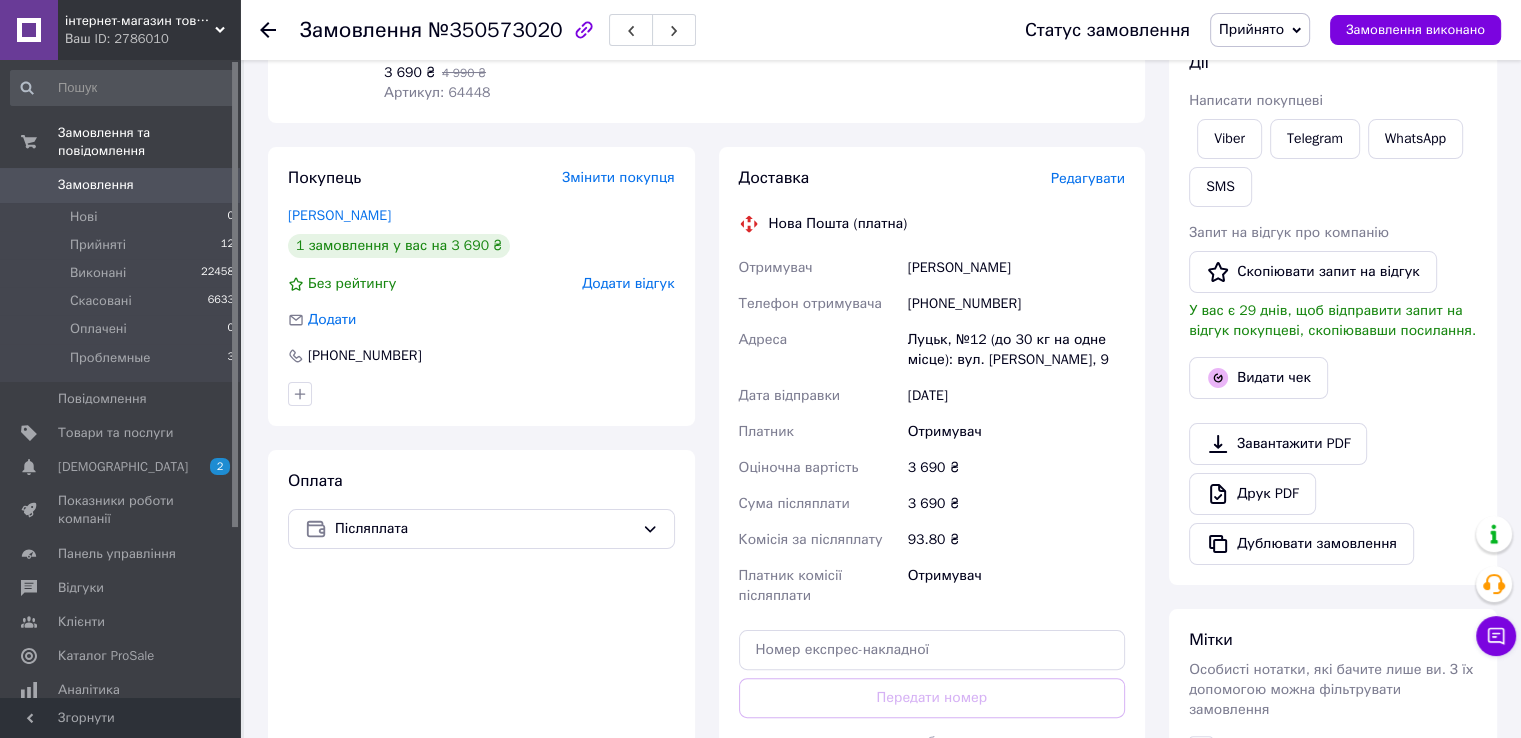 click on "Редагувати" at bounding box center [1088, 178] 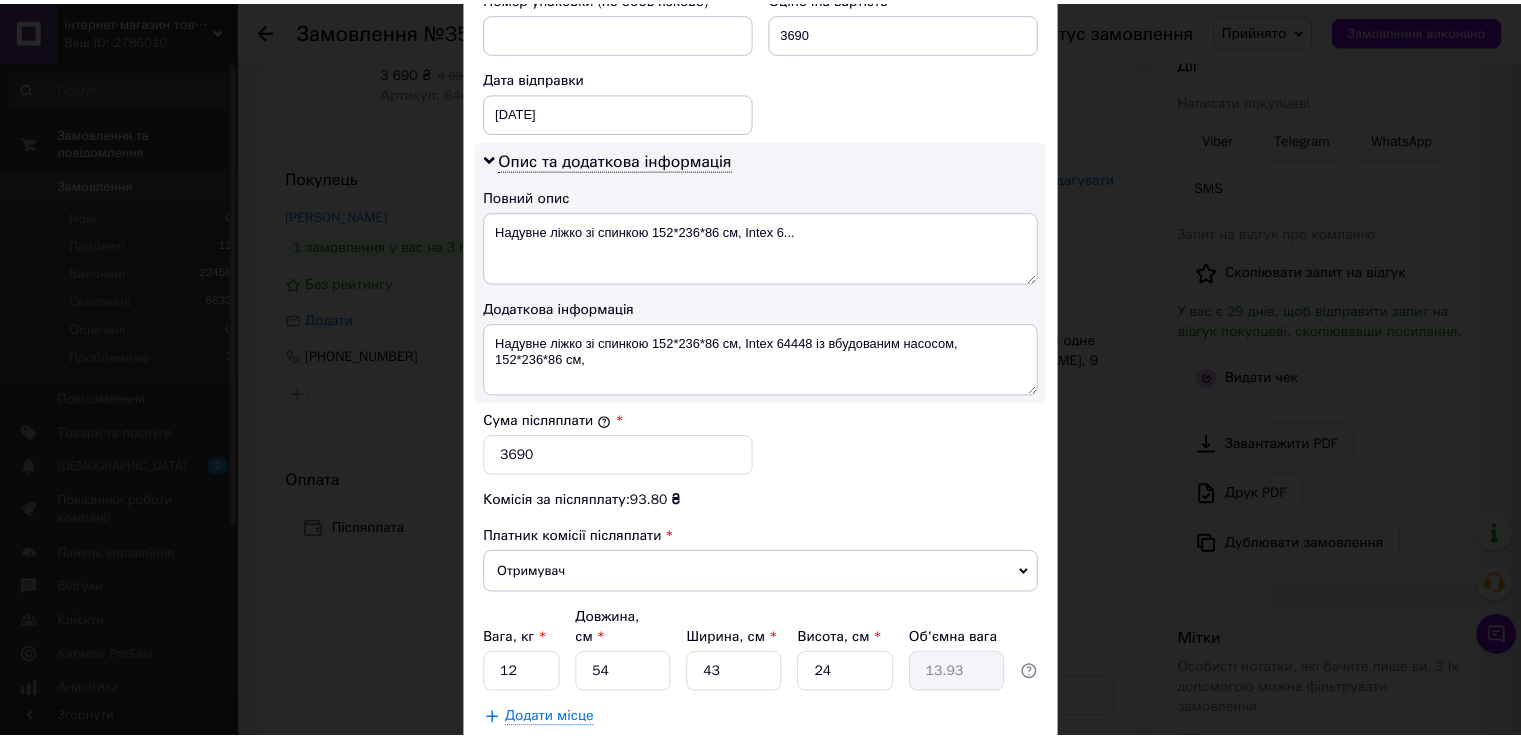 scroll, scrollTop: 1005, scrollLeft: 0, axis: vertical 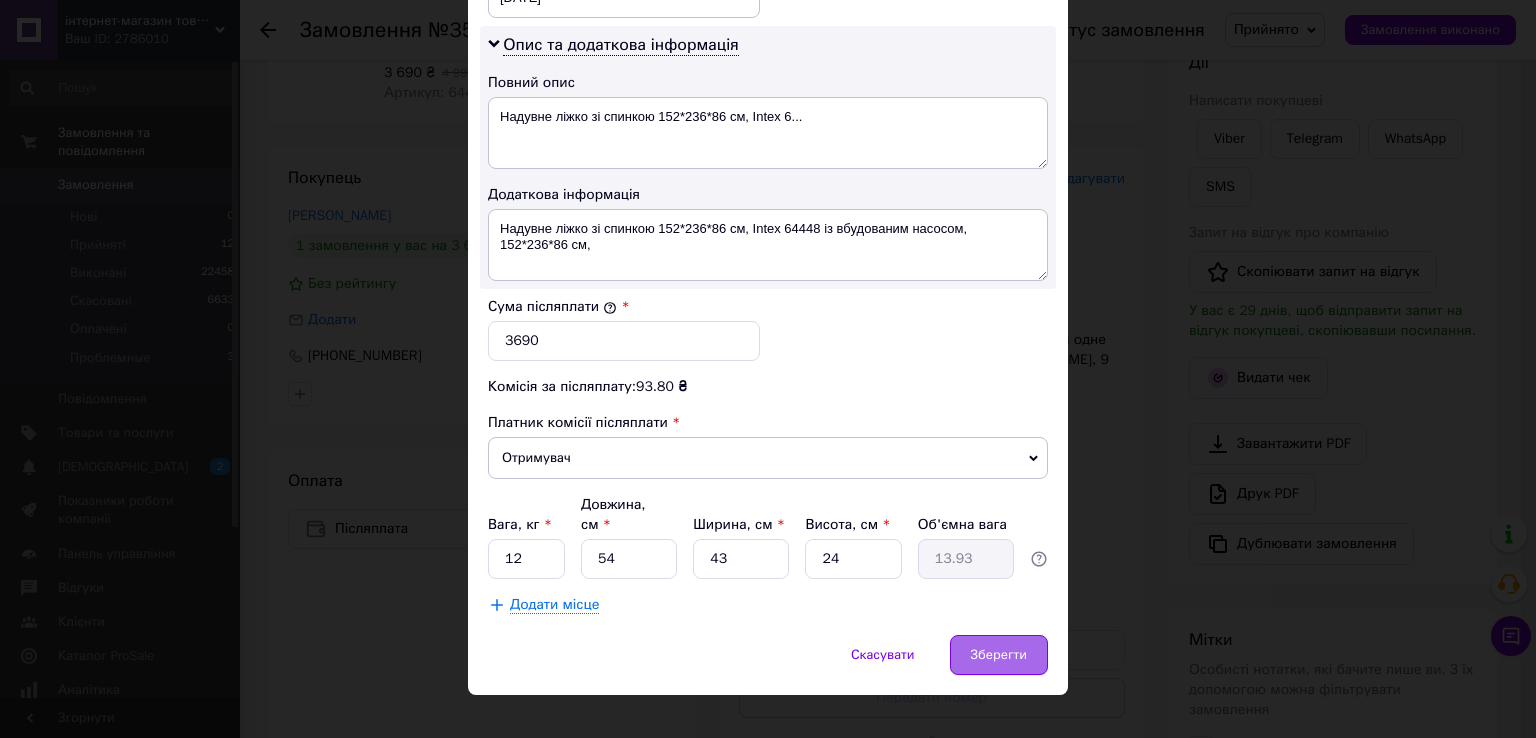 click on "Зберегти" at bounding box center [999, 655] 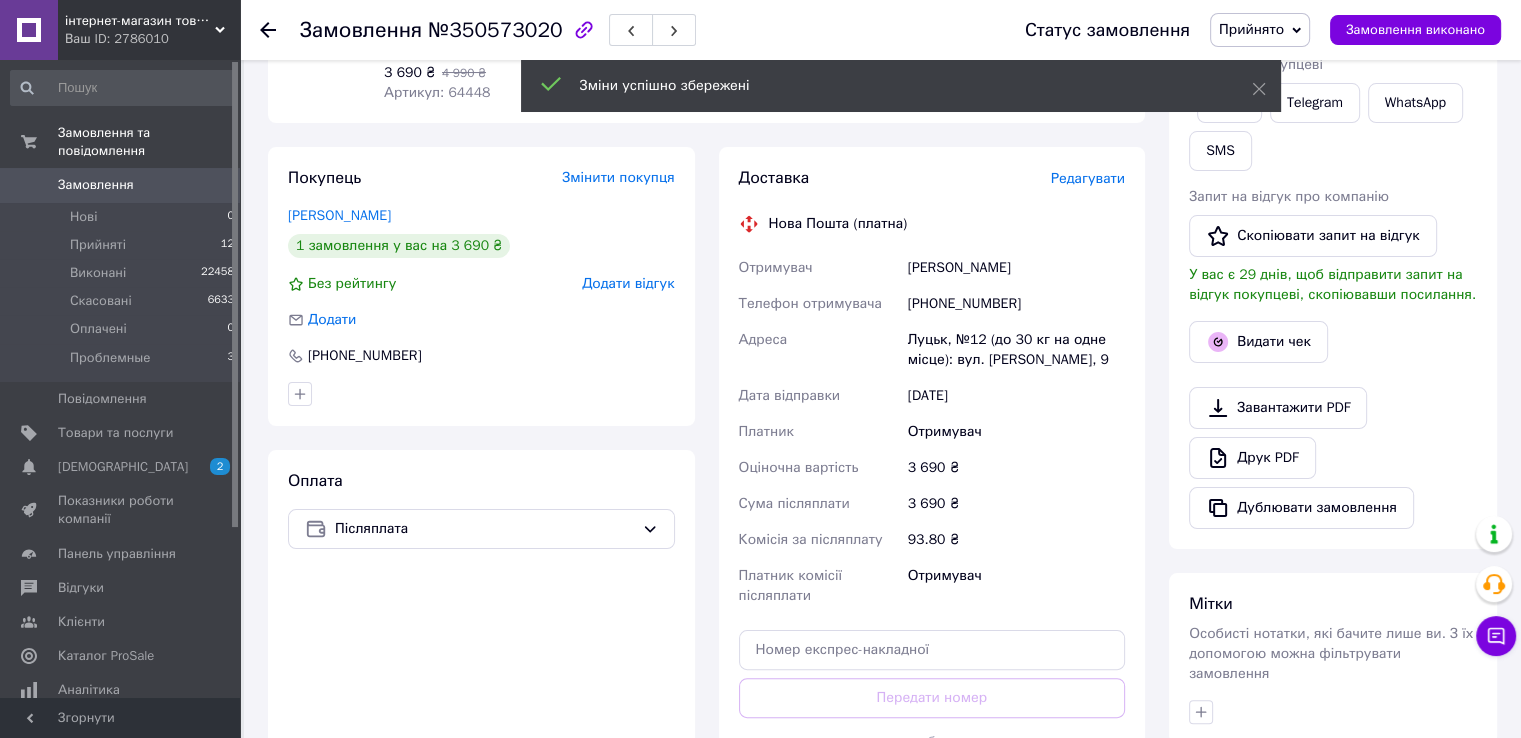 scroll, scrollTop: 600, scrollLeft: 0, axis: vertical 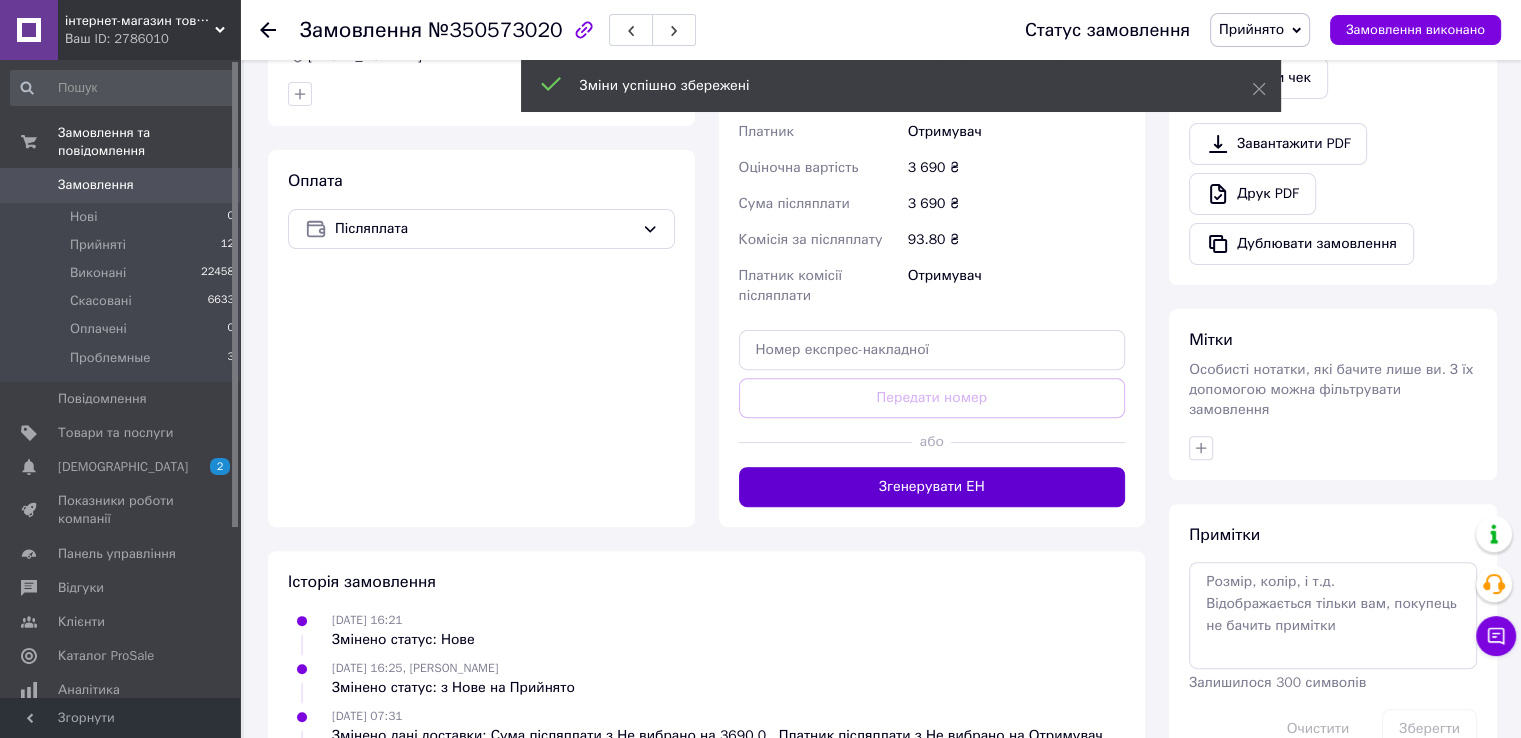 click on "Згенерувати ЕН" at bounding box center [932, 487] 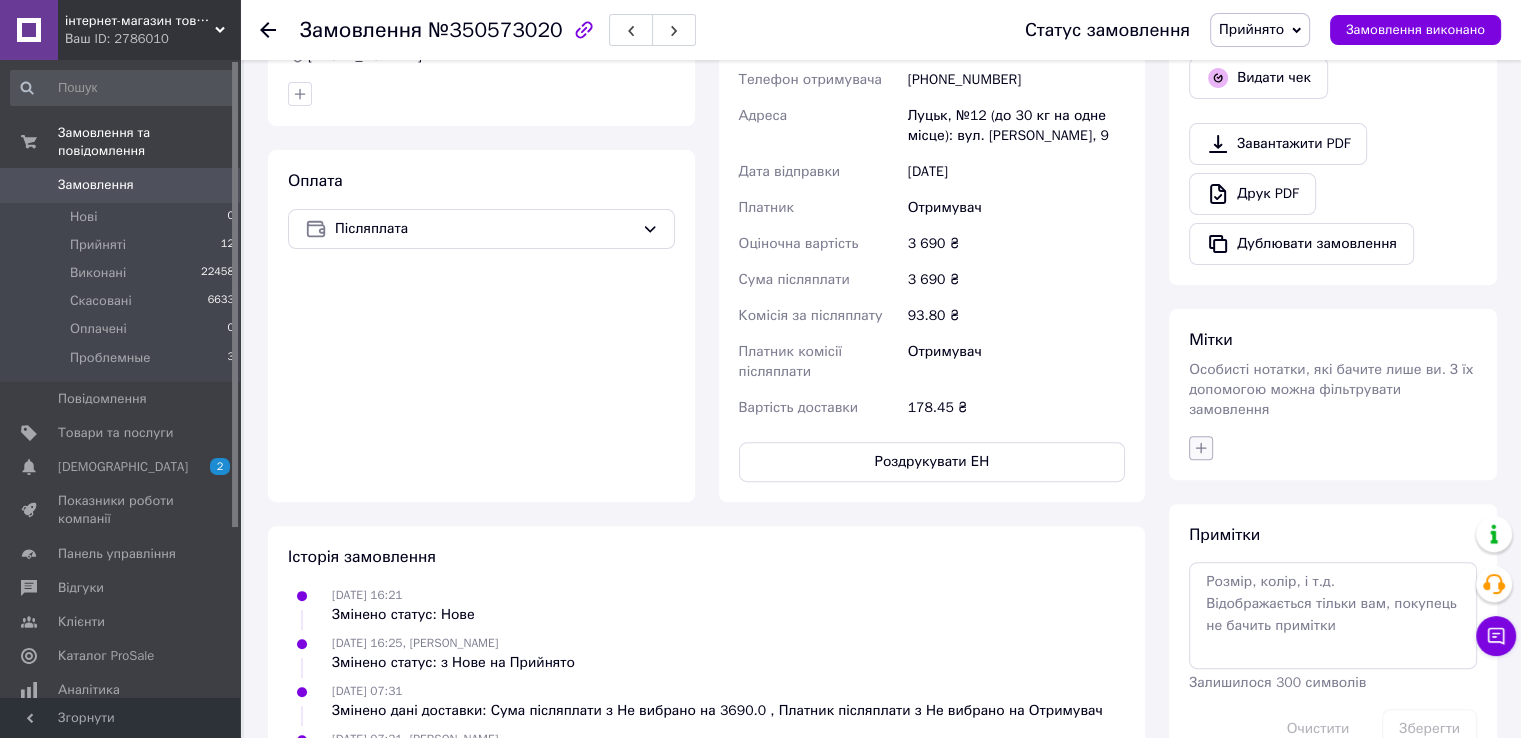 click 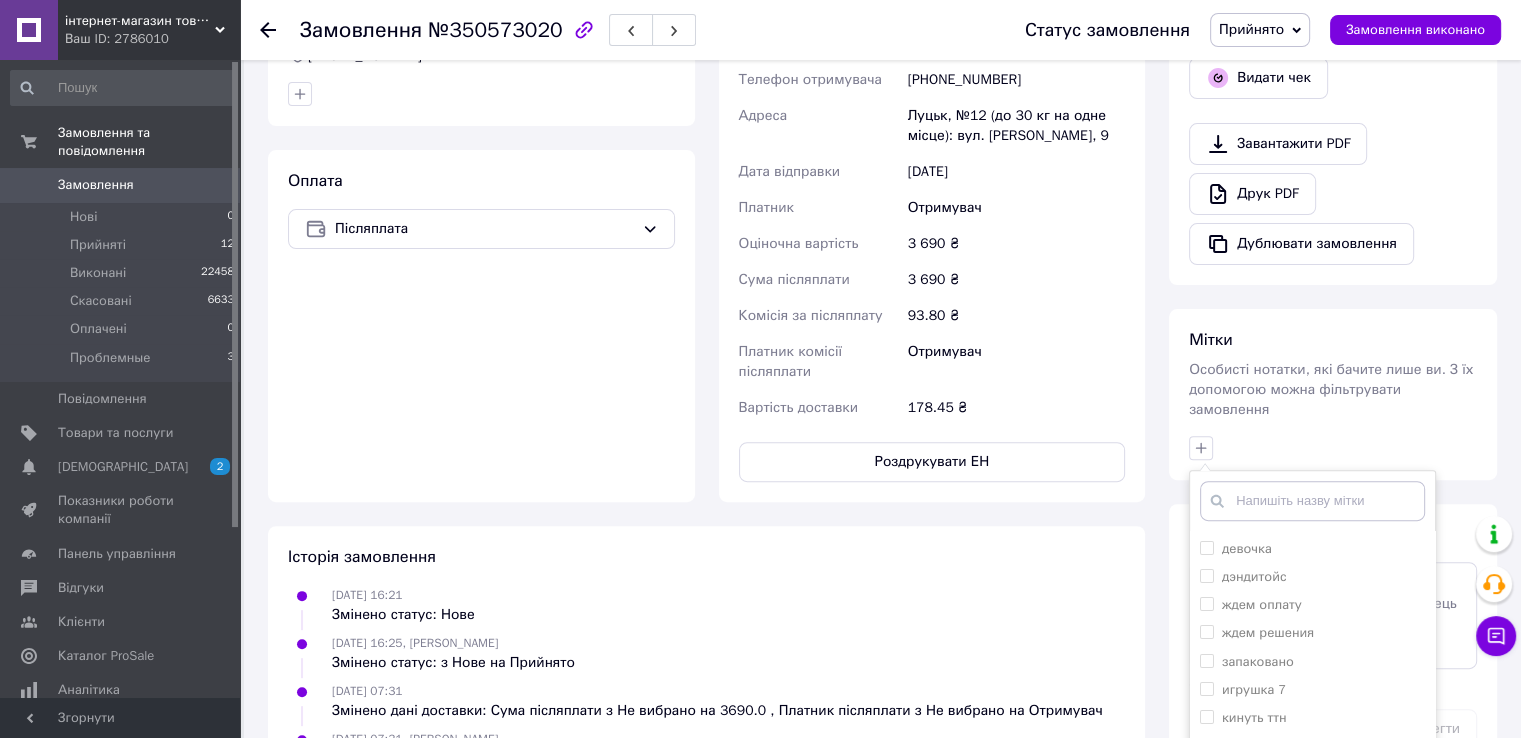 scroll, scrollTop: 400, scrollLeft: 0, axis: vertical 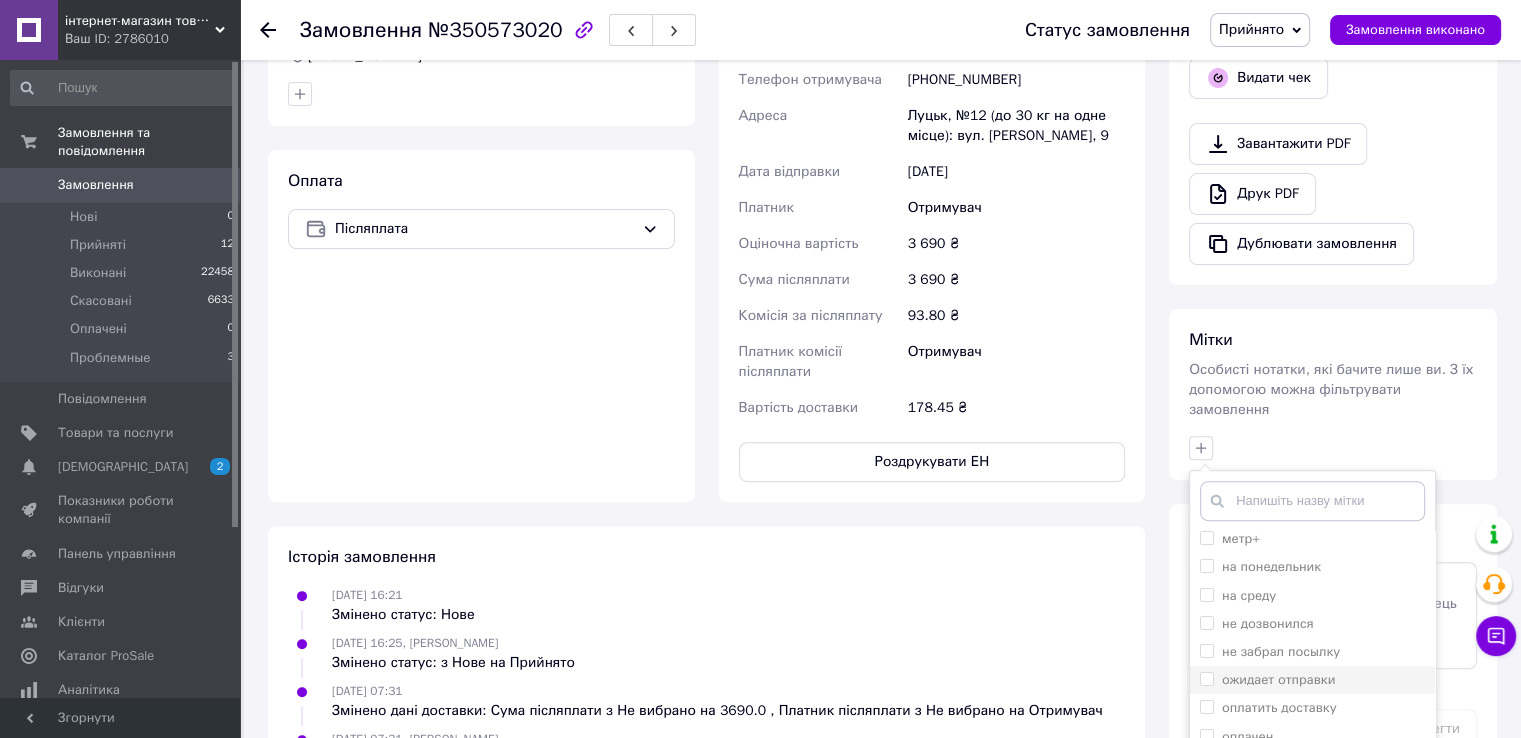click on "ожидает отправки" at bounding box center (1312, 680) 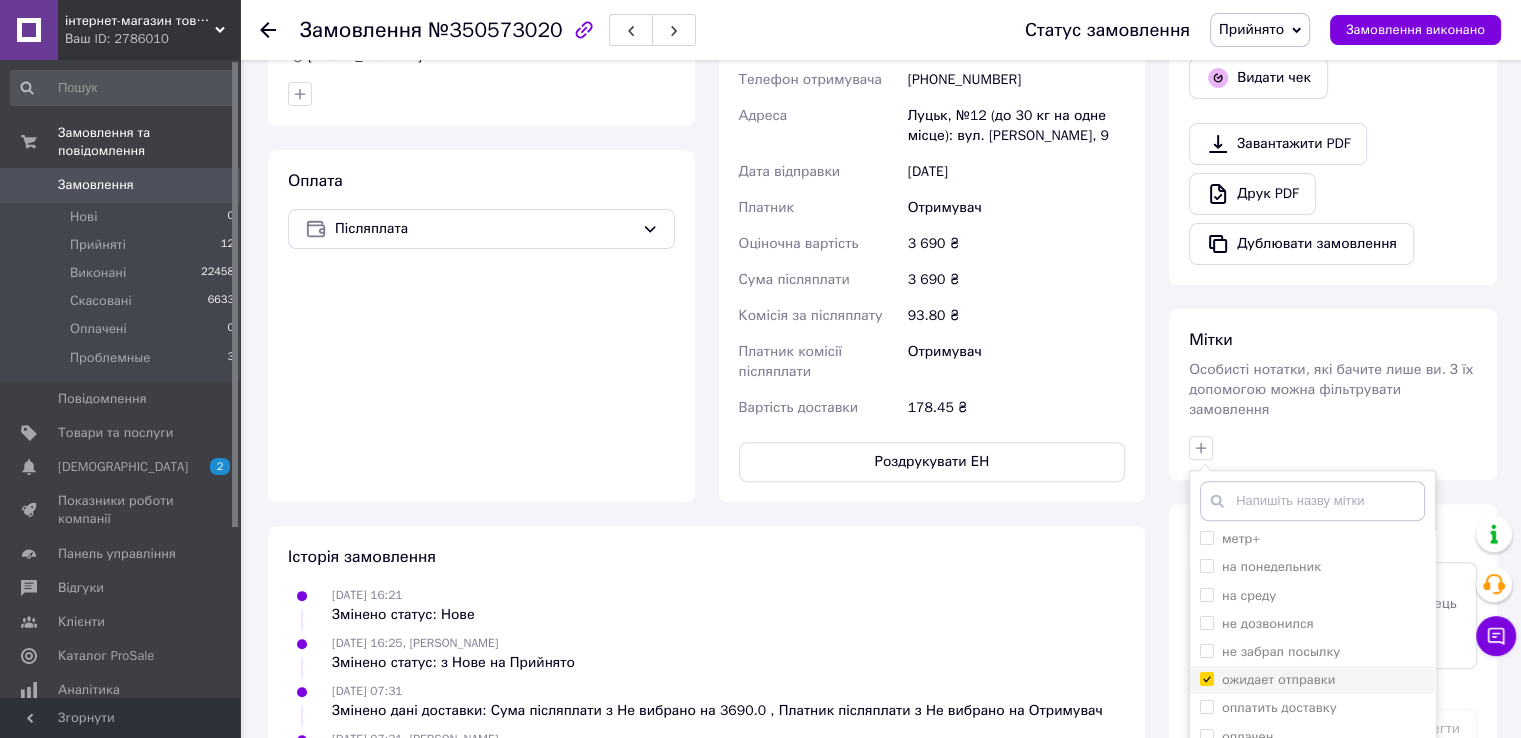 checkbox on "true" 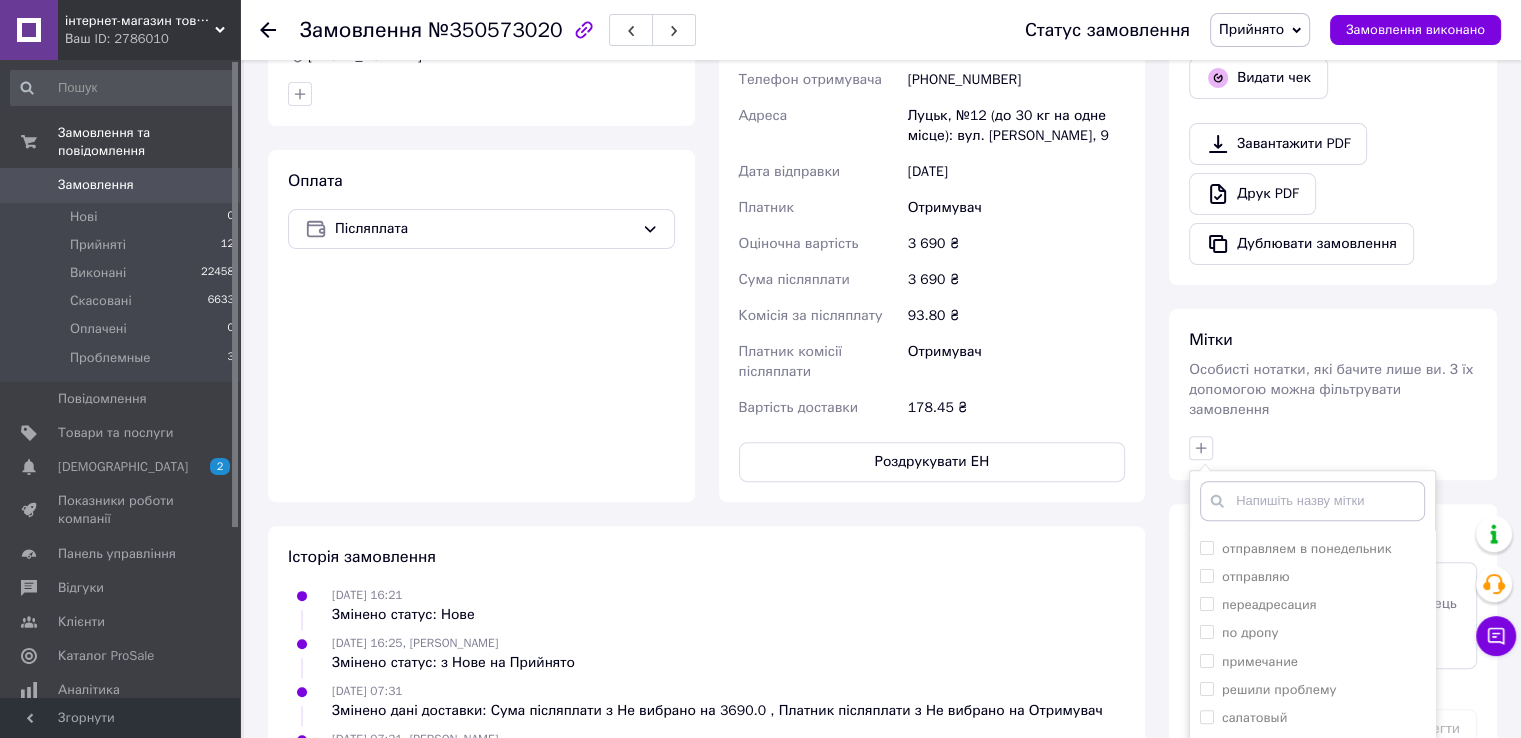 scroll, scrollTop: 856, scrollLeft: 0, axis: vertical 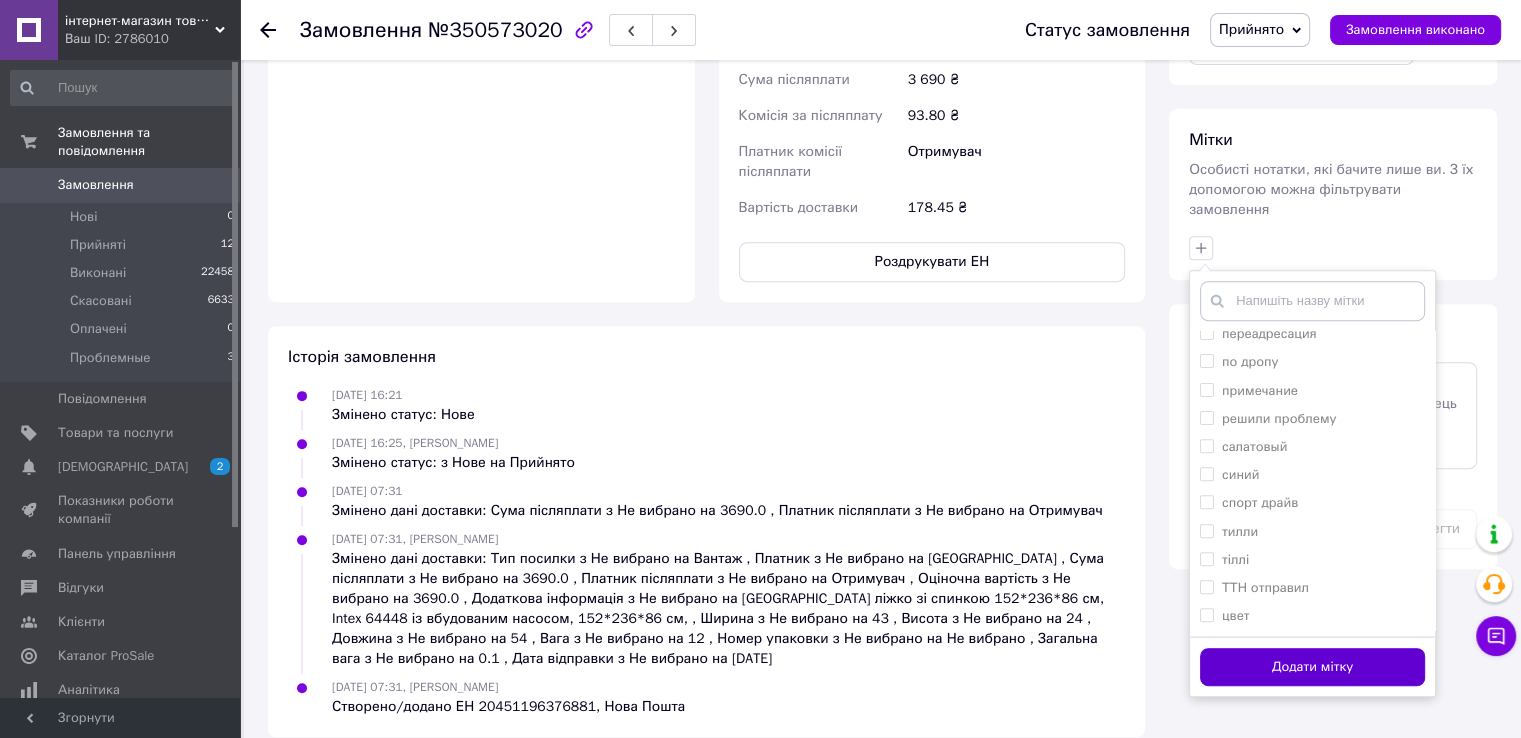 click on "Додати мітку" at bounding box center [1312, 667] 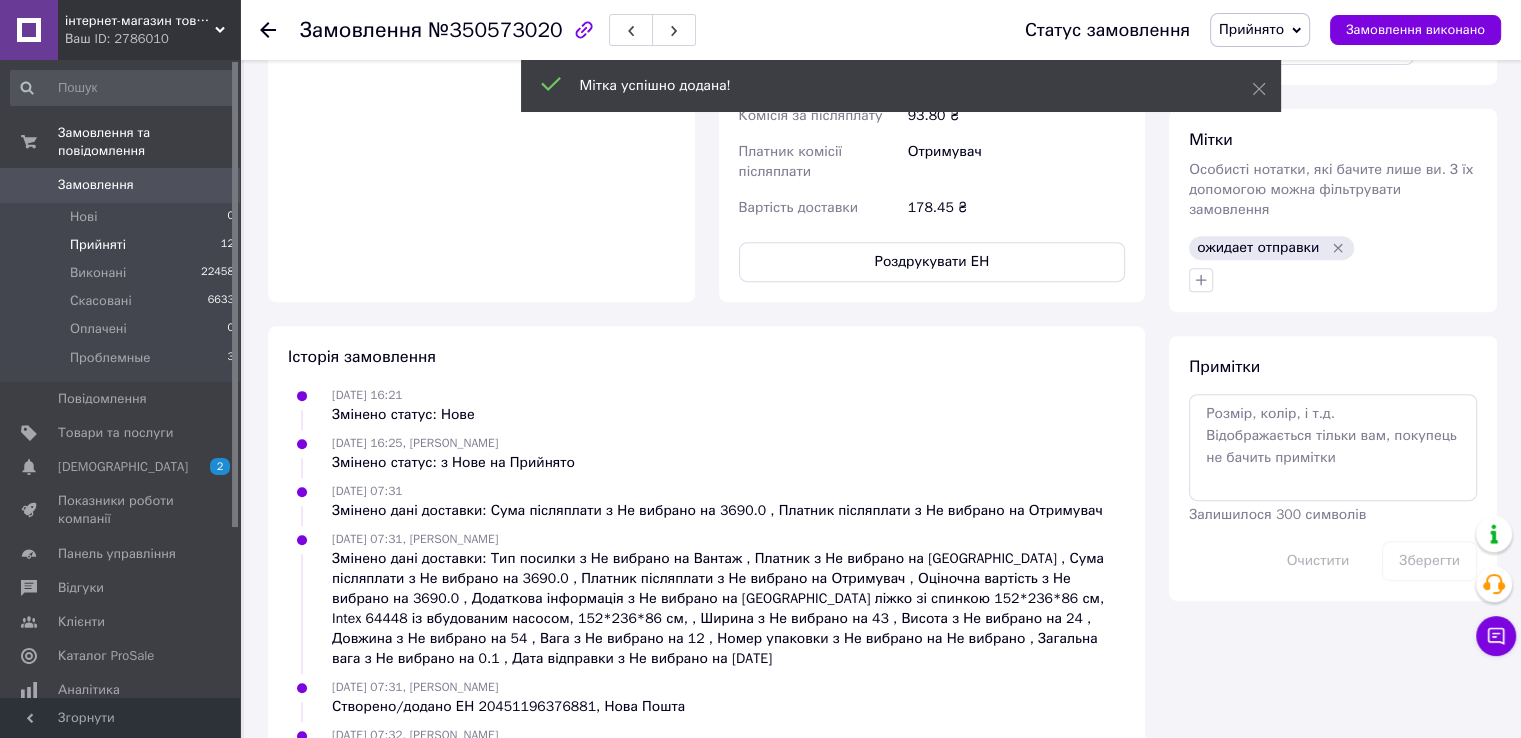 click on "Прийняті" at bounding box center [98, 245] 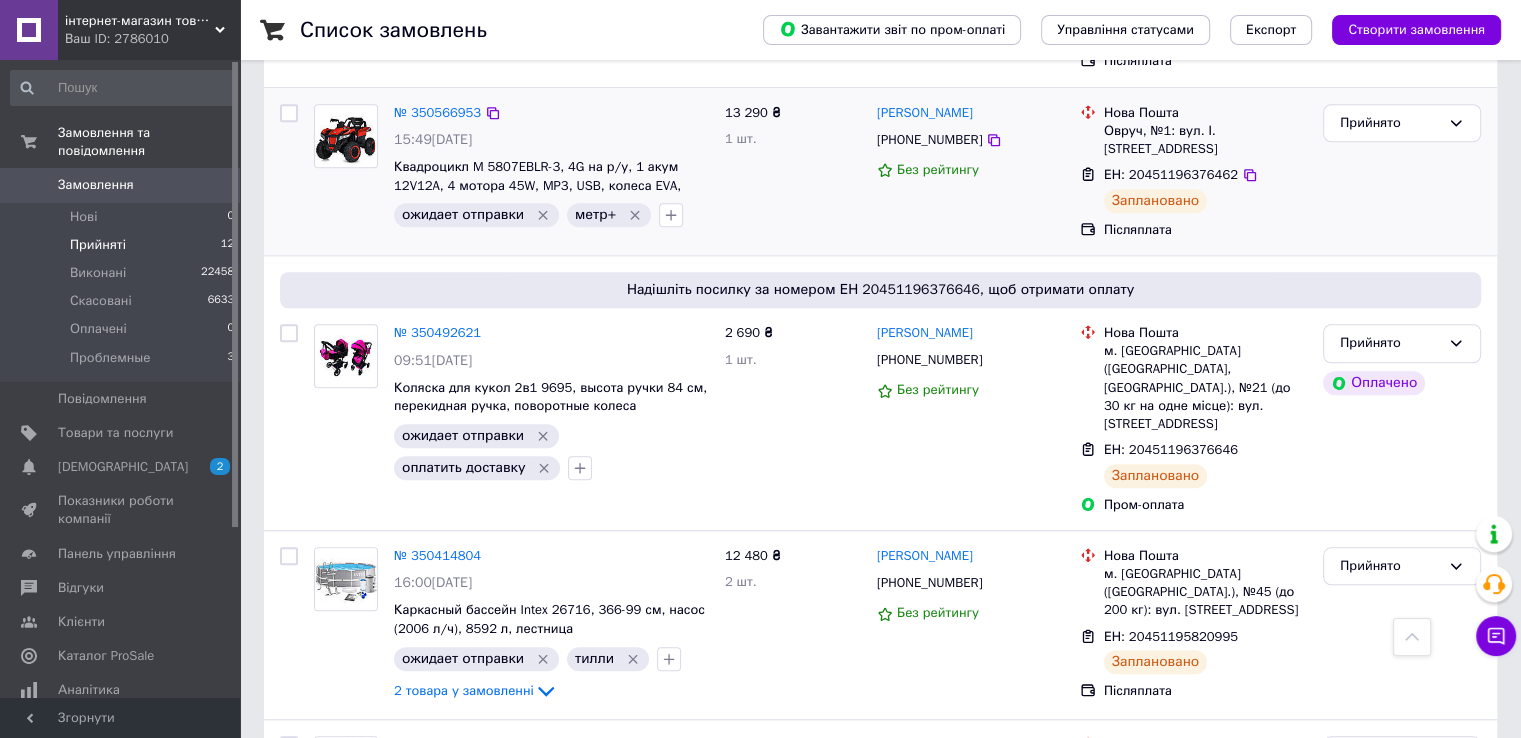 scroll, scrollTop: 1760, scrollLeft: 0, axis: vertical 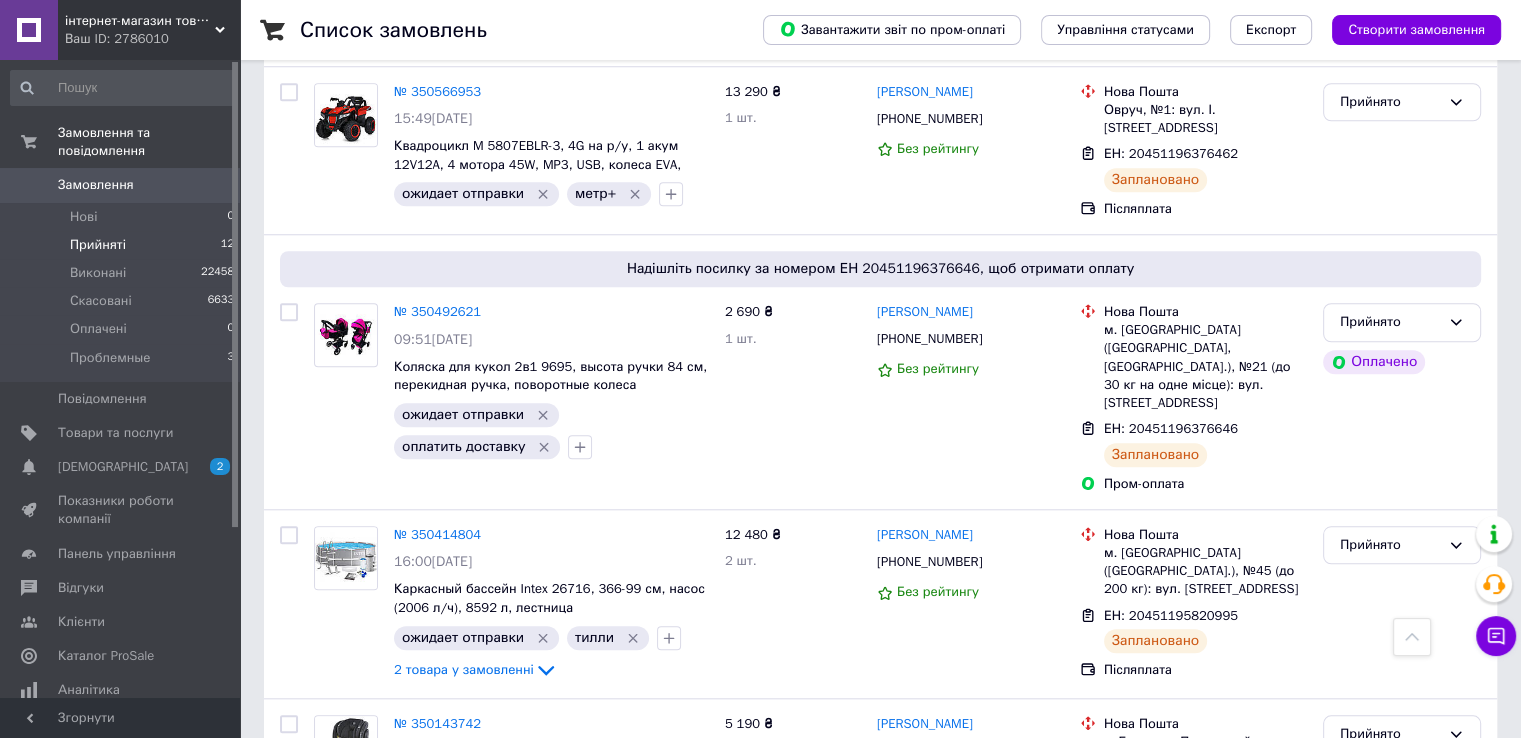 click on "Прийняті" at bounding box center (98, 245) 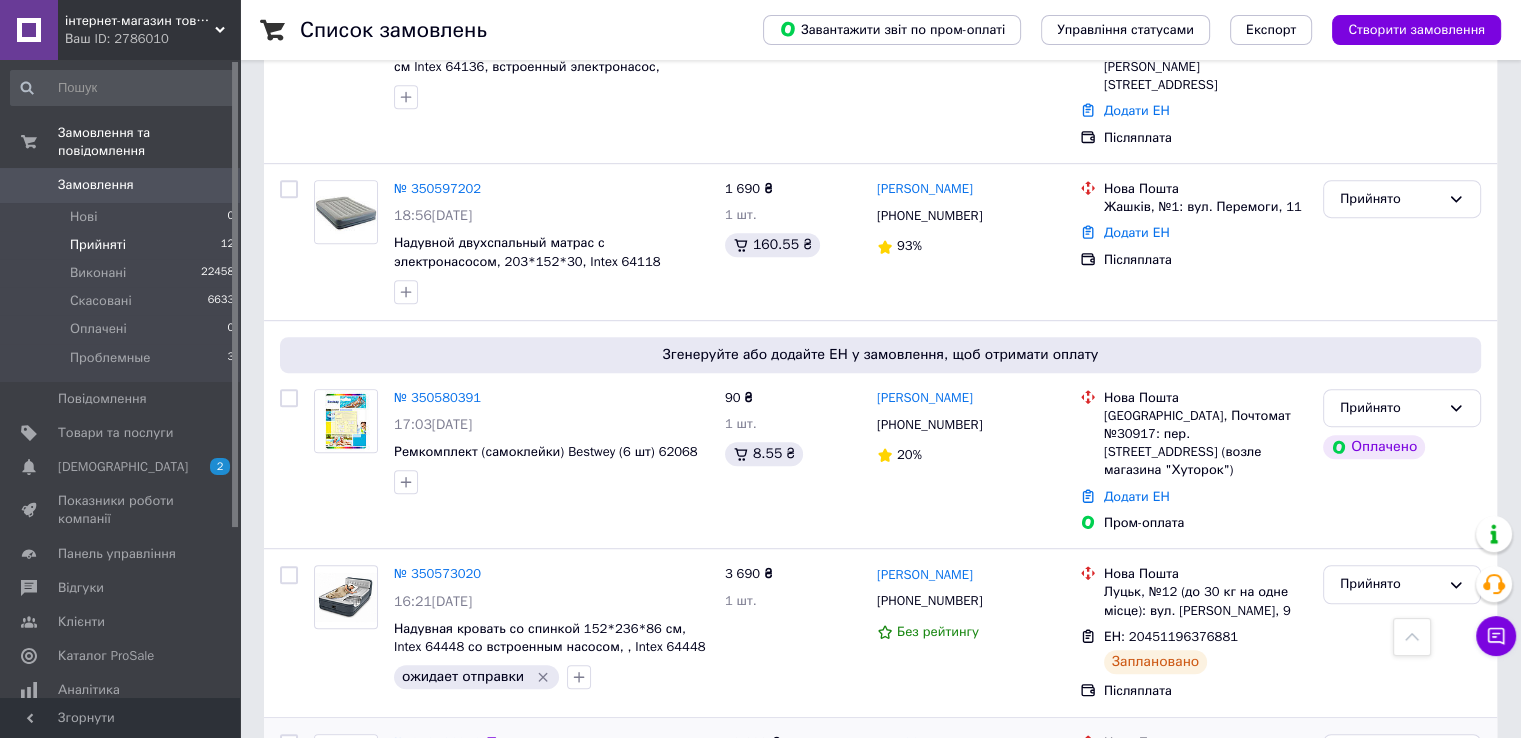 scroll, scrollTop: 1060, scrollLeft: 0, axis: vertical 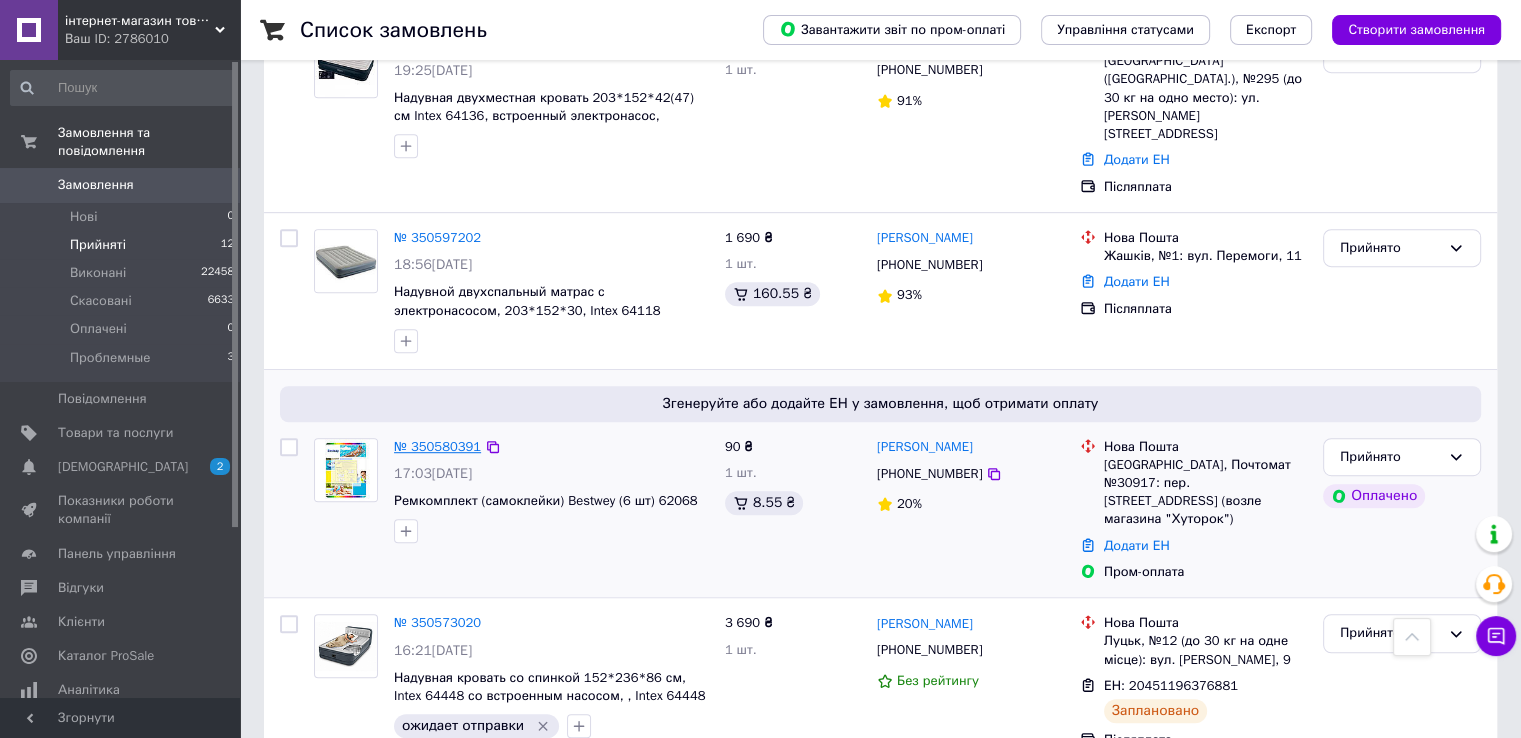 click on "№ 350580391" at bounding box center [437, 446] 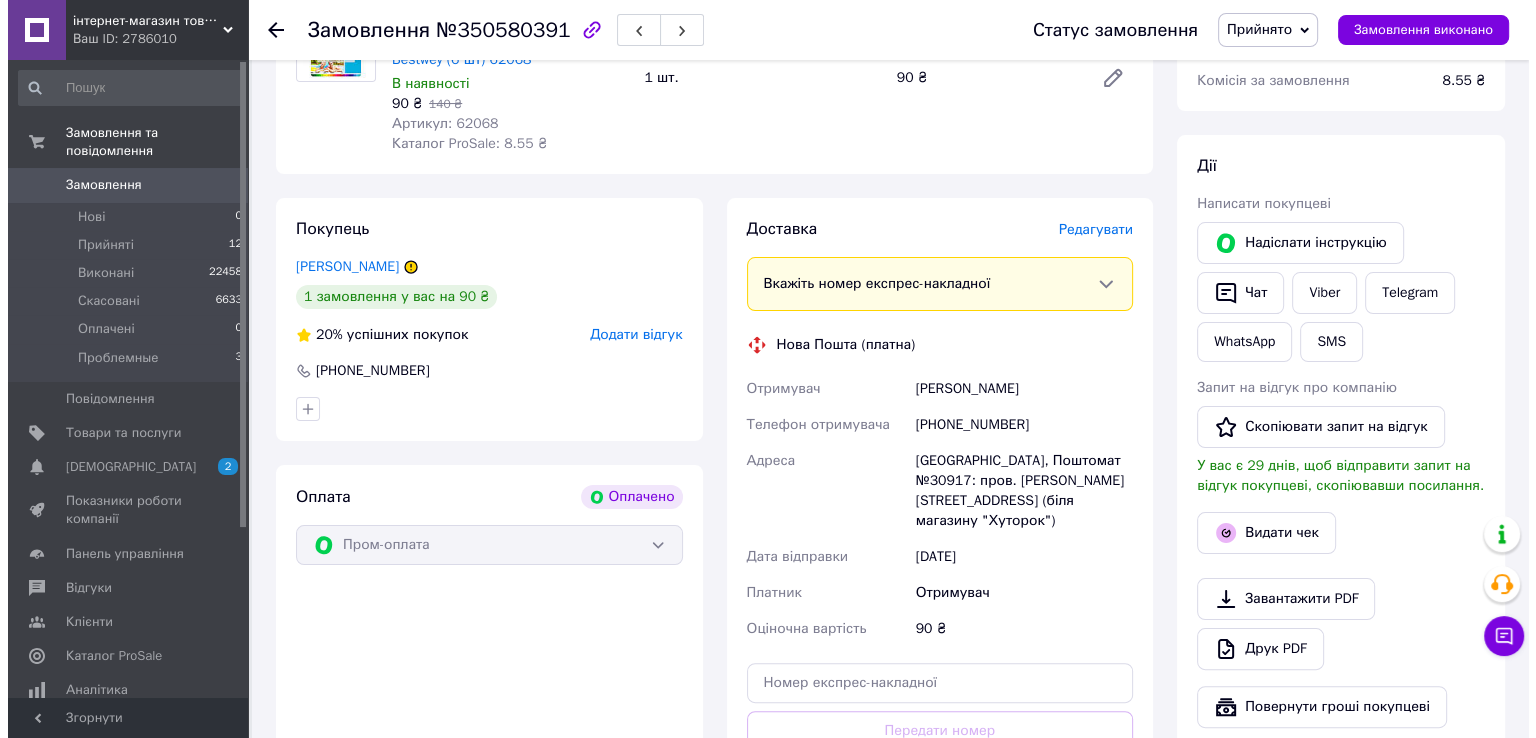 scroll, scrollTop: 188, scrollLeft: 0, axis: vertical 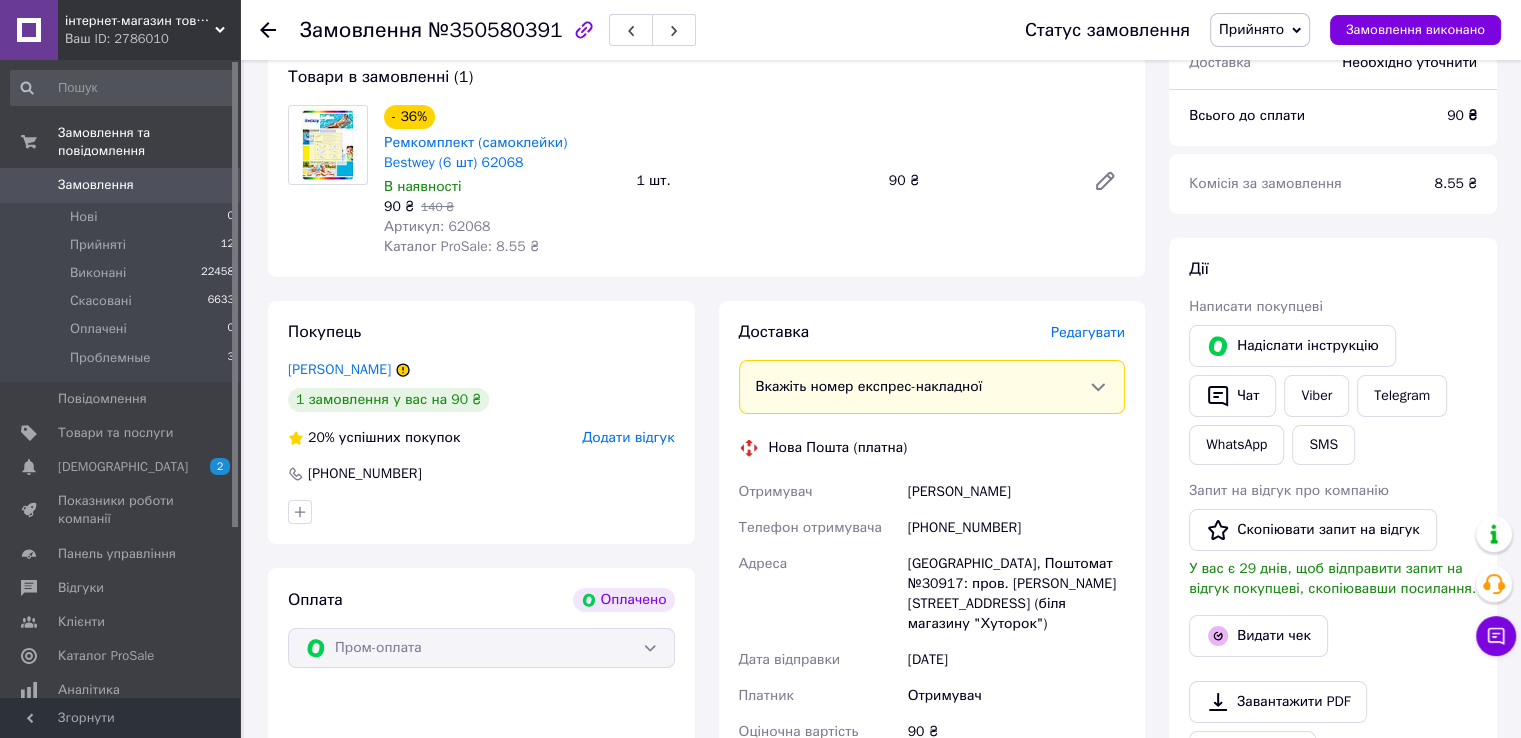 click on "Редагувати" at bounding box center (1088, 332) 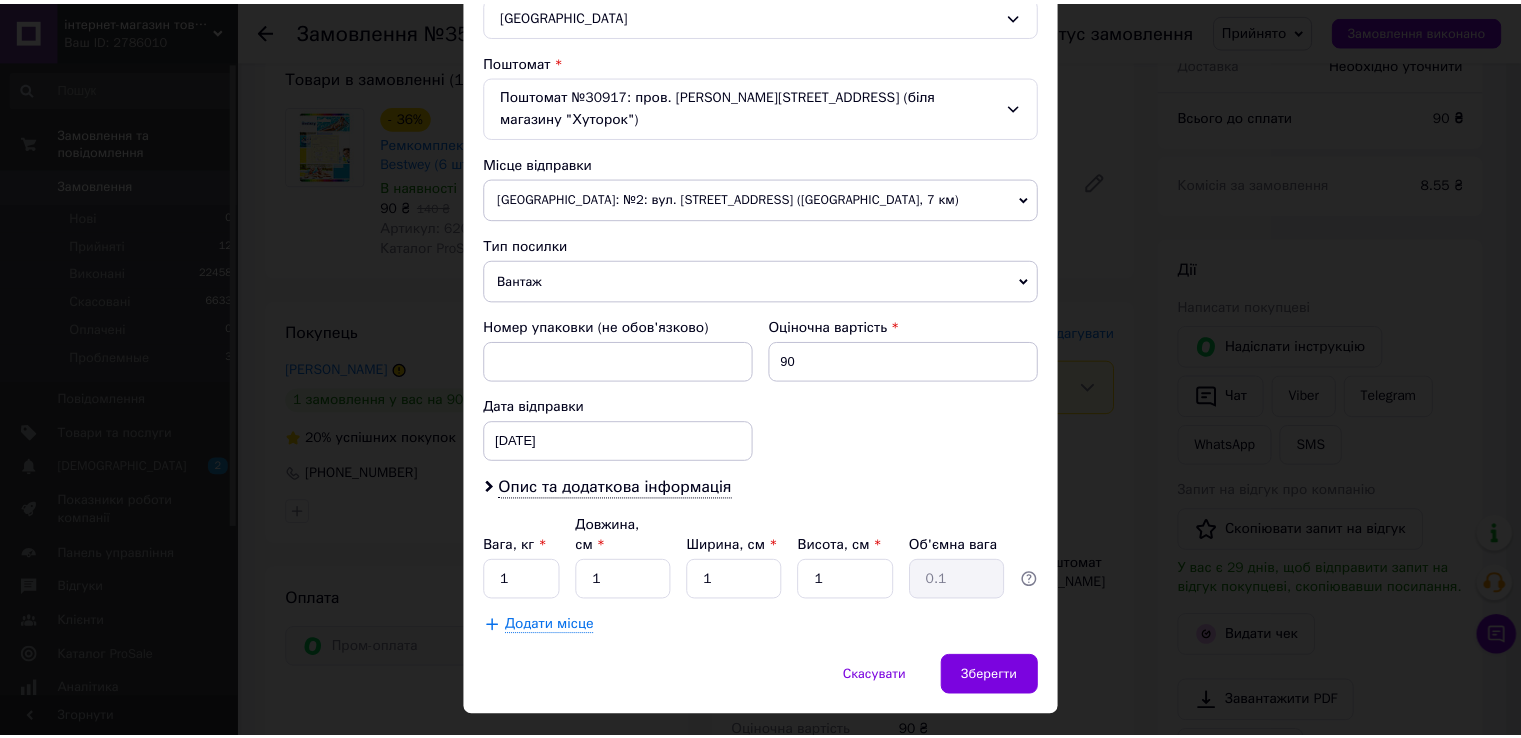 scroll, scrollTop: 584, scrollLeft: 0, axis: vertical 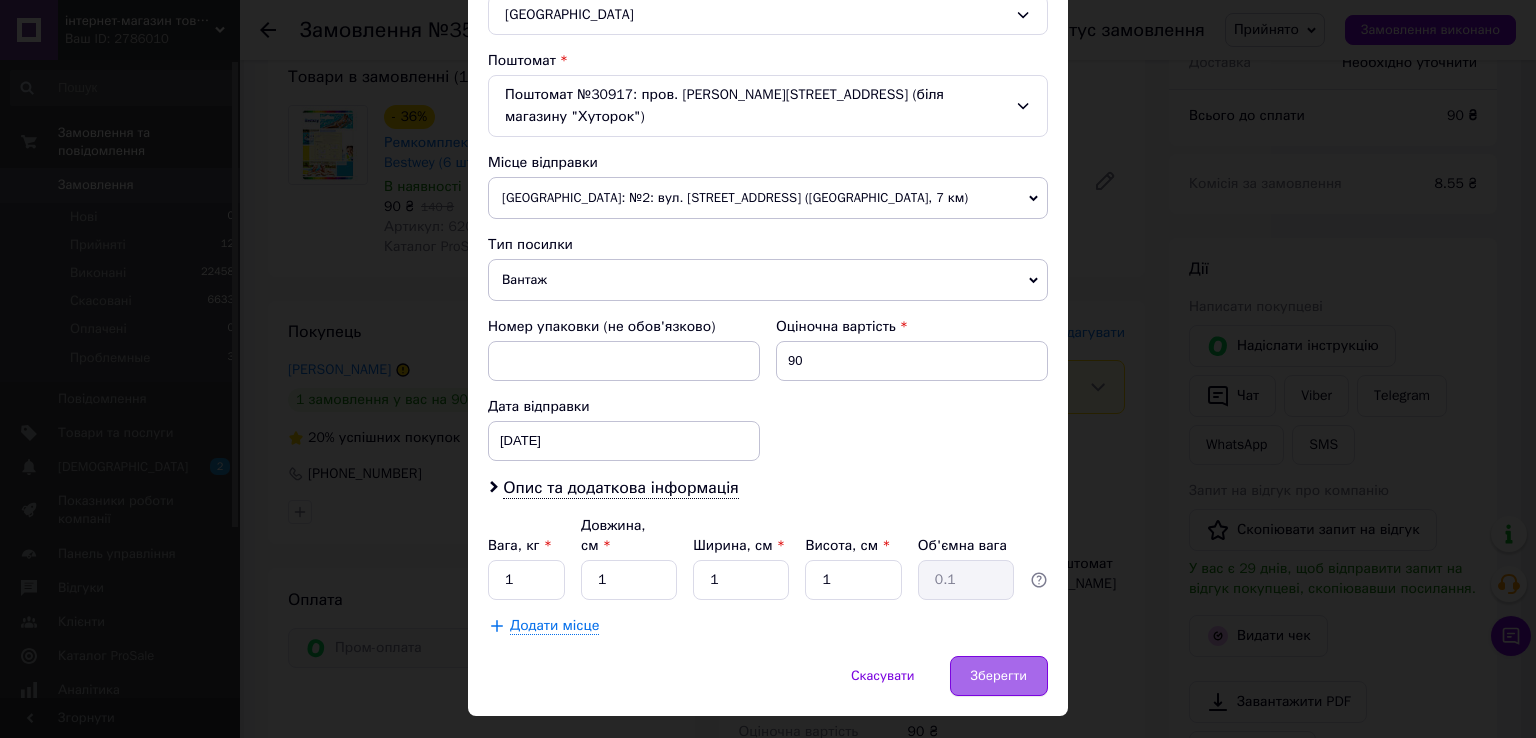 click on "Зберегти" at bounding box center [999, 676] 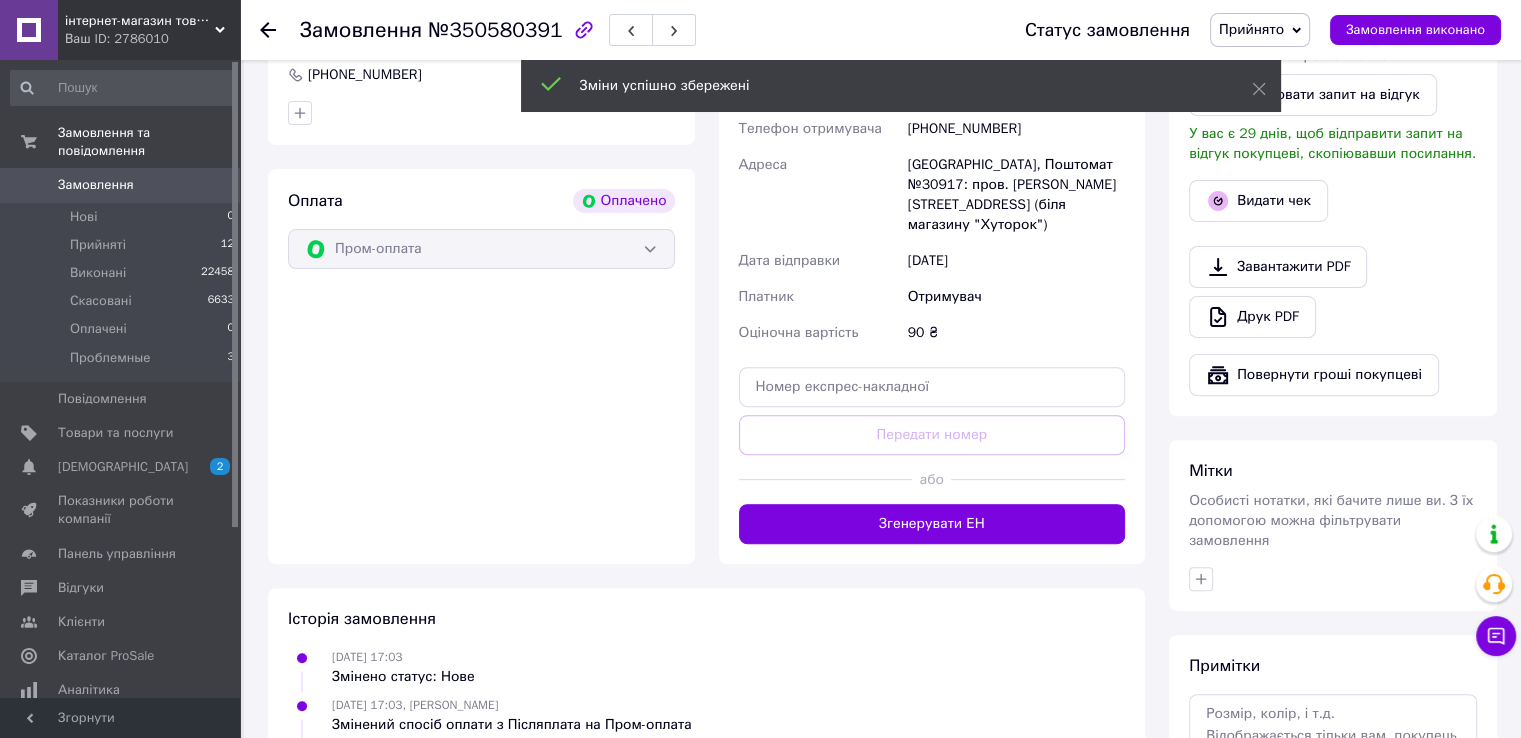 scroll, scrollTop: 588, scrollLeft: 0, axis: vertical 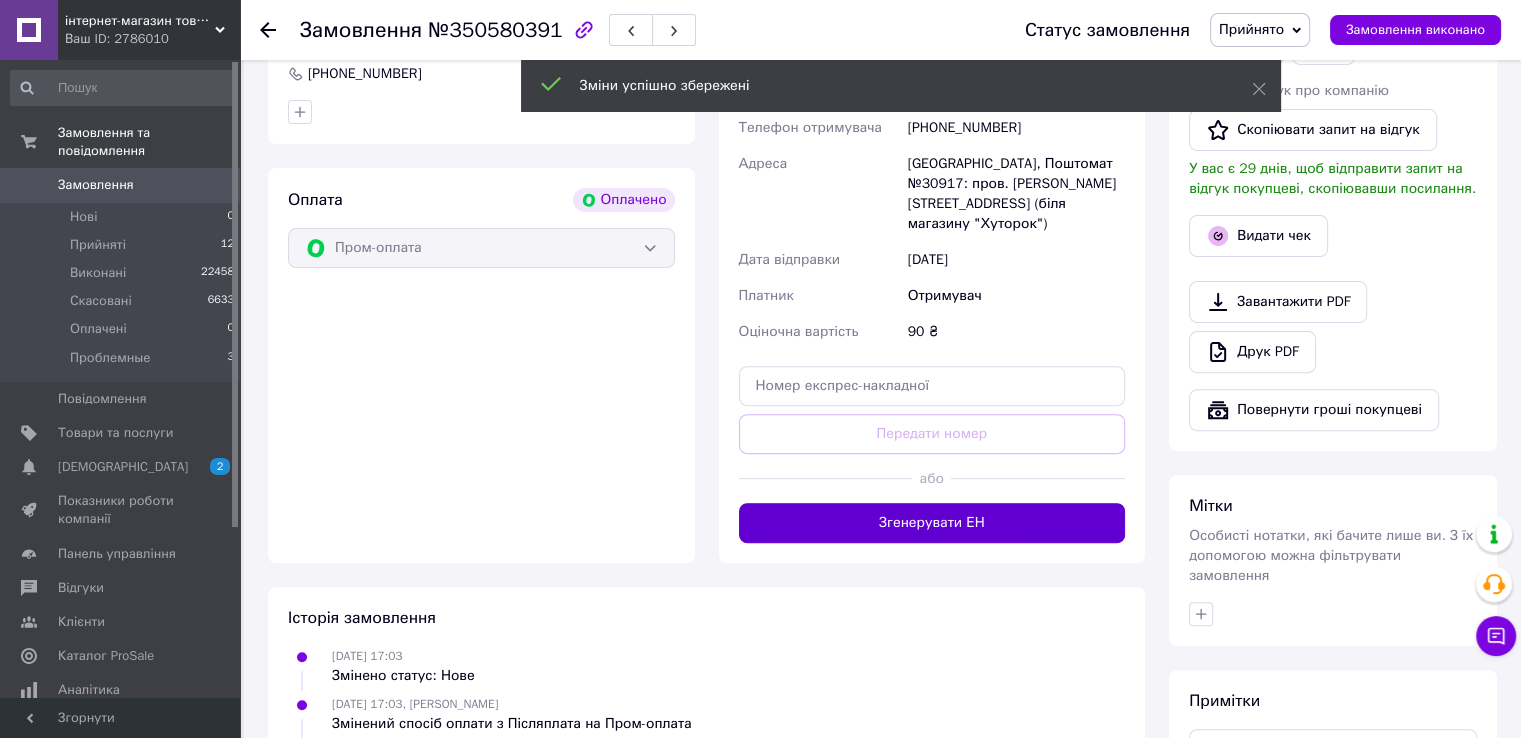 click on "Згенерувати ЕН" at bounding box center (932, 523) 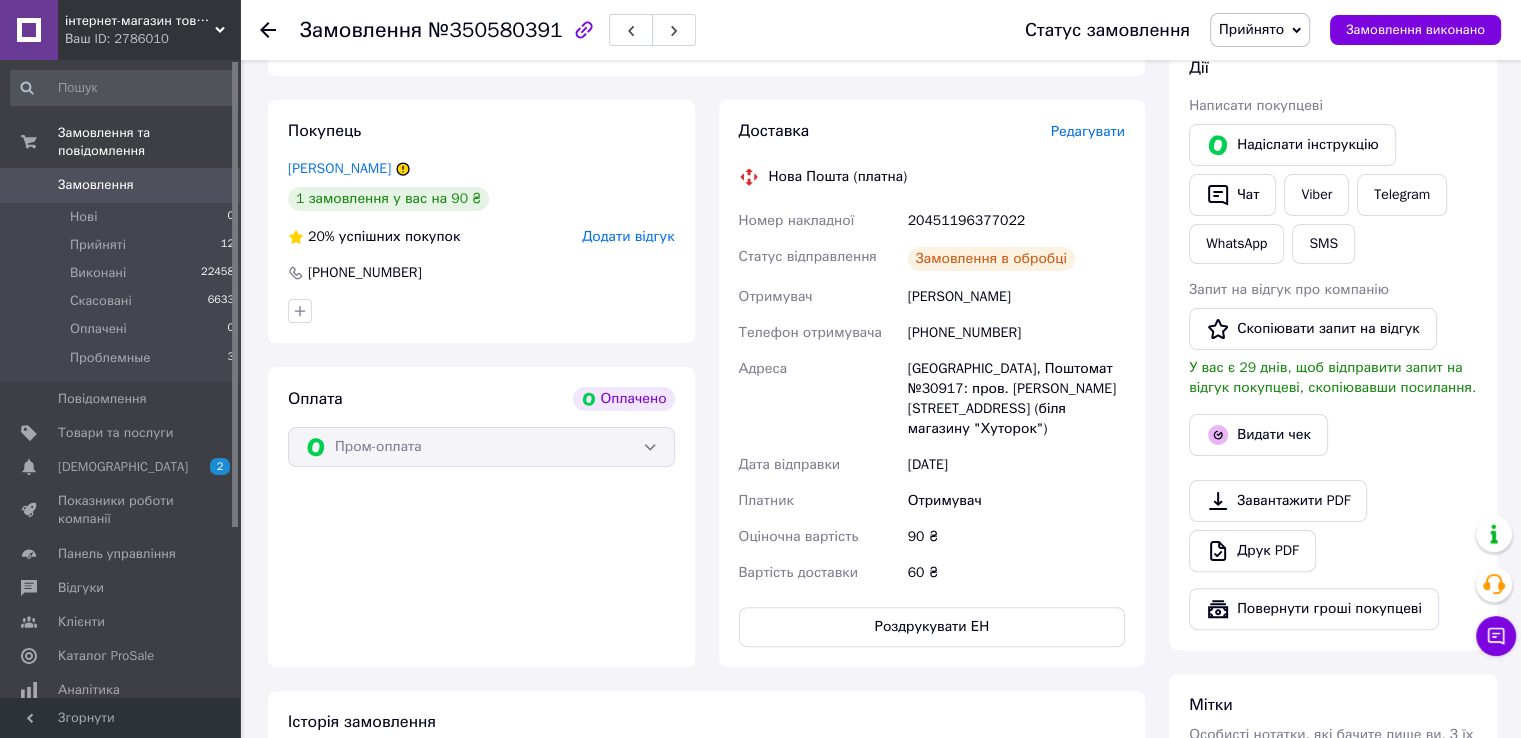 scroll, scrollTop: 388, scrollLeft: 0, axis: vertical 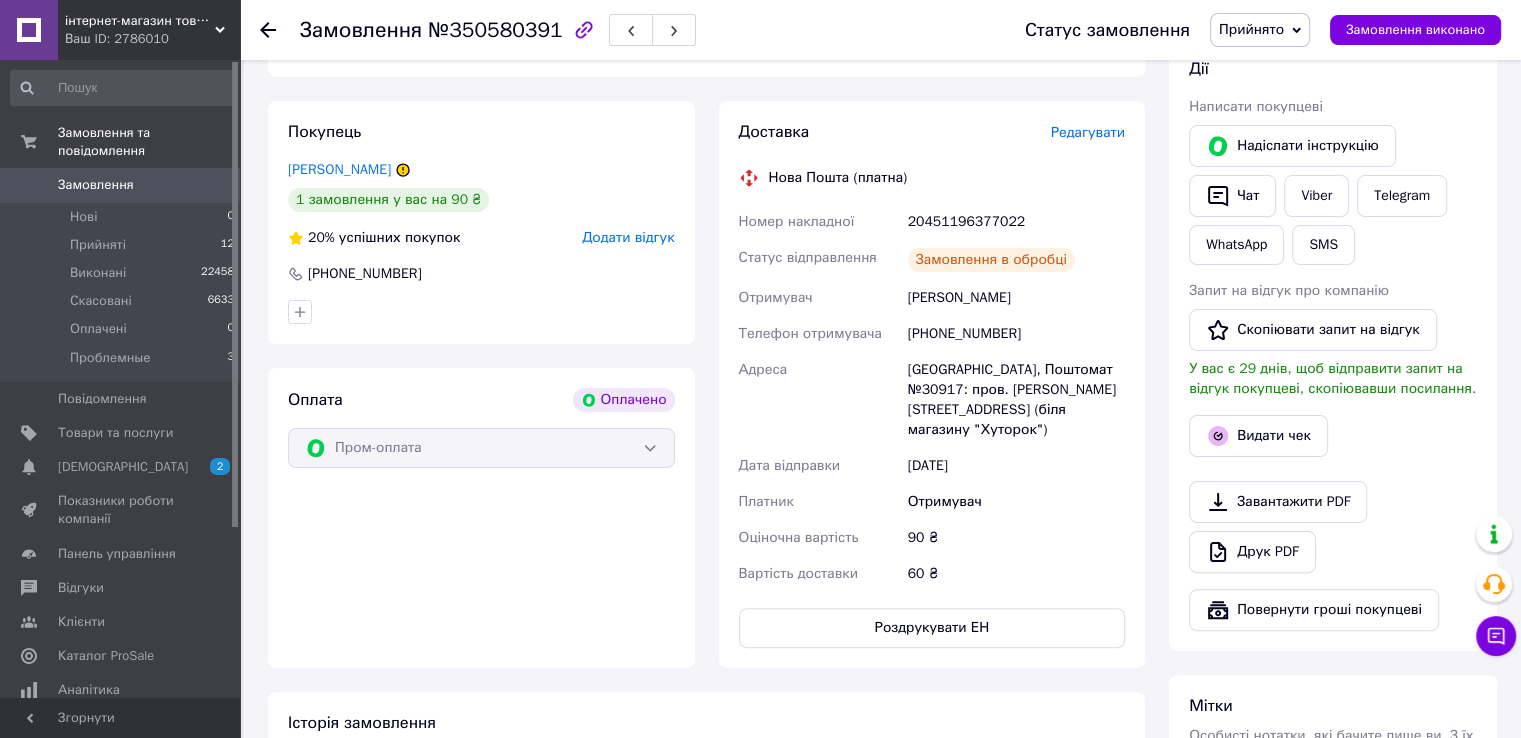 click on "20451196377022" at bounding box center [1016, 222] 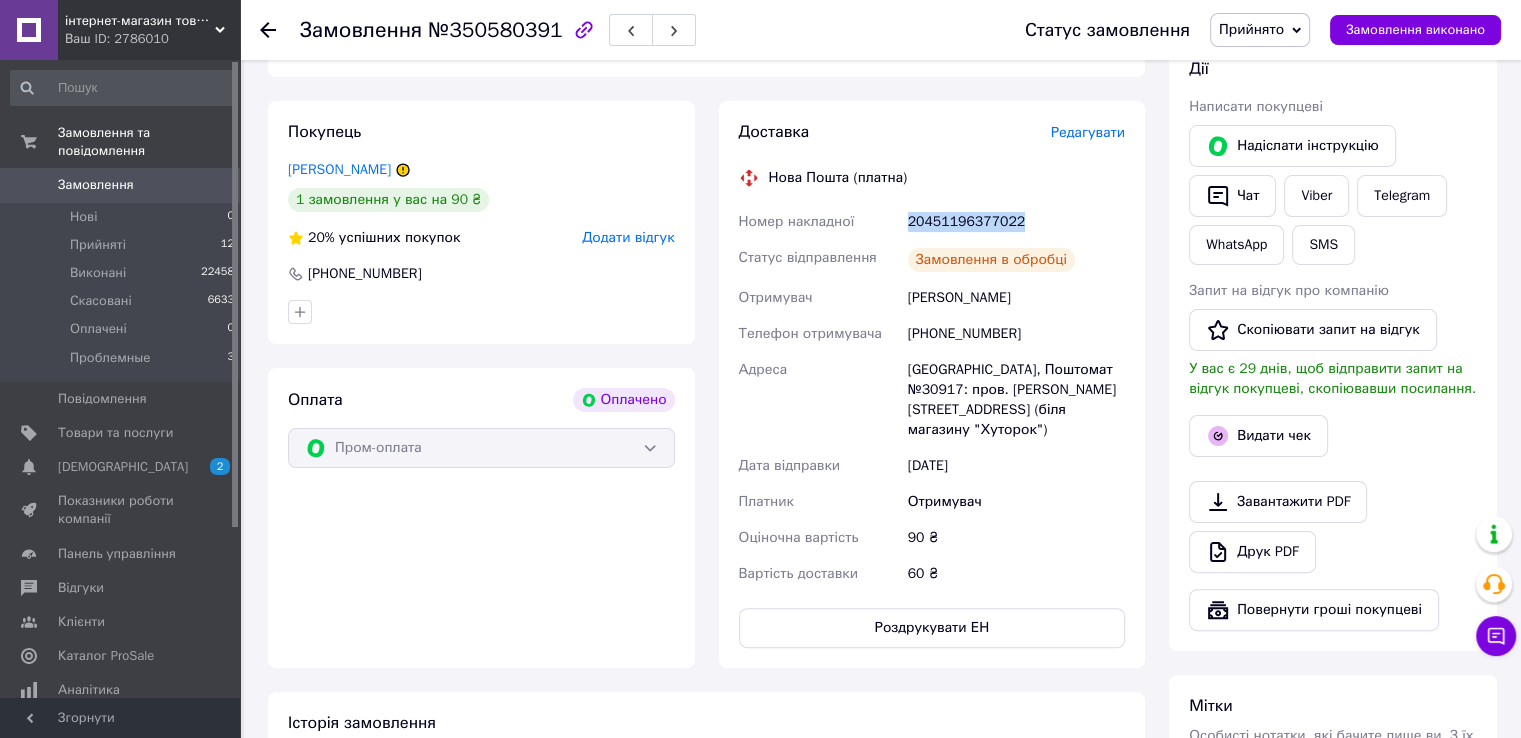 click on "20451196377022" at bounding box center [1016, 222] 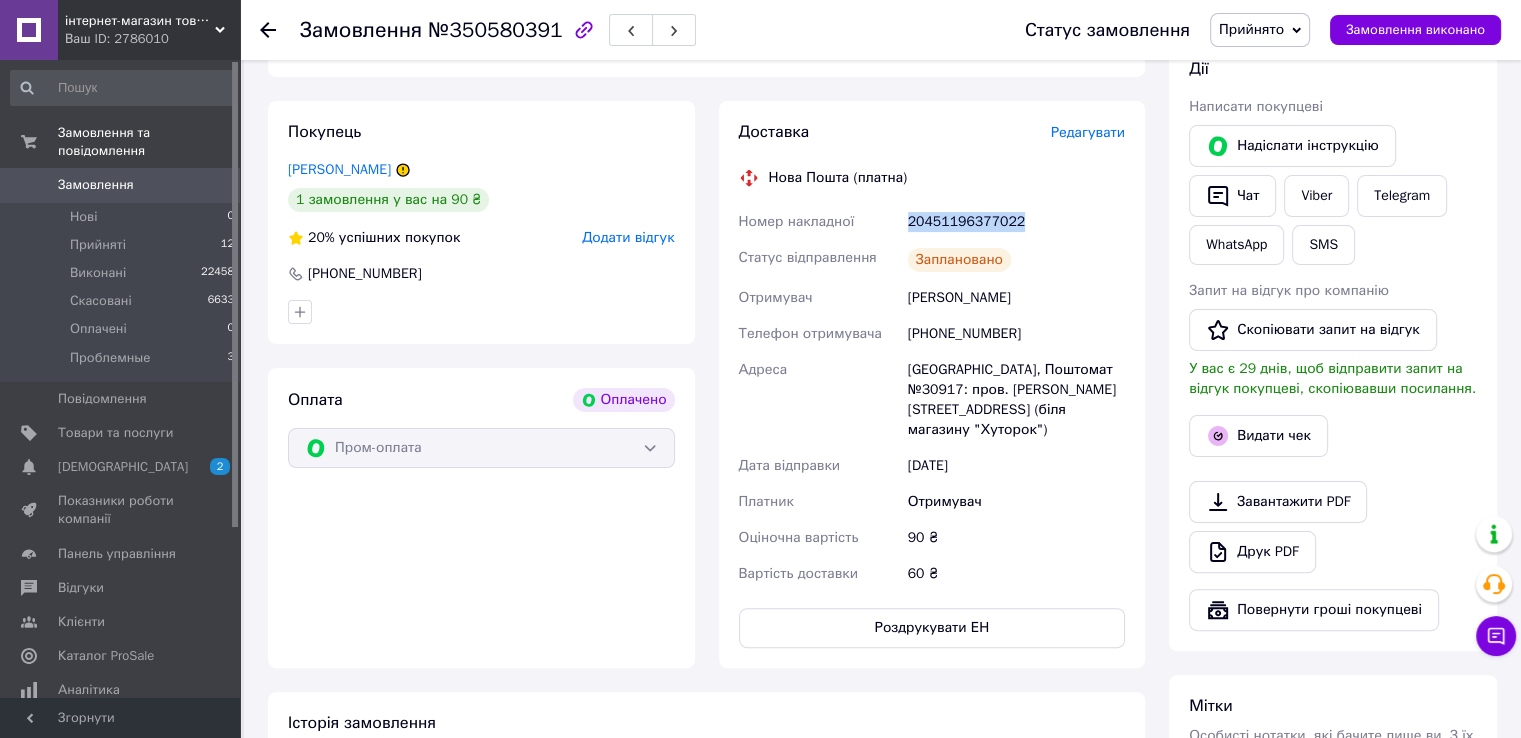 copy on "20451196377022" 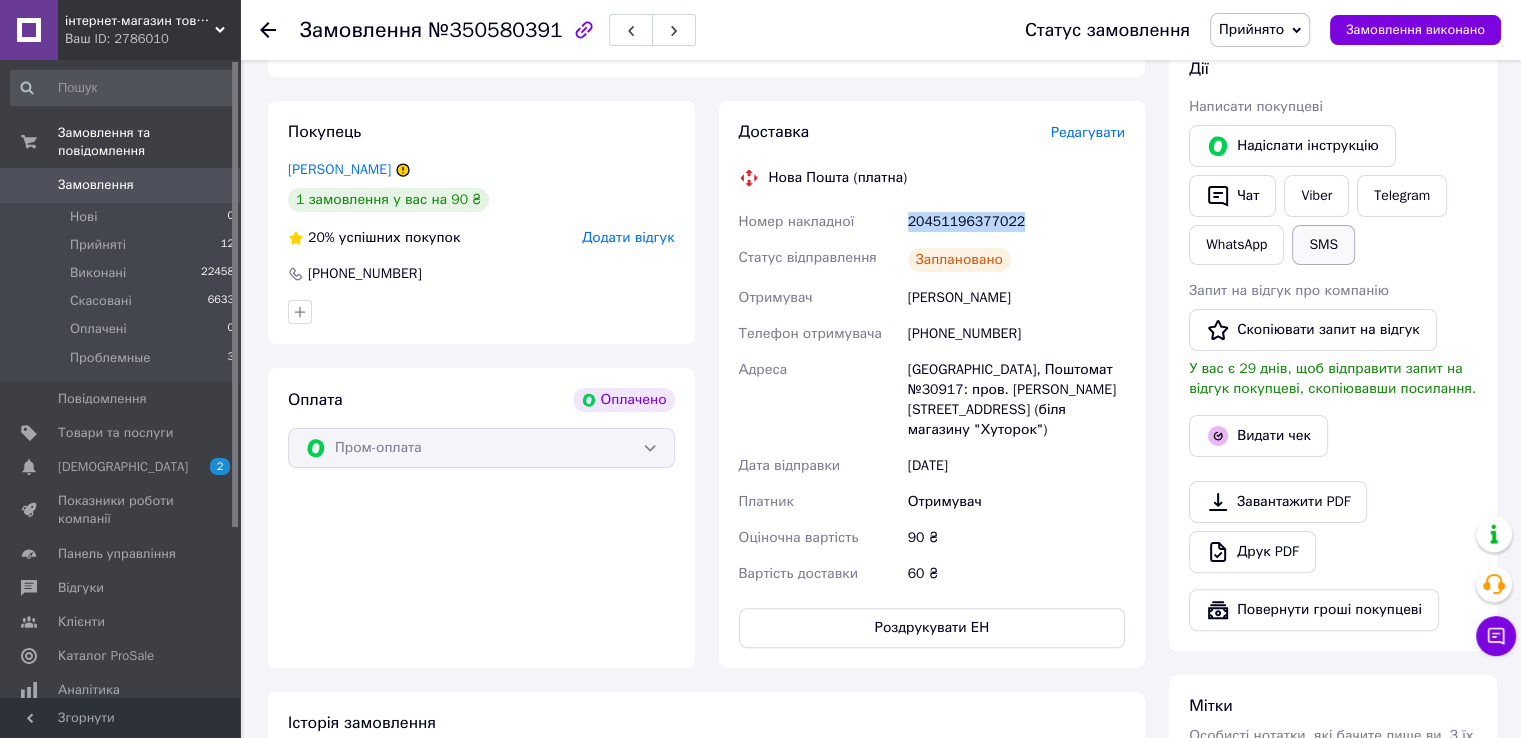 click on "SMS" at bounding box center (1323, 245) 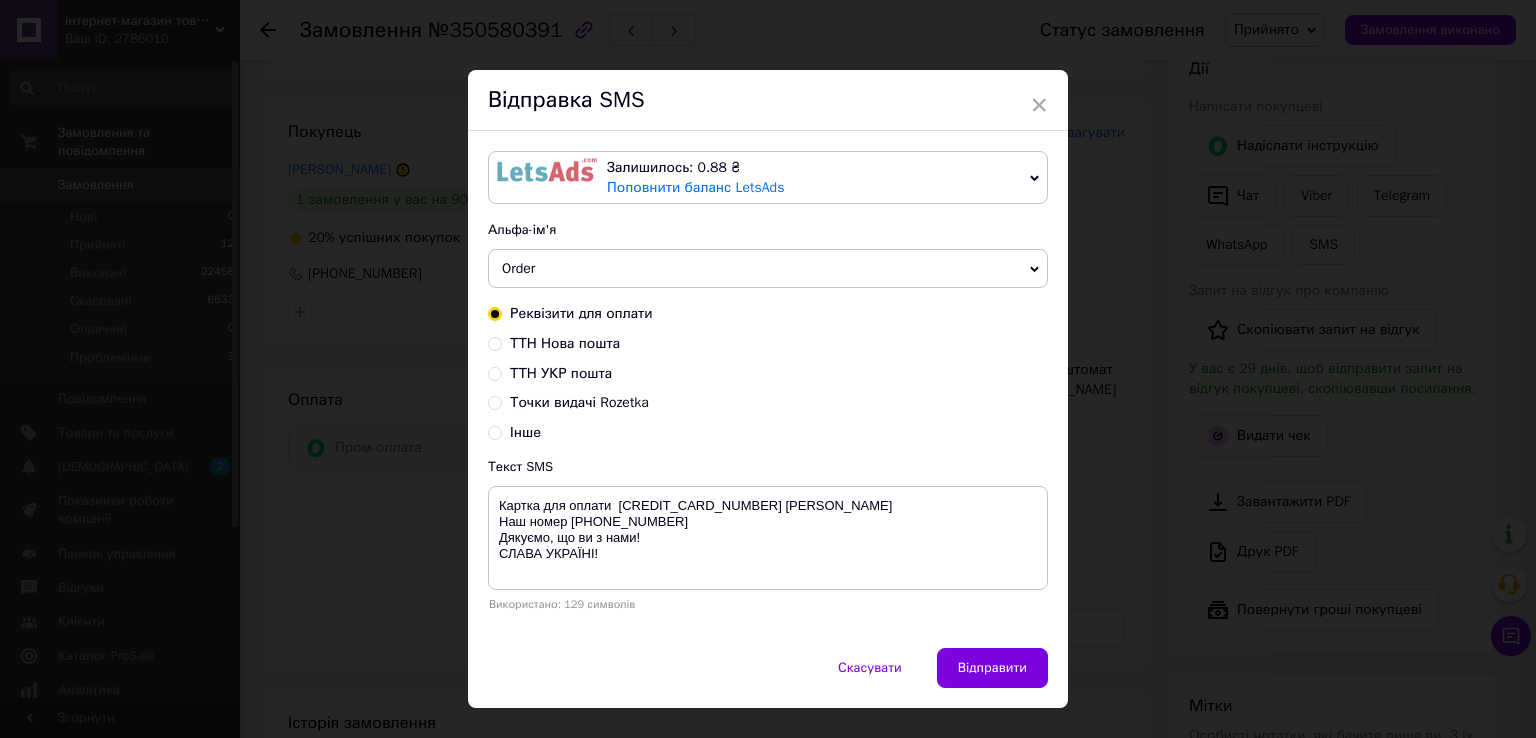 click on "Реквізити для оплати ТТН Нова пошта ТТН УКР пошта Точки видачі Rozetka Інше" at bounding box center (768, 373) 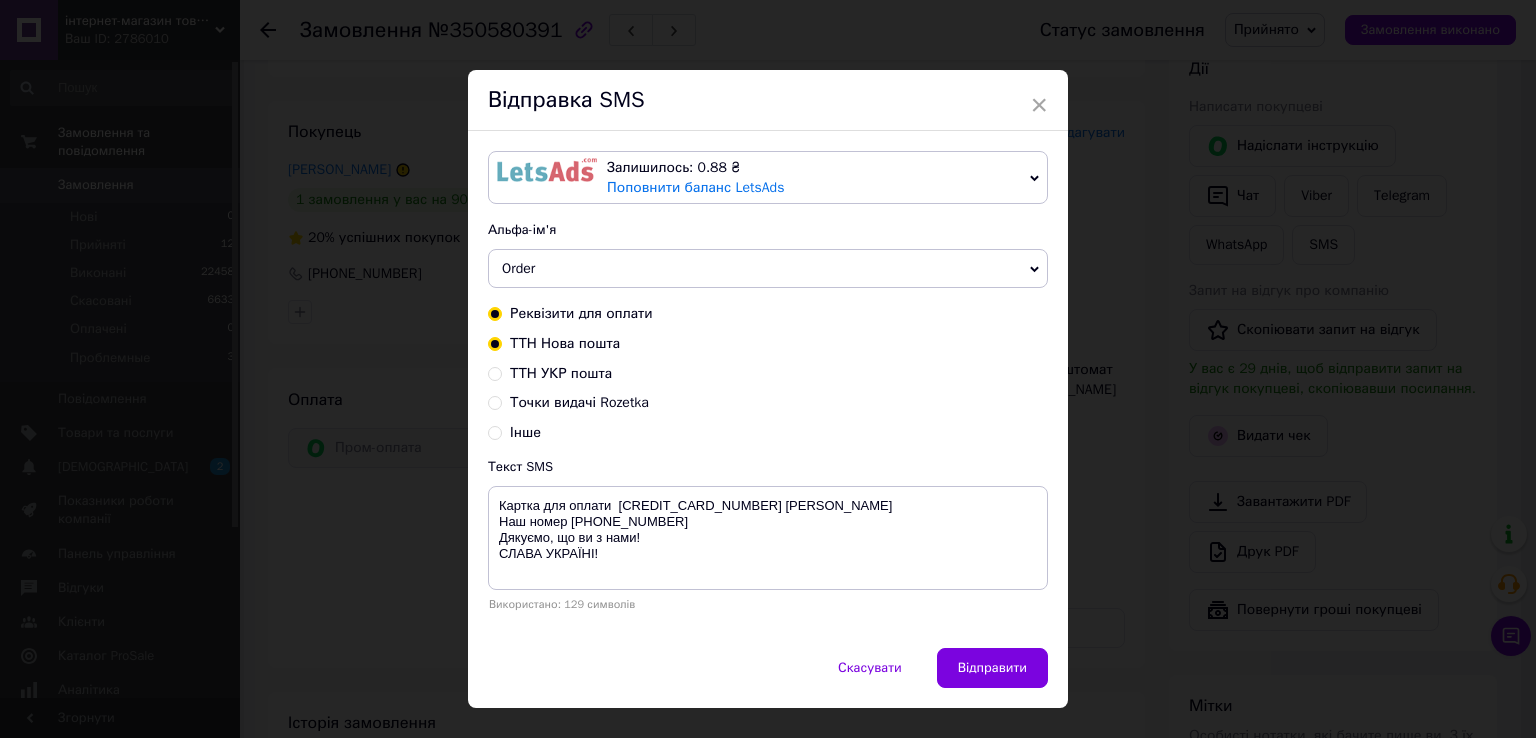radio on "true" 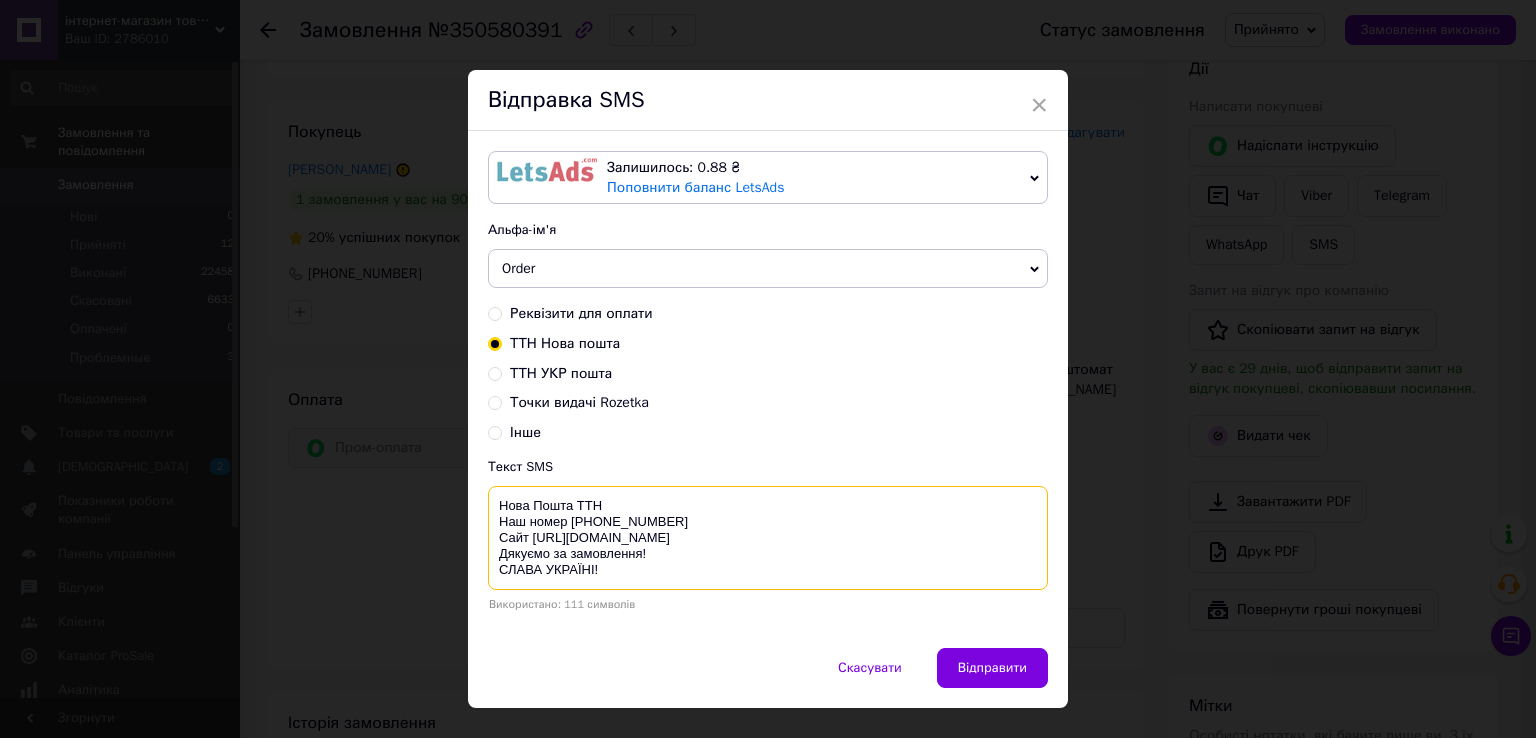 click on "Нова Пошта ТТН
Наш номер +380733888087
Сайт https://little-star.com.ua/
Дякуємо за замовлення!
СЛАВА УКРАЇНІ!" at bounding box center (768, 538) 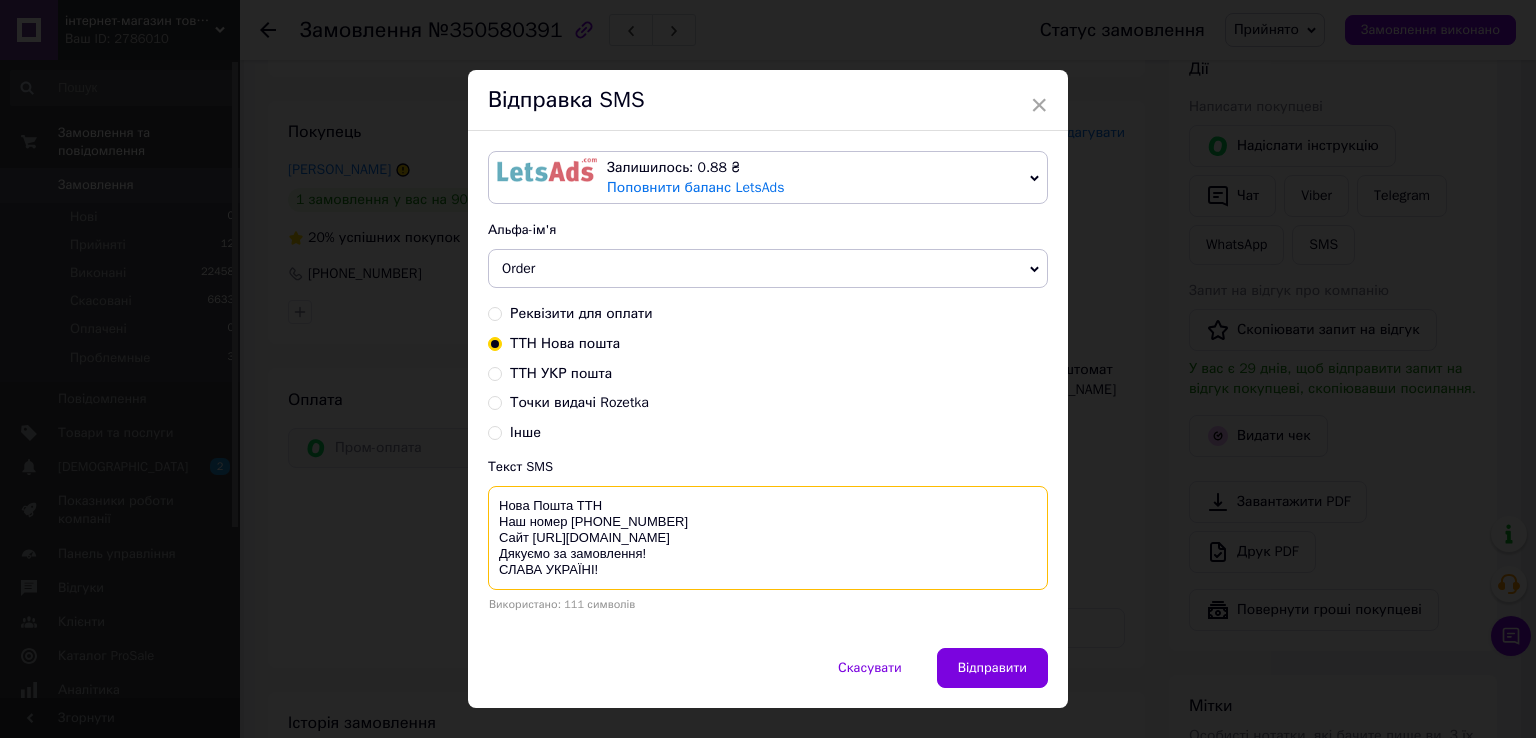 paste on "20451196377022" 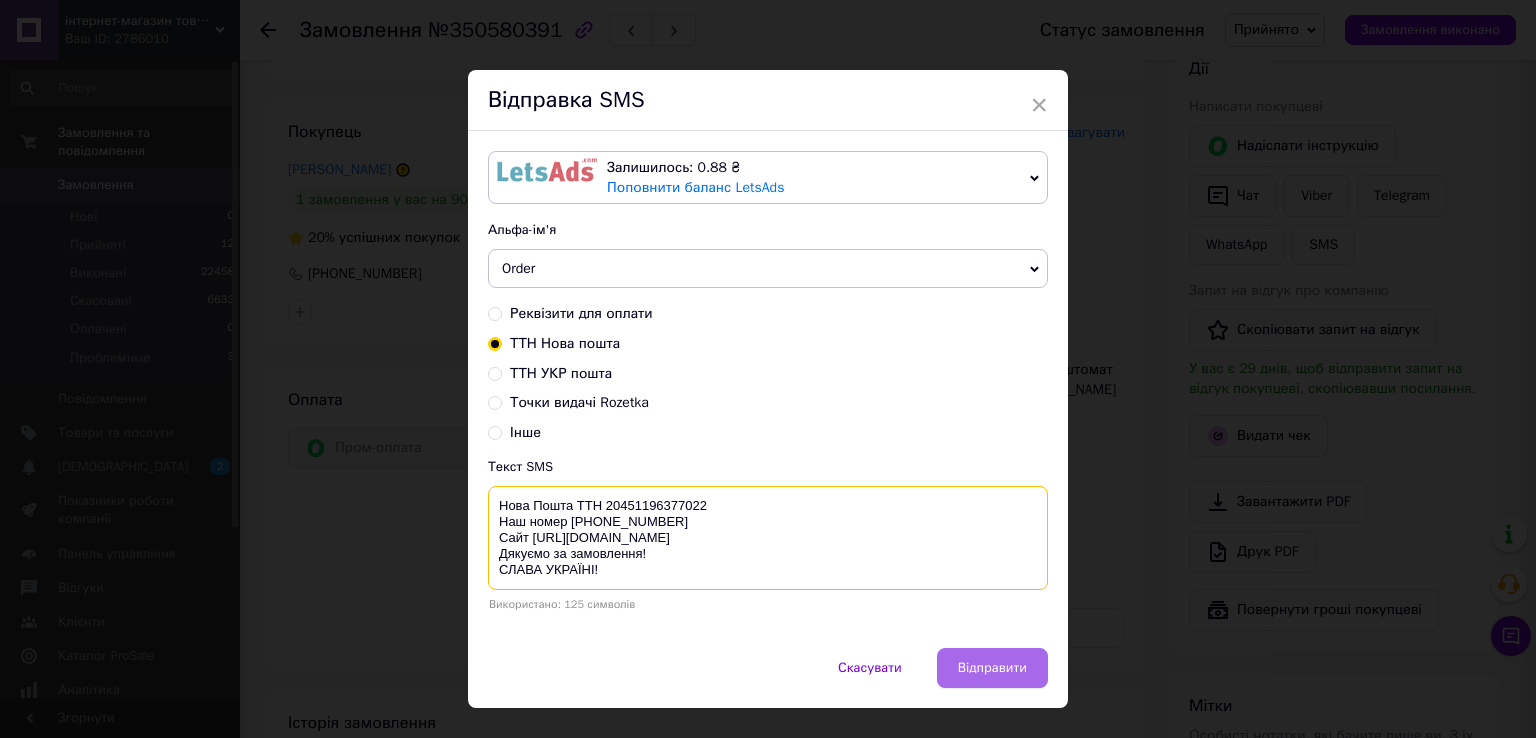 type on "Нова Пошта ТТН 20451196377022
Наш номер +380733888087
Сайт https://little-star.com.ua/
Дякуємо за замовлення!
СЛАВА УКРАЇНІ!" 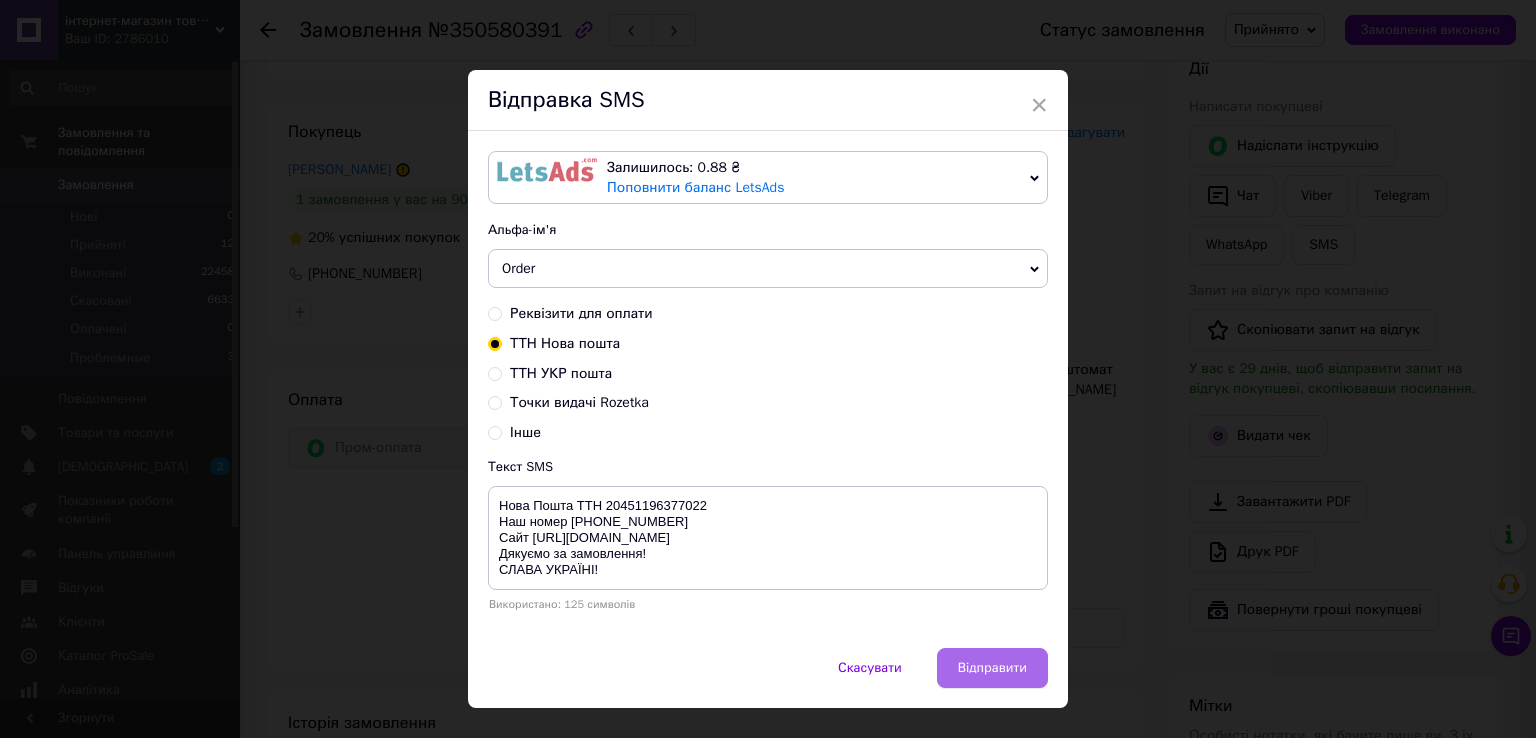 click on "Відправити" at bounding box center [992, 668] 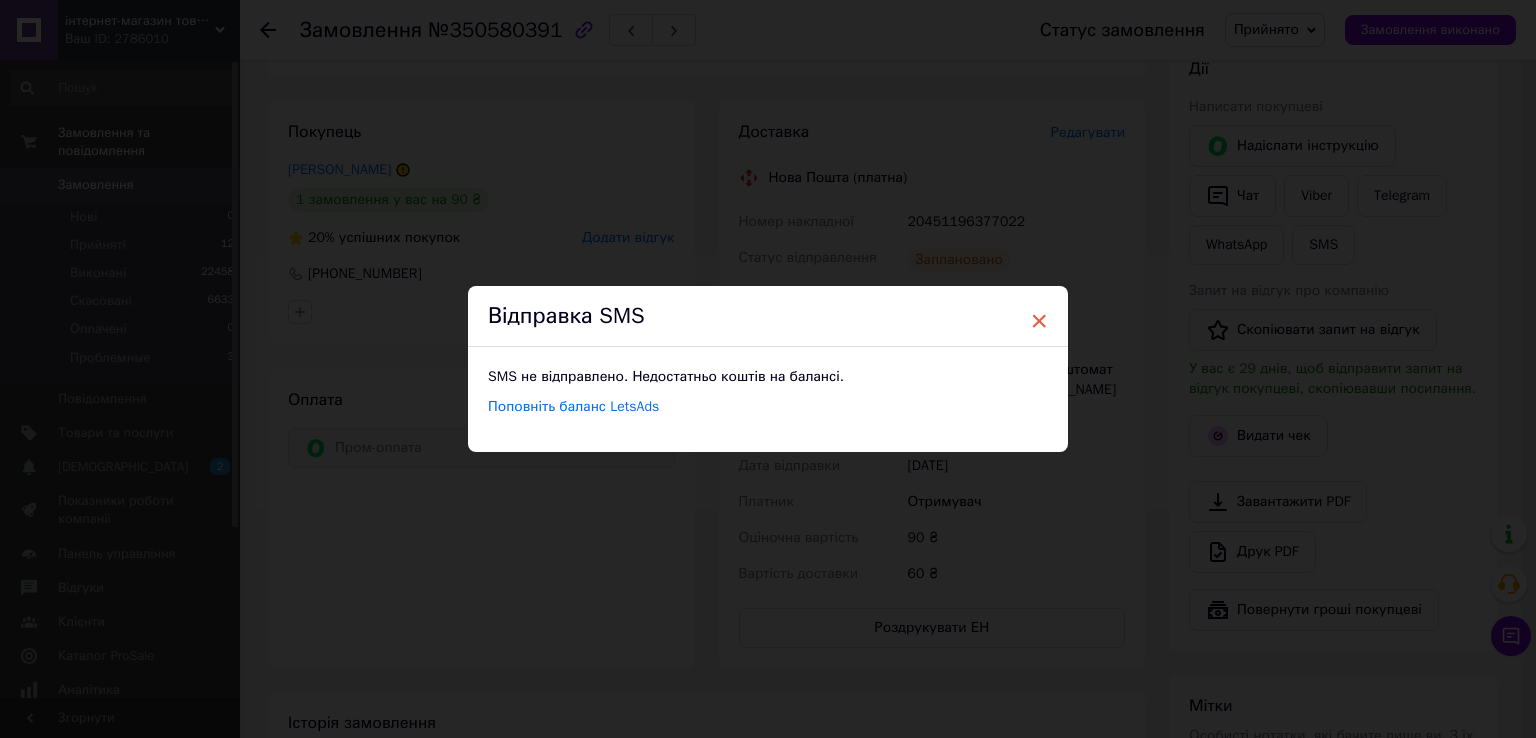 click on "×" at bounding box center [1039, 321] 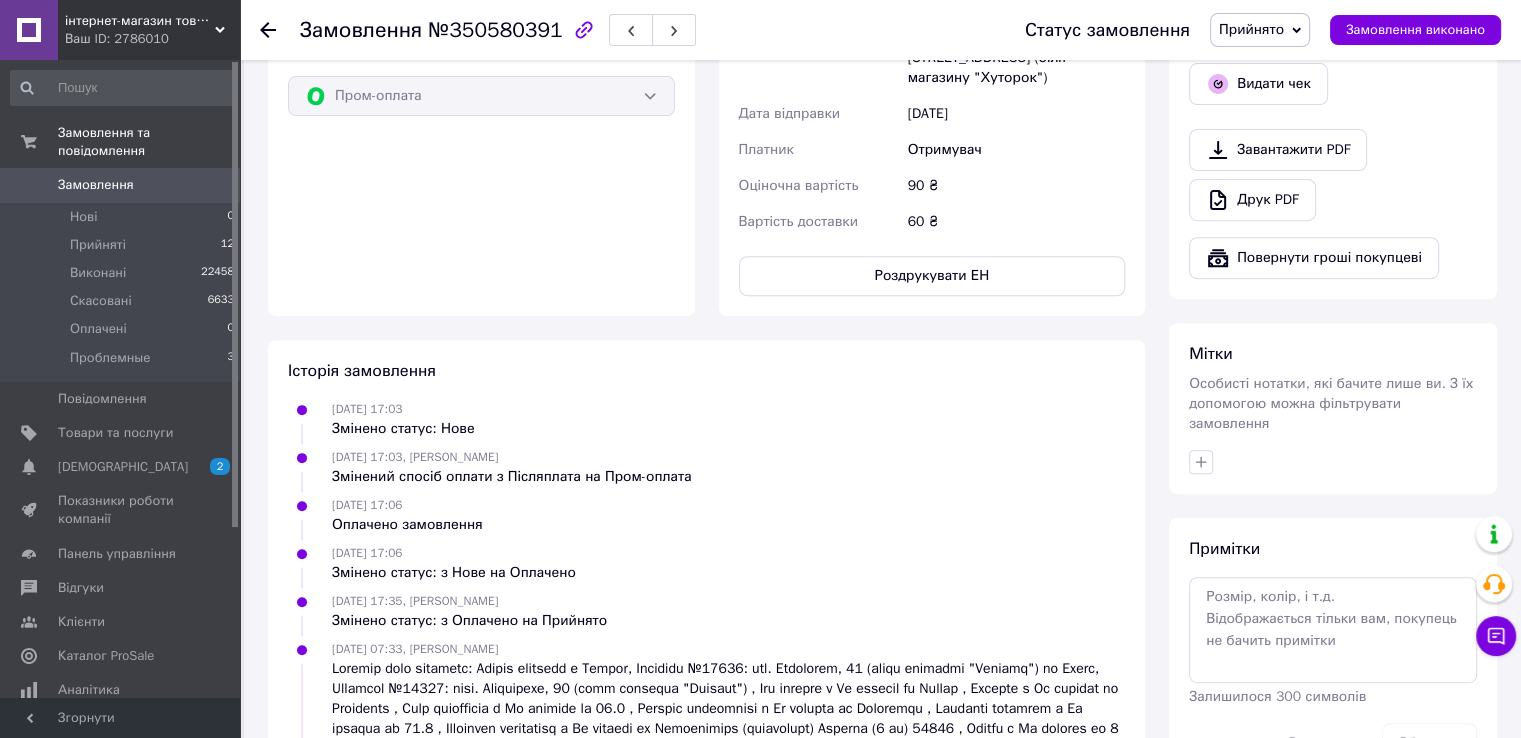 scroll, scrollTop: 878, scrollLeft: 0, axis: vertical 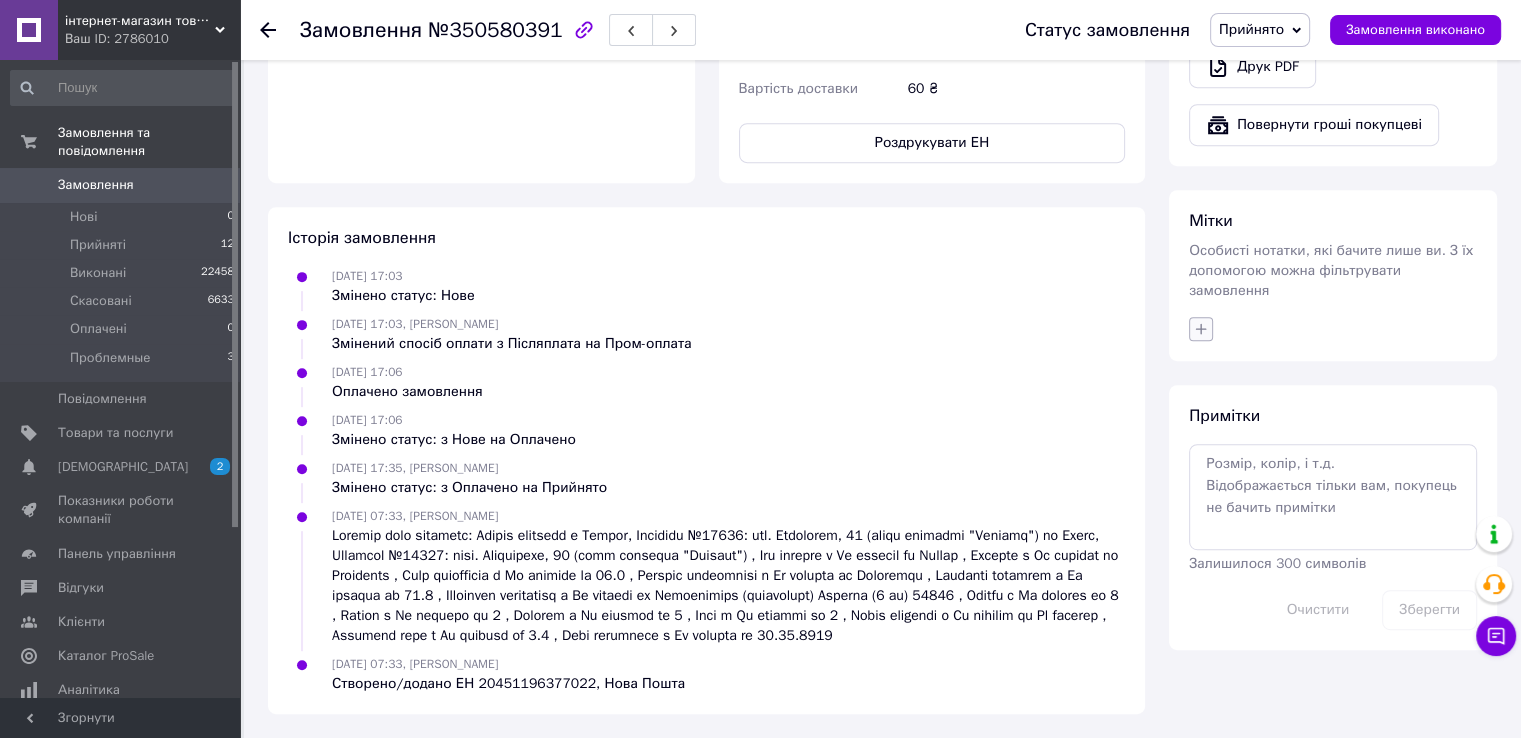 click 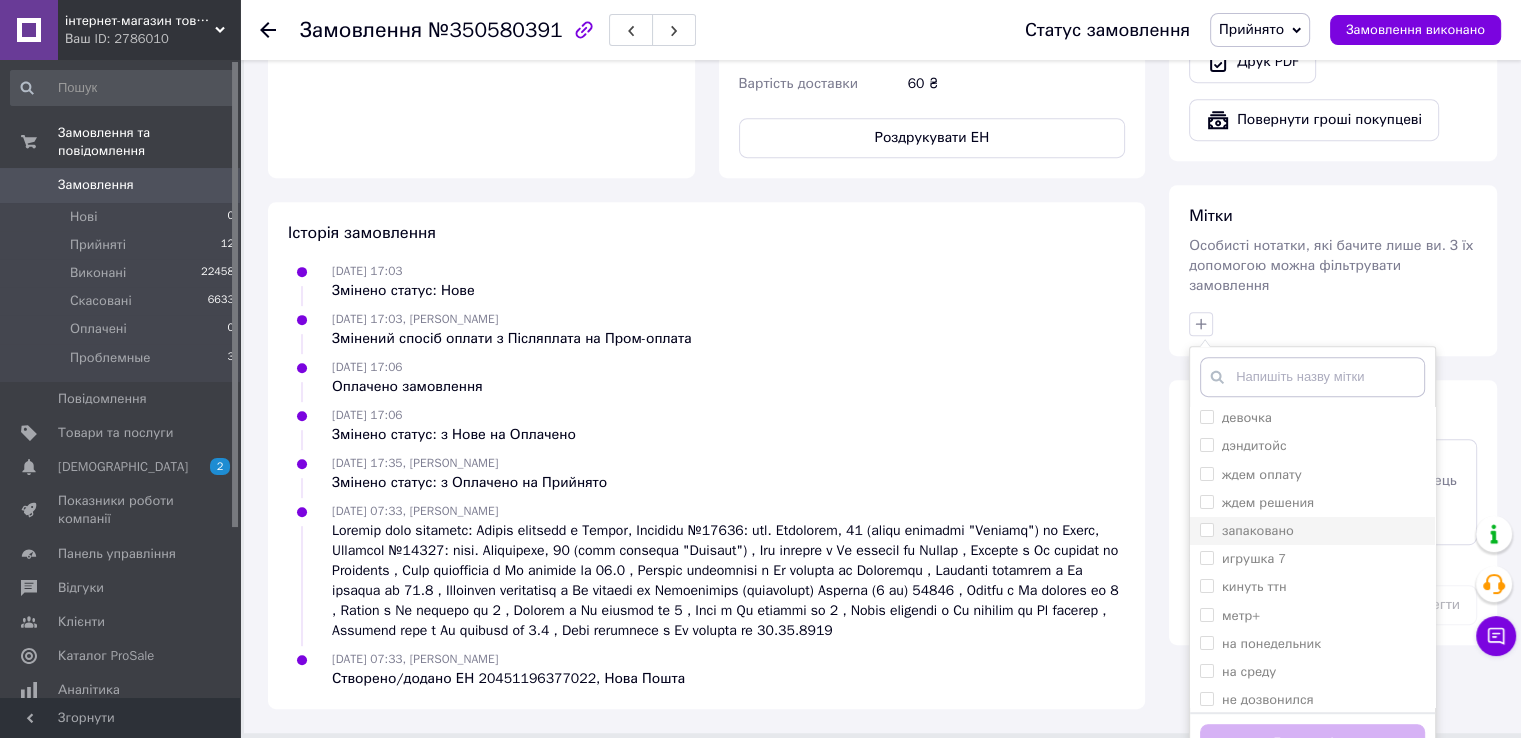 scroll, scrollTop: 400, scrollLeft: 0, axis: vertical 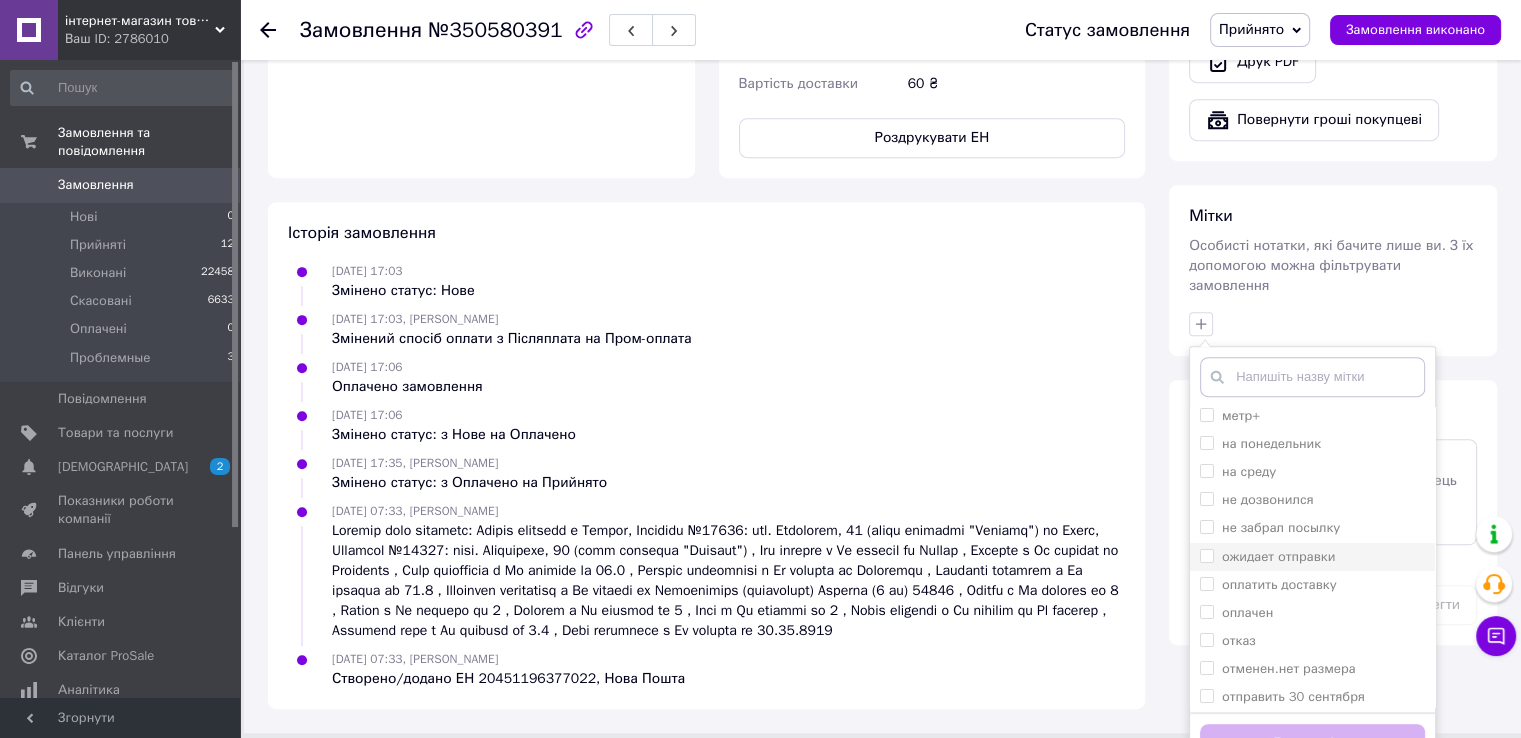 click on "ожидает отправки" at bounding box center (1278, 556) 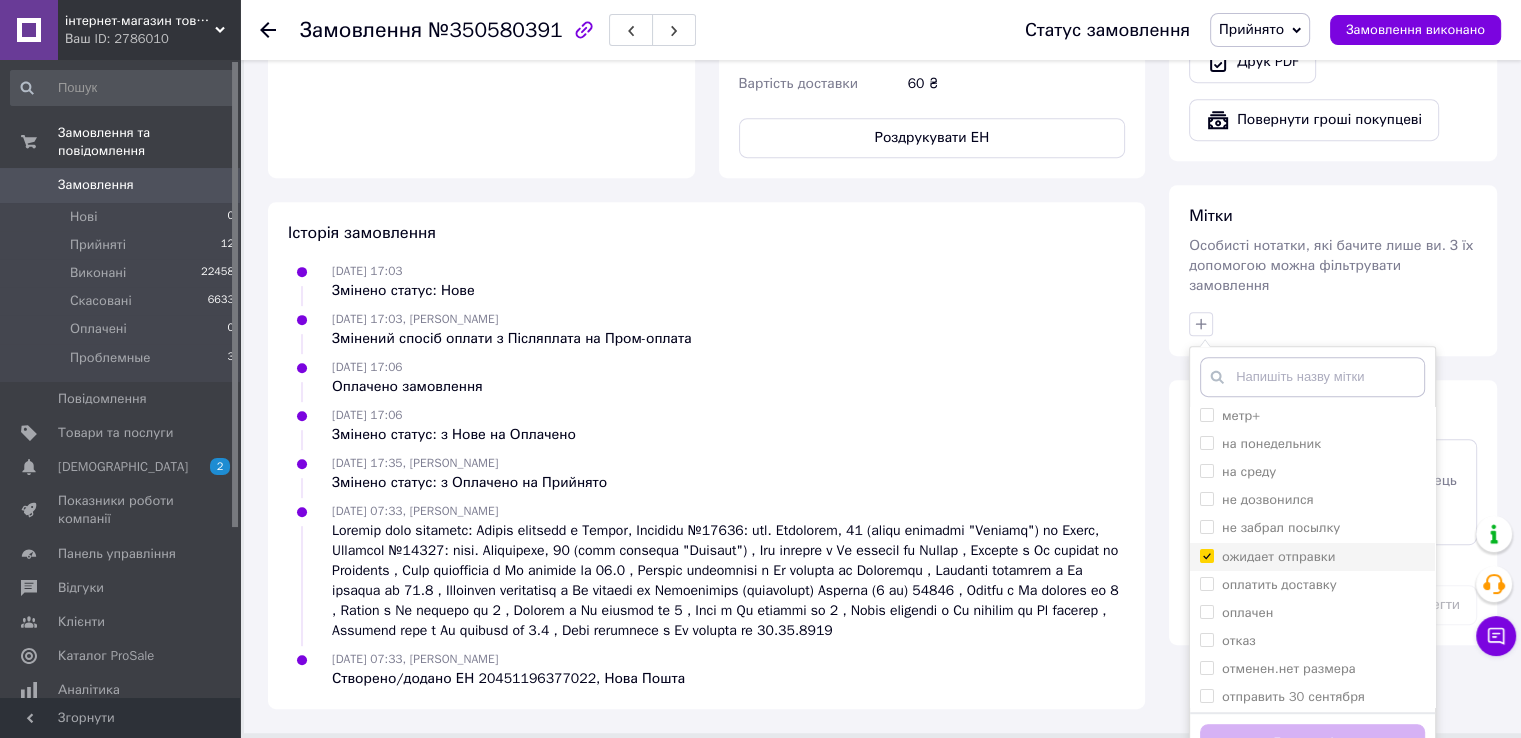 checkbox on "true" 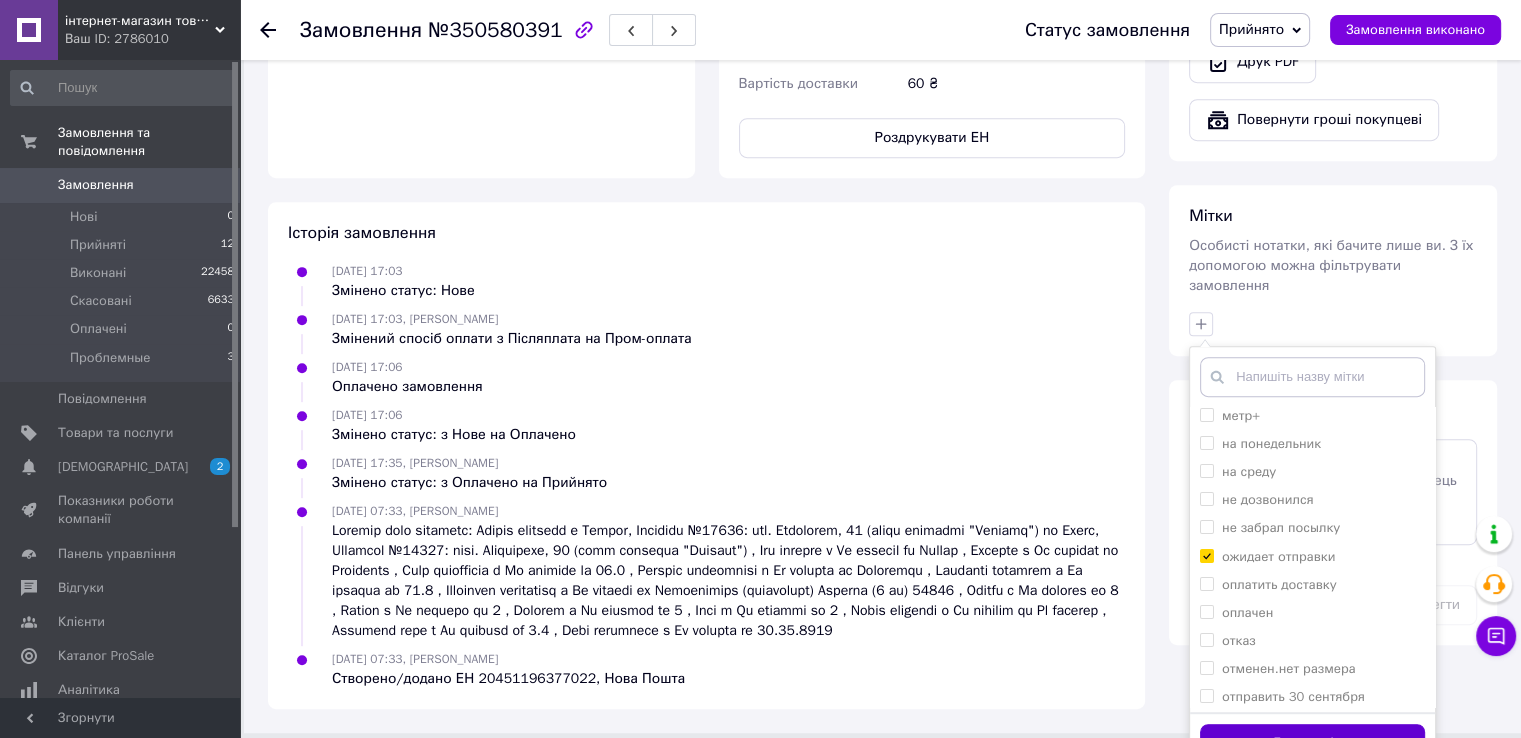 click on "Додати мітку" at bounding box center (1312, 743) 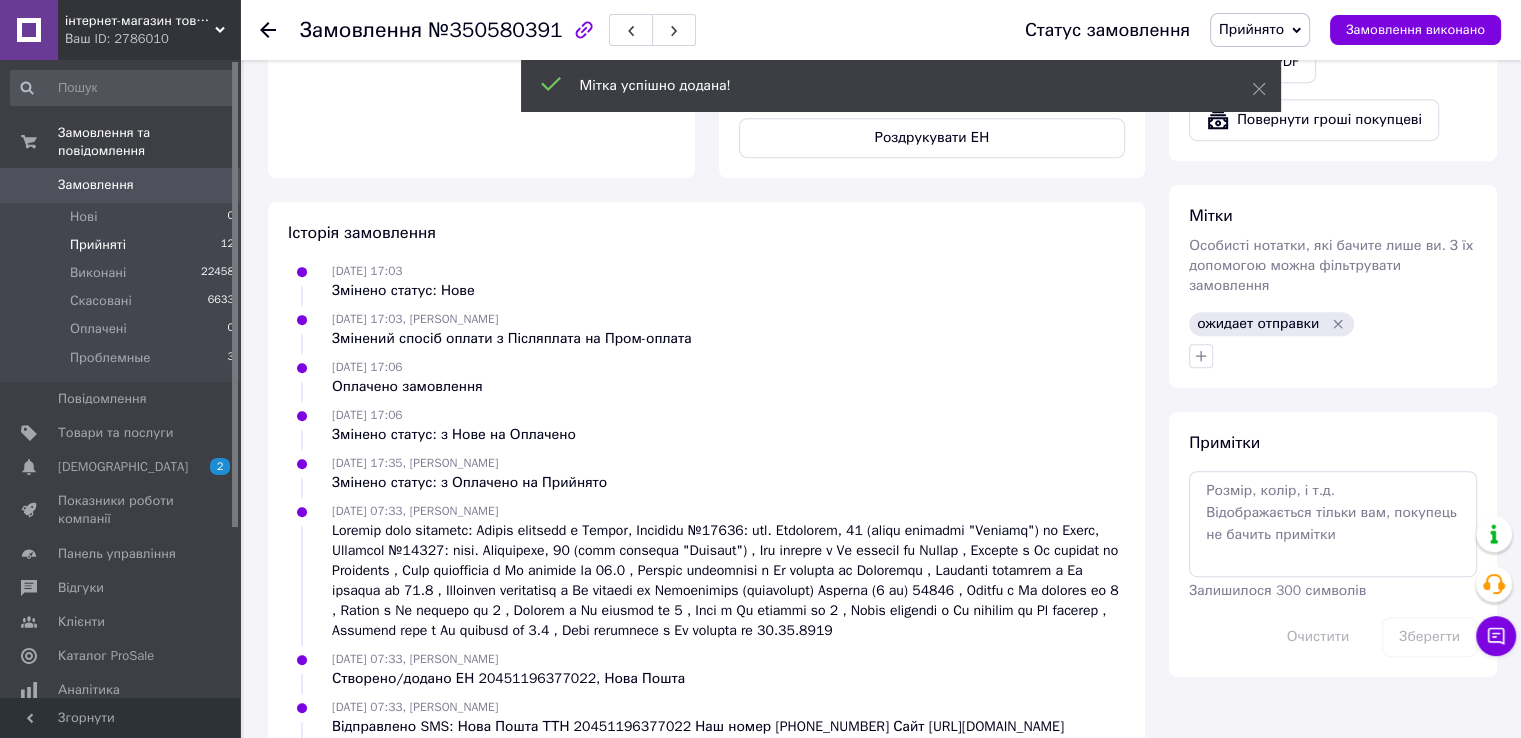 click on "Прийняті" at bounding box center [98, 245] 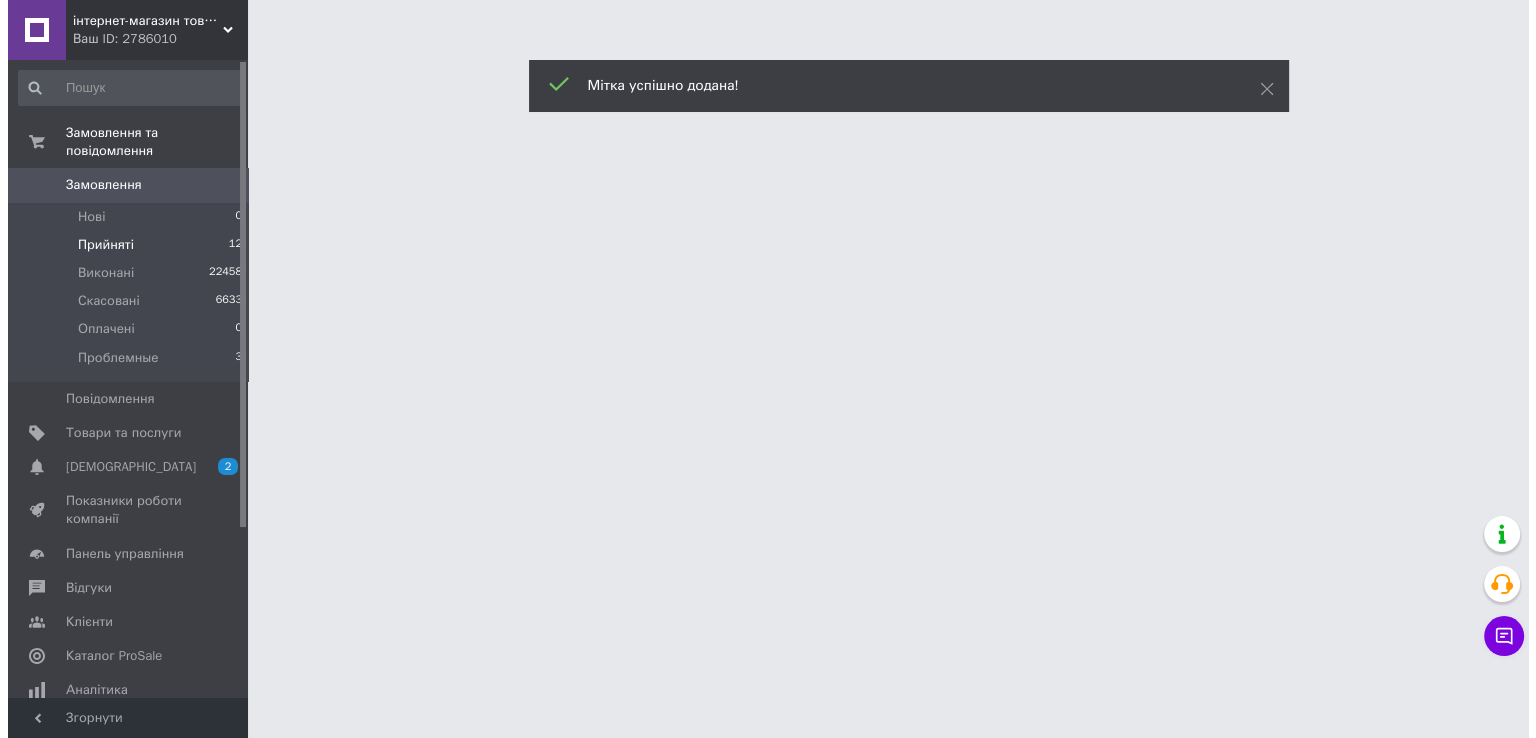 scroll, scrollTop: 0, scrollLeft: 0, axis: both 